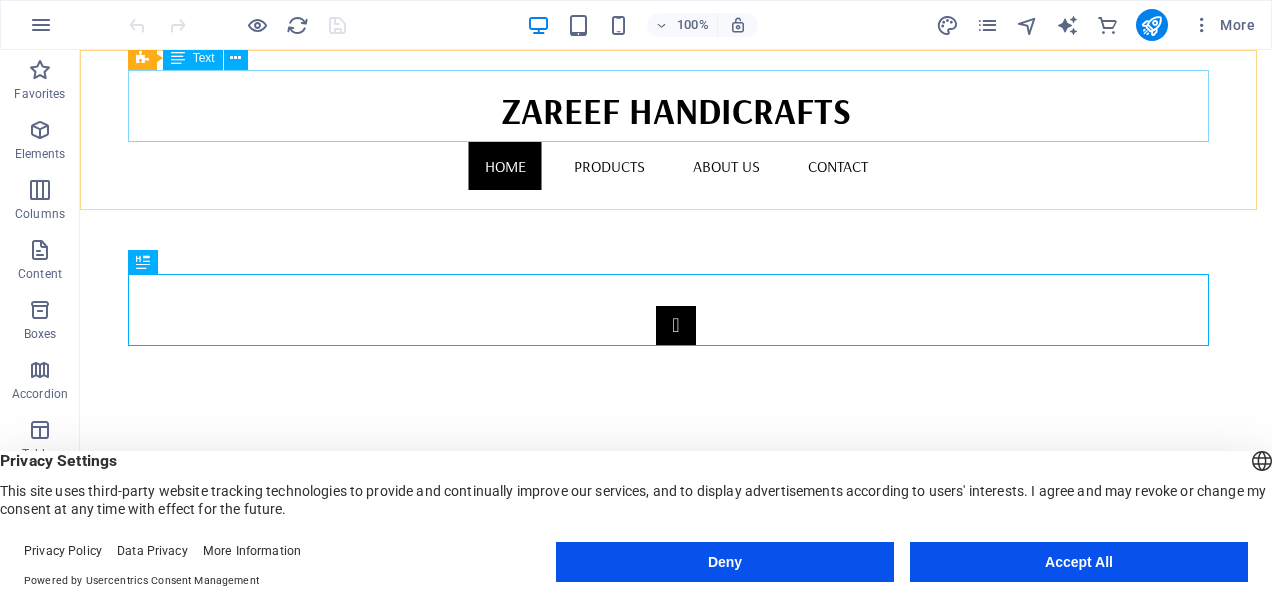 scroll, scrollTop: 968, scrollLeft: 0, axis: vertical 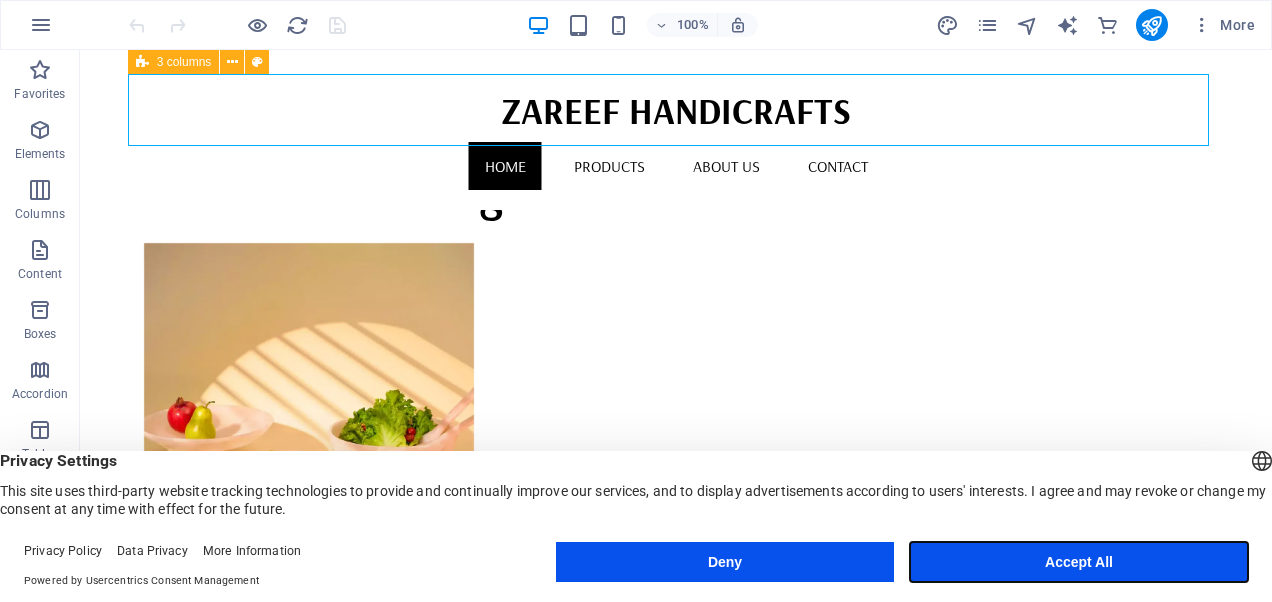 click on "Accept All" at bounding box center [1079, 562] 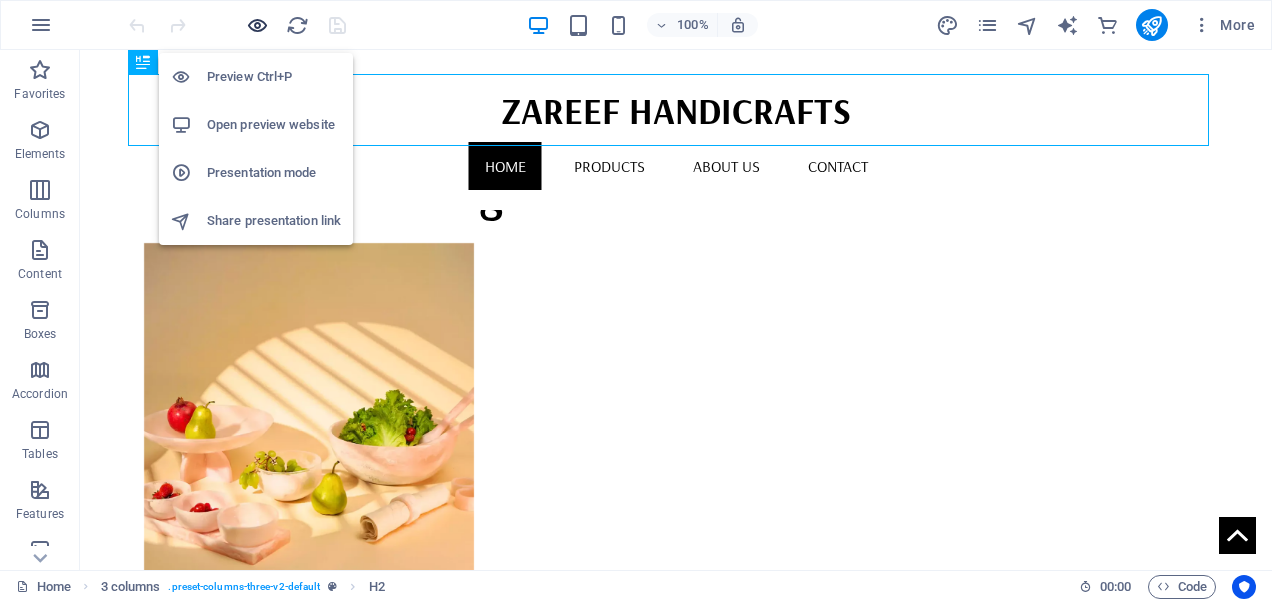 click at bounding box center [257, 25] 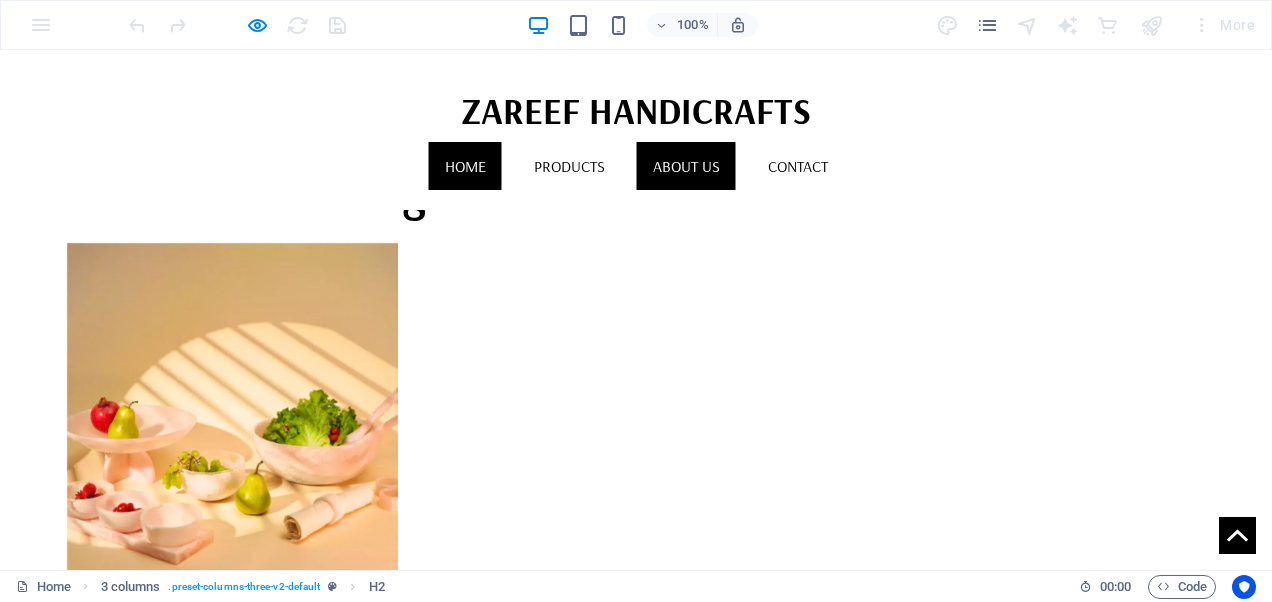 click on "About us" at bounding box center [686, 166] 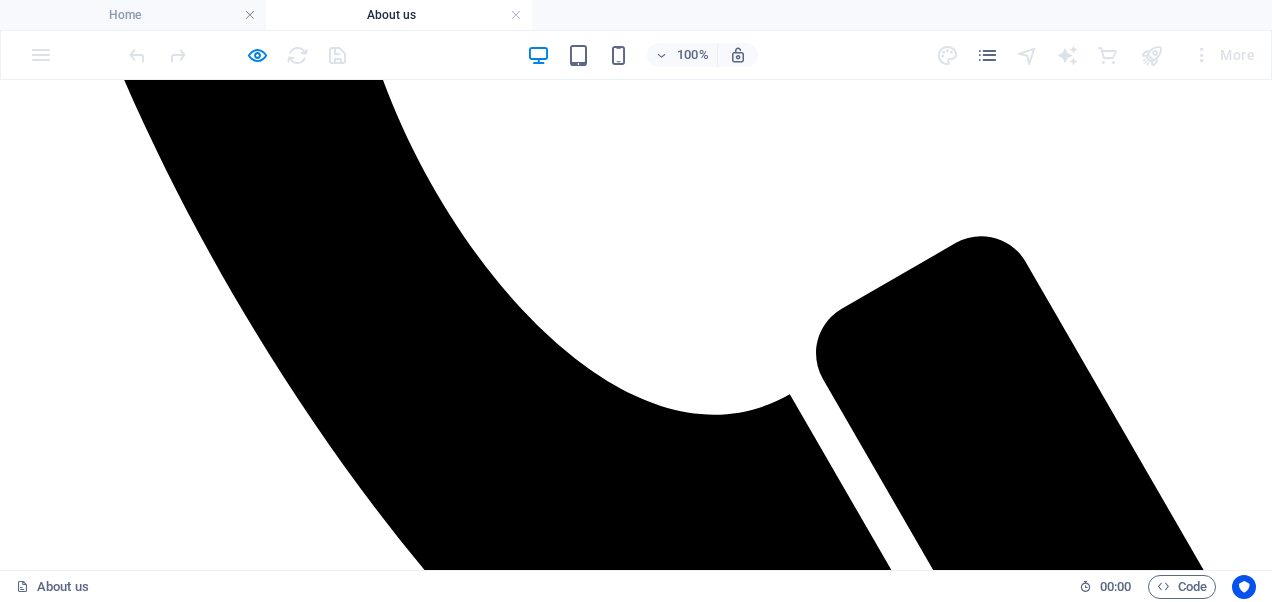scroll, scrollTop: 1100, scrollLeft: 0, axis: vertical 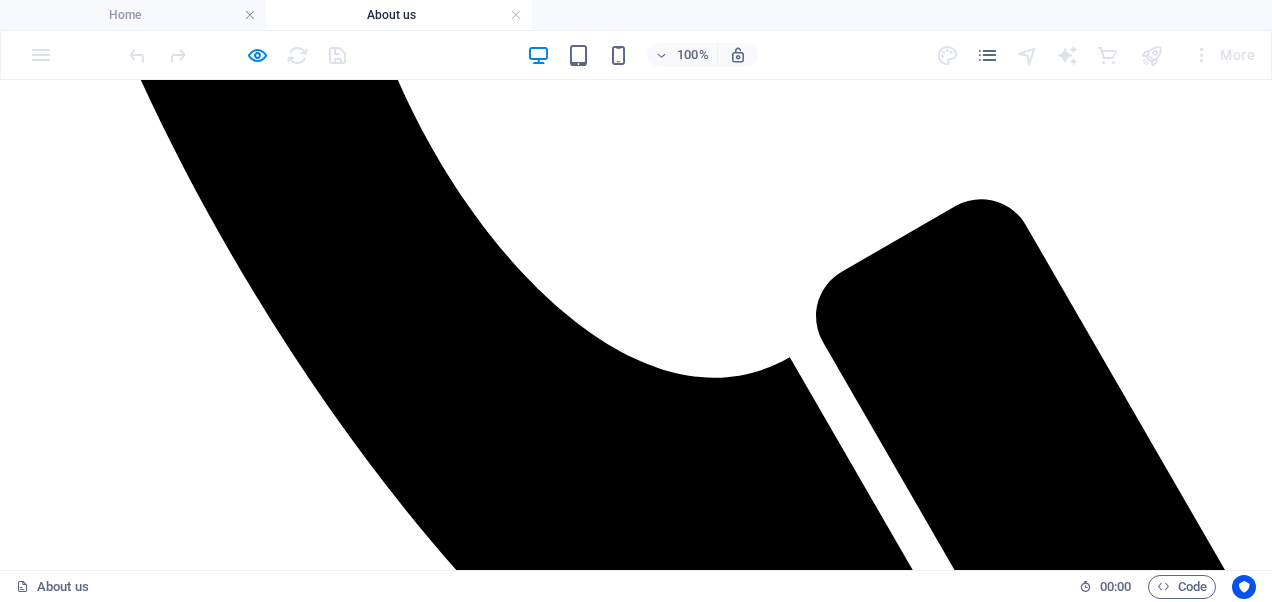 click on "We Produce Handmade Products Welcome to Zareef Handicrafts, where tradition meets timeless elegance. We are a proudly Indian brand dedicated to offering handcrafted fashion jewelry, home décor, and kitchenware that reflect the rich heritage of Indian artistry. Each of our creations is a tribute to skilled craftsmanship, blending traditional techniques with modern design sensibilities. Our Products At Zareef Handicrafts, we specialize in a wide range of handcrafted items, including: 👌 Fashion Jewelry Accessories: Earrings, Cuffs & Bracelets, Bangles, Necklaces, Brass Jewelry, and more. 🍴 Home Décor & Kitchenware: Photo Frames, Decorative Boxes, Serving Trays, Bowls, Platters, and other elegant pieces. ◯️ Tableware Collection: Stylish Coasters, Napkin Rings, and other dining accessories. Join us in celebrating handmade excellence and supporting the artisan community." at bounding box center (636, 1831) 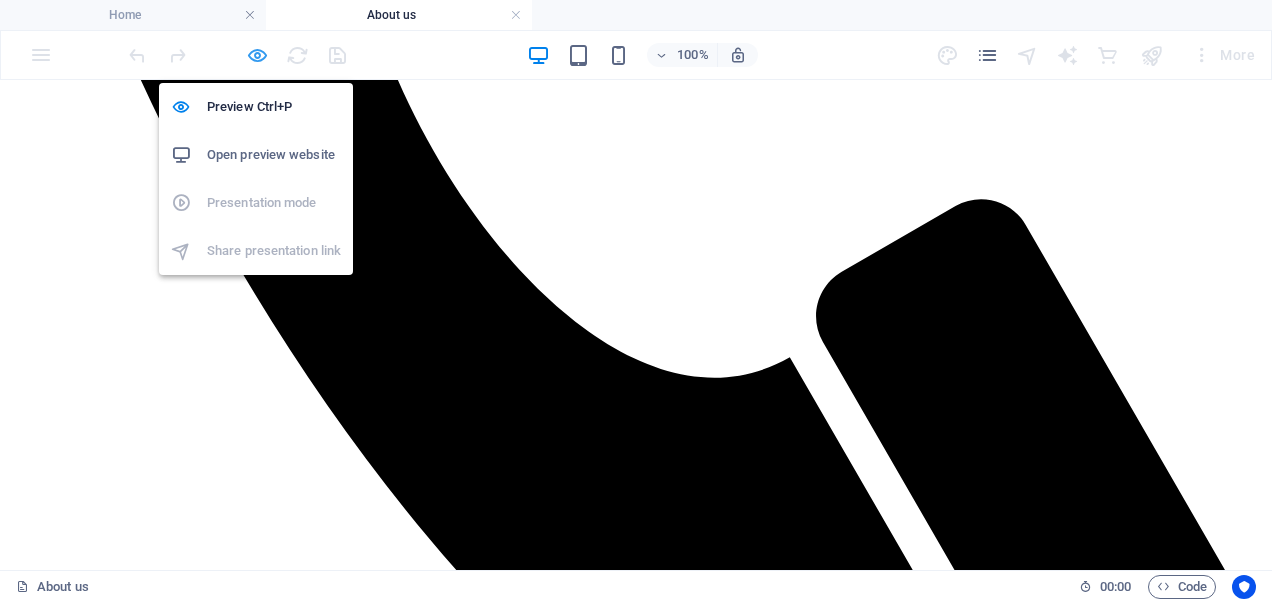 click at bounding box center [257, 55] 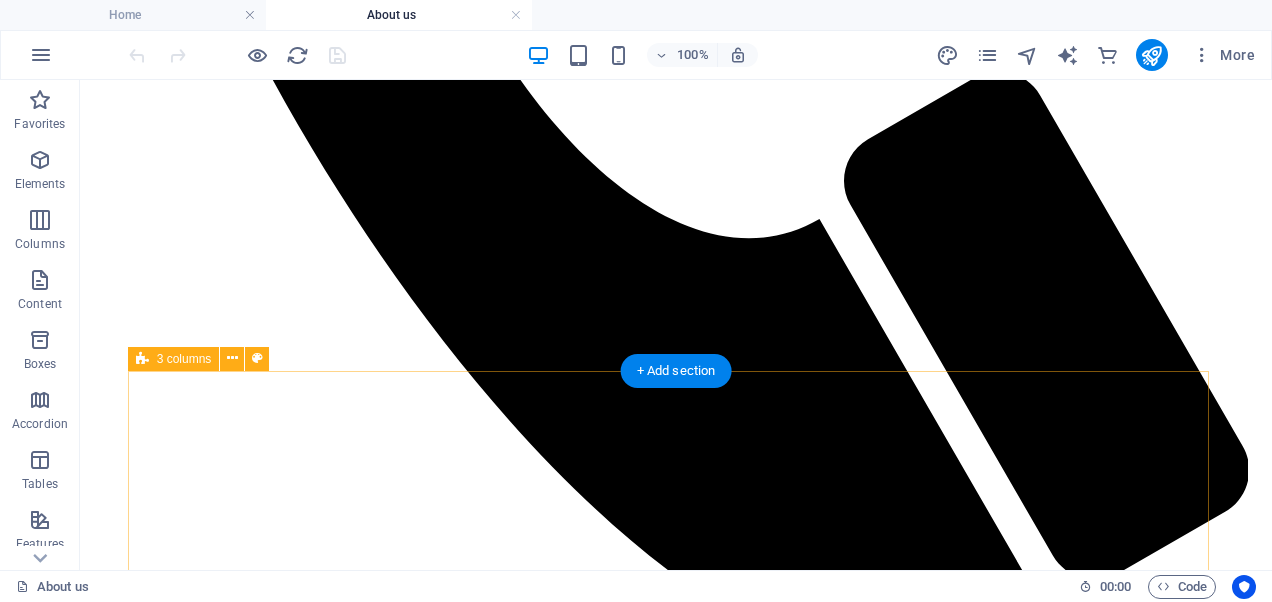 scroll, scrollTop: 1200, scrollLeft: 0, axis: vertical 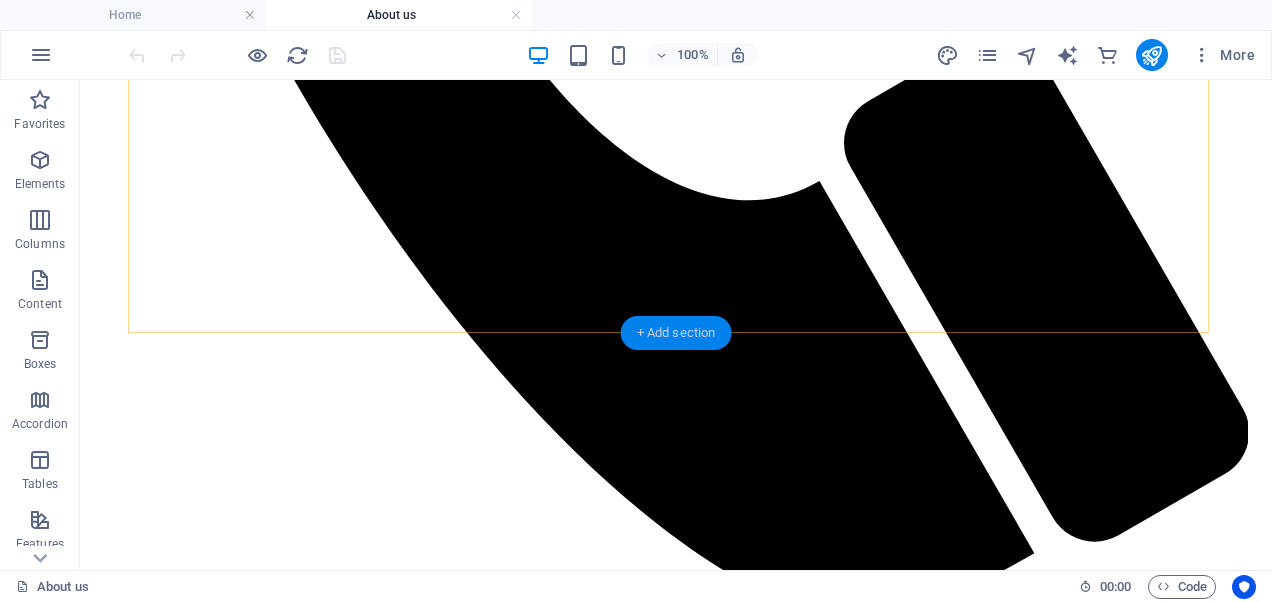 click on "+ Add section" at bounding box center (676, 333) 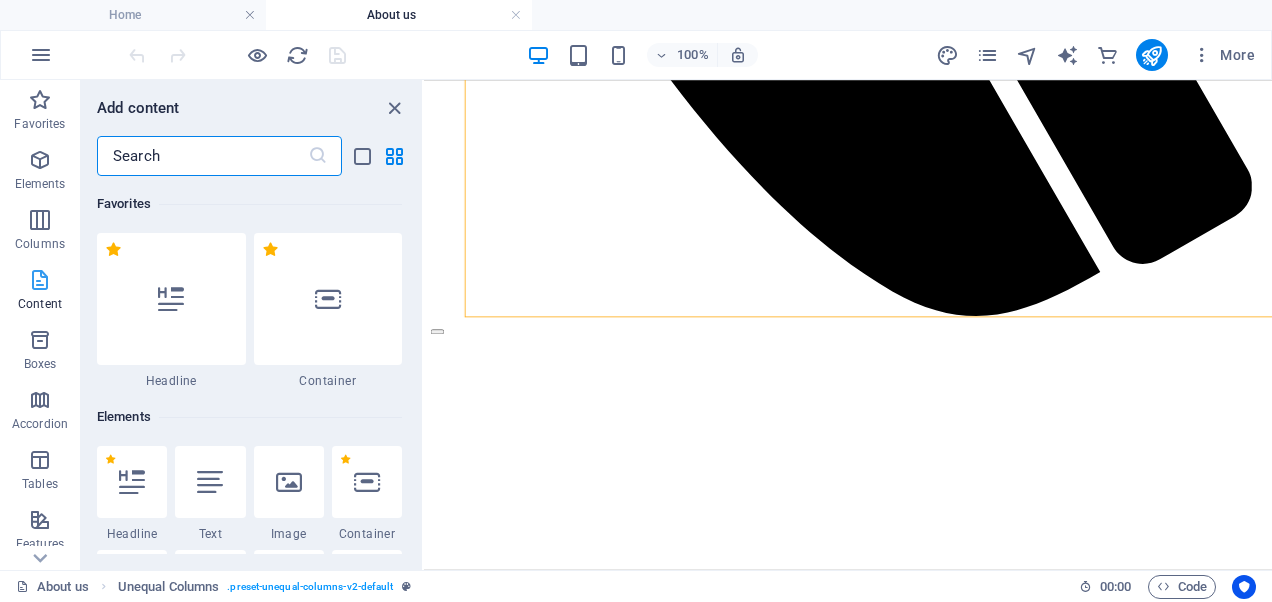 scroll, scrollTop: 1174, scrollLeft: 0, axis: vertical 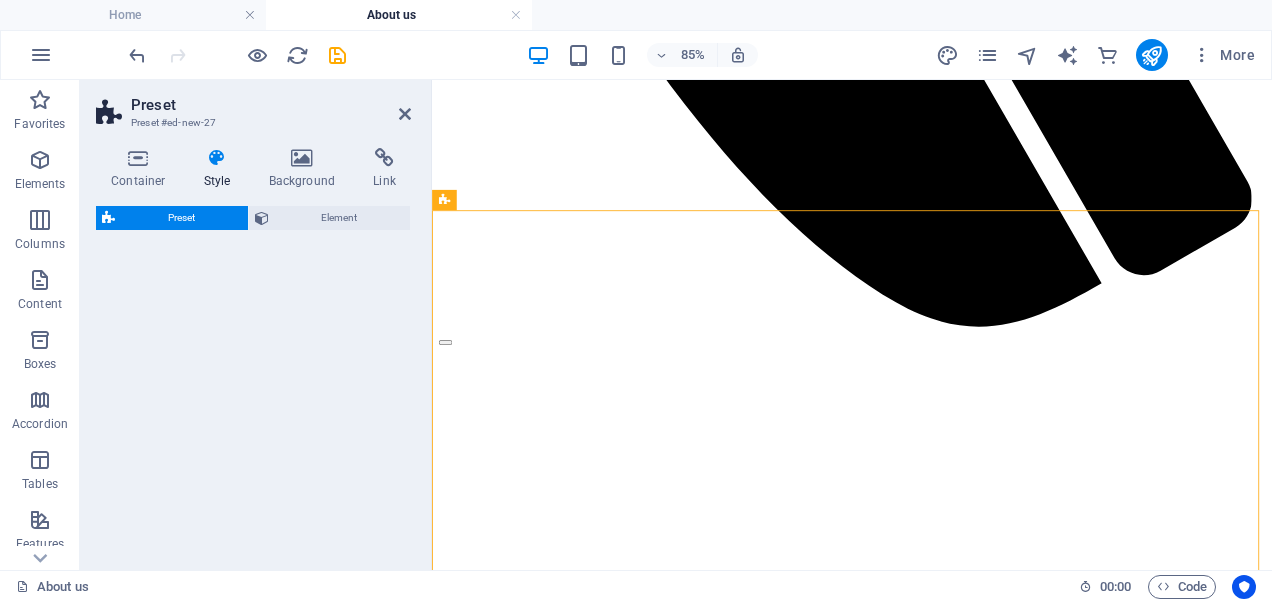 select on "rem" 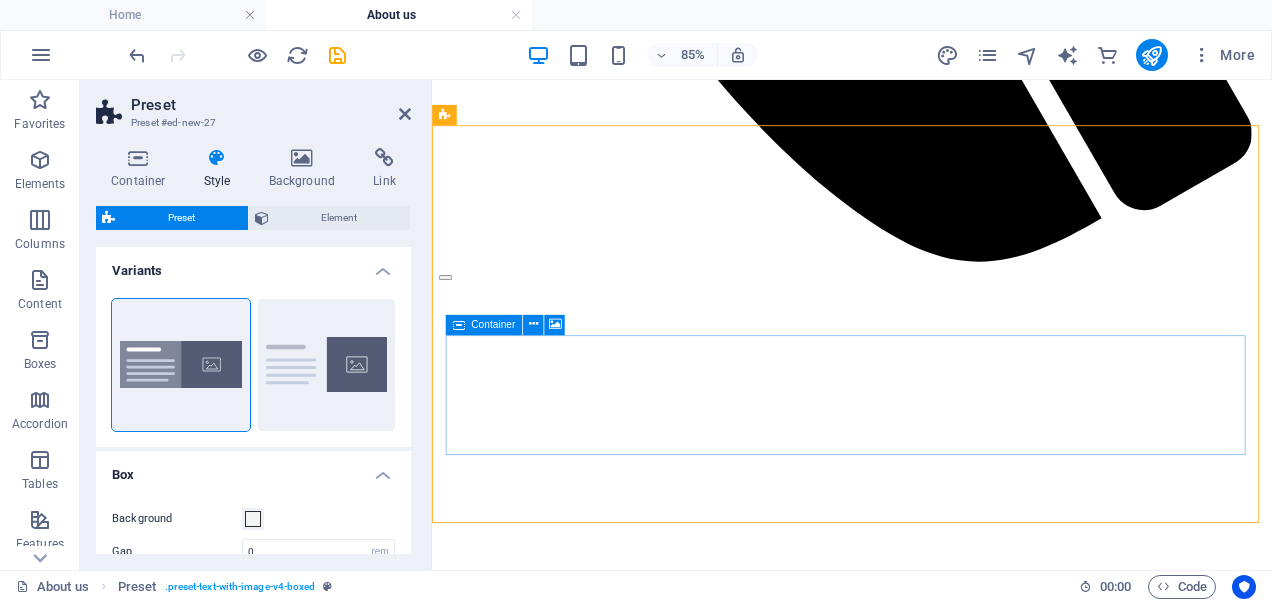 scroll, scrollTop: 1274, scrollLeft: 0, axis: vertical 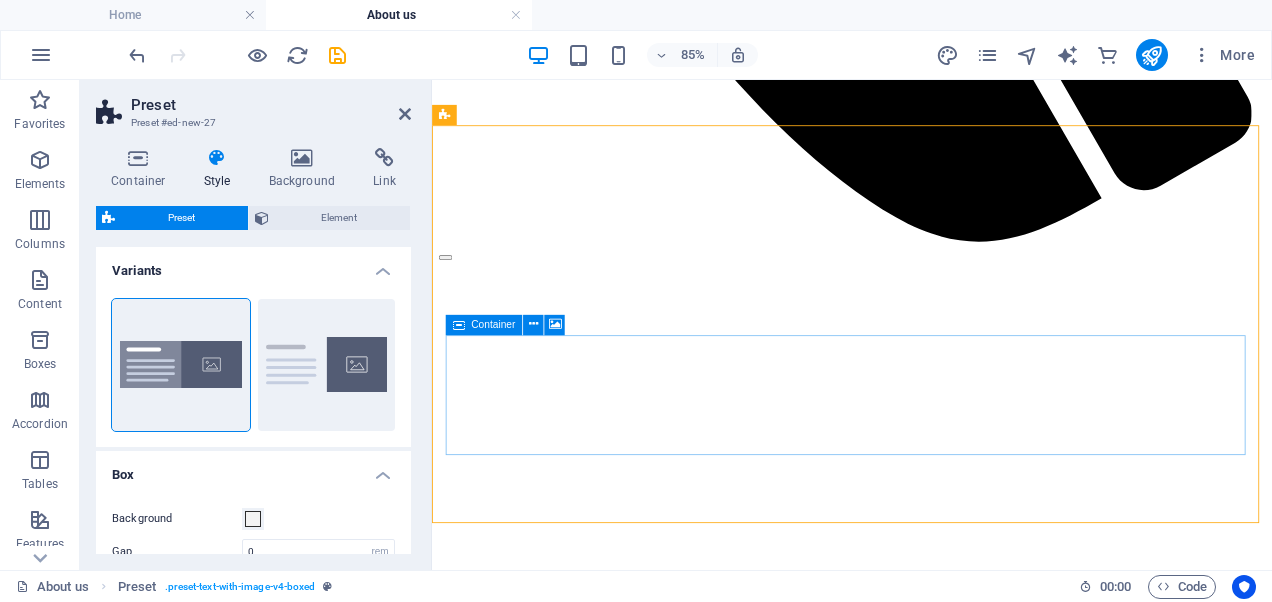 click on "Drop content here or  Add elements  Paste clipboard" at bounding box center [926, 1964] 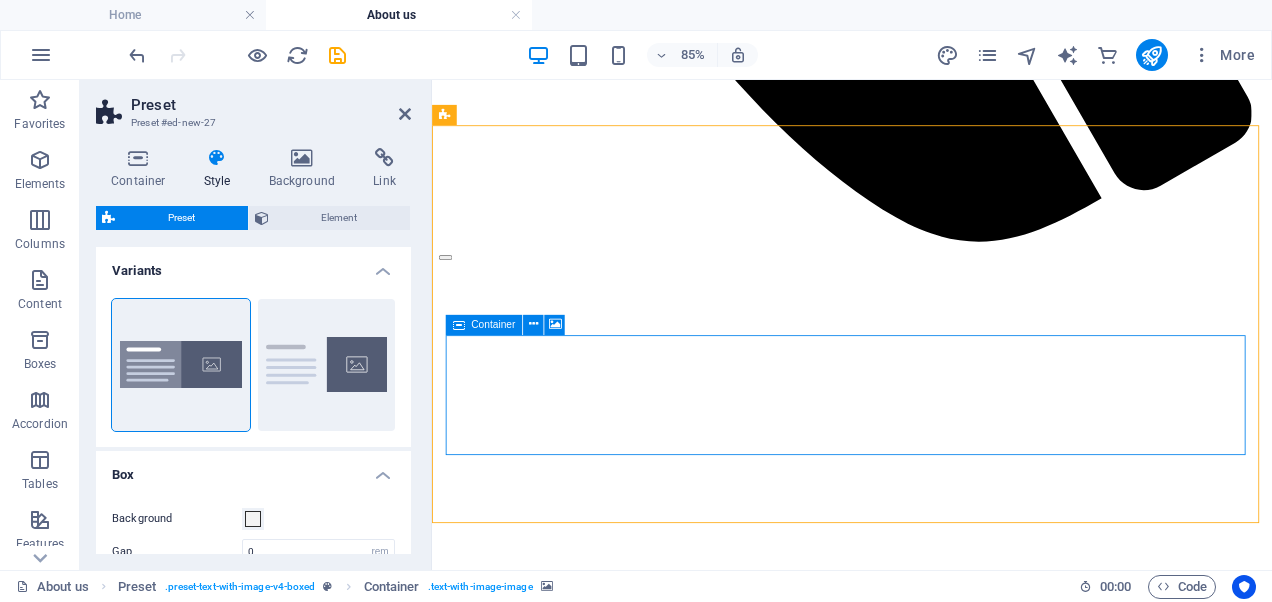 click on "Drop content here or  Add elements  Paste clipboard" at bounding box center (926, 1964) 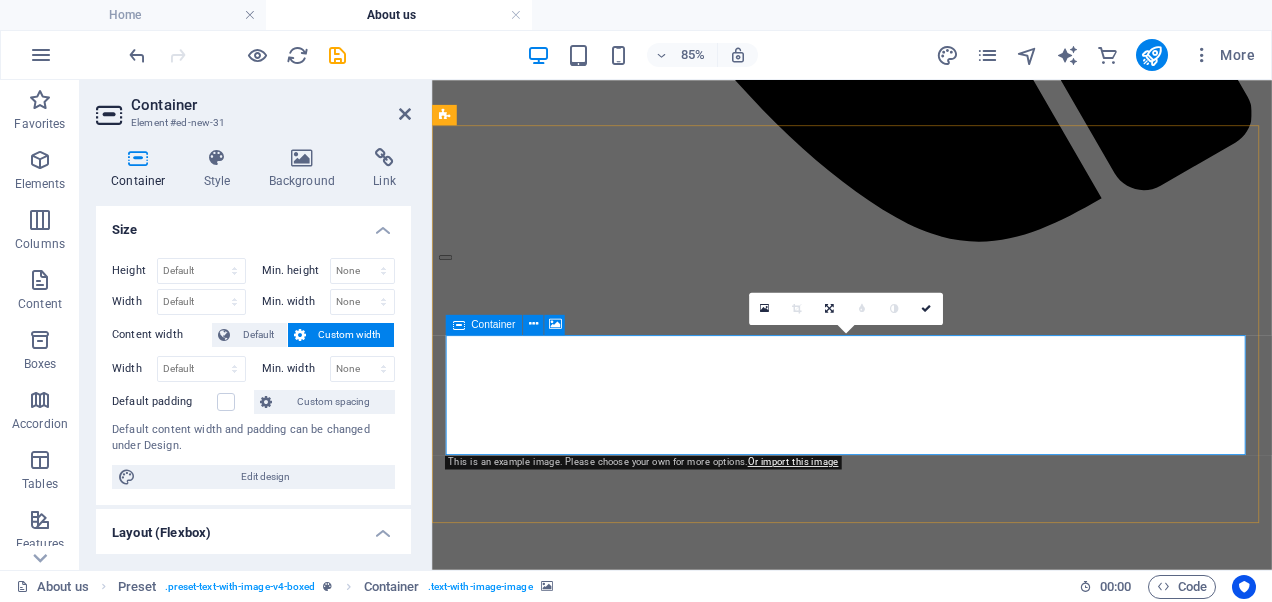 click on "Drop content here or  Add elements  Paste clipboard" at bounding box center [926, 1964] 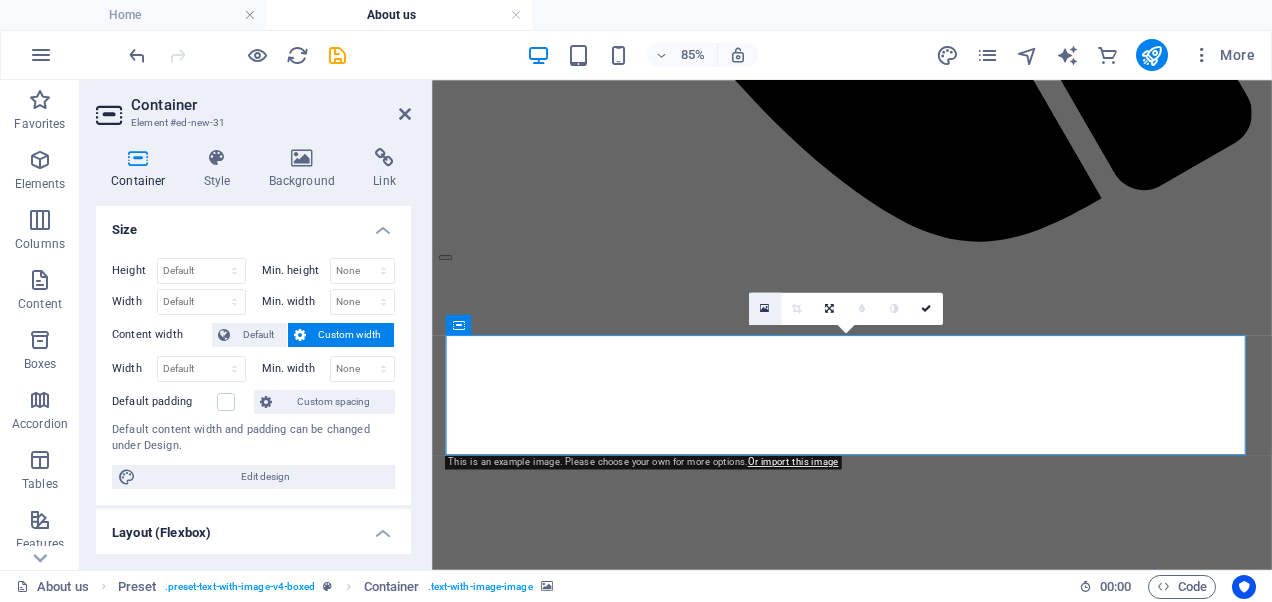 click at bounding box center (765, 308) 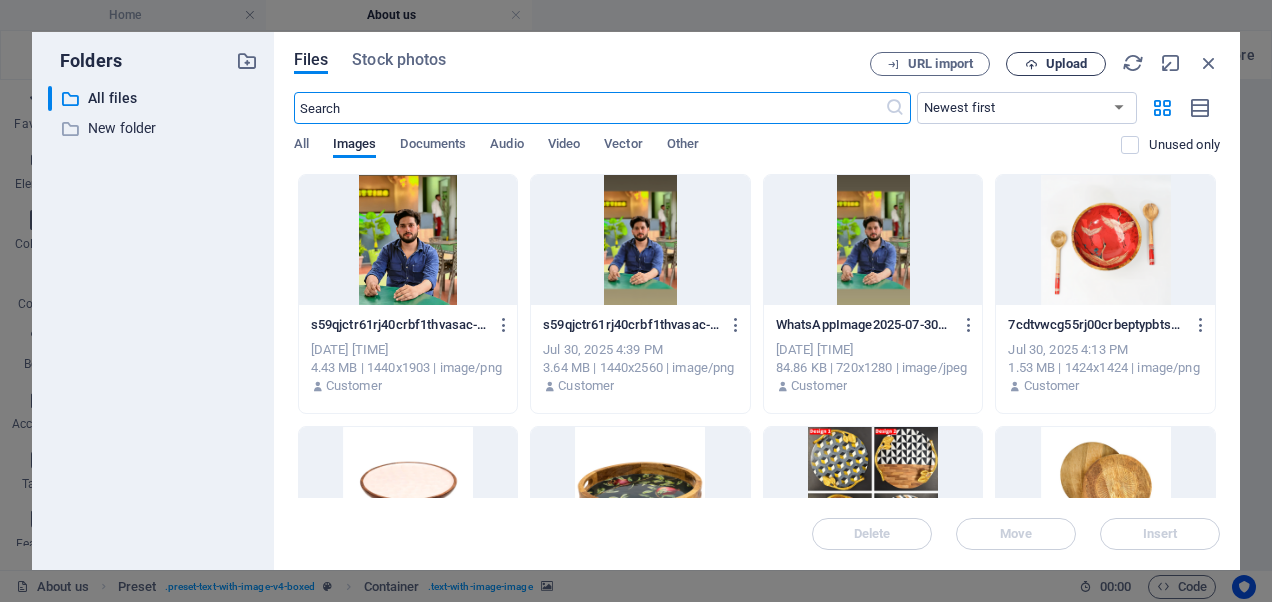click on "Upload" at bounding box center [1066, 64] 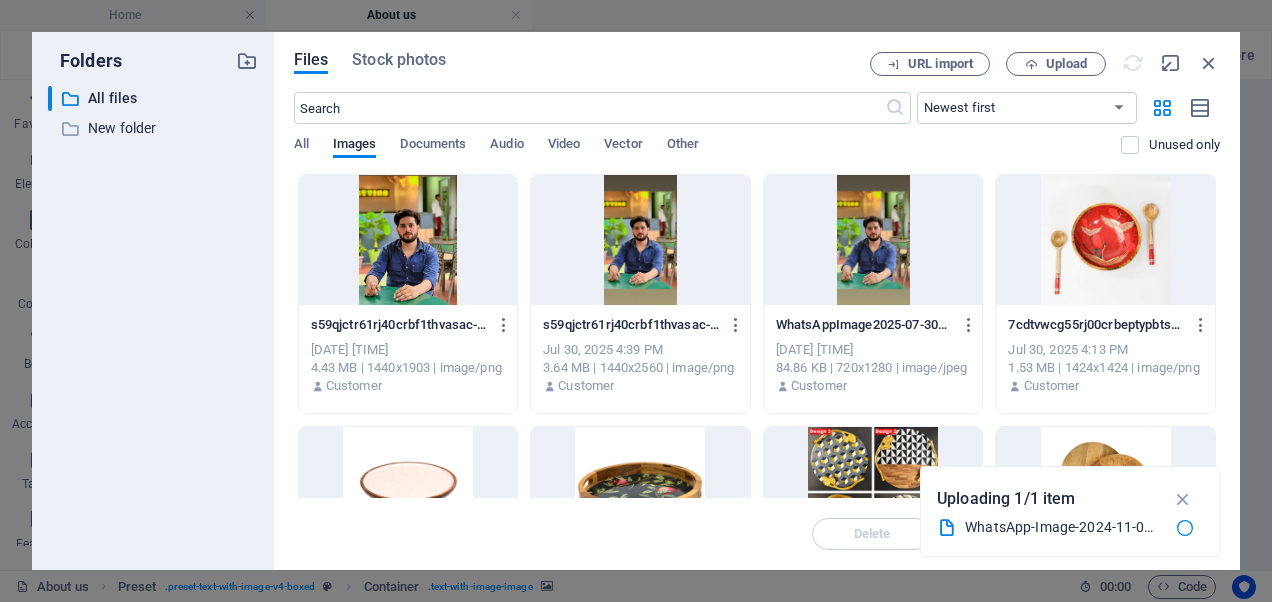 scroll, scrollTop: 0, scrollLeft: 0, axis: both 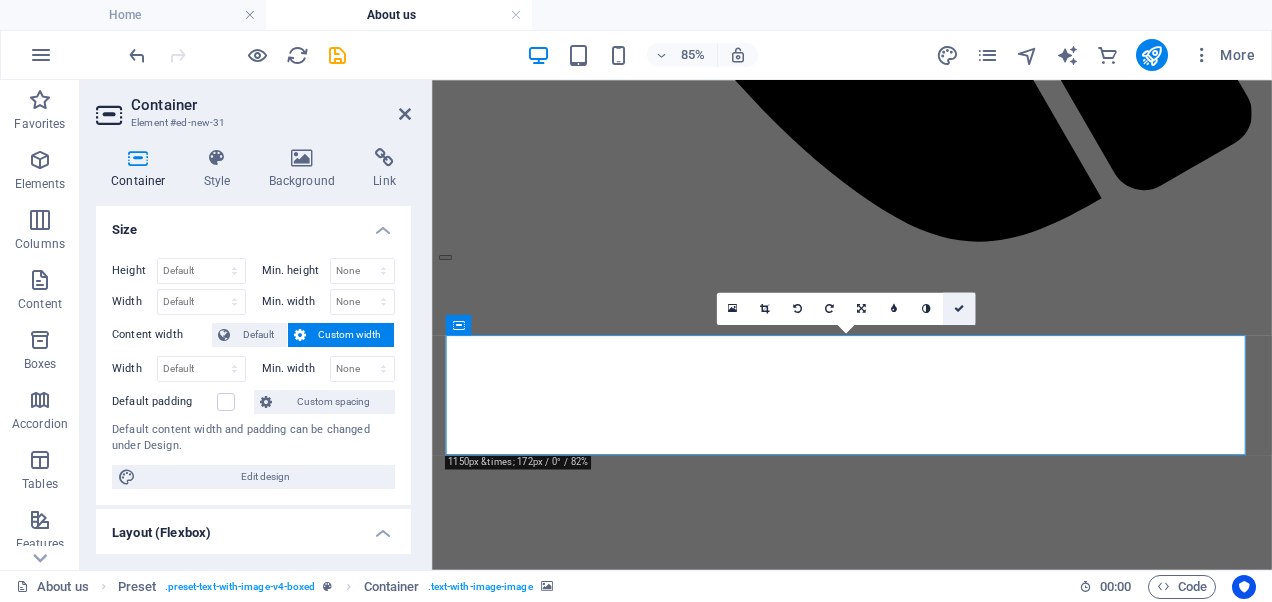 click at bounding box center [958, 308] 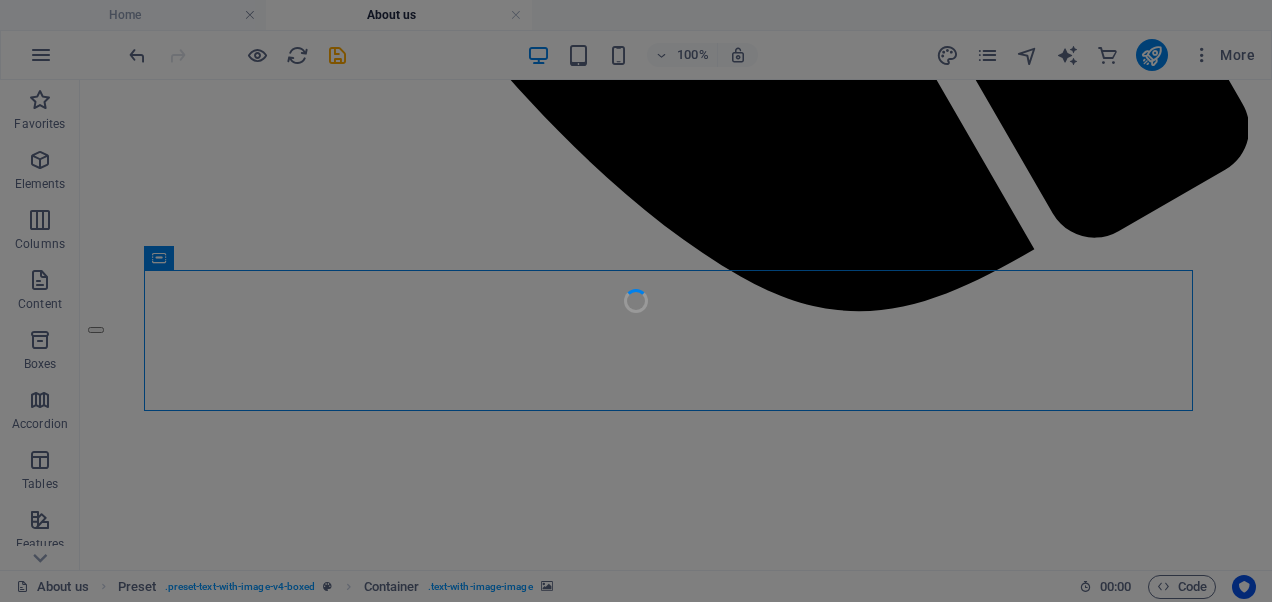 scroll, scrollTop: 1516, scrollLeft: 0, axis: vertical 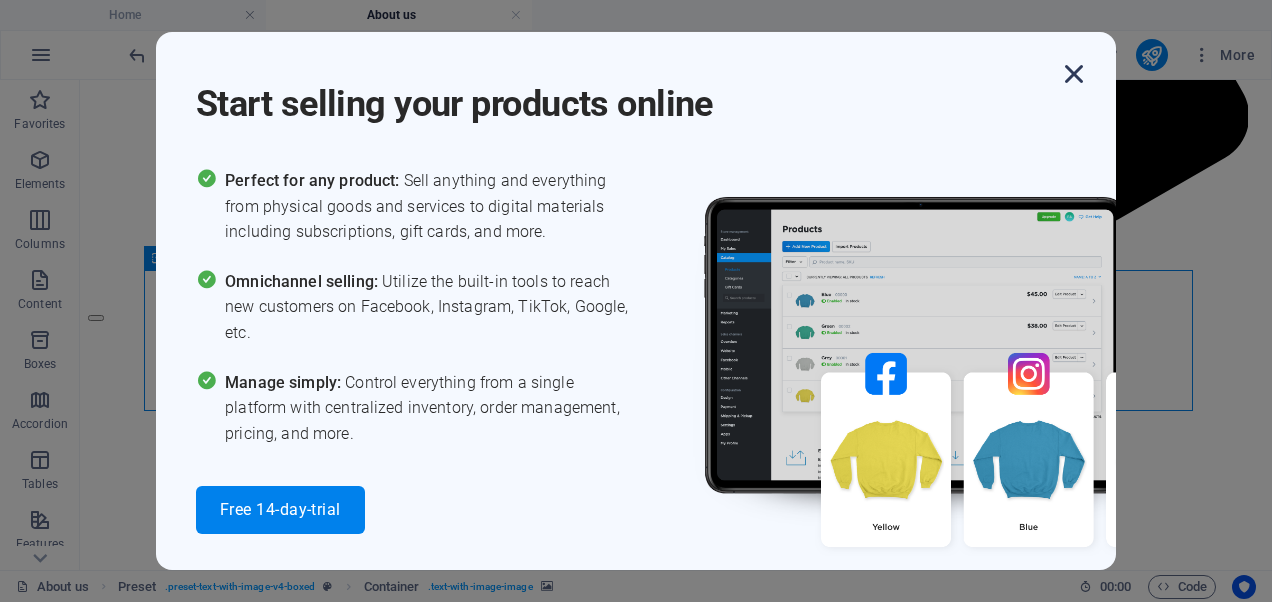 click at bounding box center (1074, 74) 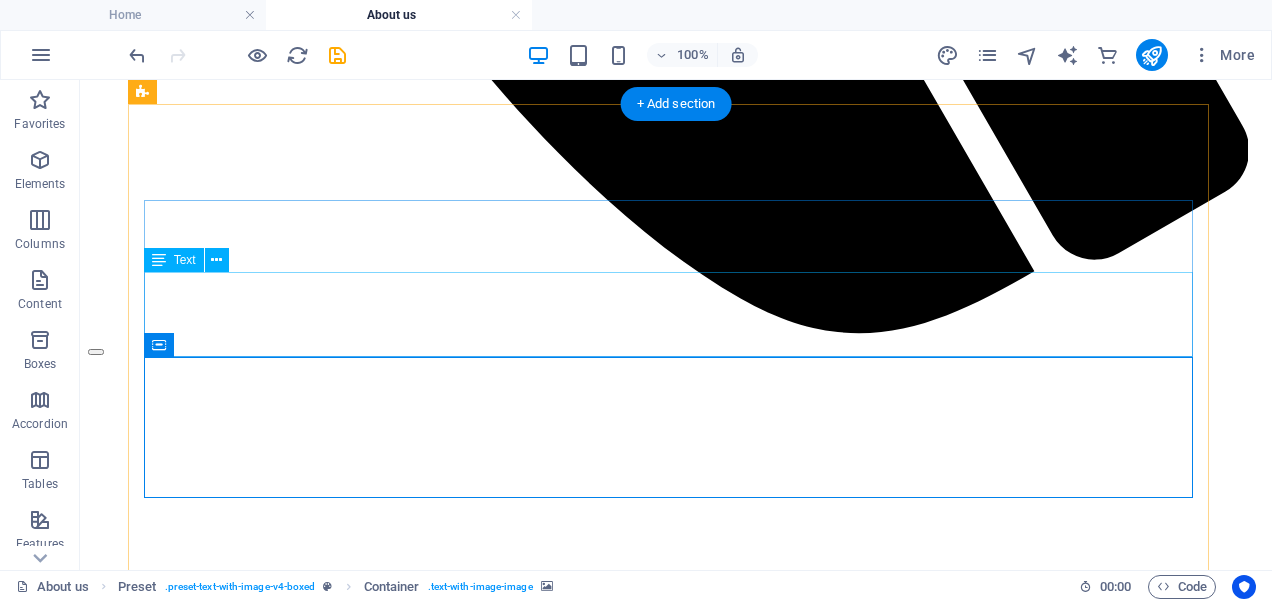 scroll, scrollTop: 1516, scrollLeft: 0, axis: vertical 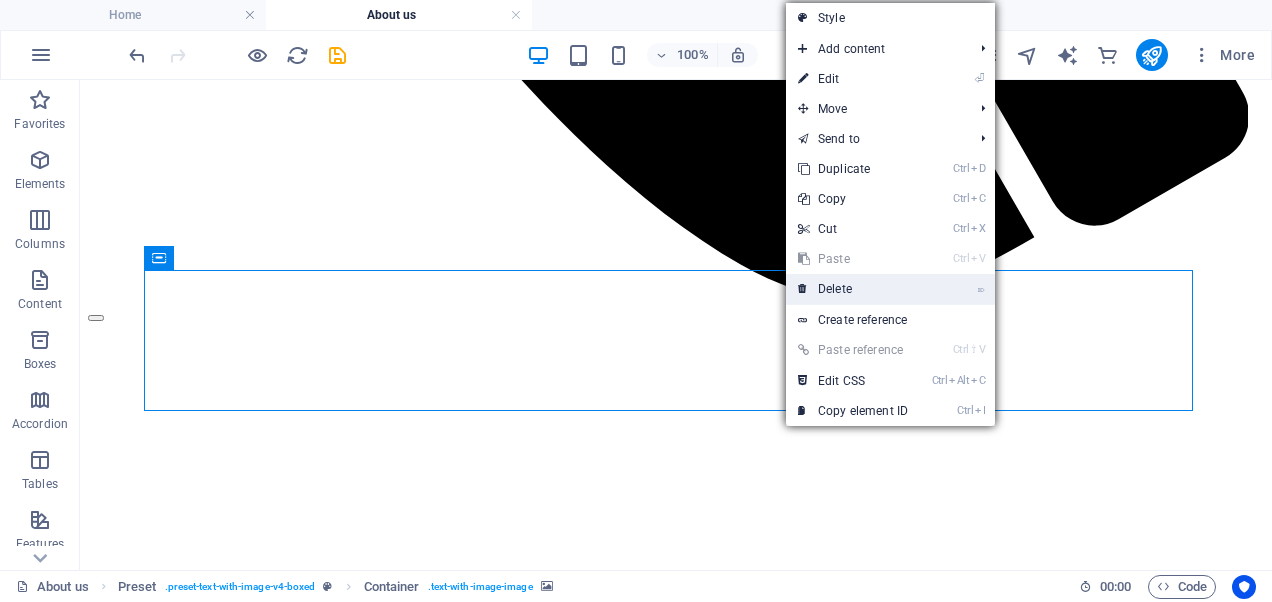 click on "⌦  Delete" at bounding box center [853, 289] 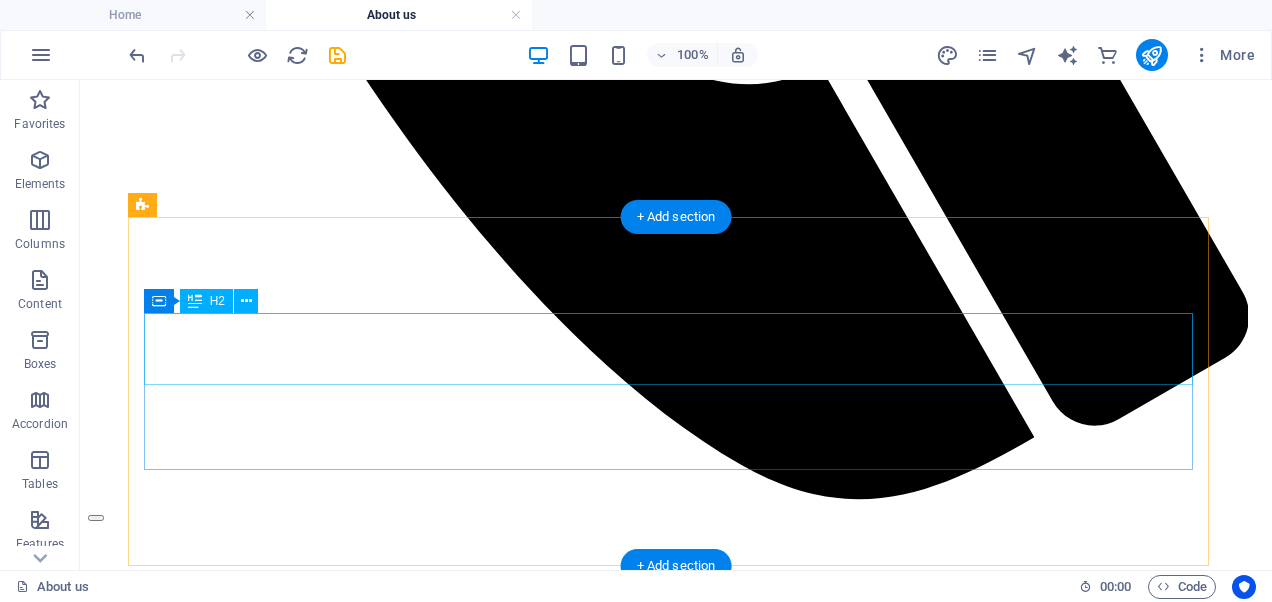 scroll, scrollTop: 1416, scrollLeft: 0, axis: vertical 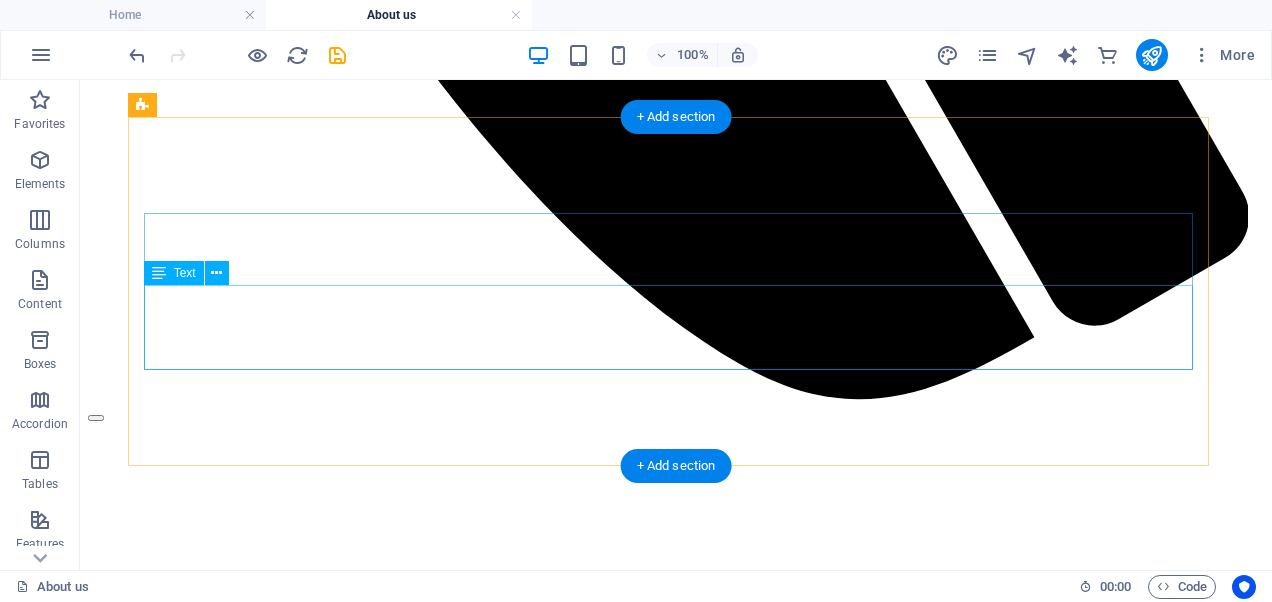 click on "Lorem ipsum dolor sit amet, consectetuer adipiscing elit. Aenean commodo ligula eget dolor. Lorem ipsum dolor sit amet, consectetuer adipiscing elit leget dolor. Lorem ipsum dolor sit amet, consectetuer adipiscing elit. Aenean commodo ligula eget dolor. Lorem ipsum dolor sit amet, consectetuer adipiscing elit dolor consectetuer adipiscing elit leget dolor. Lorem elit saget ipsum dolor sit amet, consectetuer." at bounding box center (676, 1905) 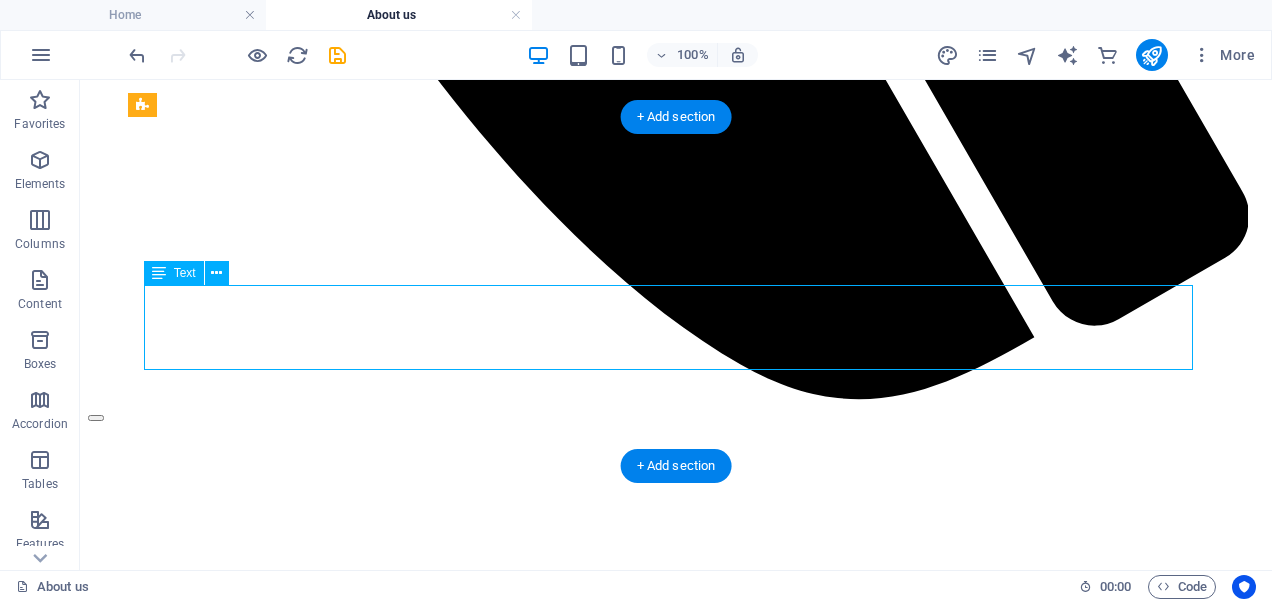 click on "Lorem ipsum dolor sit amet, consectetuer adipiscing elit. Aenean commodo ligula eget dolor. Lorem ipsum dolor sit amet, consectetuer adipiscing elit leget dolor. Lorem ipsum dolor sit amet, consectetuer adipiscing elit. Aenean commodo ligula eget dolor. Lorem ipsum dolor sit amet, consectetuer adipiscing elit dolor consectetuer adipiscing elit leget dolor. Lorem elit saget ipsum dolor sit amet, consectetuer." at bounding box center (676, 1905) 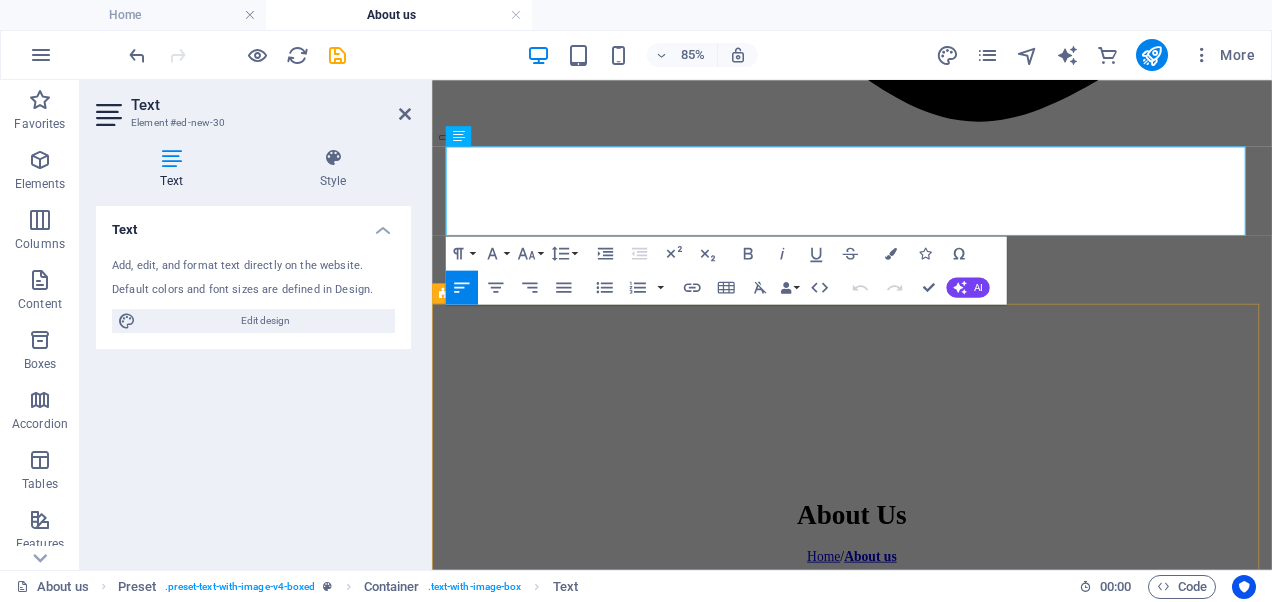 scroll, scrollTop: 1390, scrollLeft: 0, axis: vertical 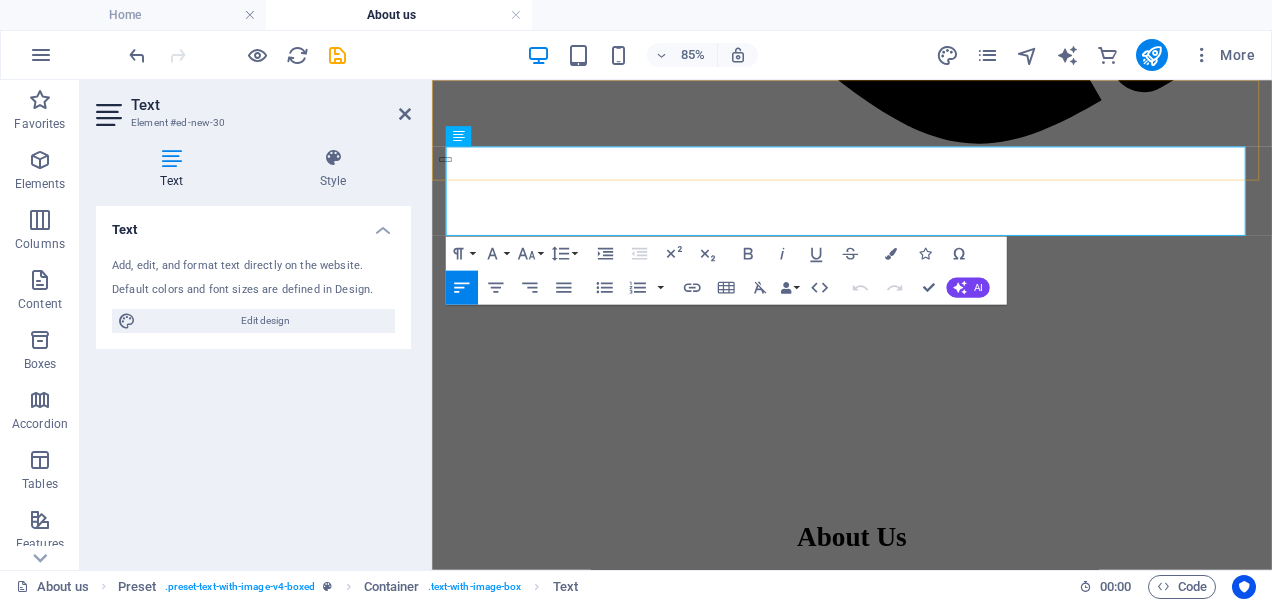 drag, startPoint x: 523, startPoint y: 239, endPoint x: 444, endPoint y: 191, distance: 92.43917 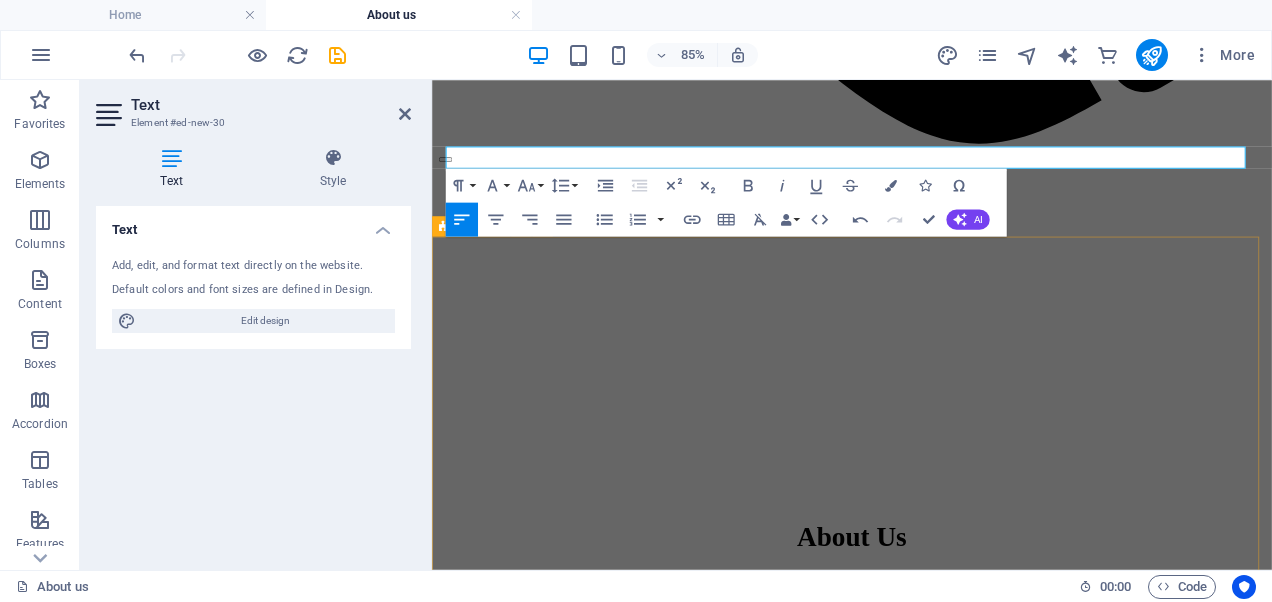 click on "[PERSON] [PERSON] CEO & Designer [PERSON] Office Management [PERSON] Designer [PERSON] Marketing [PERSON] Constructor [PERSON] Marketing" at bounding box center (926, 1770) 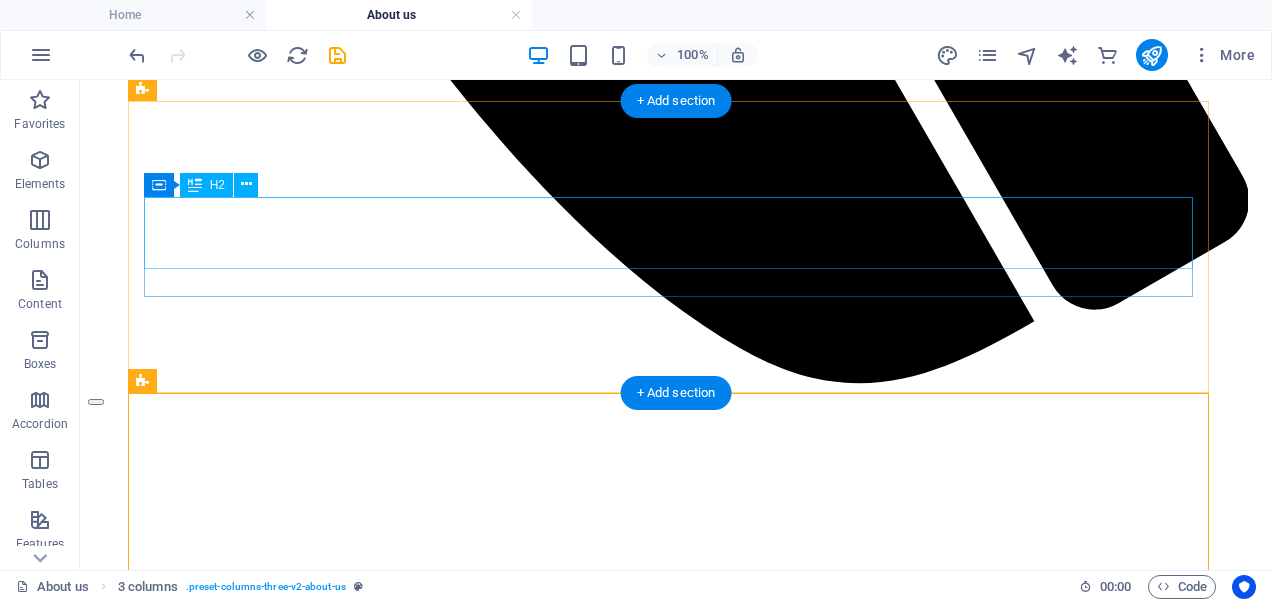 scroll, scrollTop: 1332, scrollLeft: 0, axis: vertical 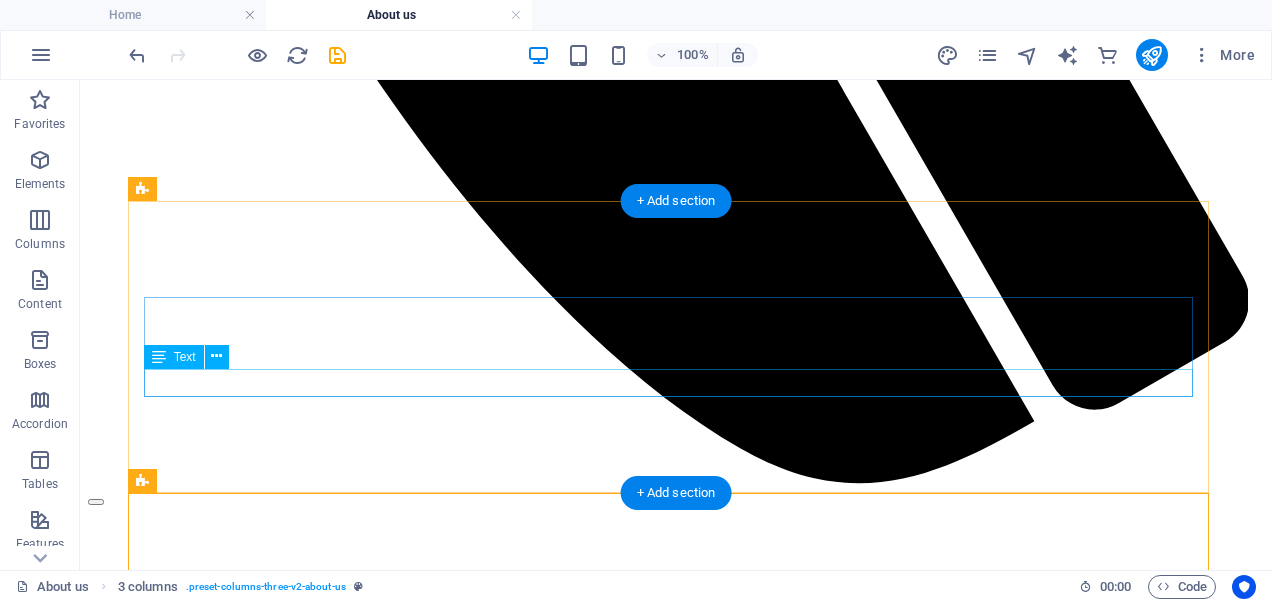 click on "Lorem ipsum dolor sit amet, consectetuer adipiscing elit. Aenean commodo ligula eget dolor. Lorem ipsum dolor sit amet, consectetuer" at bounding box center [676, 1981] 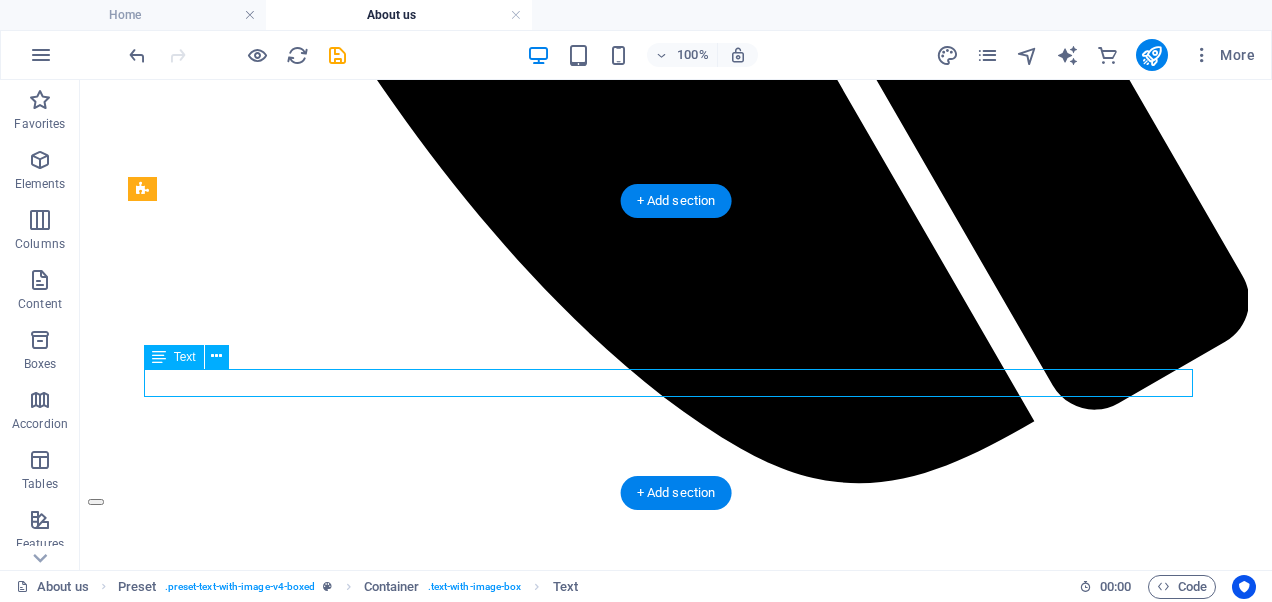 click on "Lorem ipsum dolor sit amet, consectetuer adipiscing elit. Aenean commodo ligula eget dolor. Lorem ipsum dolor sit amet, consectetuer" at bounding box center (676, 1981) 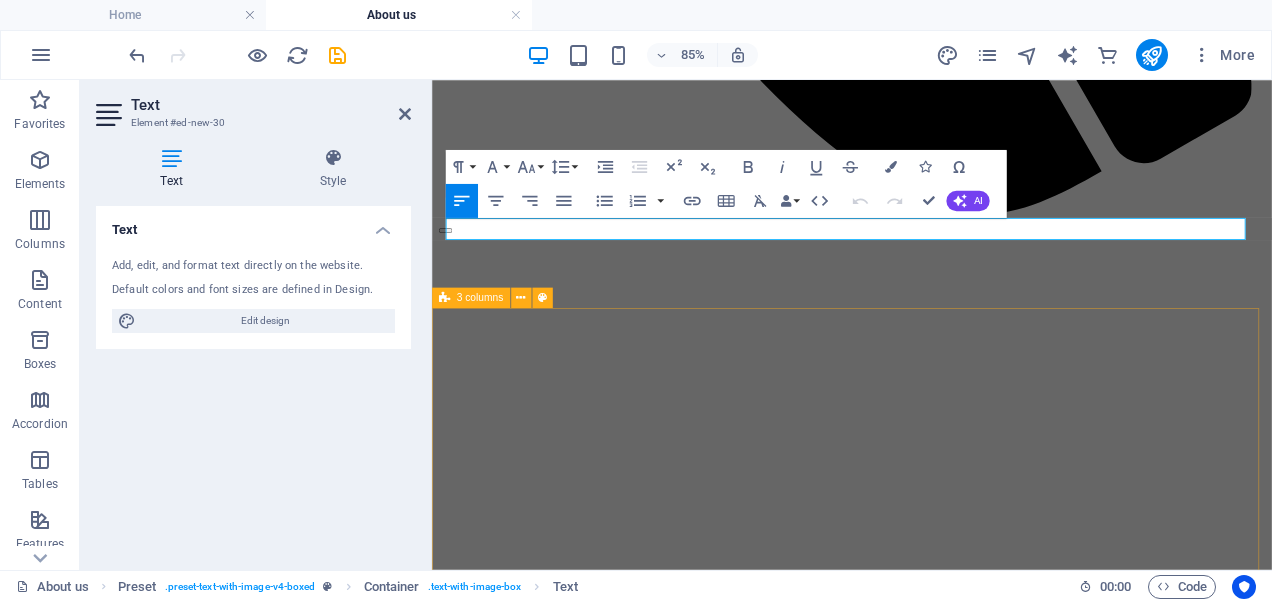 click on "[PERSON] [PERSON] CEO & Designer [PERSON] Office Management [PERSON] Designer [PERSON] Marketing [PERSON] Constructor [PERSON] Marketing" at bounding box center (926, 1854) 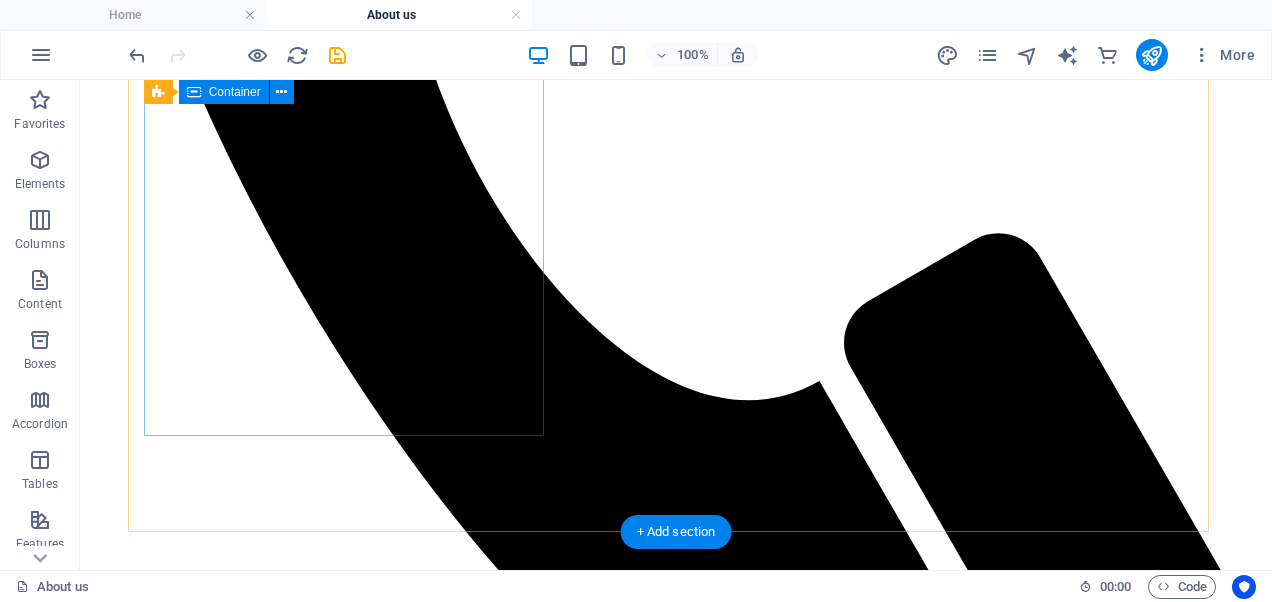 scroll, scrollTop: 1400, scrollLeft: 0, axis: vertical 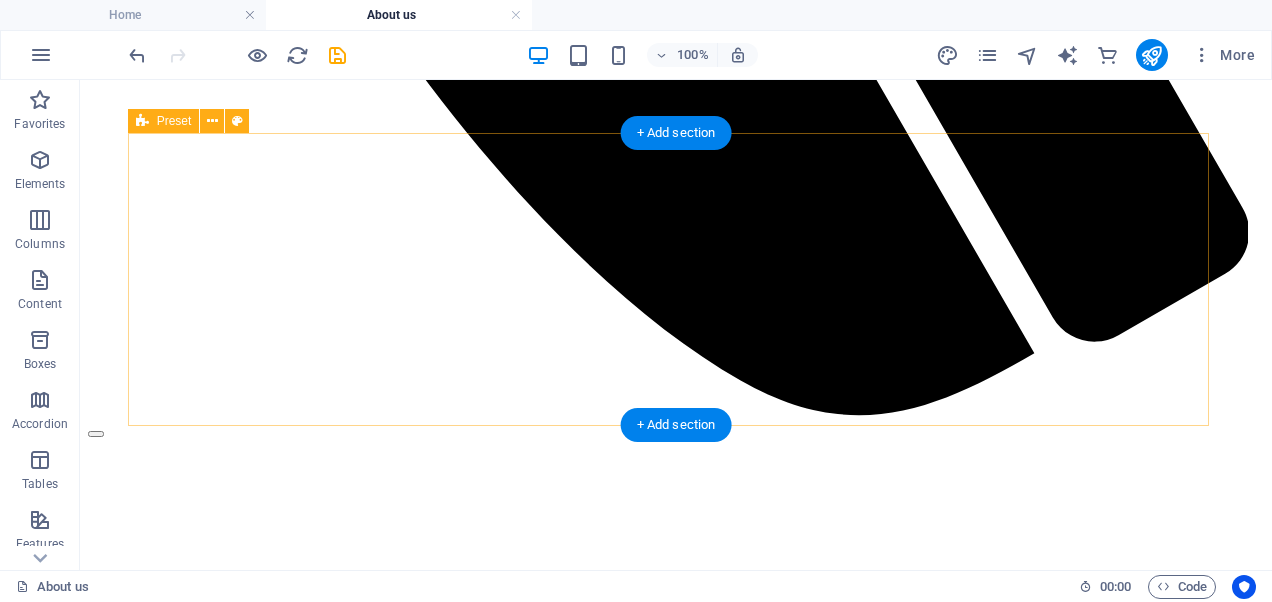 click on "New headline Lorem ipsum dolor sit amet, consectetuer adipiscing elit. Aenean commodo ligula eget dolor. Lorem ipsum dolor sit amet, consectetuer" at bounding box center [676, 1879] 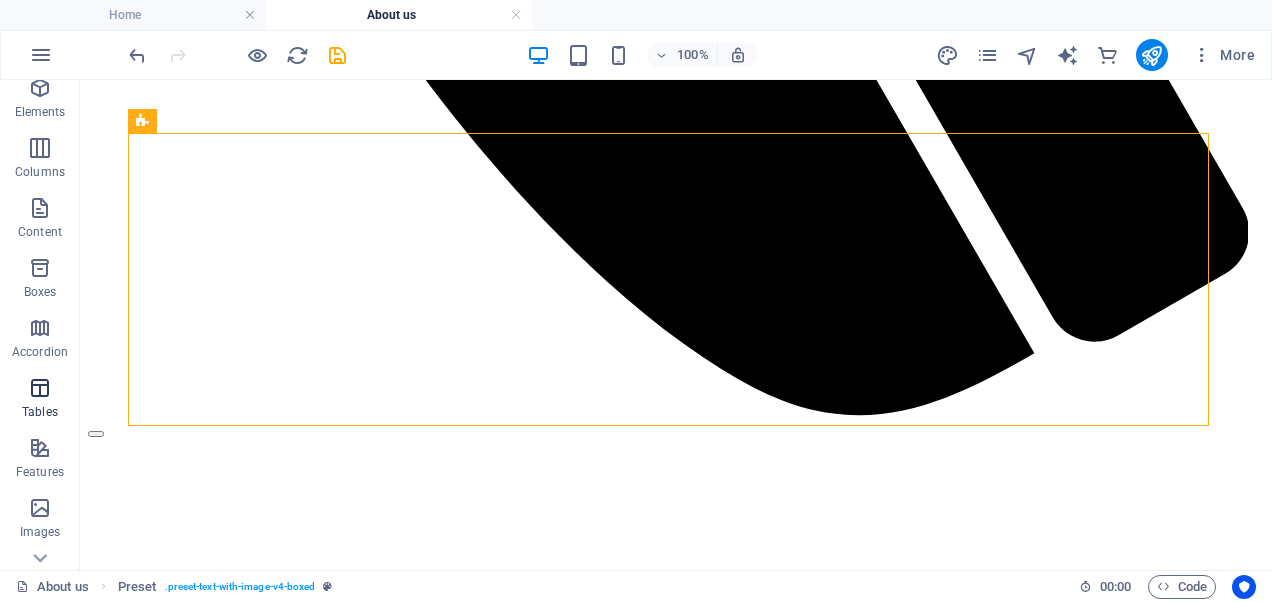 scroll, scrollTop: 100, scrollLeft: 0, axis: vertical 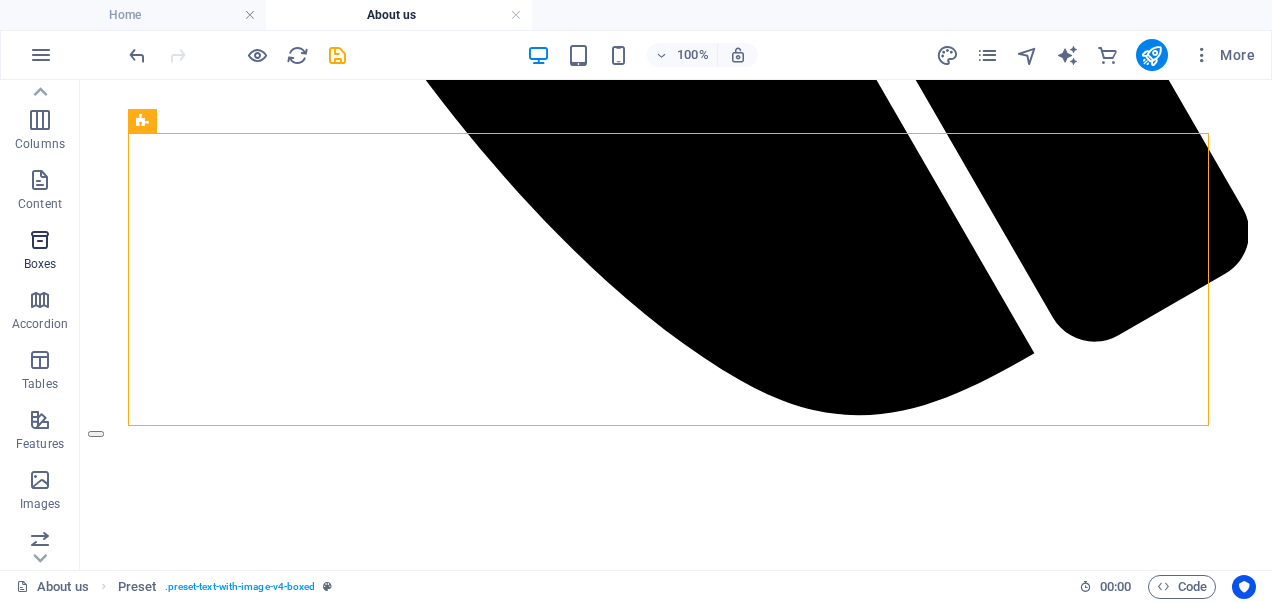 click at bounding box center (40, 240) 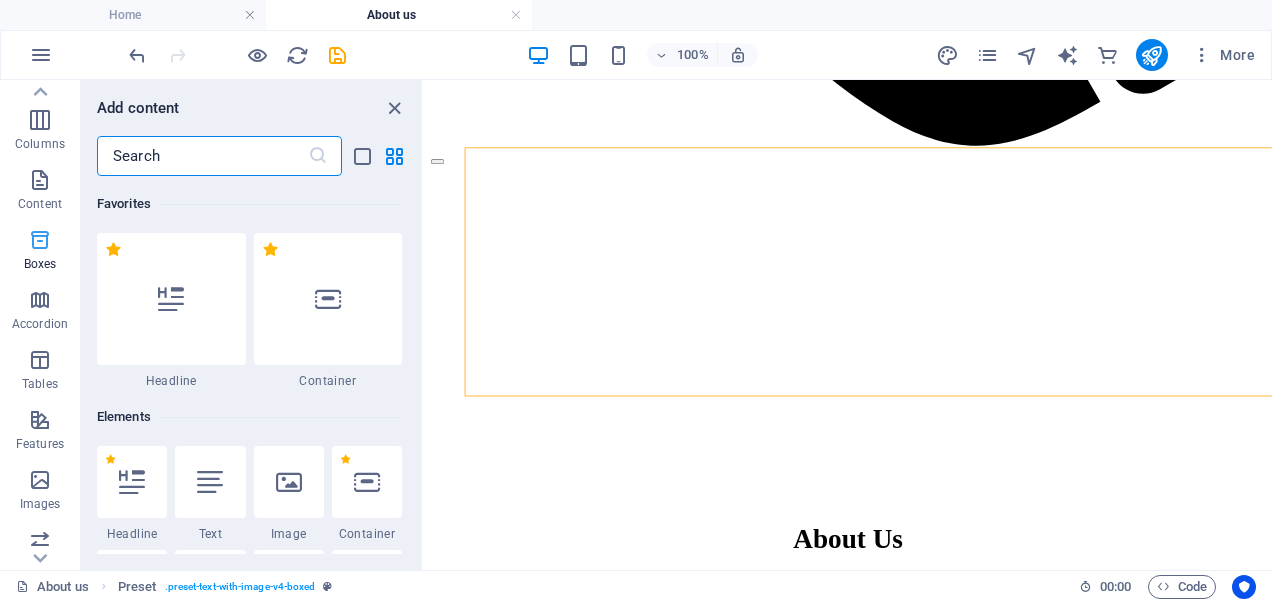 scroll, scrollTop: 1374, scrollLeft: 0, axis: vertical 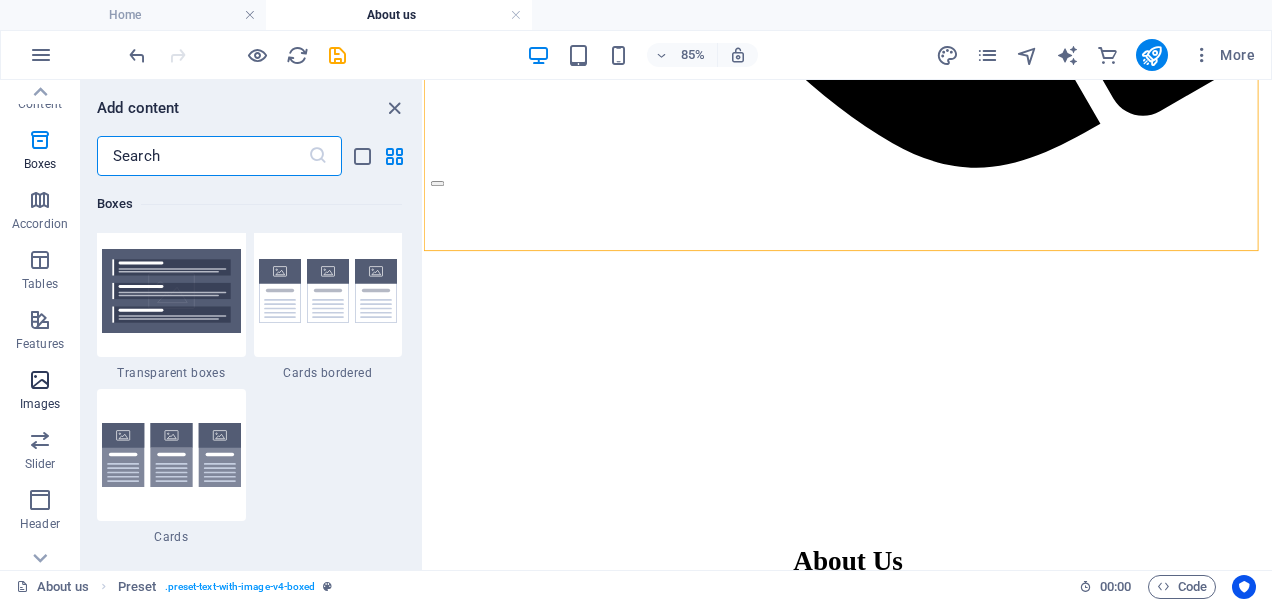 click at bounding box center (40, 380) 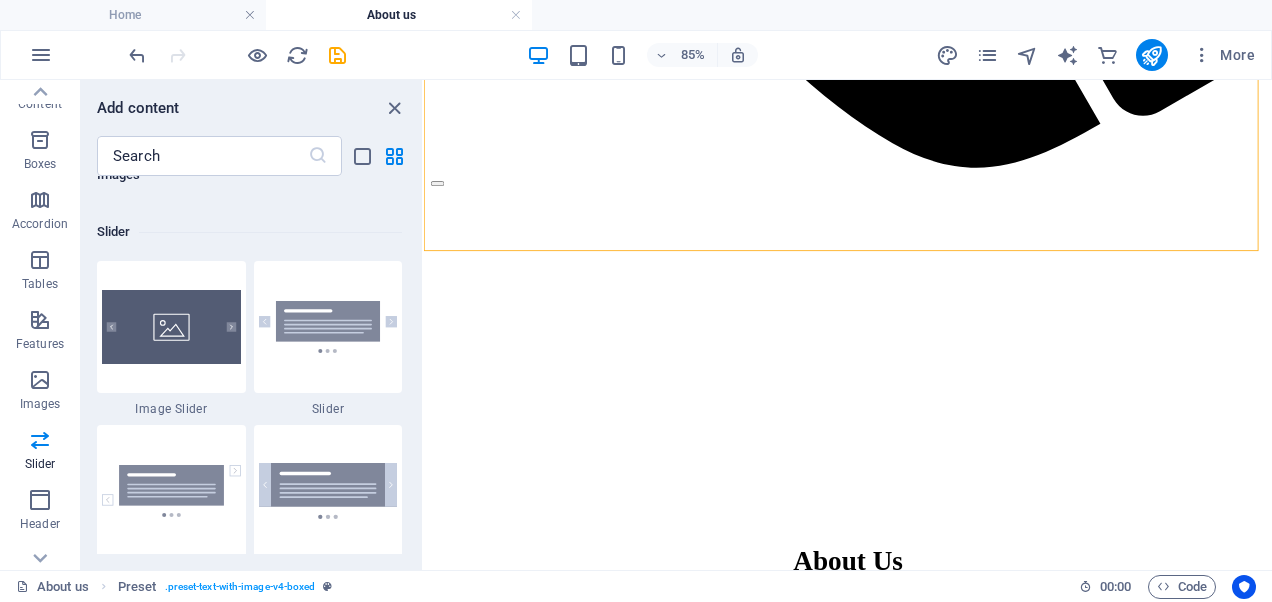 scroll, scrollTop: 11340, scrollLeft: 0, axis: vertical 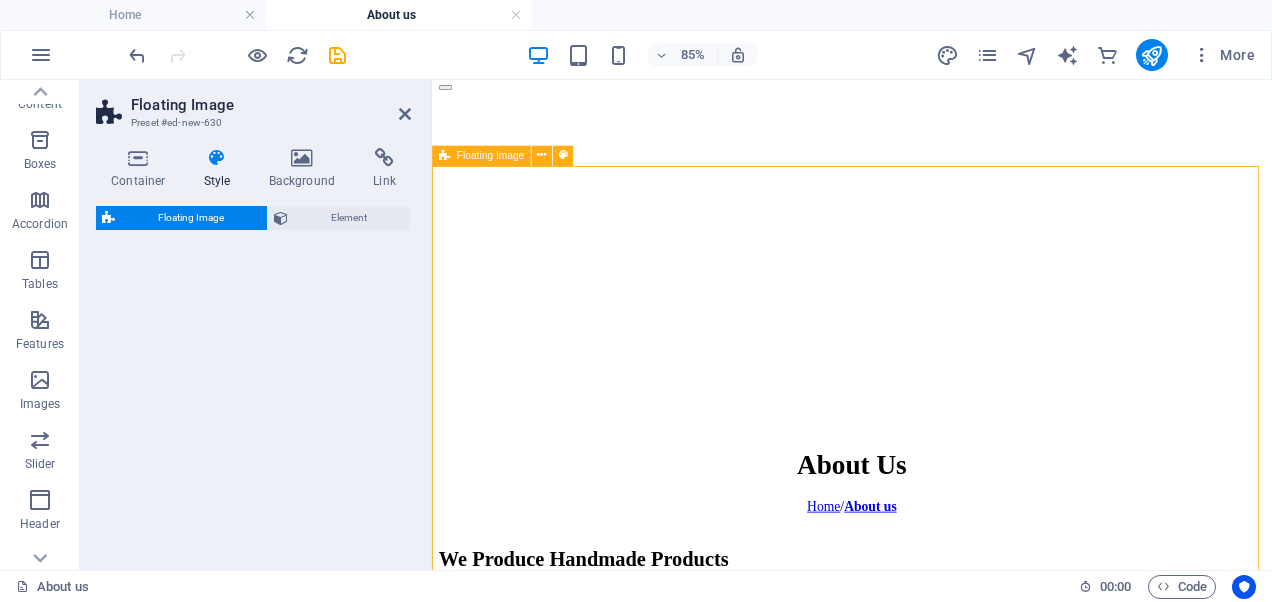 select on "%" 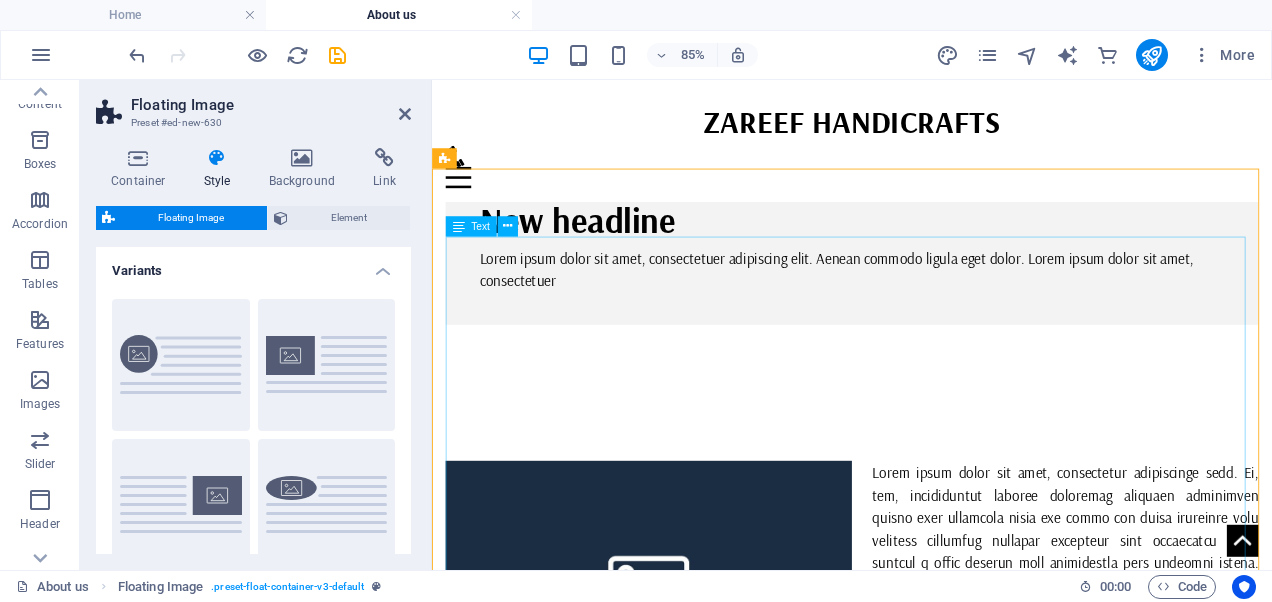 scroll, scrollTop: 1674, scrollLeft: 0, axis: vertical 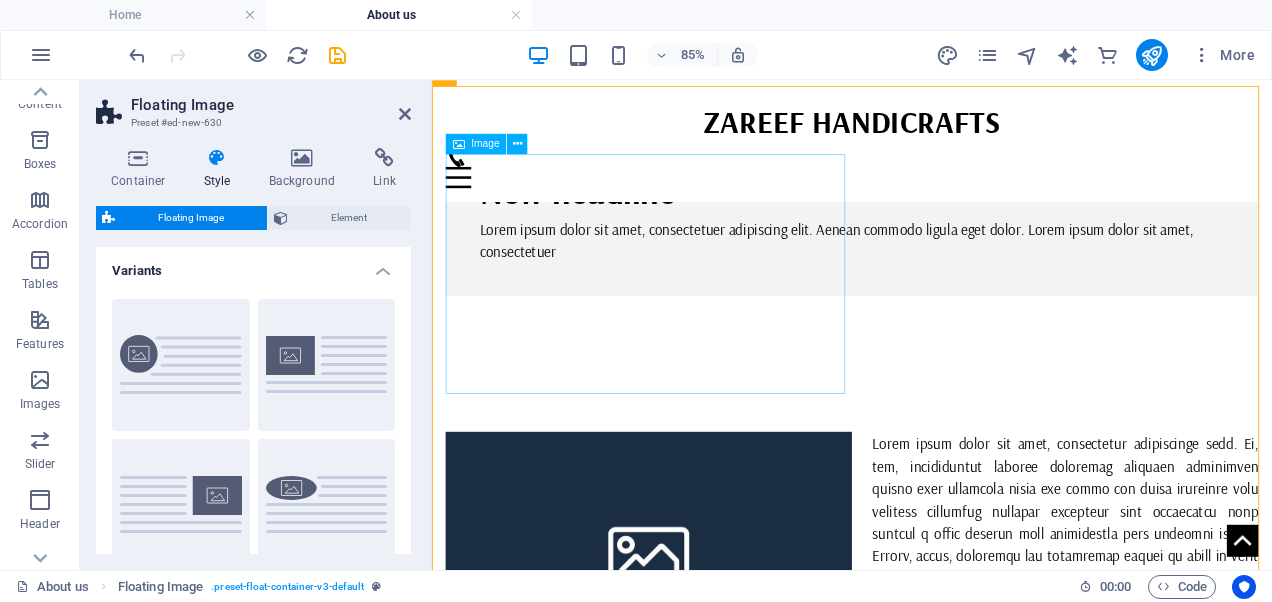 click at bounding box center (687, 637) 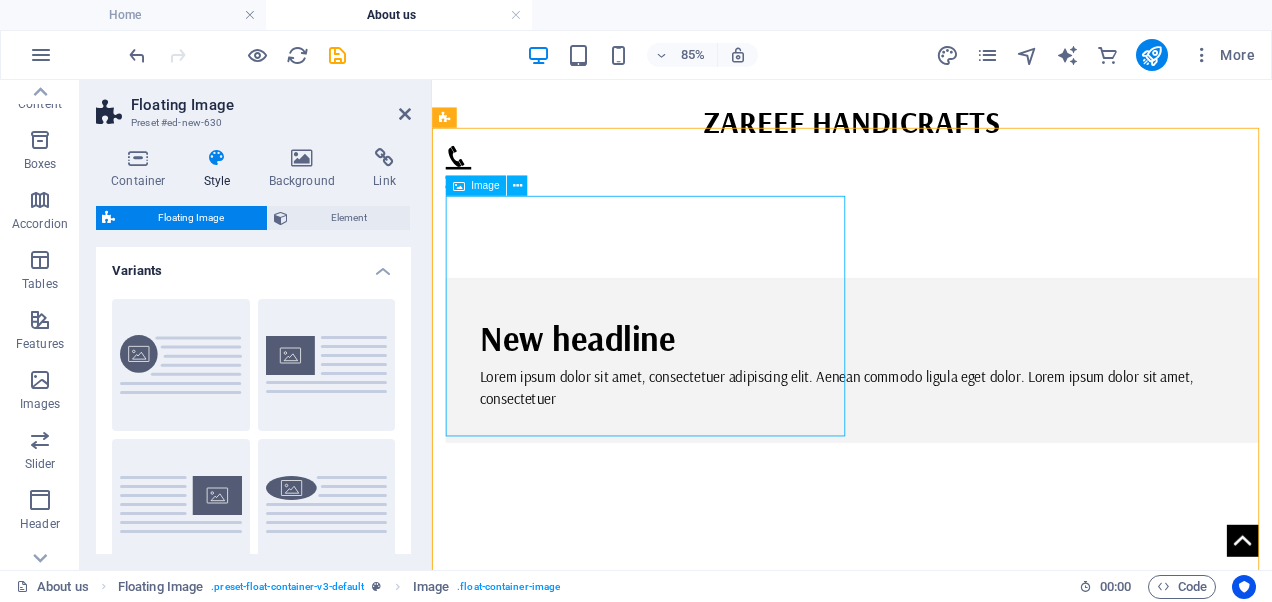 scroll, scrollTop: 1474, scrollLeft: 0, axis: vertical 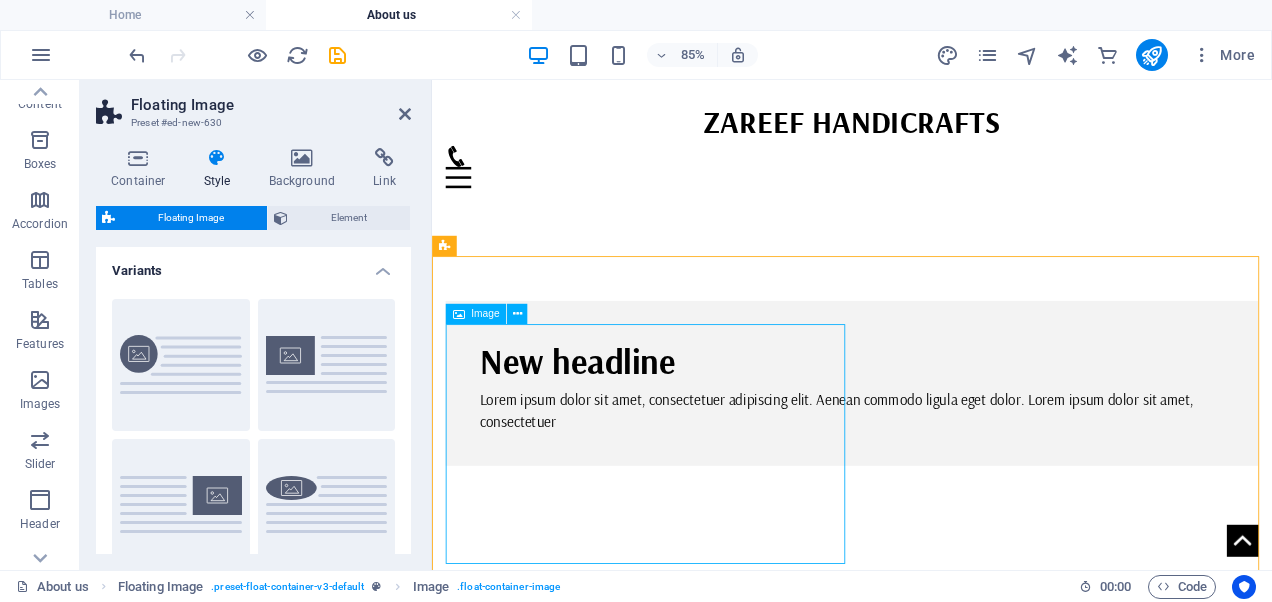 click at bounding box center (687, 837) 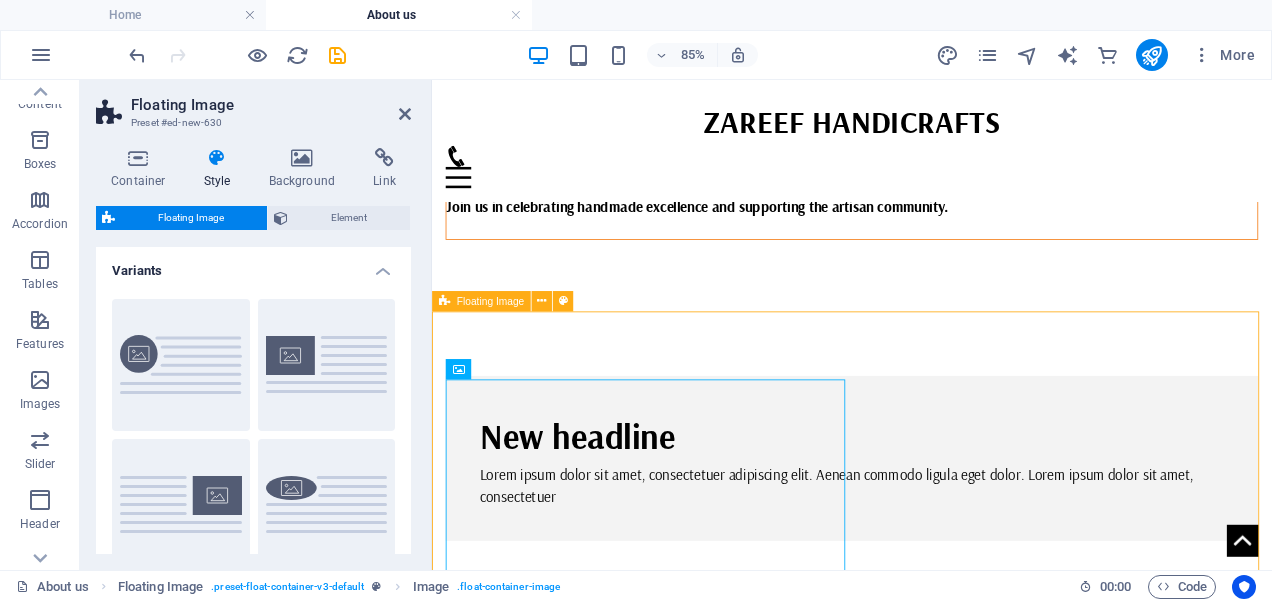 scroll, scrollTop: 1274, scrollLeft: 0, axis: vertical 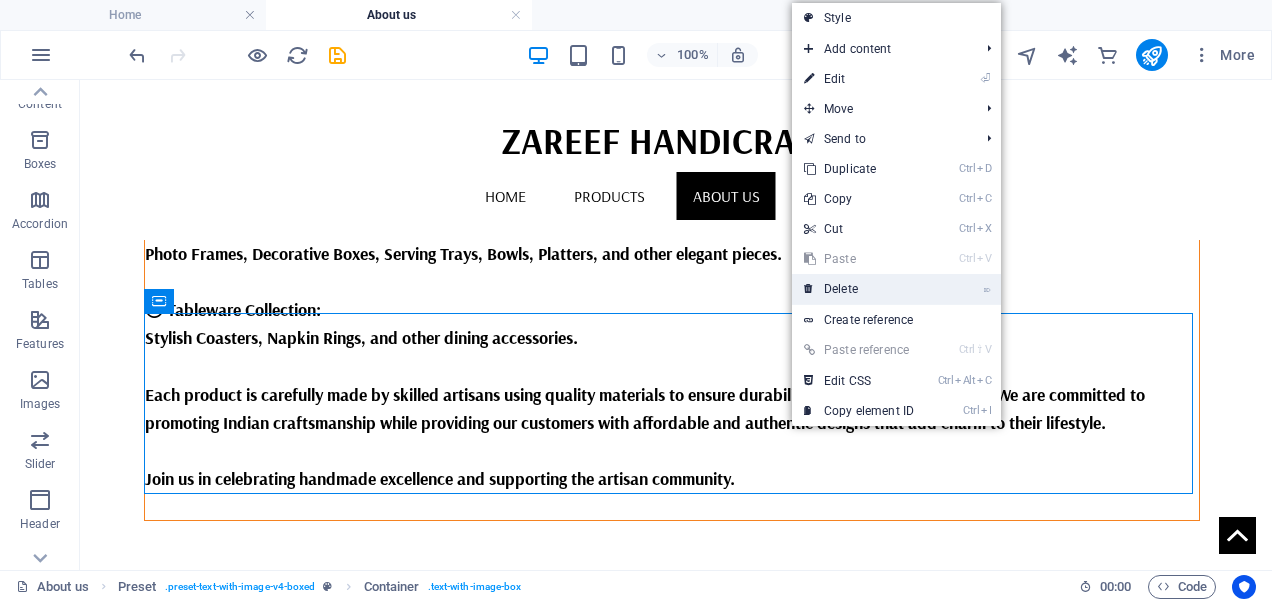 click on "⌦  Delete" at bounding box center [859, 289] 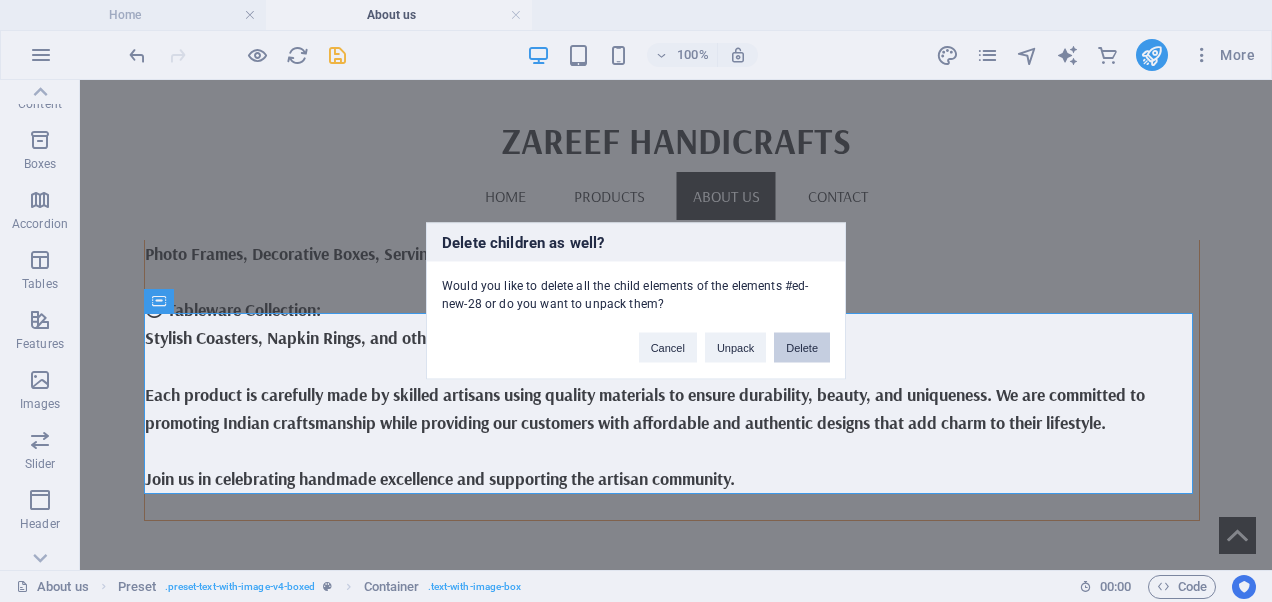 click on "Delete" at bounding box center [802, 348] 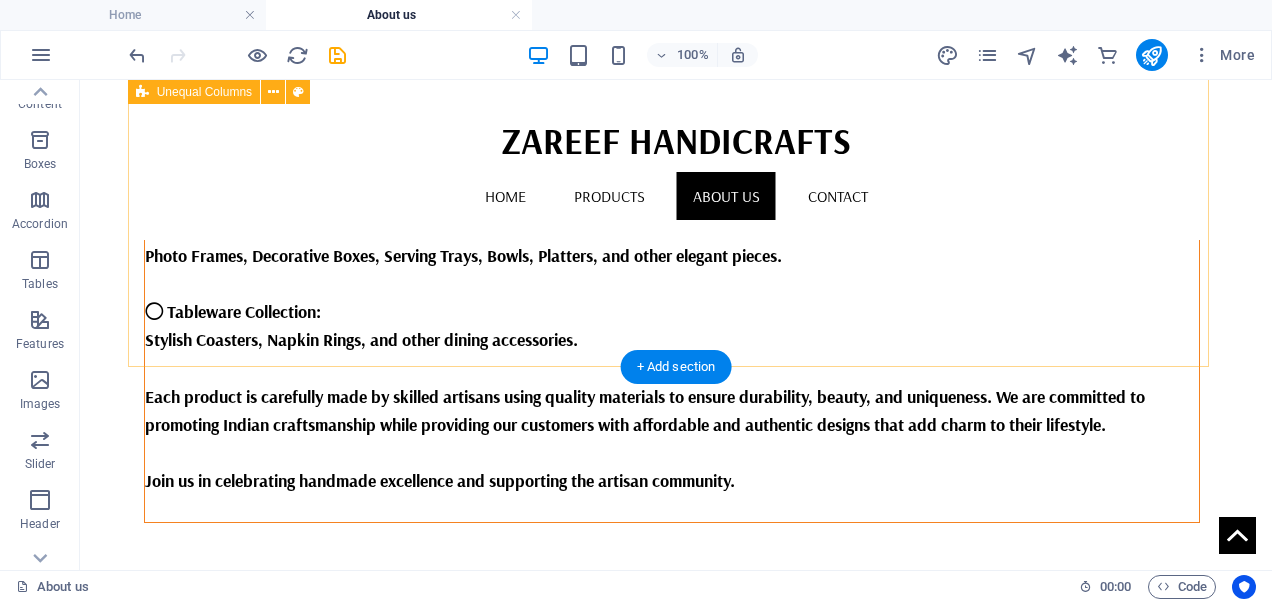 scroll, scrollTop: 1316, scrollLeft: 0, axis: vertical 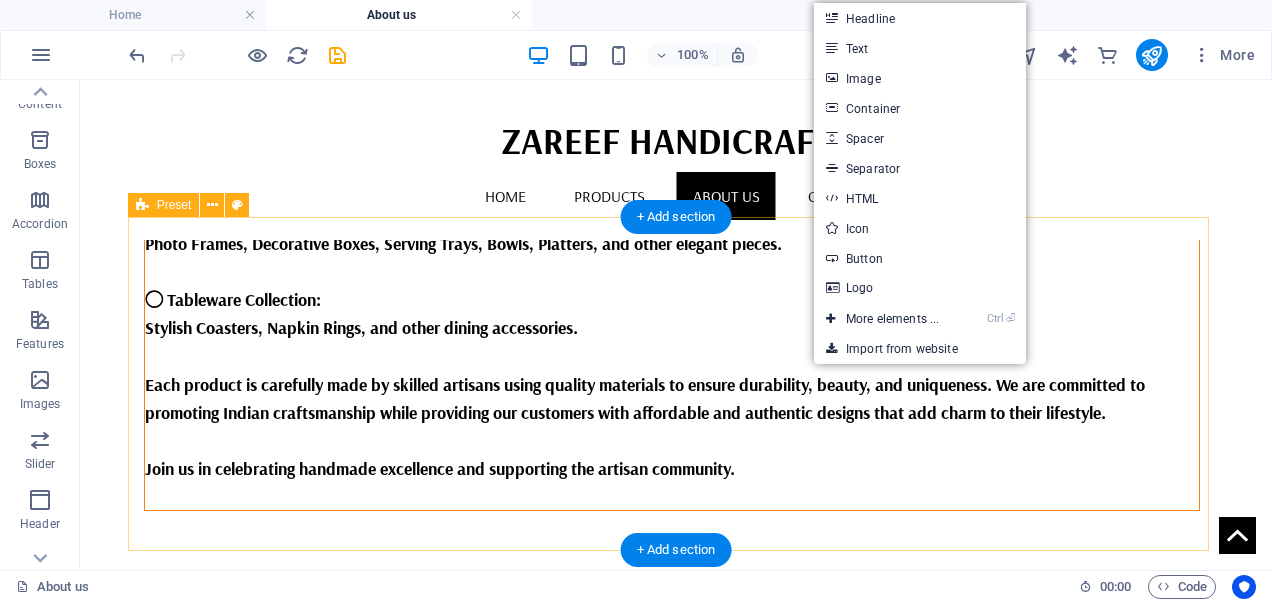 click on "Drop content here or  Add elements  Paste clipboard" at bounding box center [672, 774] 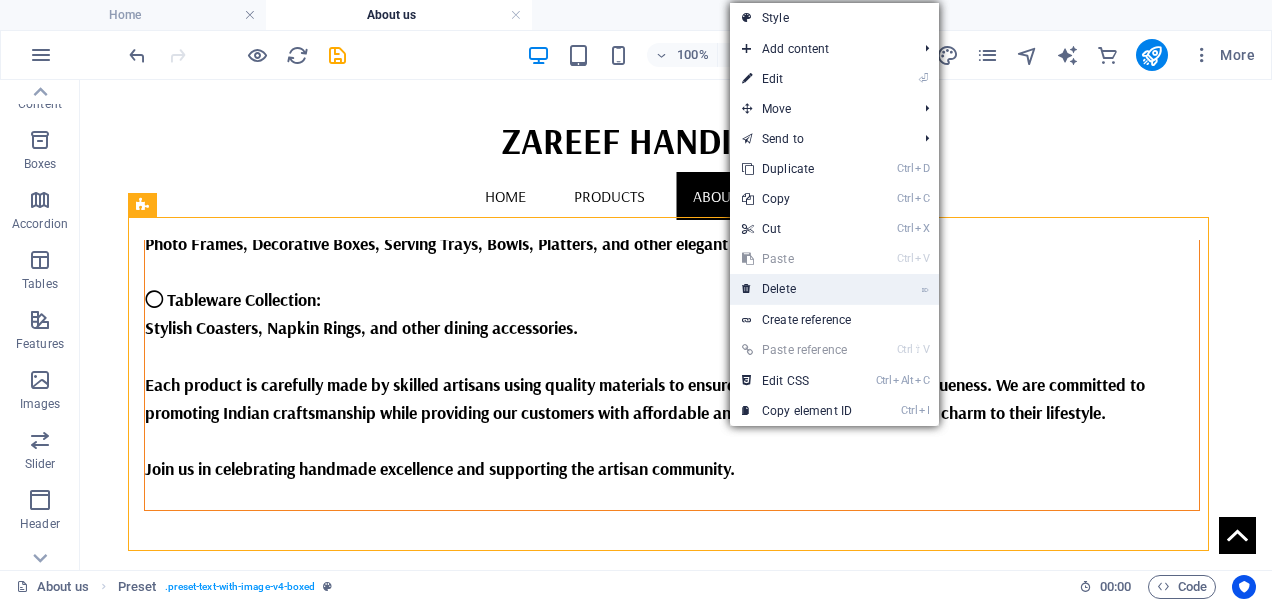 click on "⌦  Delete" at bounding box center [834, 289] 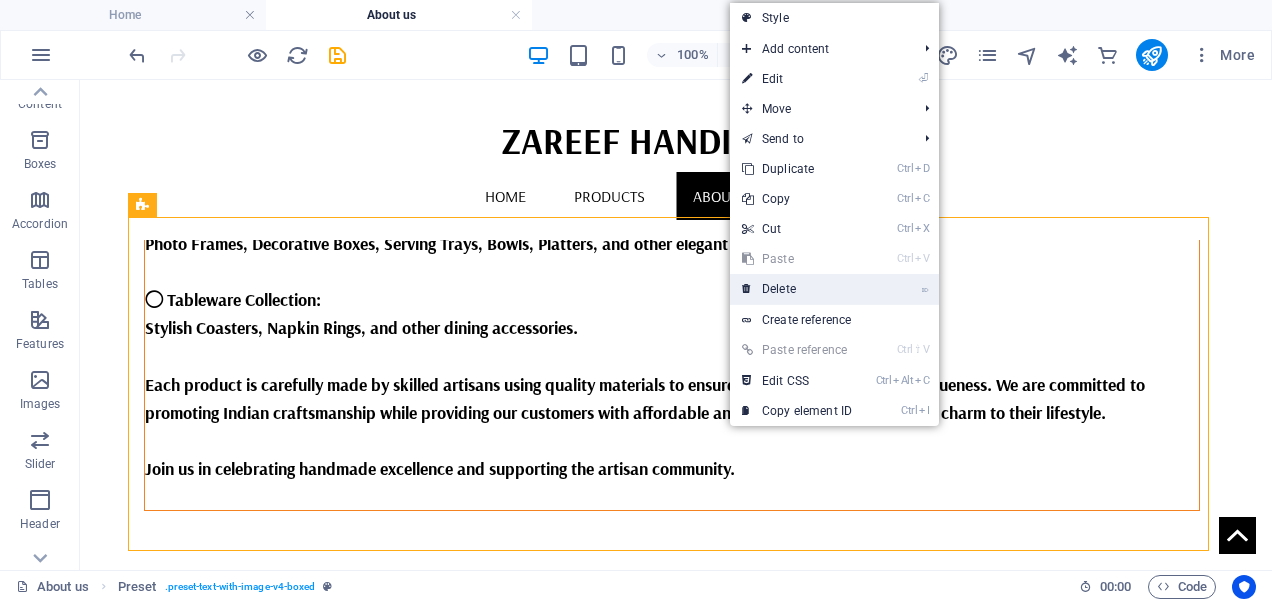 click on "⌦  Delete" at bounding box center [834, 289] 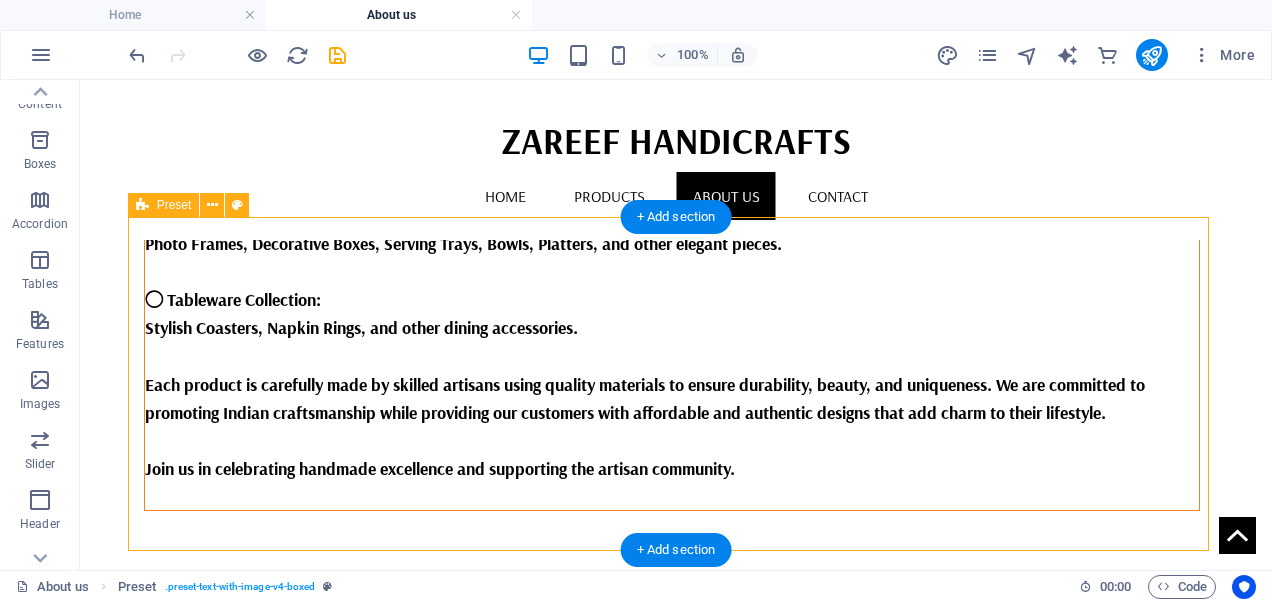 click on "Drop content here or  Add elements  Paste clipboard" at bounding box center (672, 774) 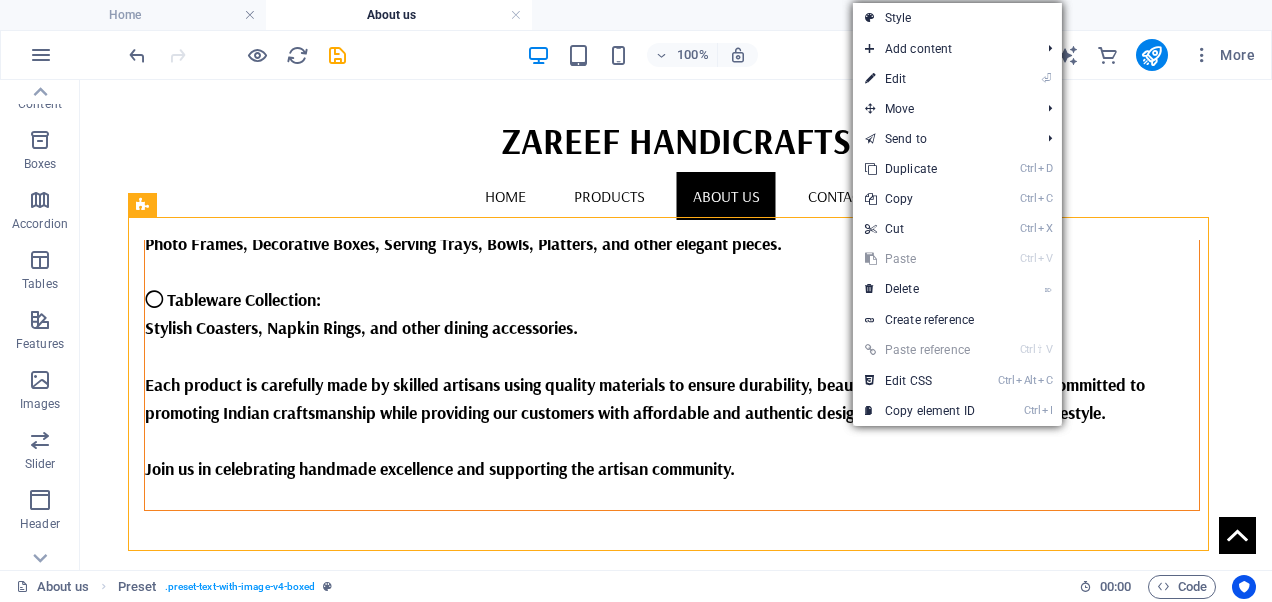 click on "Ctrl V  Paste" at bounding box center [920, 259] 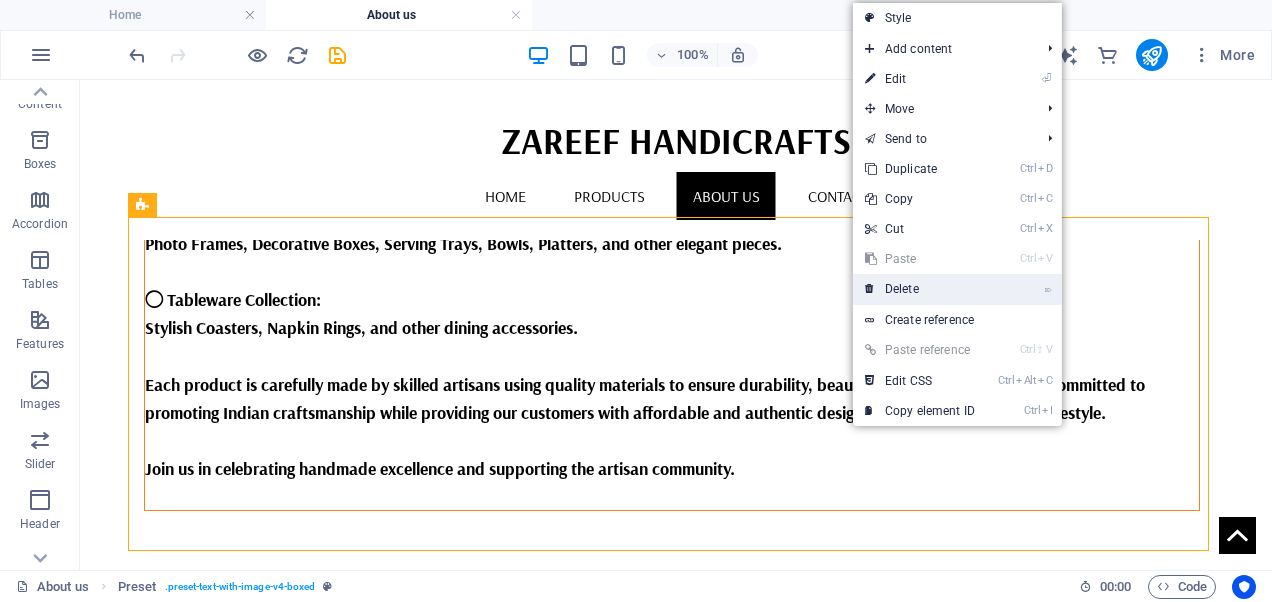click on "⌦  Delete" at bounding box center [920, 289] 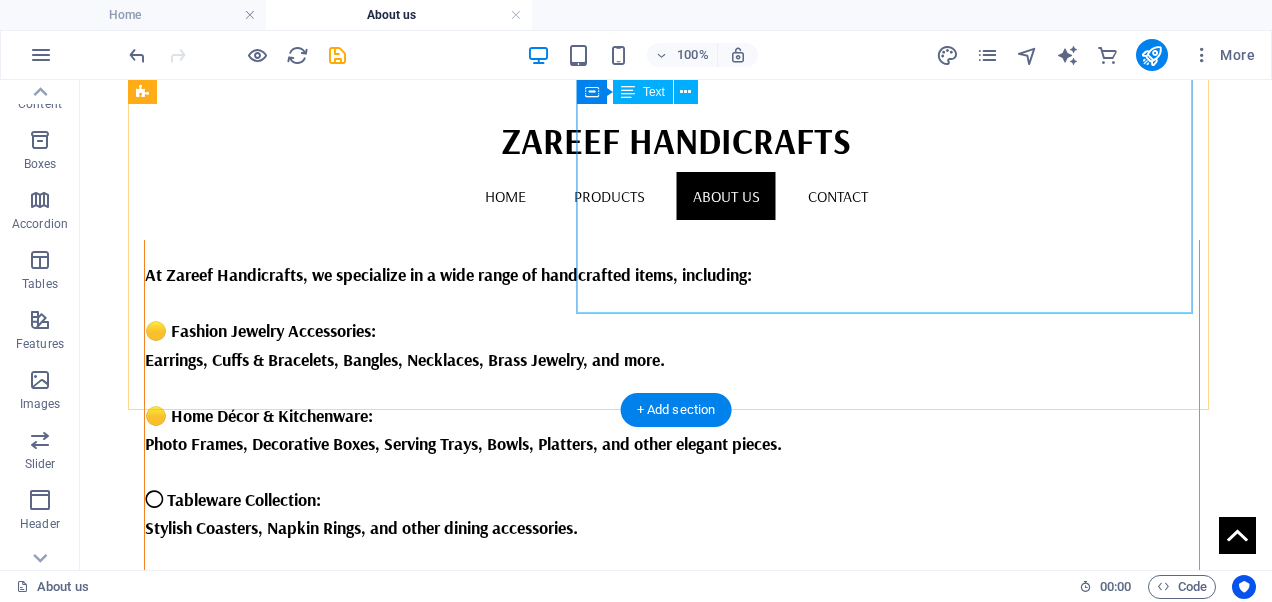 scroll, scrollTop: 1316, scrollLeft: 0, axis: vertical 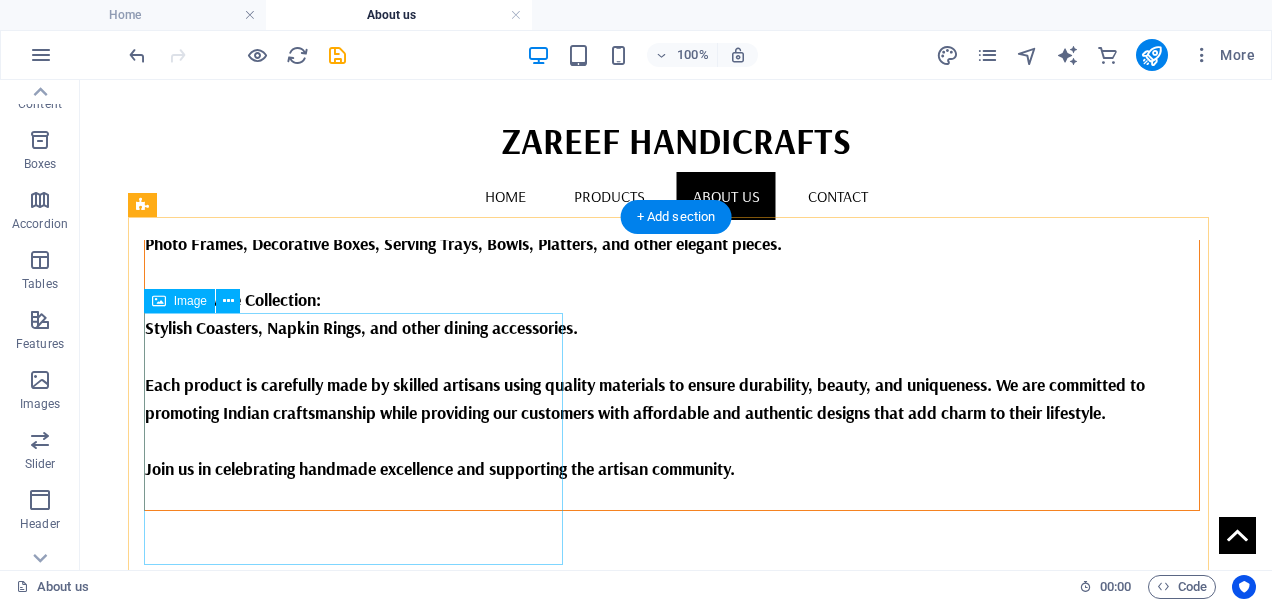 click at bounding box center (359, 830) 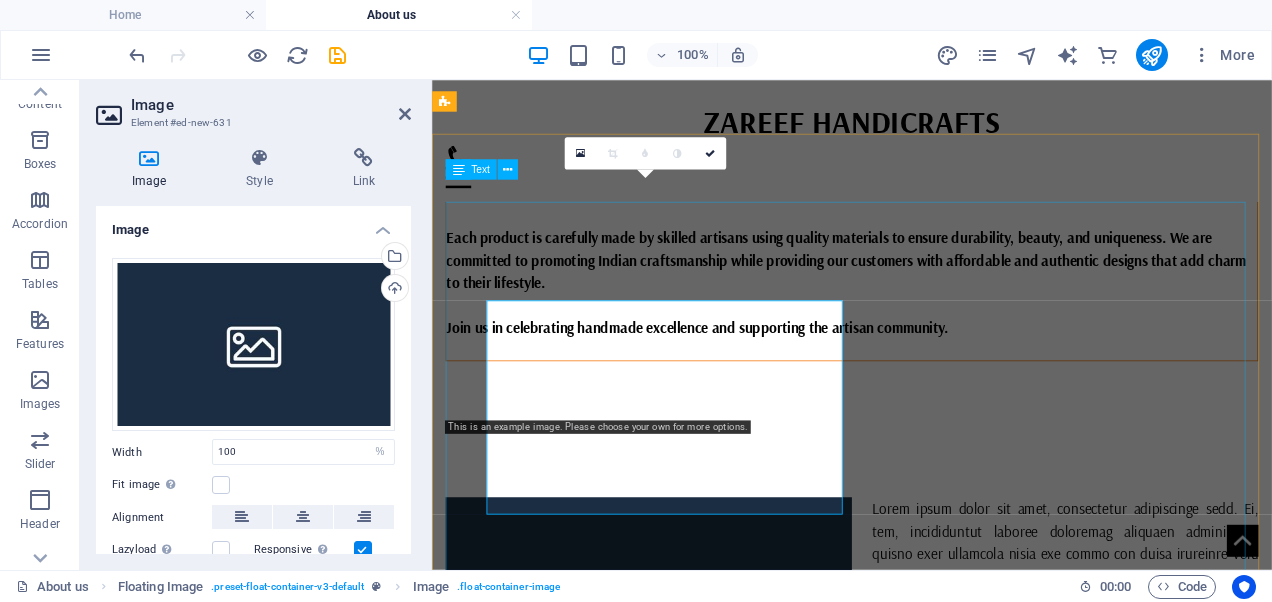scroll, scrollTop: 1290, scrollLeft: 0, axis: vertical 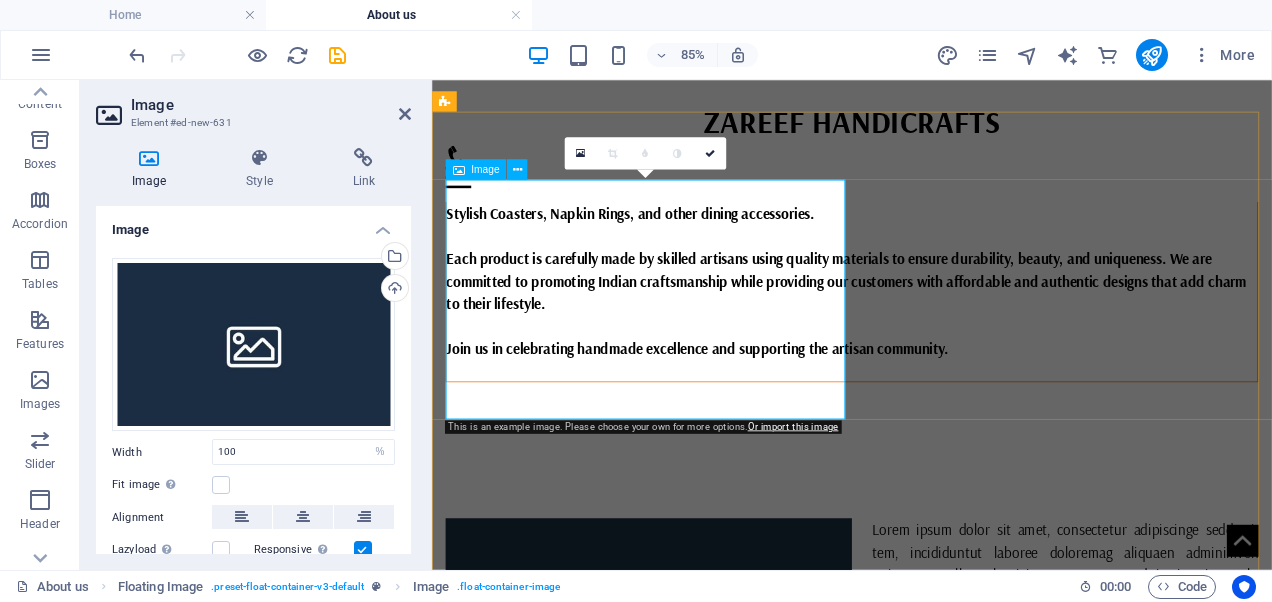 click at bounding box center (687, 738) 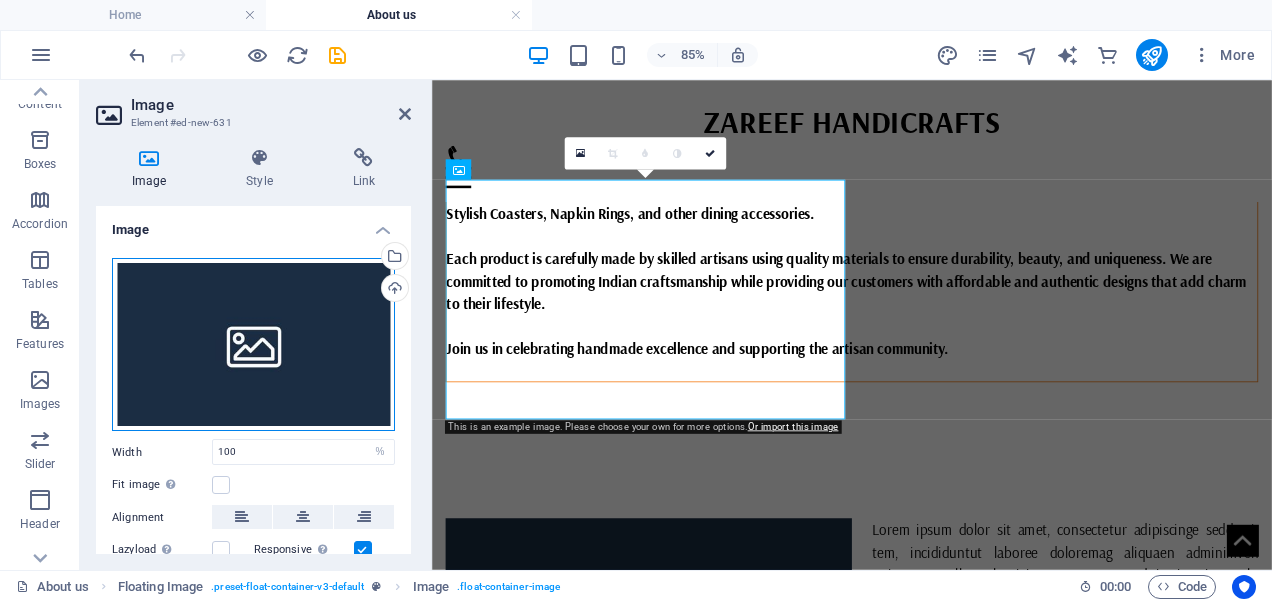 click on "Drag files here, click to choose files or select files from Files or our free stock photos & videos" at bounding box center [253, 345] 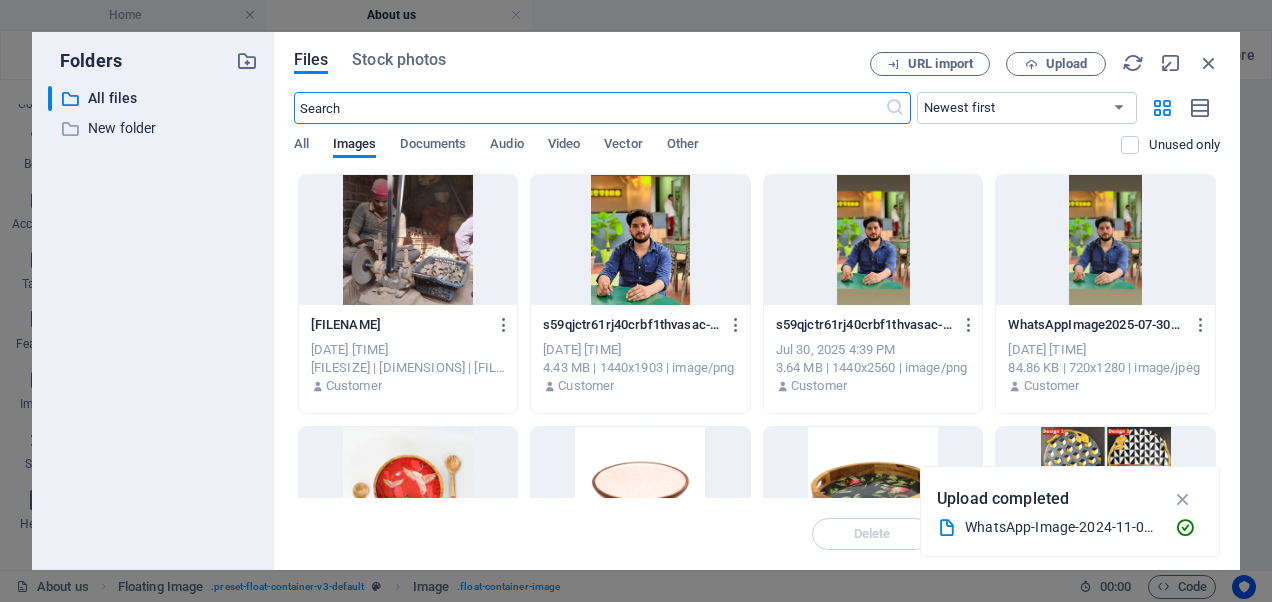 click at bounding box center [408, 240] 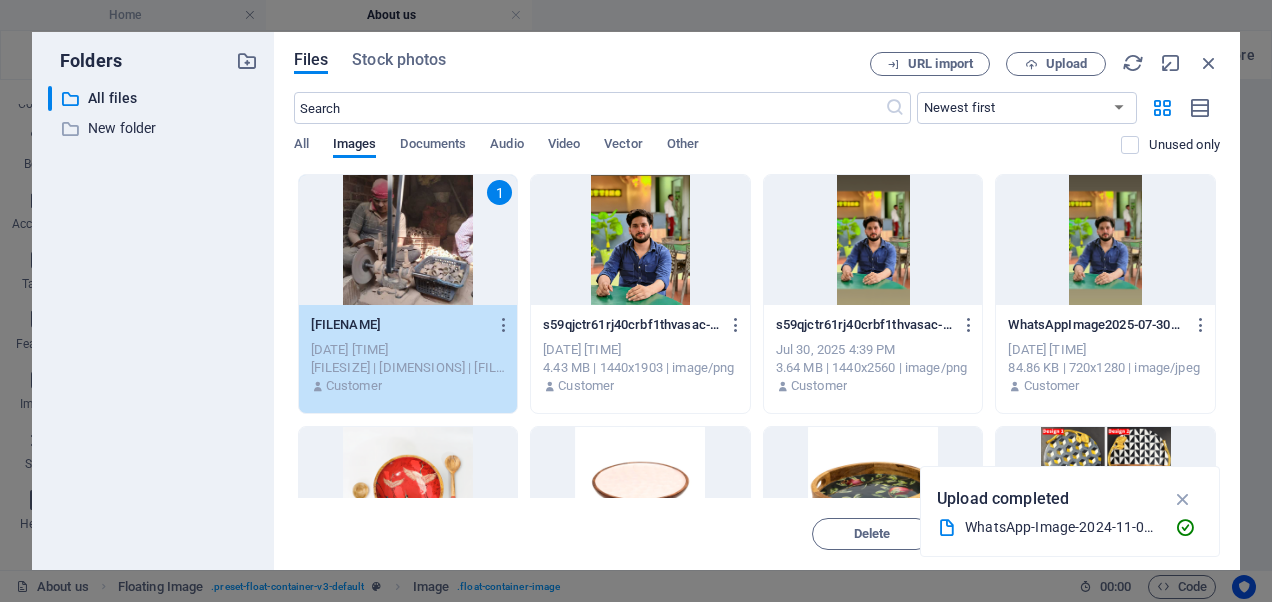 click on "1" at bounding box center (408, 240) 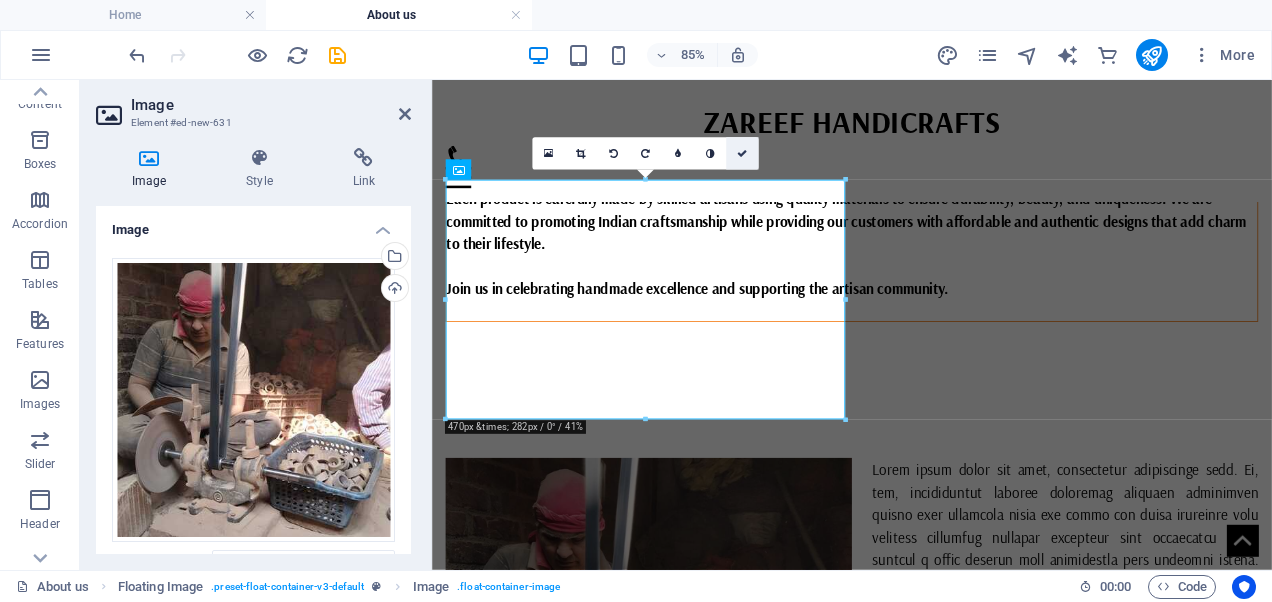click at bounding box center [742, 153] 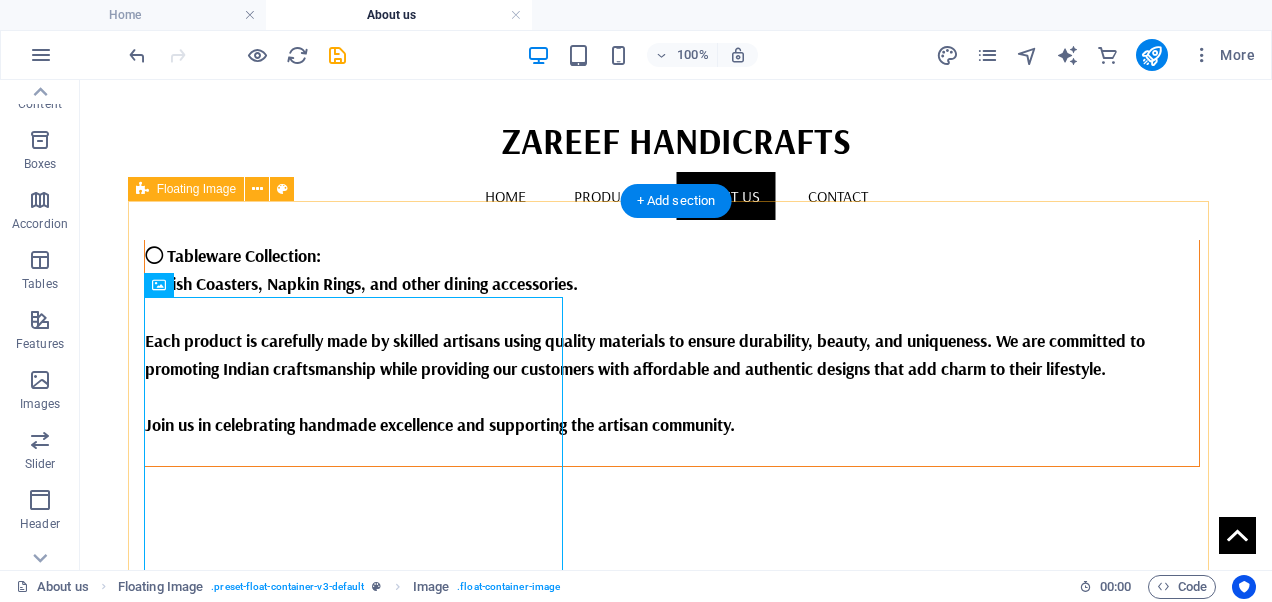 scroll, scrollTop: 1332, scrollLeft: 0, axis: vertical 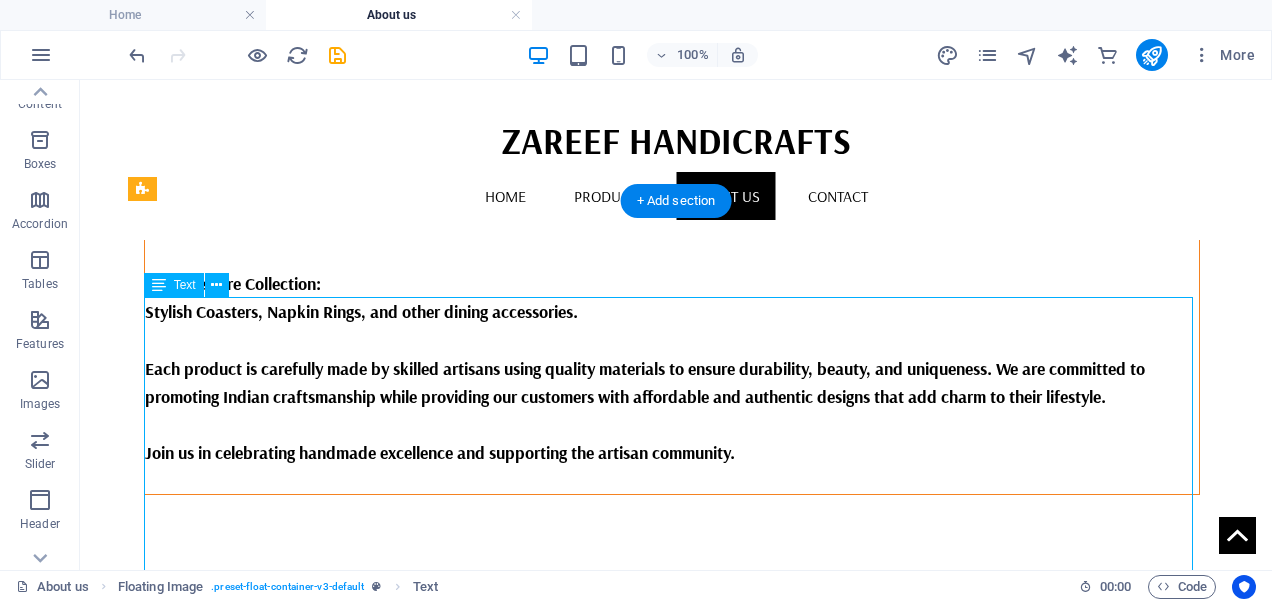 drag, startPoint x: 578, startPoint y: 298, endPoint x: 602, endPoint y: 312, distance: 27.784887 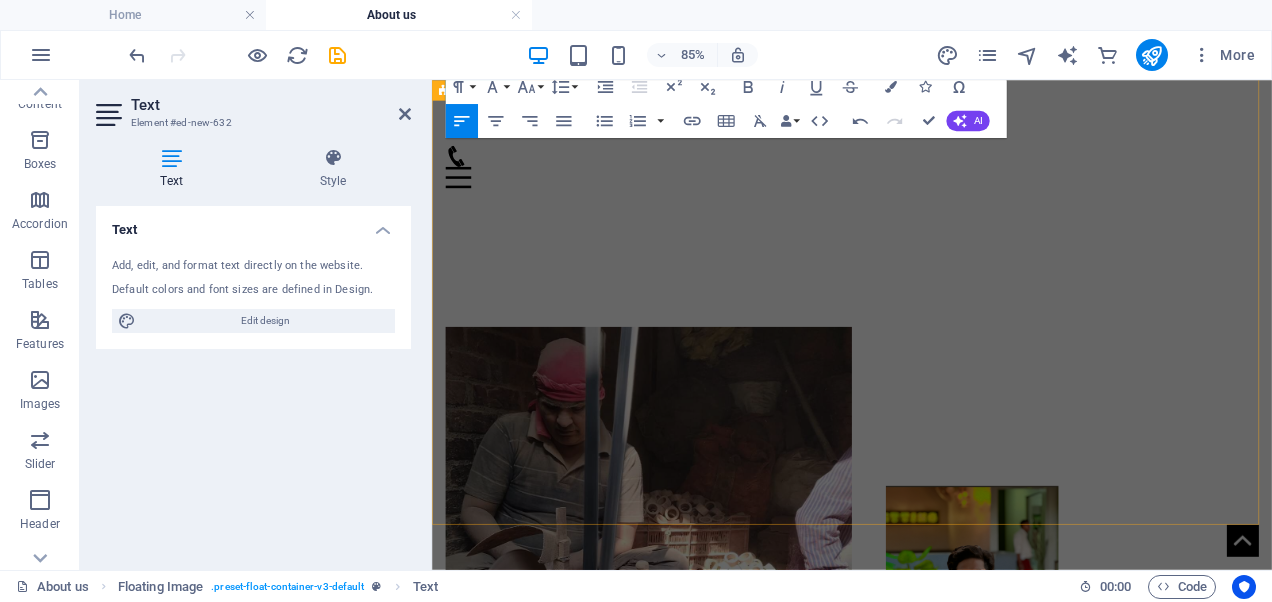 scroll, scrollTop: 1406, scrollLeft: 0, axis: vertical 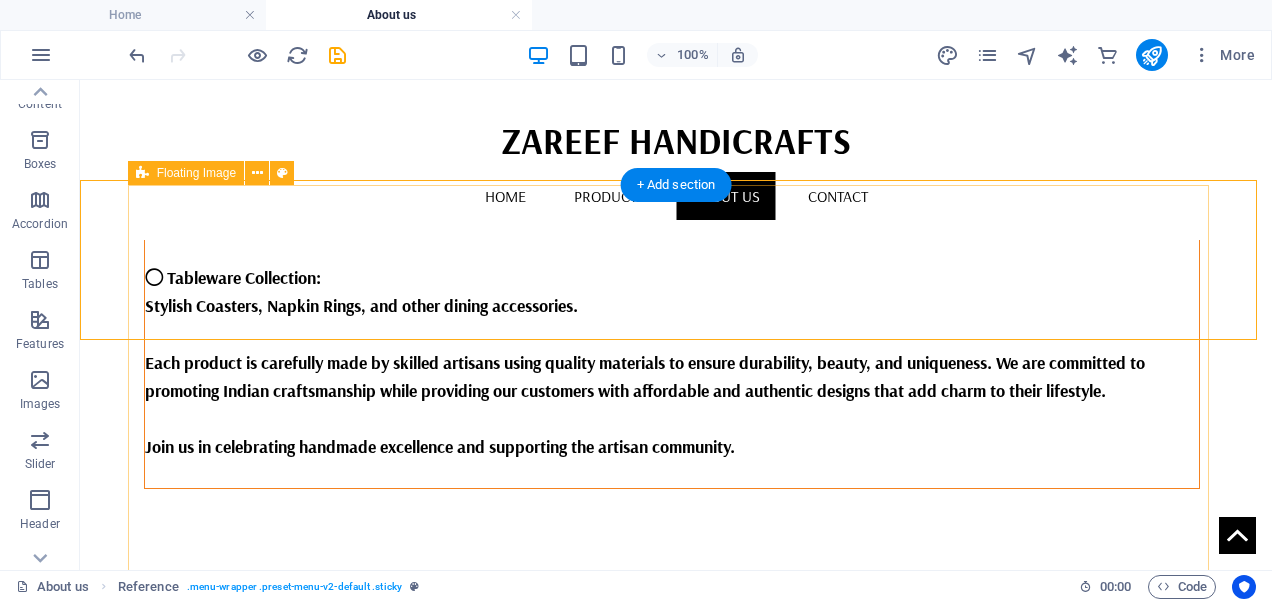 click at bounding box center [676, 681] 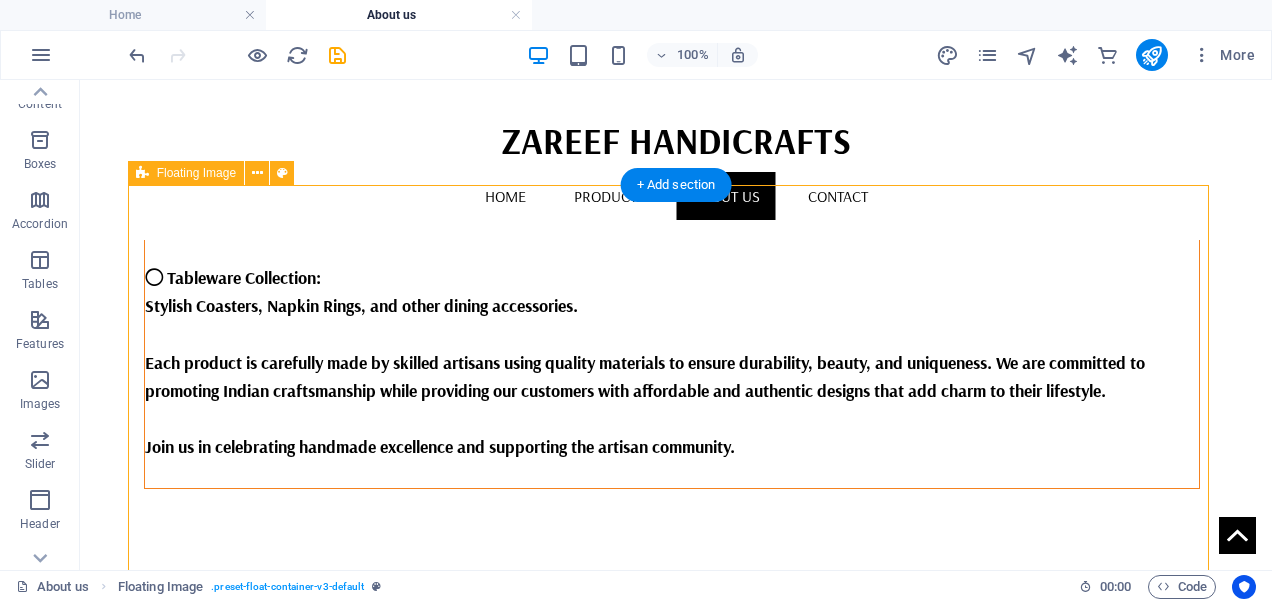 click at bounding box center [676, 681] 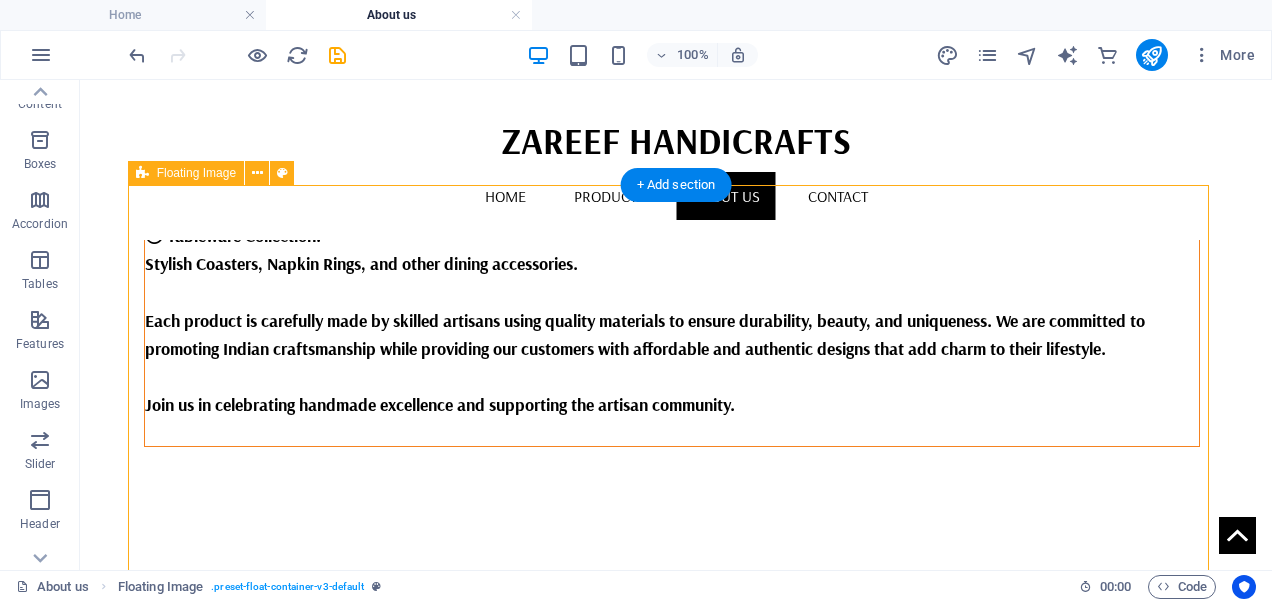 scroll, scrollTop: 1322, scrollLeft: 0, axis: vertical 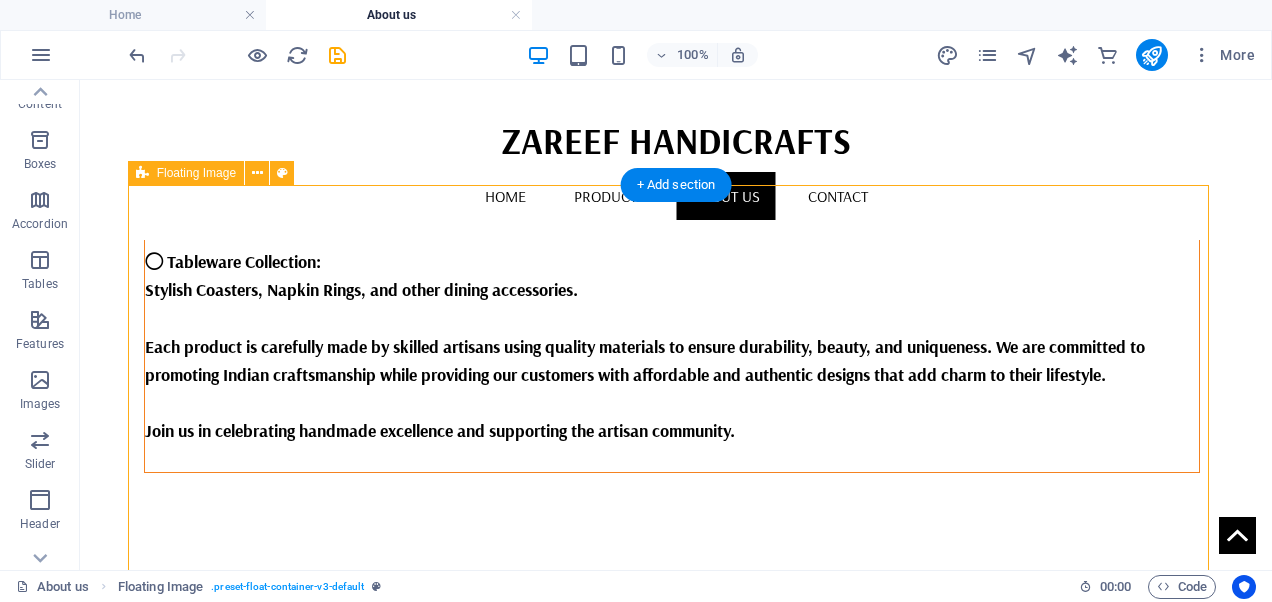 select on "%" 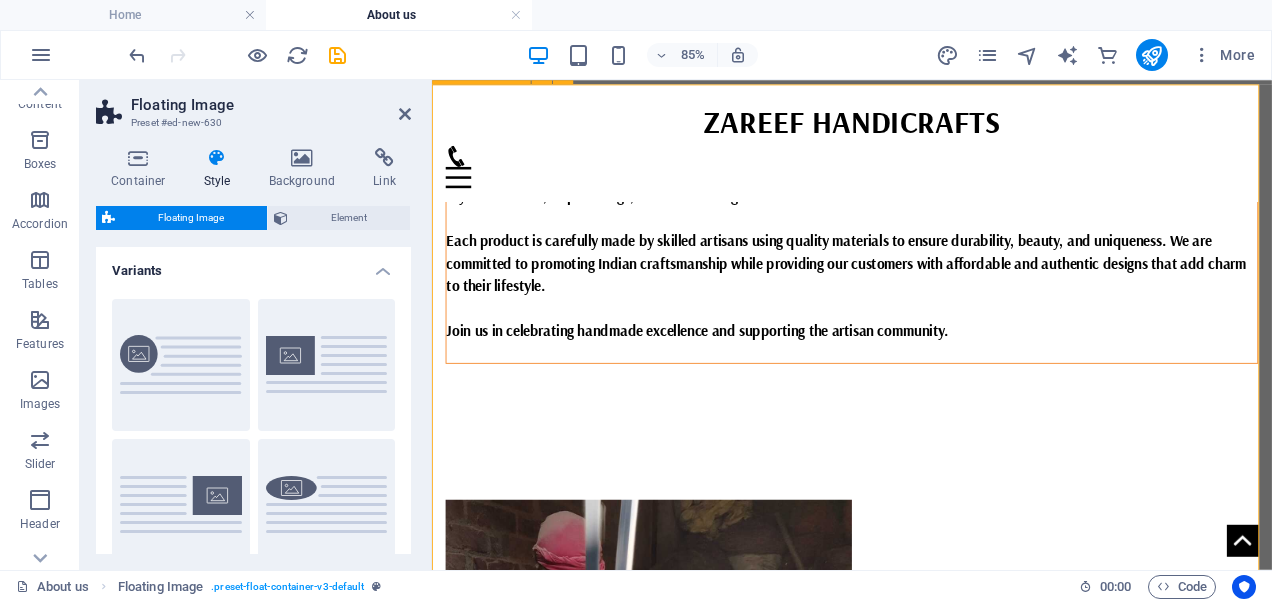 click at bounding box center [926, 573] 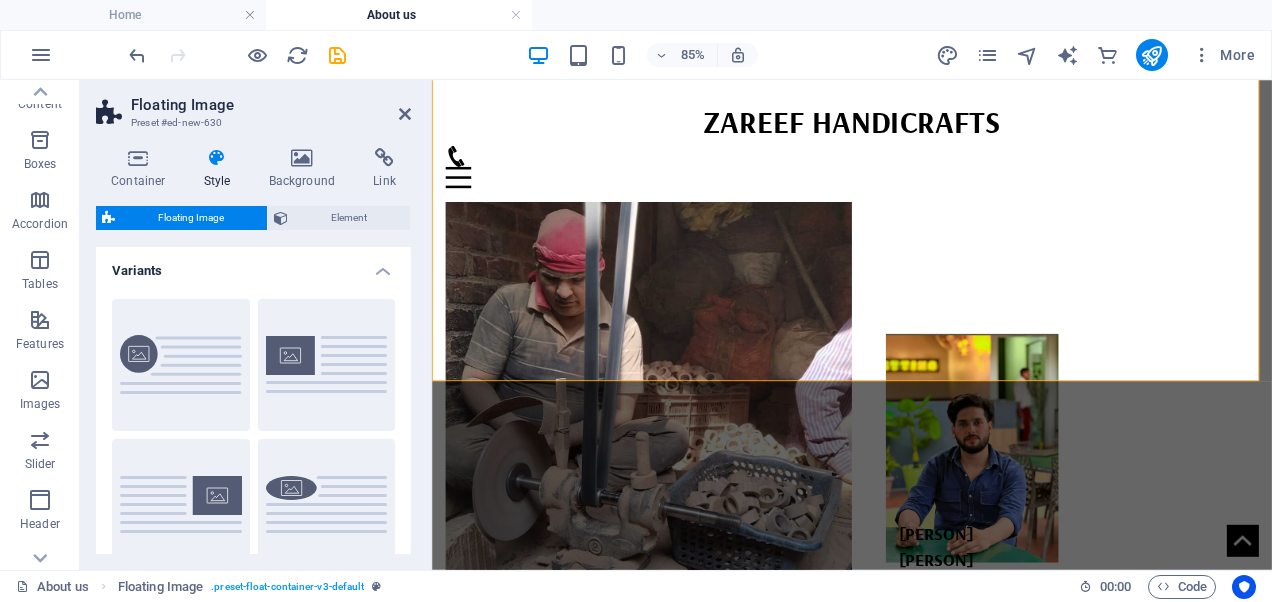 scroll, scrollTop: 1622, scrollLeft: 0, axis: vertical 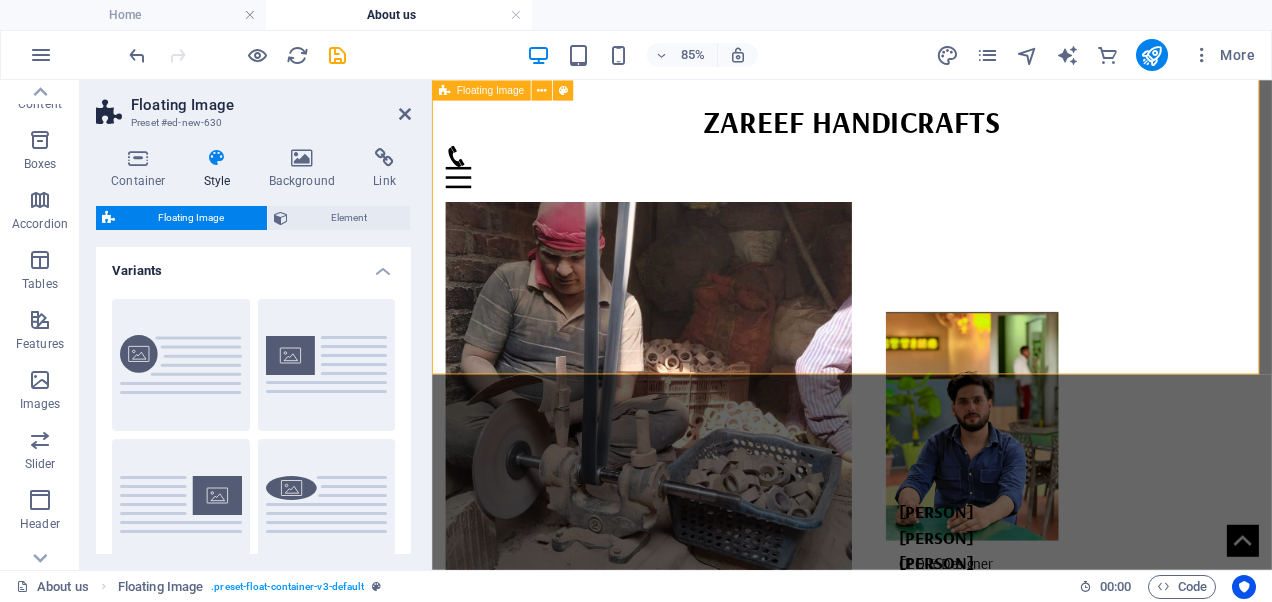 click at bounding box center [926, 192] 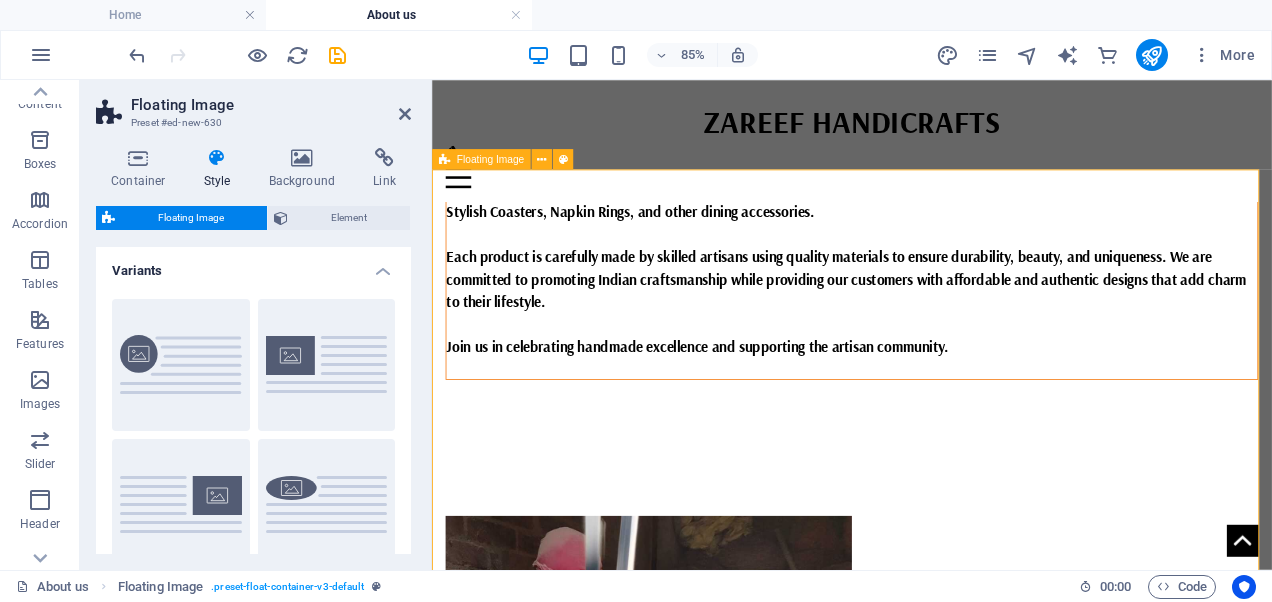 scroll, scrollTop: 1122, scrollLeft: 0, axis: vertical 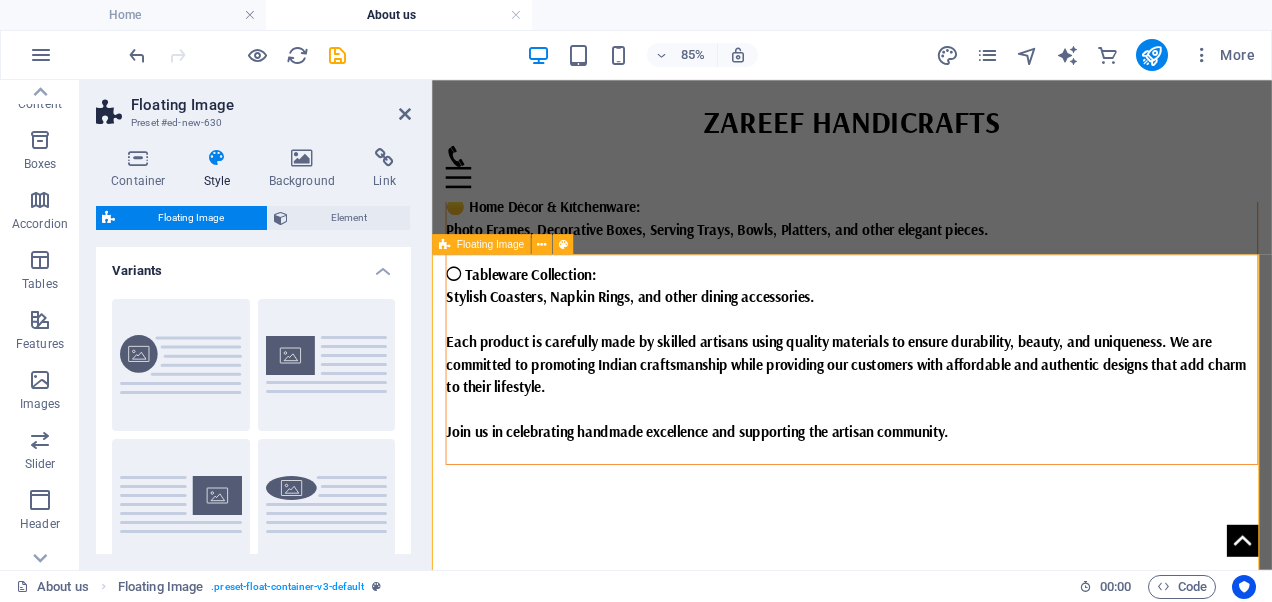 drag, startPoint x: 504, startPoint y: 287, endPoint x: 505, endPoint y: 305, distance: 18.027756 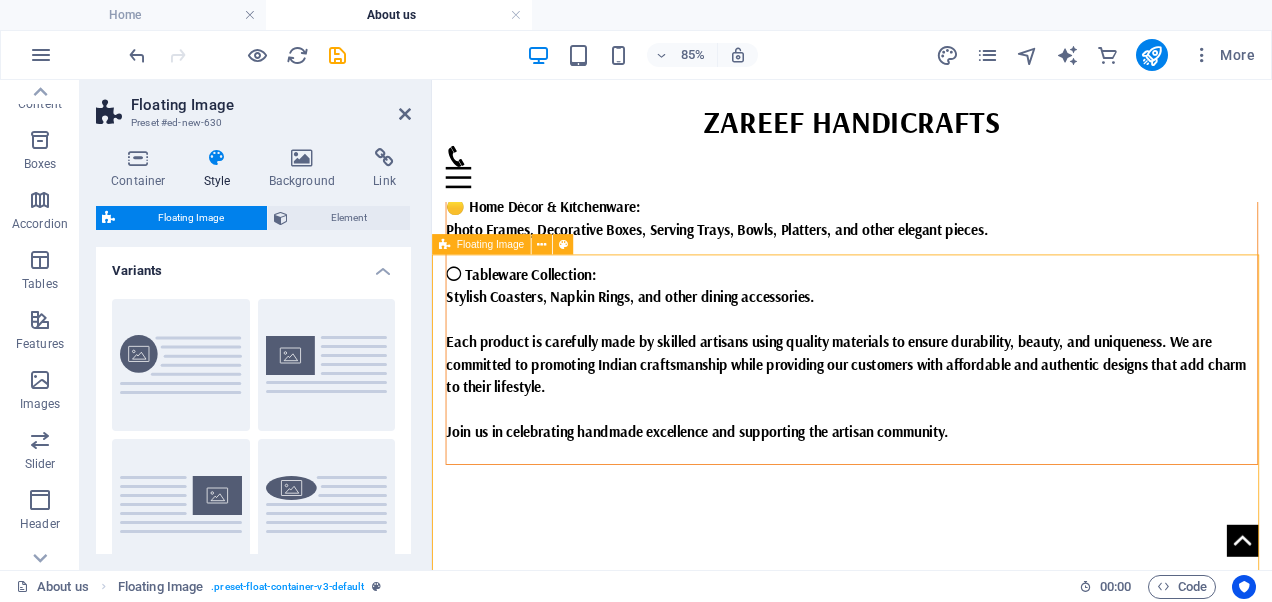 click at bounding box center [926, 692] 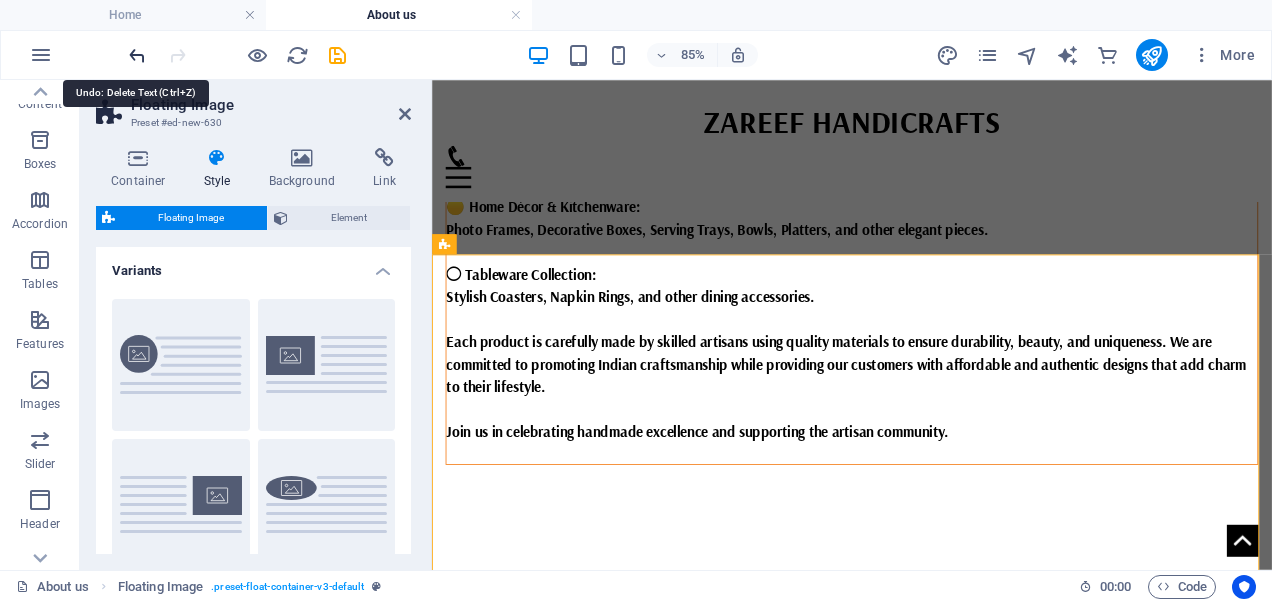 click at bounding box center [137, 55] 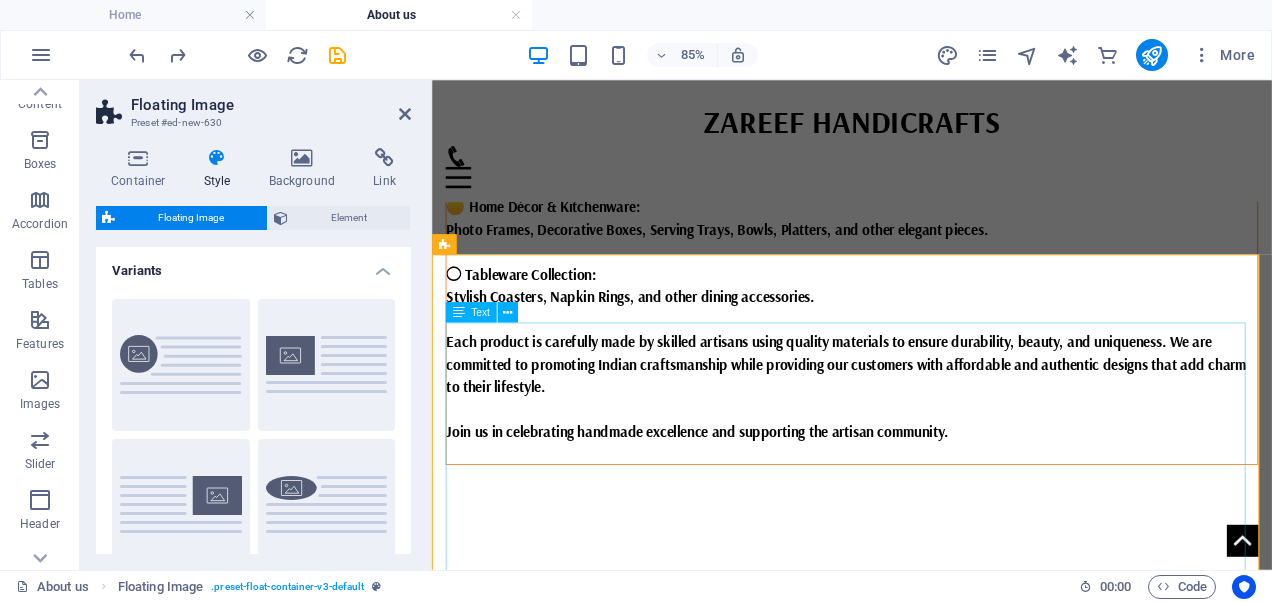 click at bounding box center [926, 982] 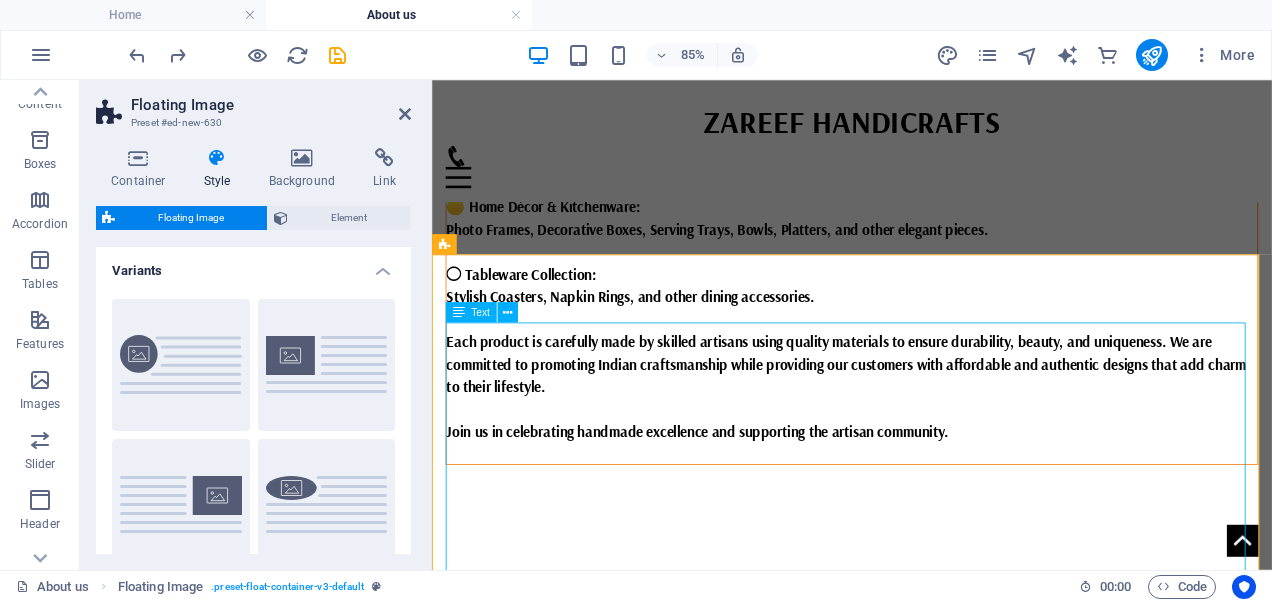 click at bounding box center (926, 982) 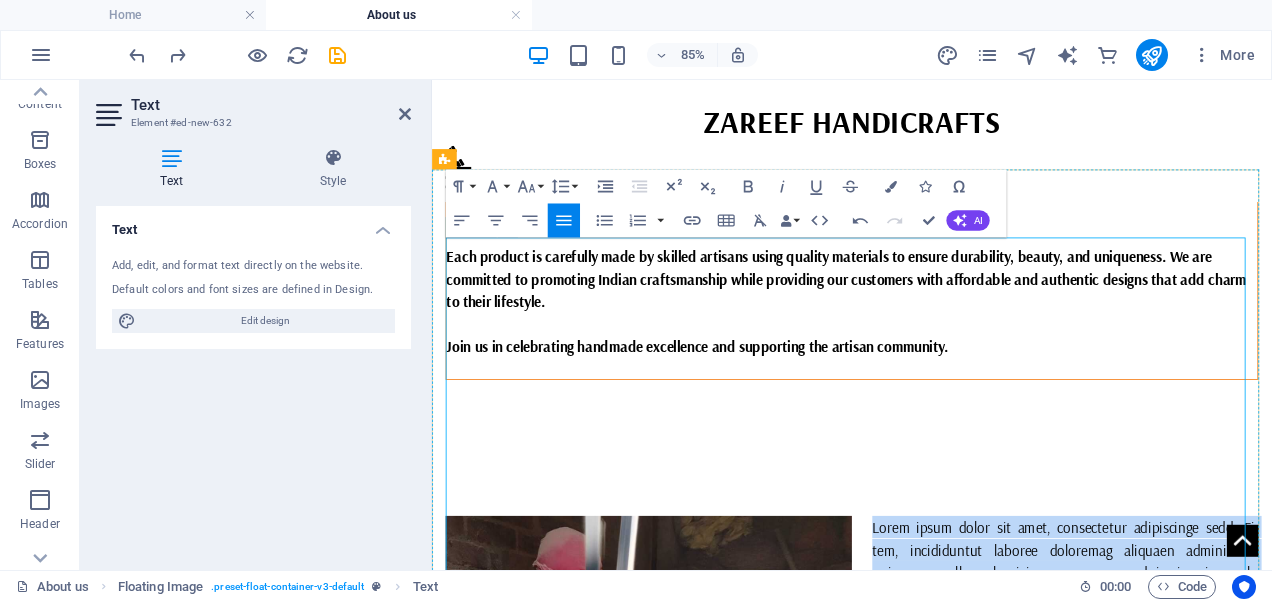 scroll, scrollTop: 1228, scrollLeft: 0, axis: vertical 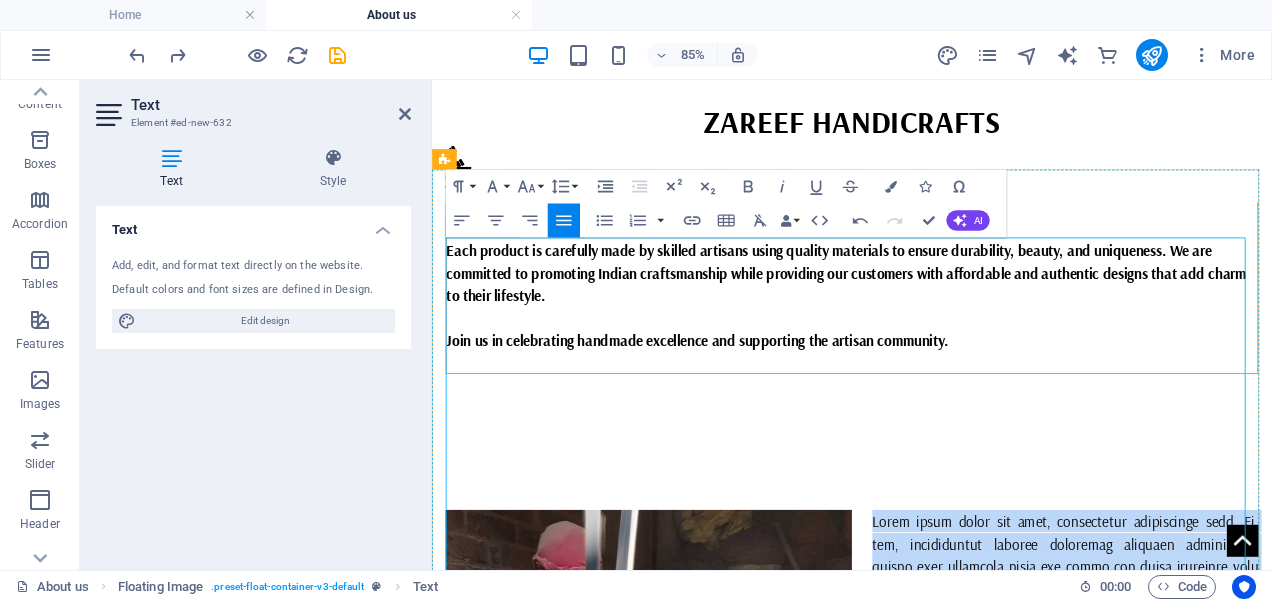 drag, startPoint x: 942, startPoint y: 274, endPoint x: 1092, endPoint y: 489, distance: 262.15454 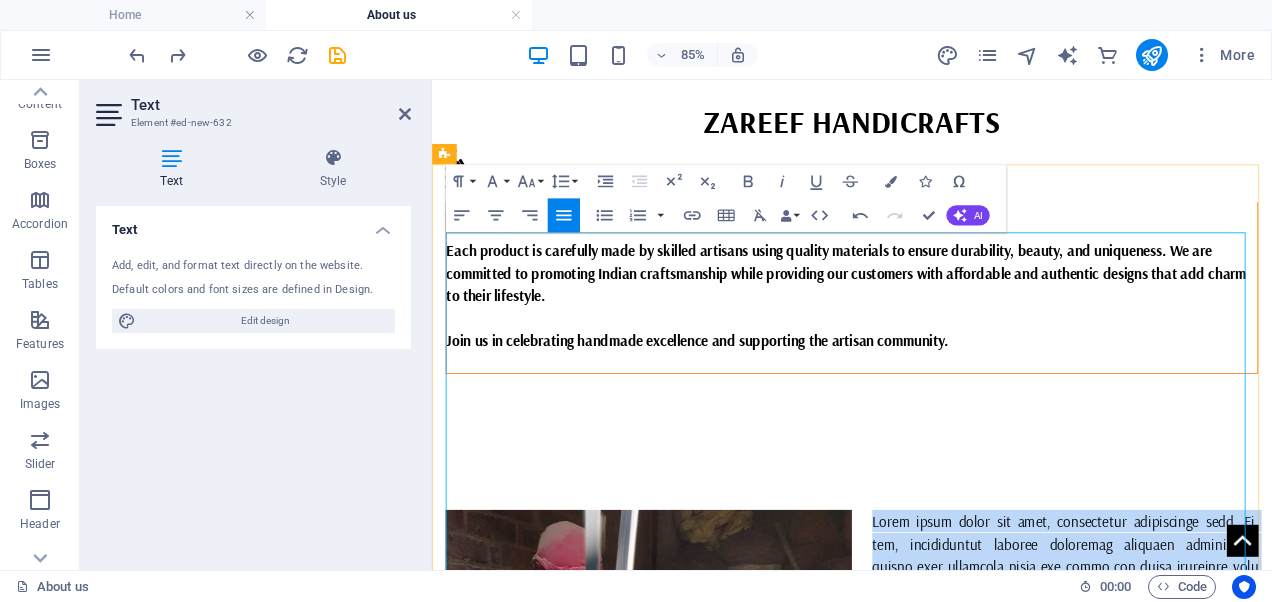 click at bounding box center (926, 876) 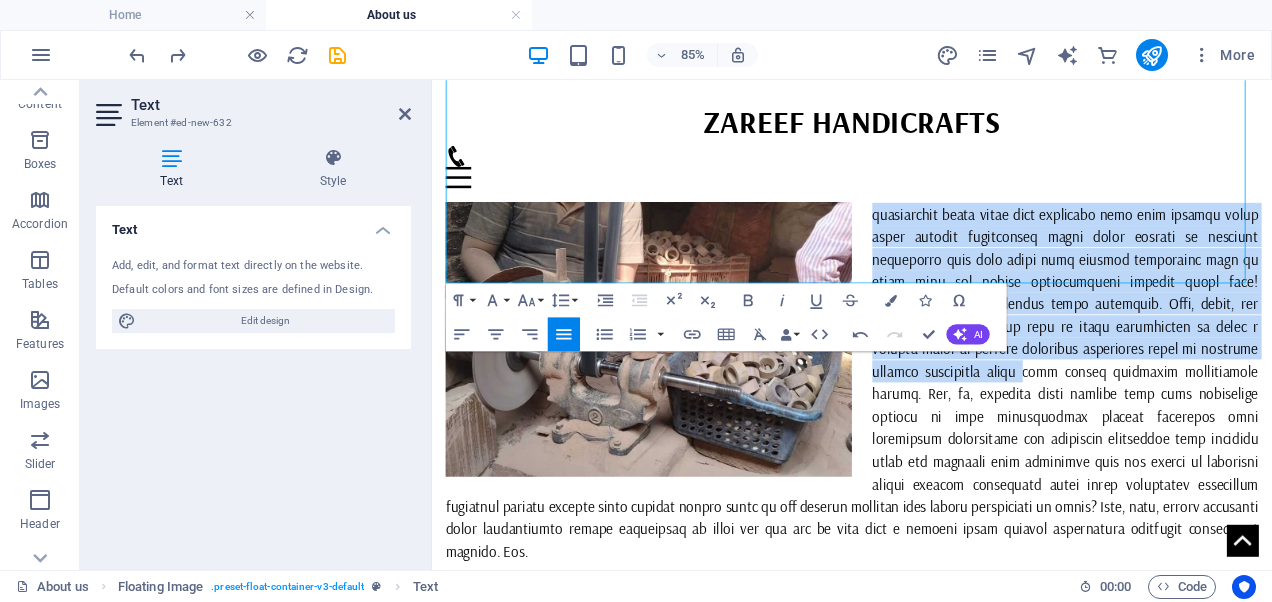 scroll, scrollTop: 1448, scrollLeft: 0, axis: vertical 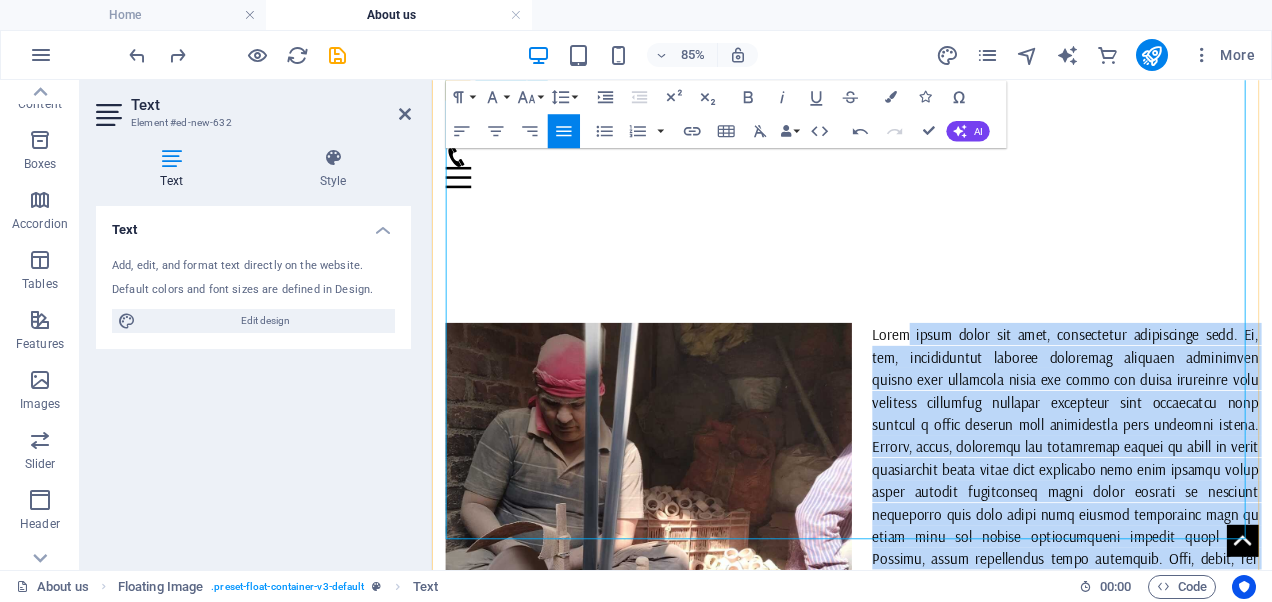 drag, startPoint x: 982, startPoint y: 273, endPoint x: 1291, endPoint y: 610, distance: 457.21985 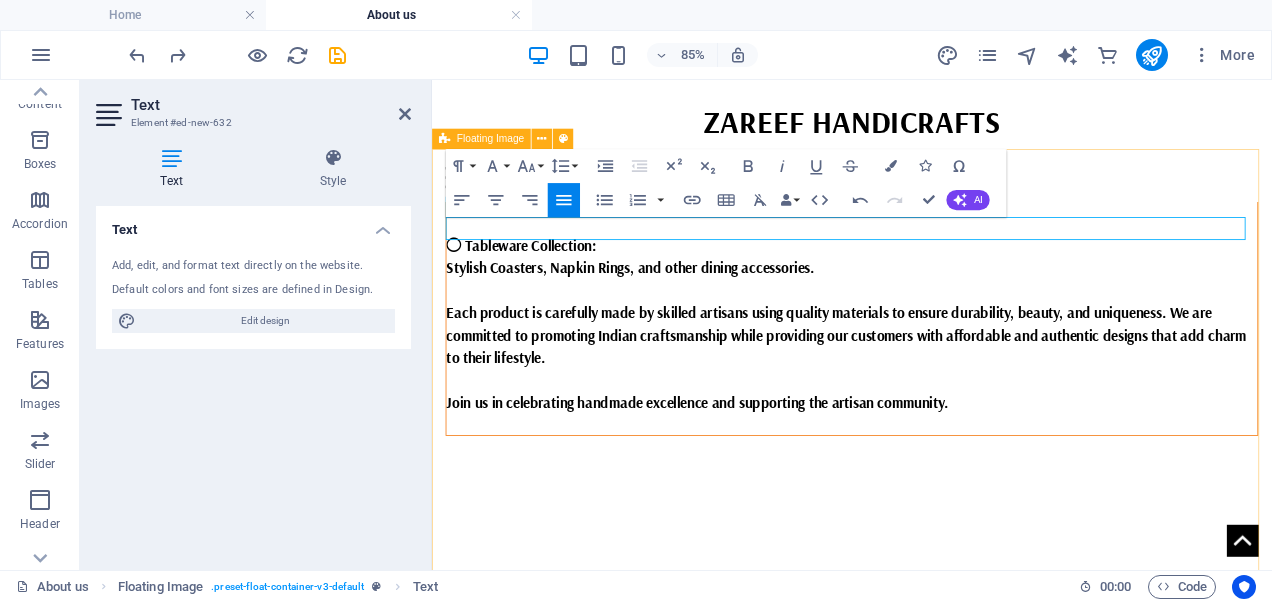 scroll, scrollTop: 1148, scrollLeft: 0, axis: vertical 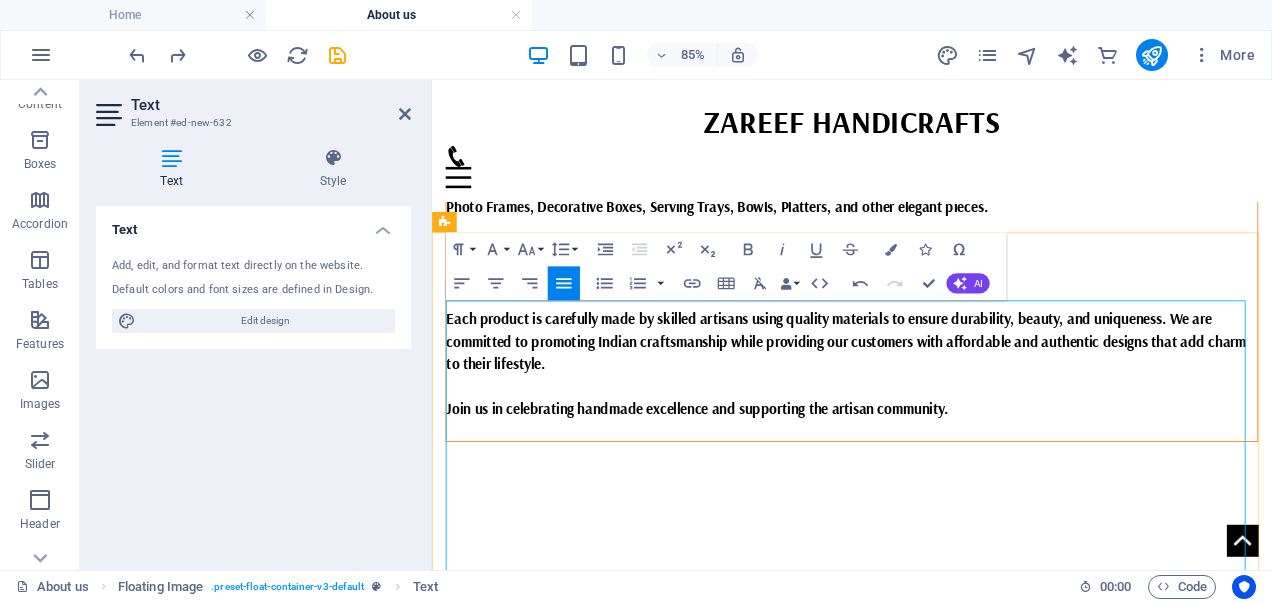 click on "At Natural Task Exports, we believe that every piece tells a story. Our products are meticulously handcrafted by skilled artisans who inherit and refine techniques passed down through generations. Working with materials like wood, resin, metal, bone, brass, mother of pearl, and horn, our artisans transform raw materials into stunning pieces that embody both tradition and innovation. Each creation is the result of dedication, patience, and a deep respect for craftsmanship, with an emphasis on authenticity and quality that you can see and feel in every product." at bounding box center [926, 1007] 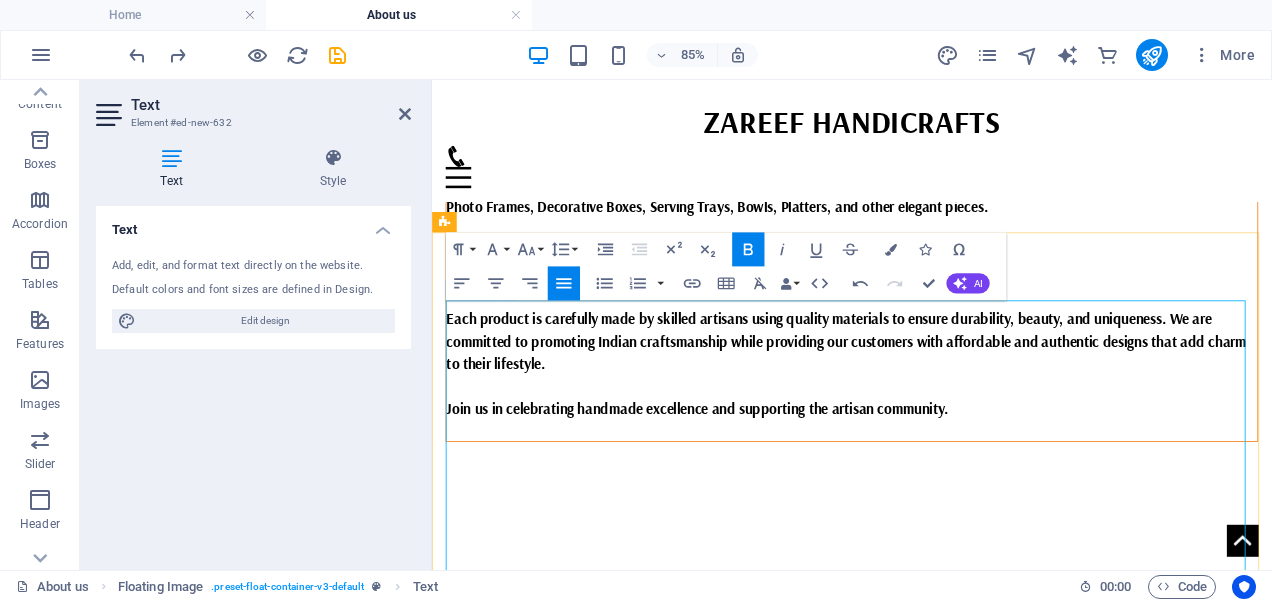 type 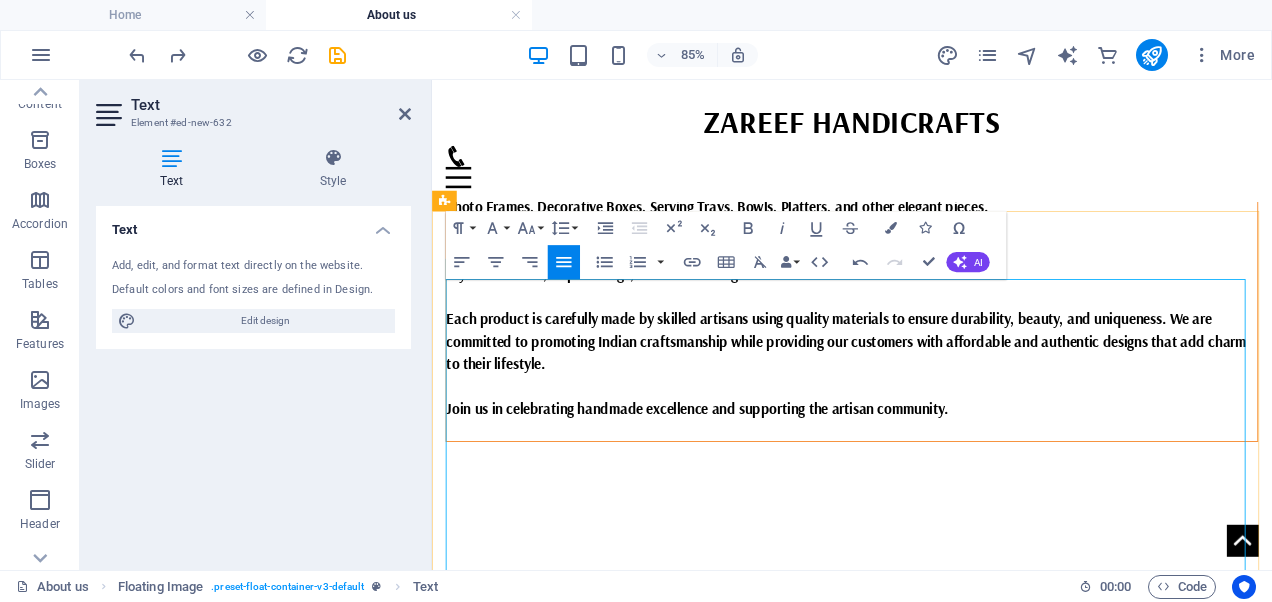 scroll, scrollTop: 1248, scrollLeft: 0, axis: vertical 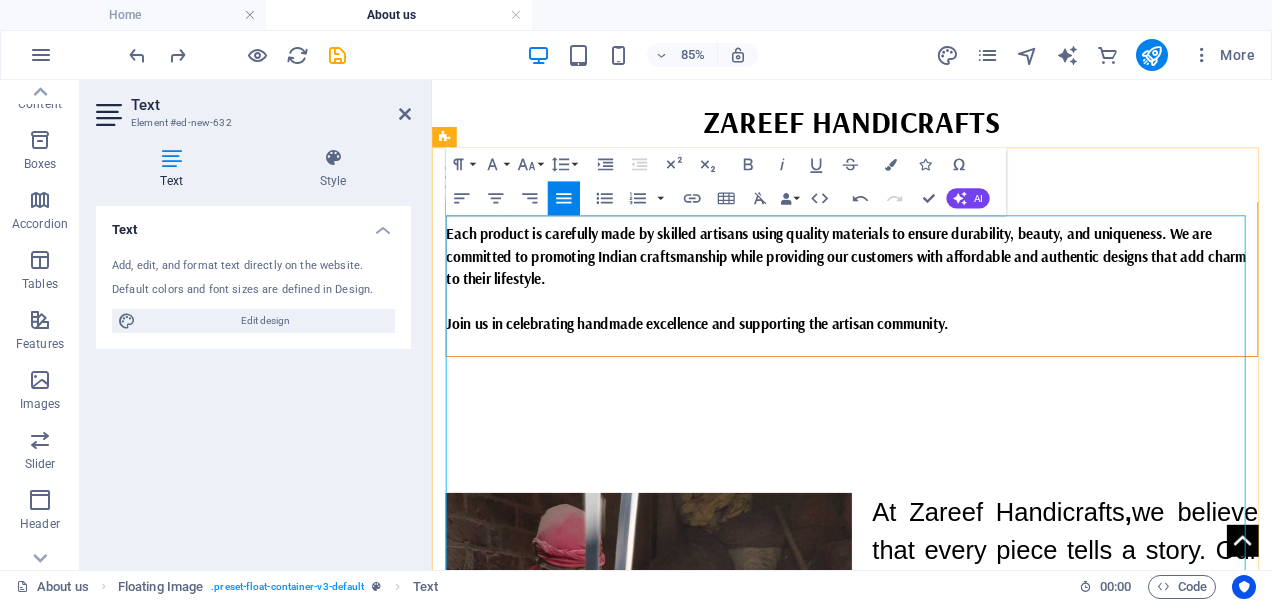 click on "At Zareef Handicrafts , &nbsp;we believe that every piece tells a story. Our products are meticulously handcrafted by skilled artisans who inherit and refine techniques passed down through generations. Working with materials like wood, resin, metal, bone, brass, mother of pearl, and horn, our artisans transform raw materials into stunning pieces that embody both tradition and innovation. Each creation is the result of dedication, patience, and a deep respect for craftsmanship, with an emphasis on authenticity and quality that you can see and feel in every product." at bounding box center (926, 903) 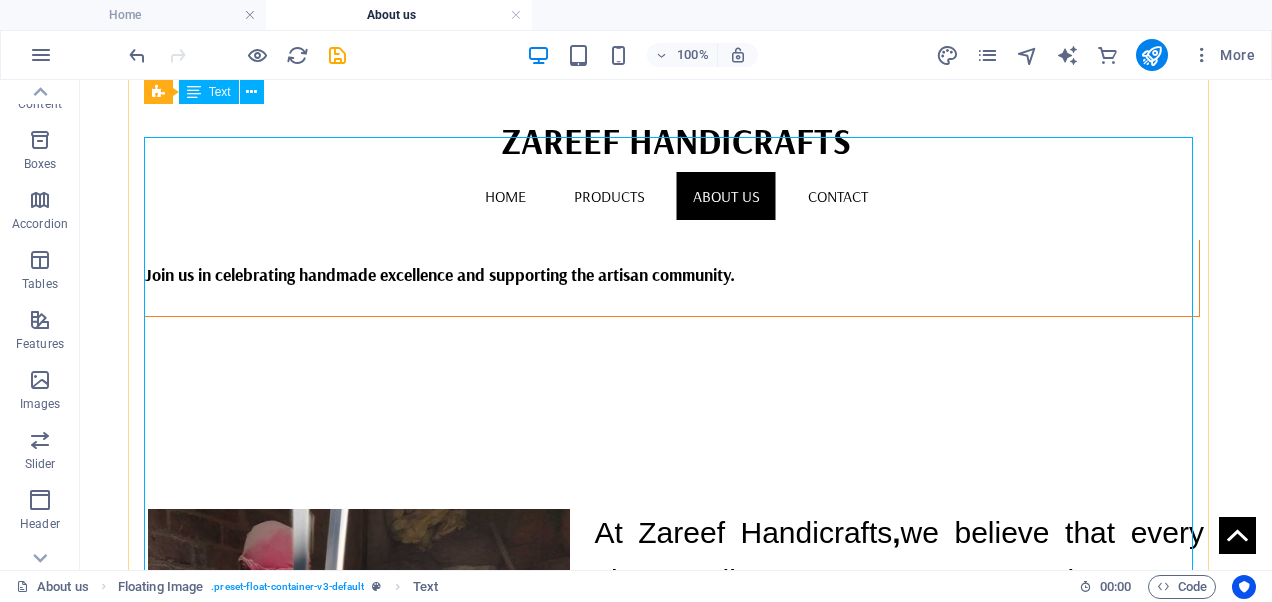 scroll, scrollTop: 1490, scrollLeft: 0, axis: vertical 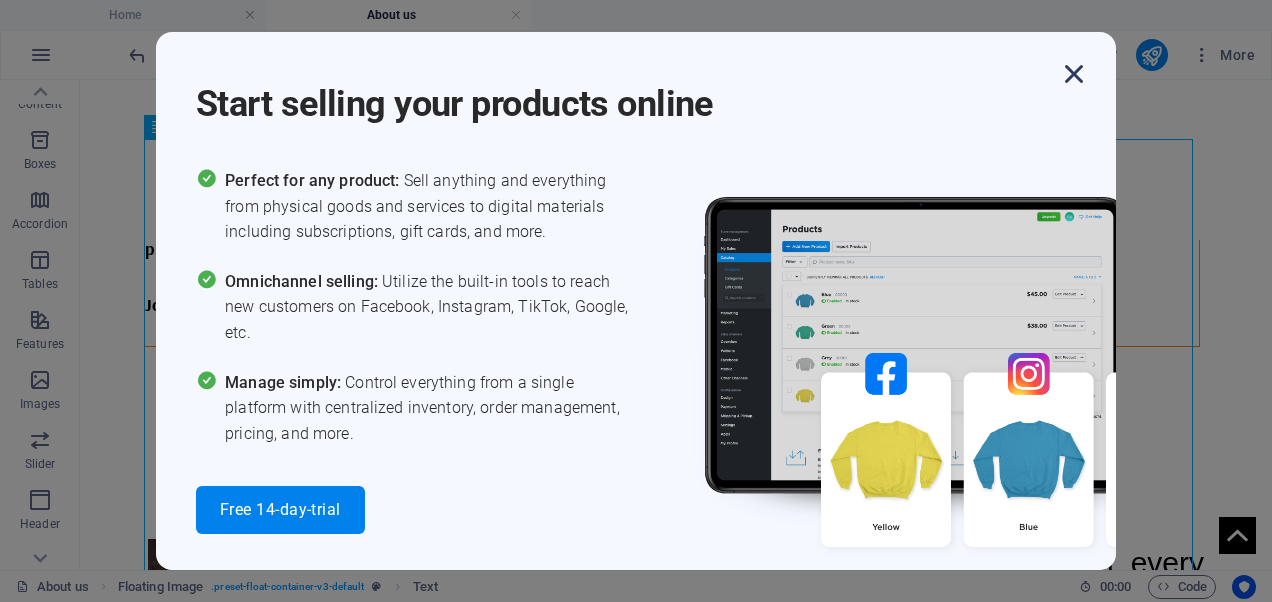 click at bounding box center (1074, 74) 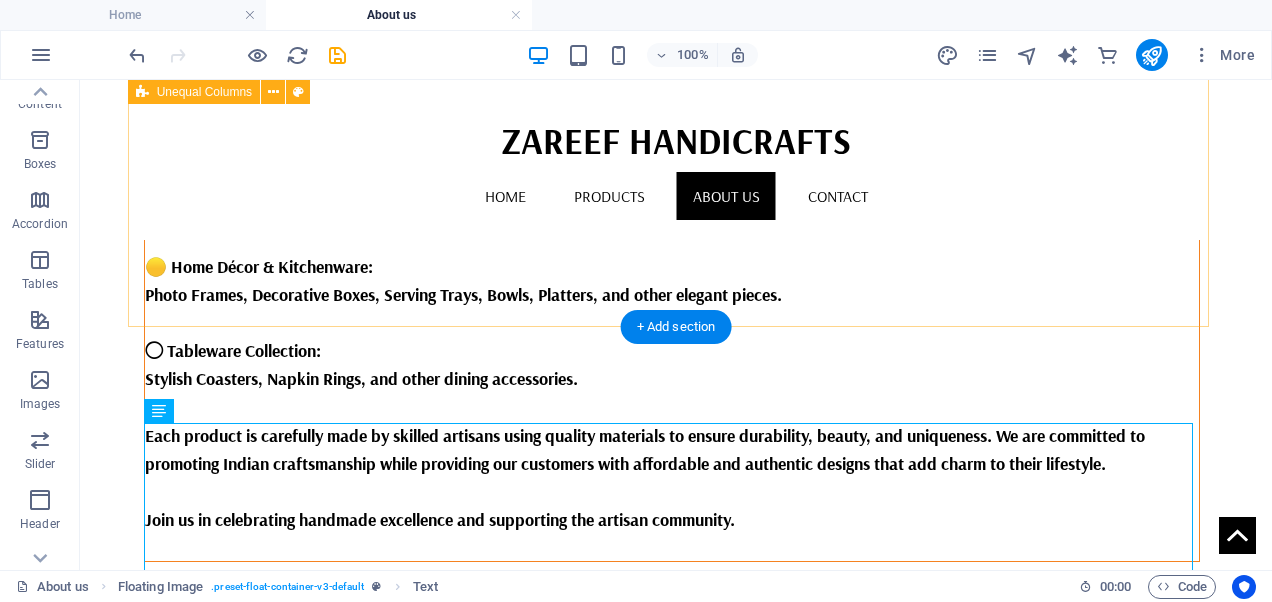 scroll, scrollTop: 1290, scrollLeft: 0, axis: vertical 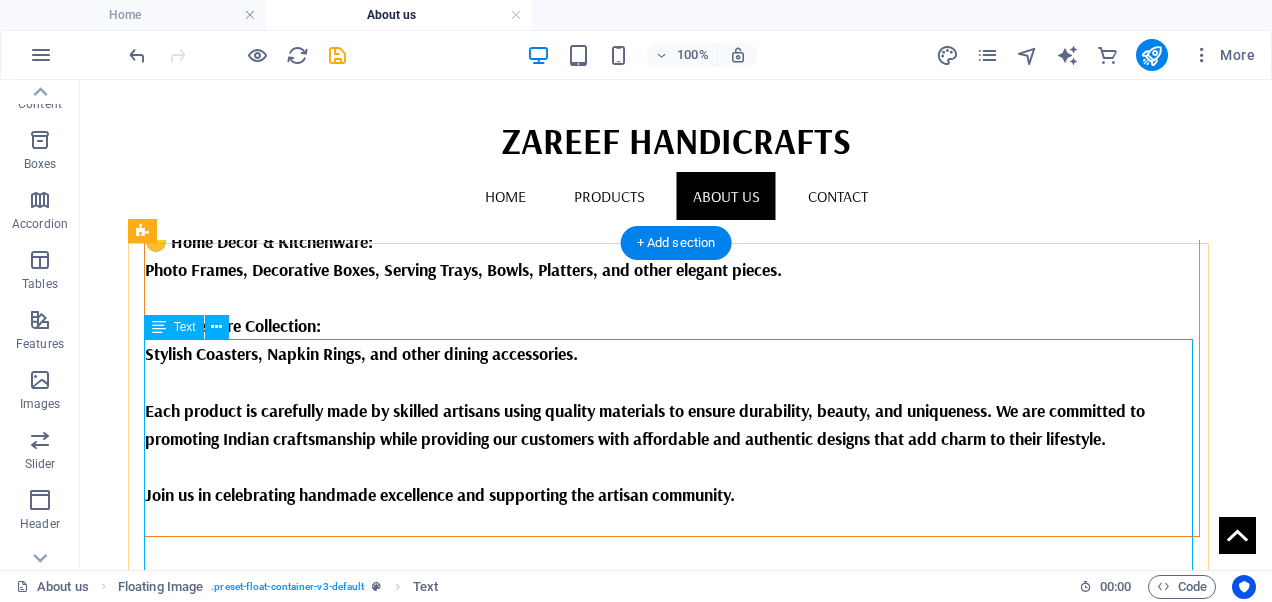 click on "At Zareef Handicrafts , &nbsp;we believe that every piece tells a story. Our products are meticulously handcrafted by skilled artisans who inherit and refine techniques passed down through generations. Working with materials like wood, resin, metal, bone, brass, mother of pearl, and horn, our artisans transform raw materials into stunning pieces that embody both tradition and innovation. Each creation is the result of dedication, patience, and a deep respect for craftsmanship, with an emphasis on authenticity and quality that you can see and feel in every product." at bounding box center [676, 1017] 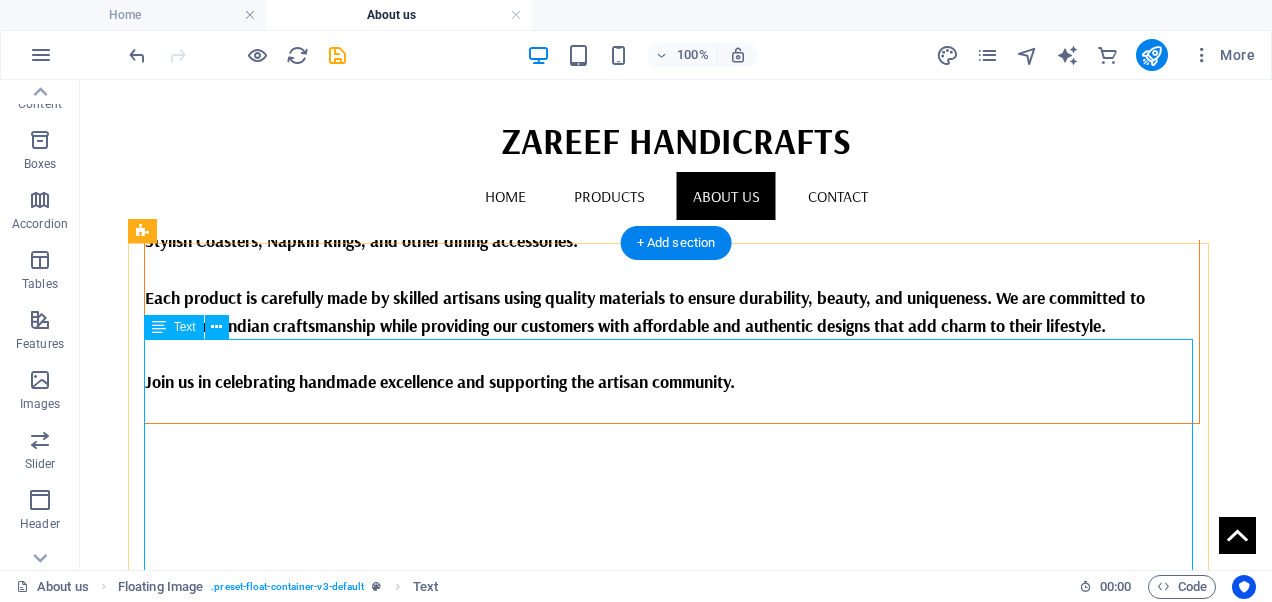 scroll, scrollTop: 1264, scrollLeft: 0, axis: vertical 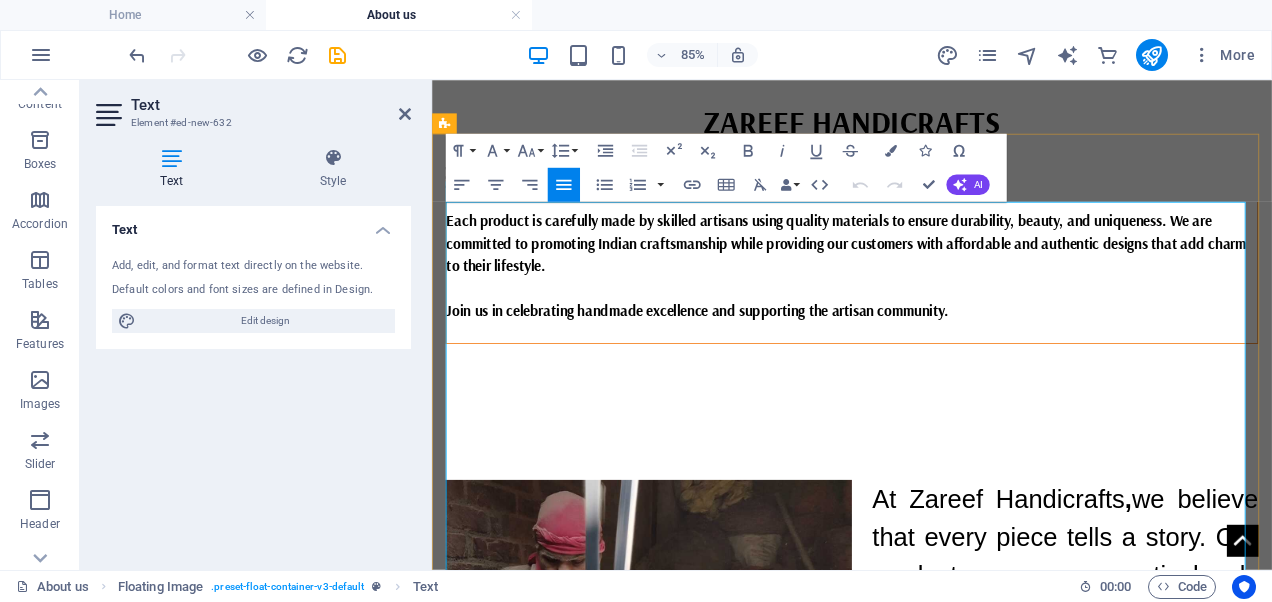 click on "At Zareef Handicrafts" at bounding box center (1098, 572) 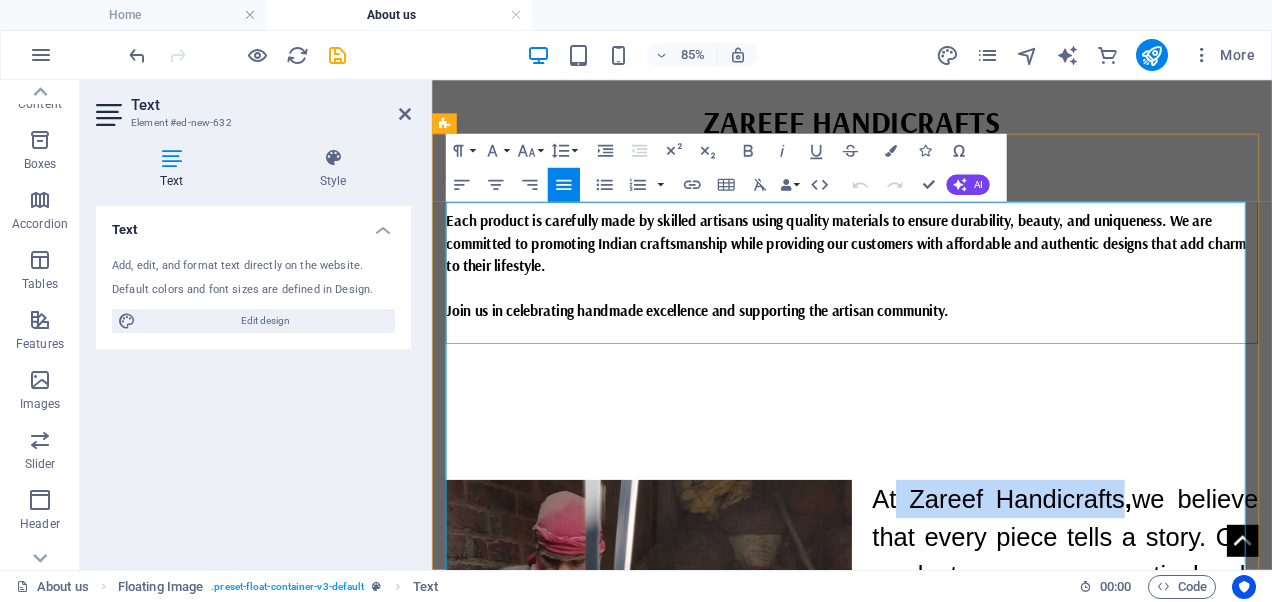 drag, startPoint x: 1226, startPoint y: 246, endPoint x: 973, endPoint y: 250, distance: 253.03162 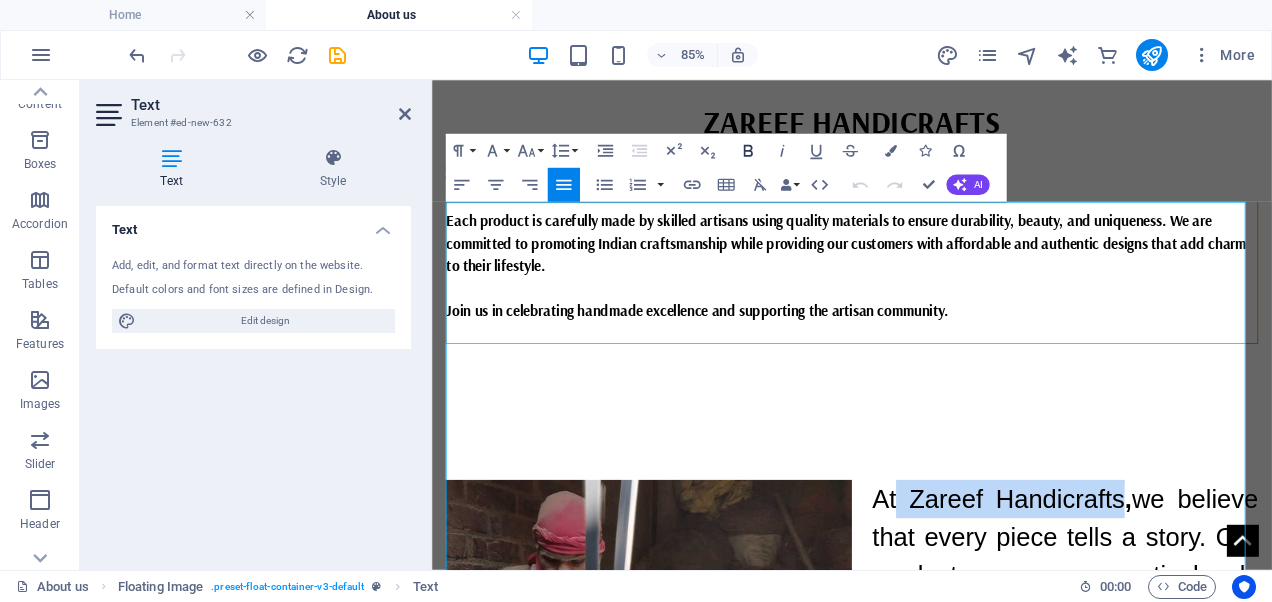 click 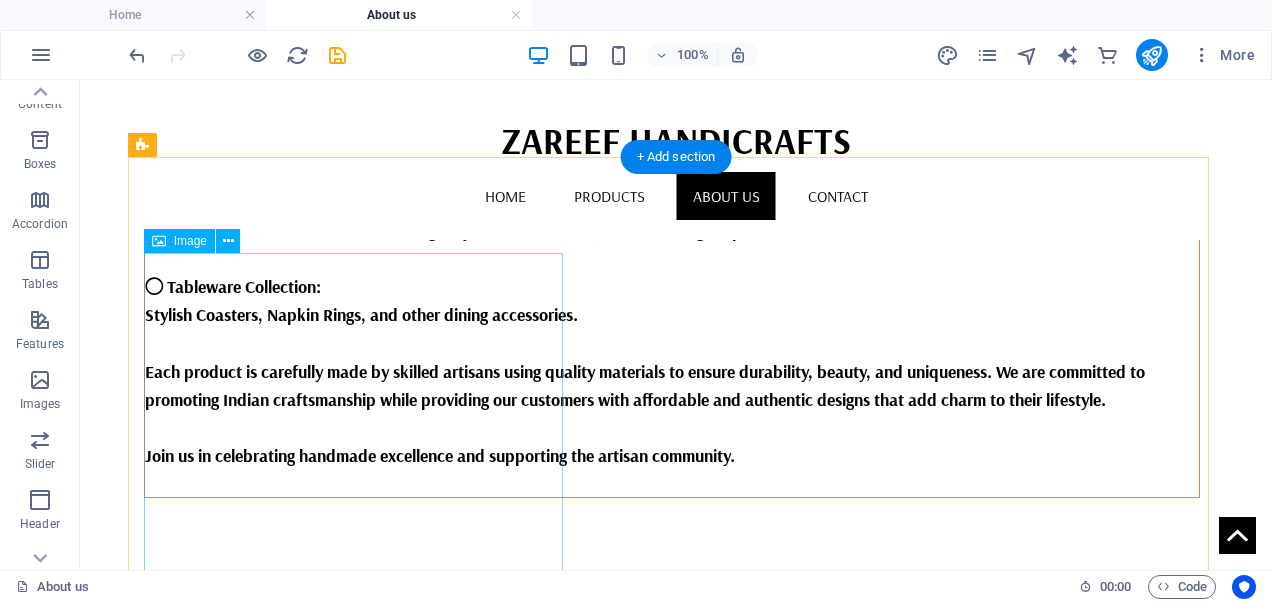 scroll, scrollTop: 1306, scrollLeft: 0, axis: vertical 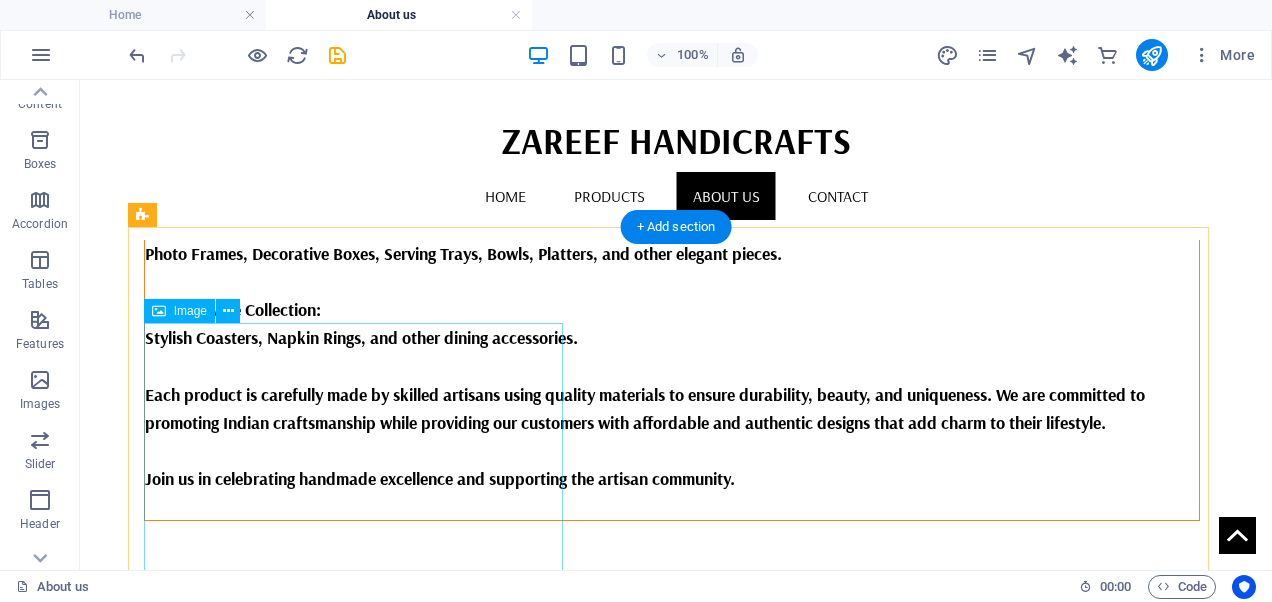 click at bounding box center (359, 925) 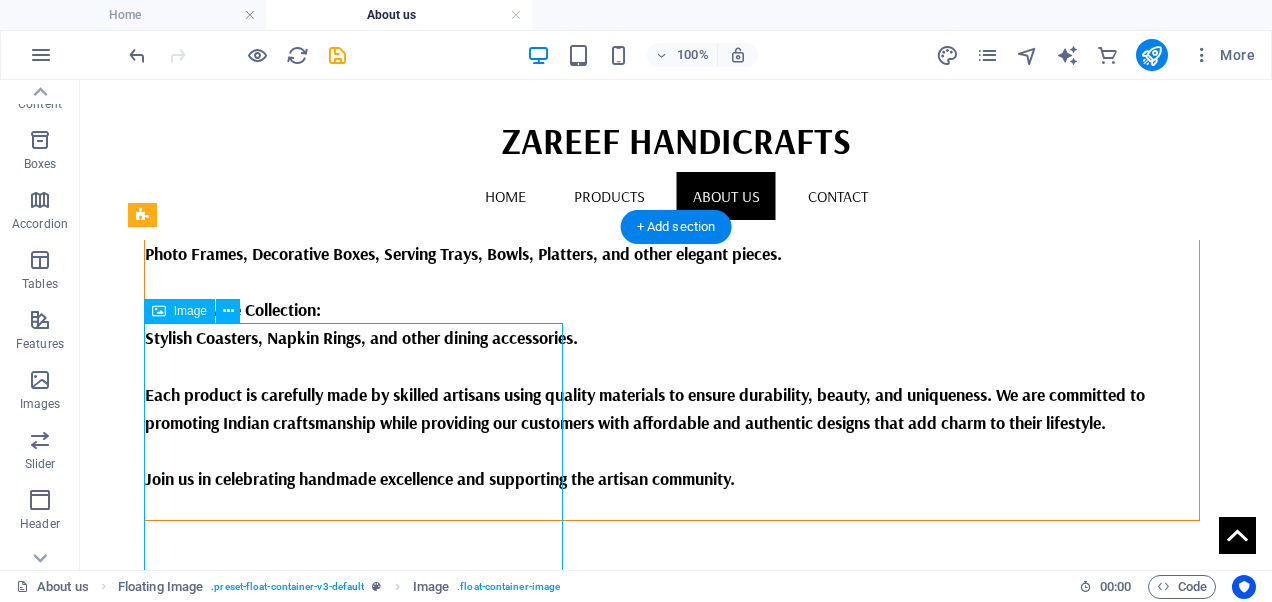 click at bounding box center [359, 925] 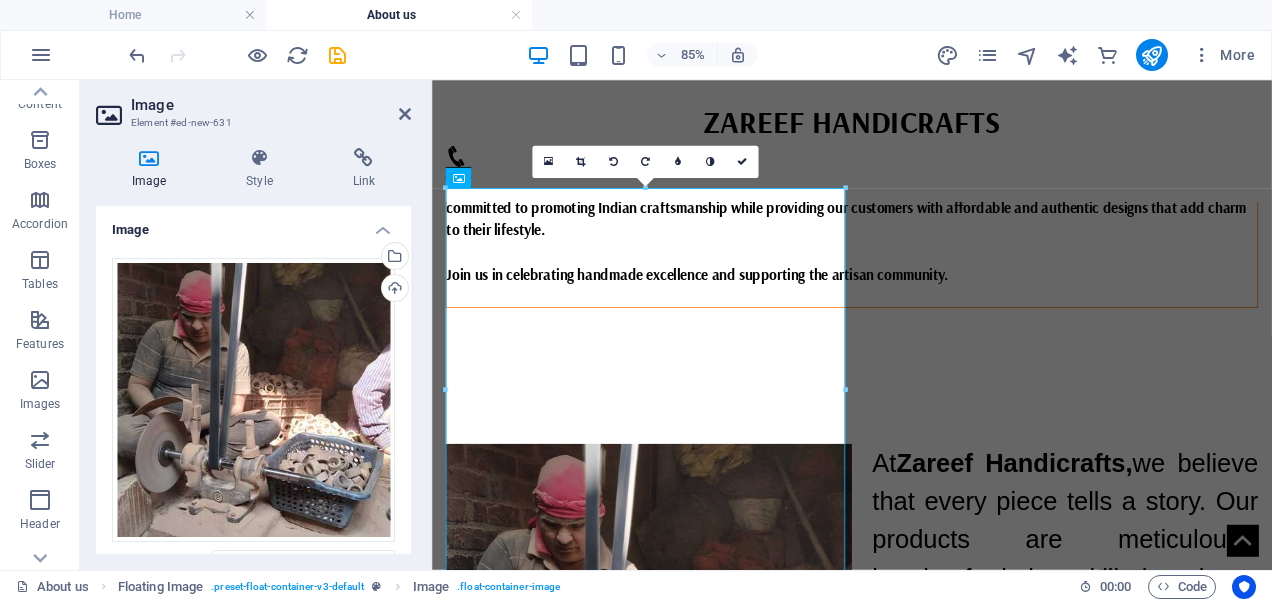 scroll, scrollTop: 1280, scrollLeft: 0, axis: vertical 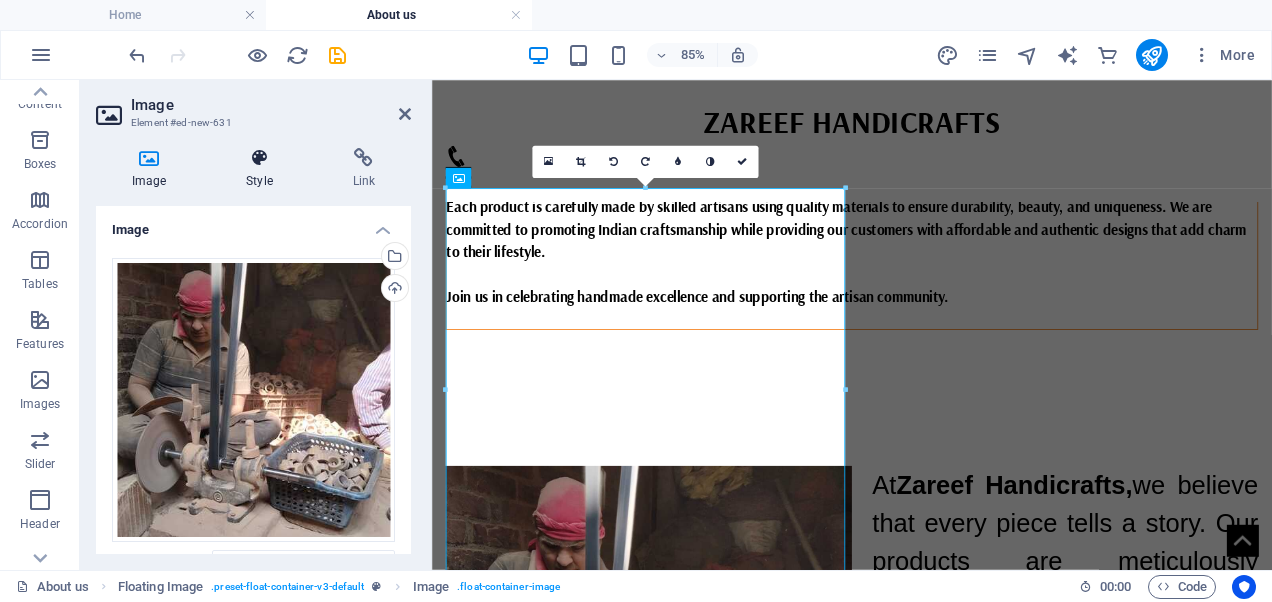 click on "Style" at bounding box center (263, 169) 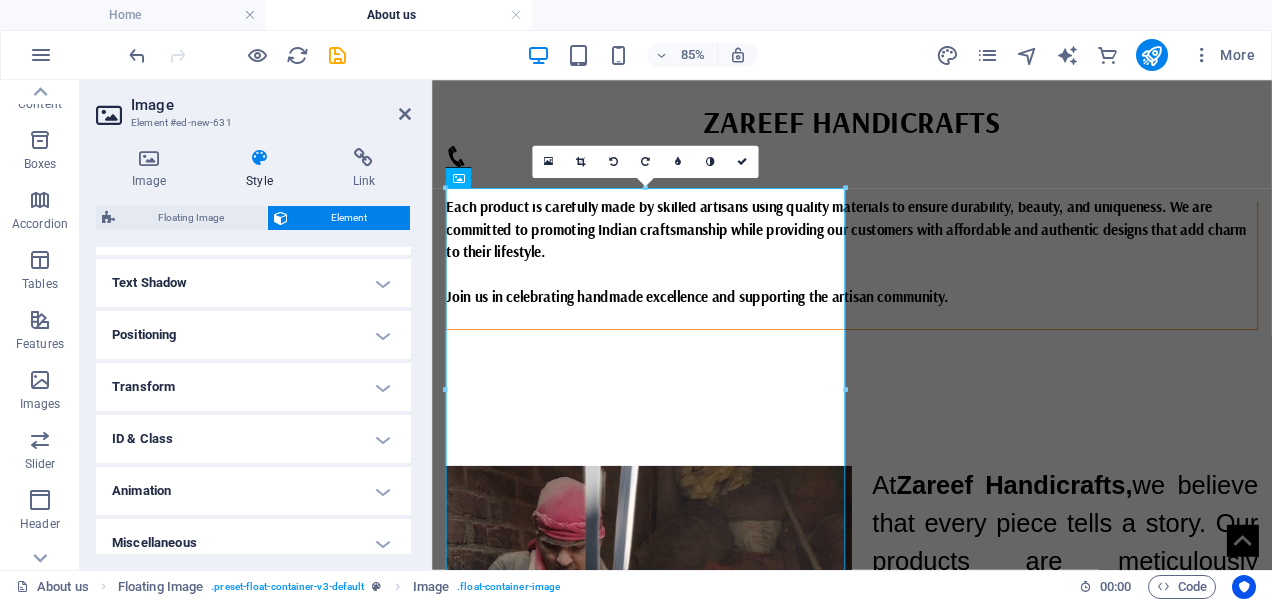 scroll, scrollTop: 537, scrollLeft: 0, axis: vertical 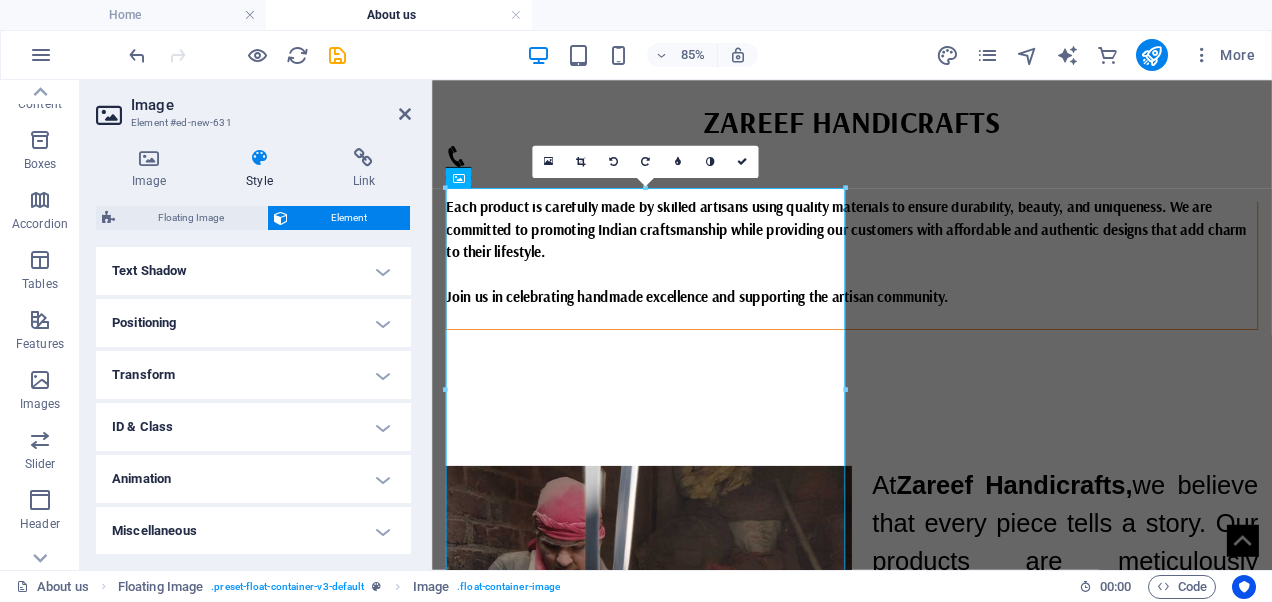 click on "Animation" at bounding box center [253, 479] 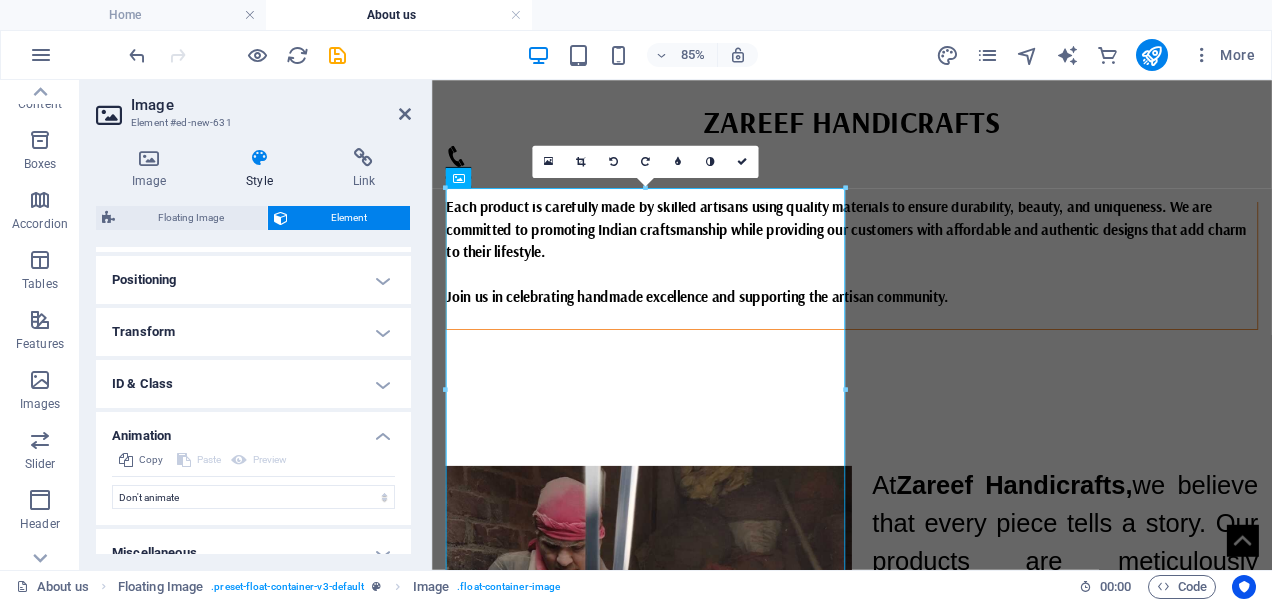 scroll, scrollTop: 602, scrollLeft: 0, axis: vertical 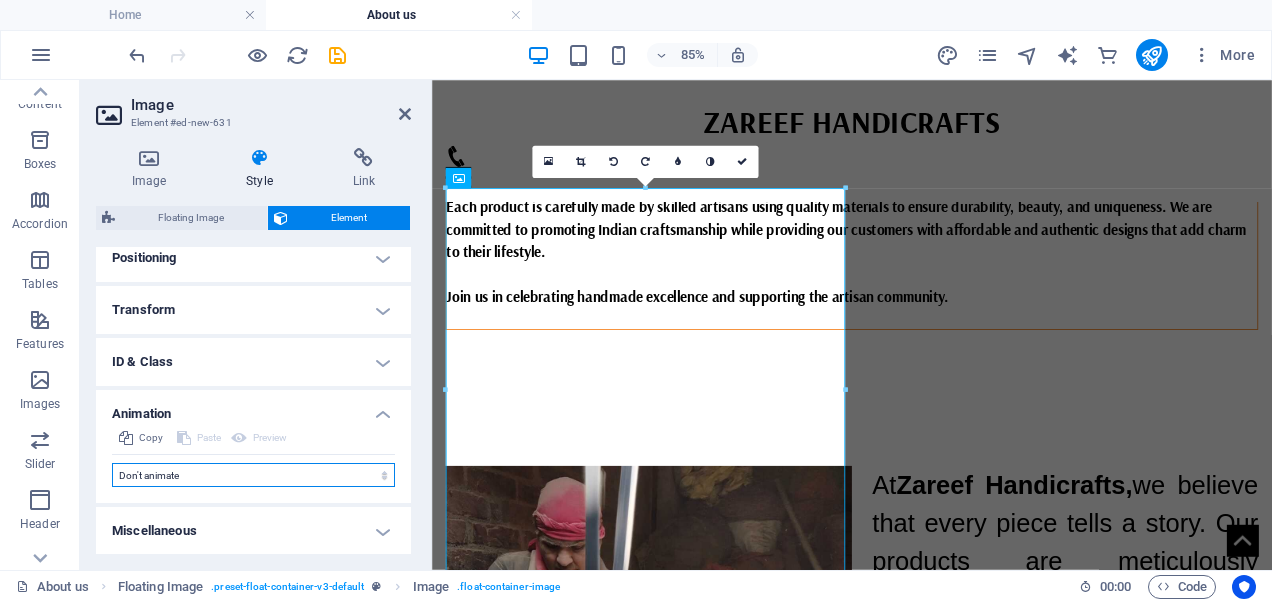 click on "Don't animate Show / Hide Slide up/down Zoom in/out Slide left to right Slide right to left Slide top to bottom Slide bottom to top Pulse Blink Open as overlay" at bounding box center [253, 475] 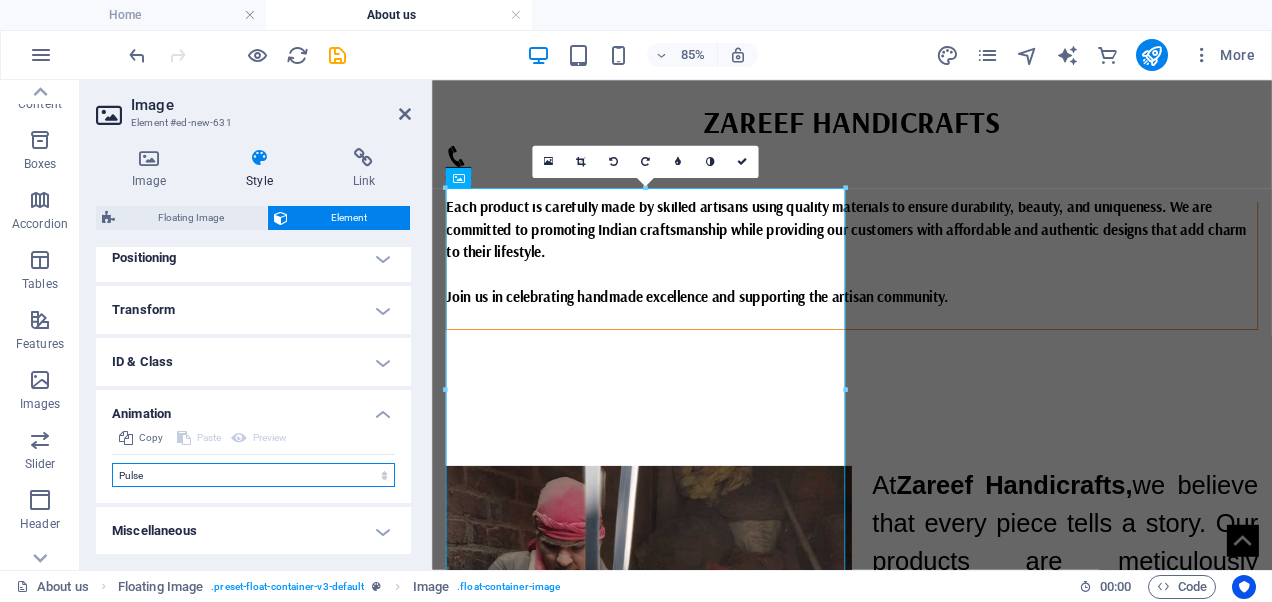 click on "Don't animate Show / Hide Slide up/down Zoom in/out Slide left to right Slide right to left Slide top to bottom Slide bottom to top Pulse Blink Open as overlay" at bounding box center (253, 475) 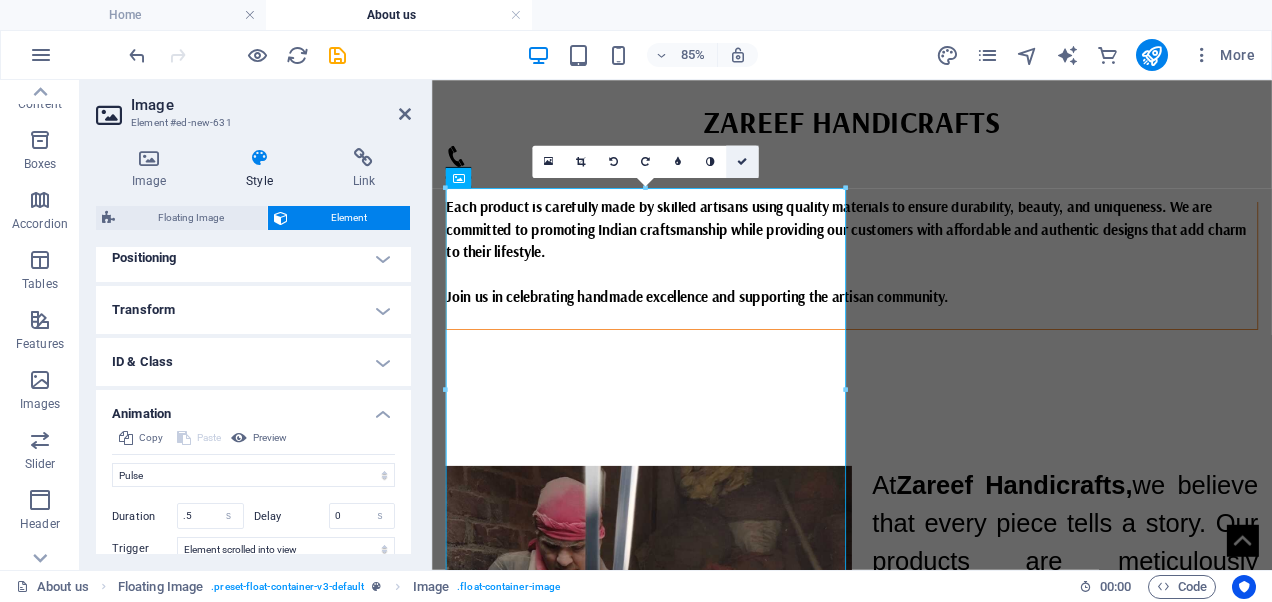 click at bounding box center (742, 162) 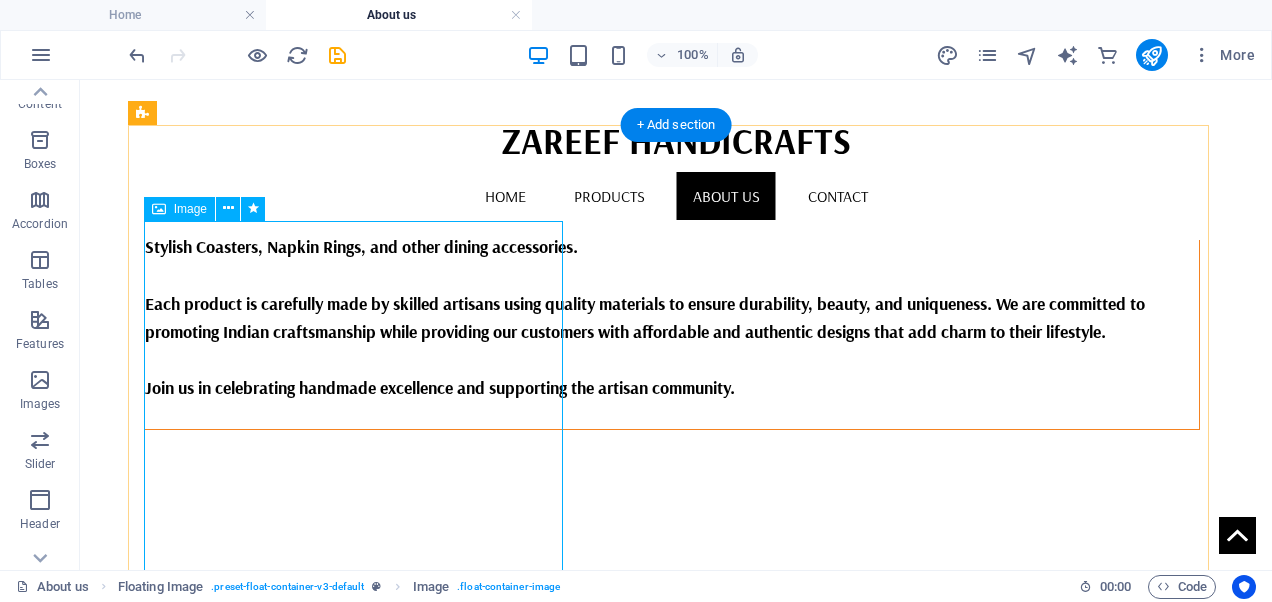 scroll, scrollTop: 1422, scrollLeft: 0, axis: vertical 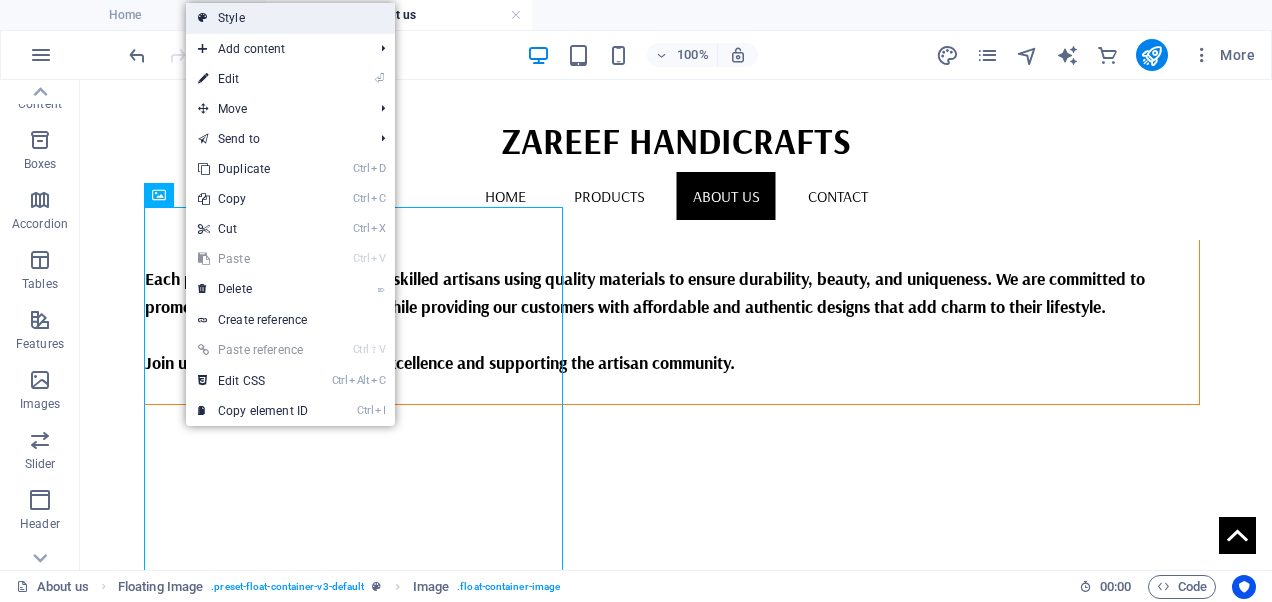 click on "Style" at bounding box center (290, 18) 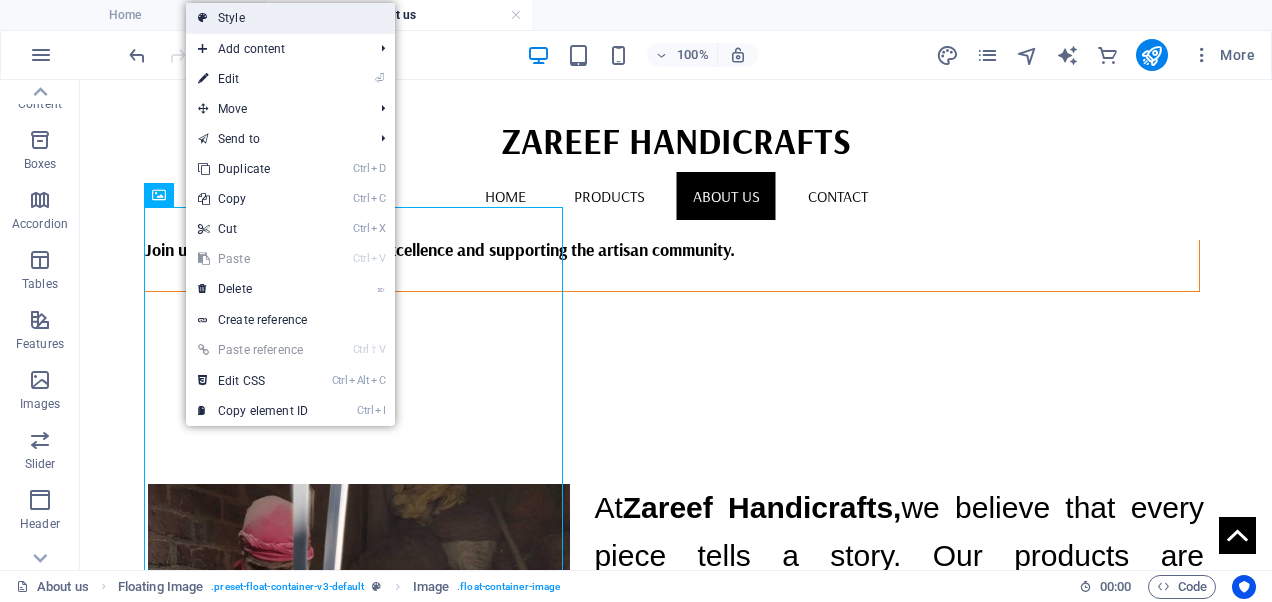 scroll, scrollTop: 1396, scrollLeft: 0, axis: vertical 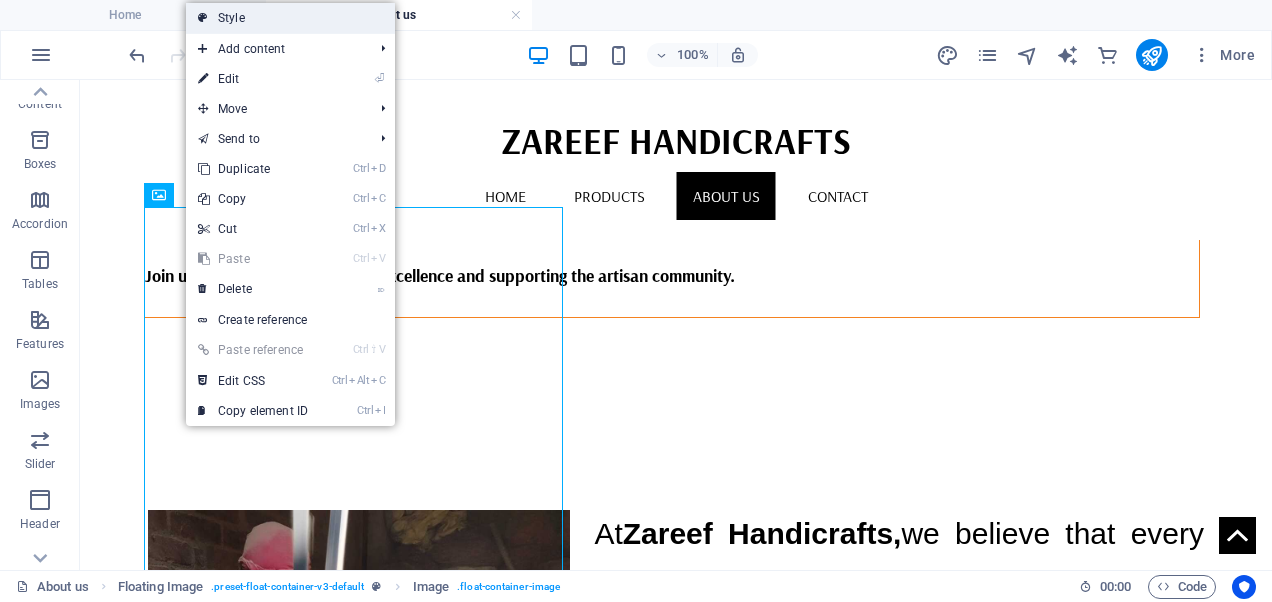 select on "%" 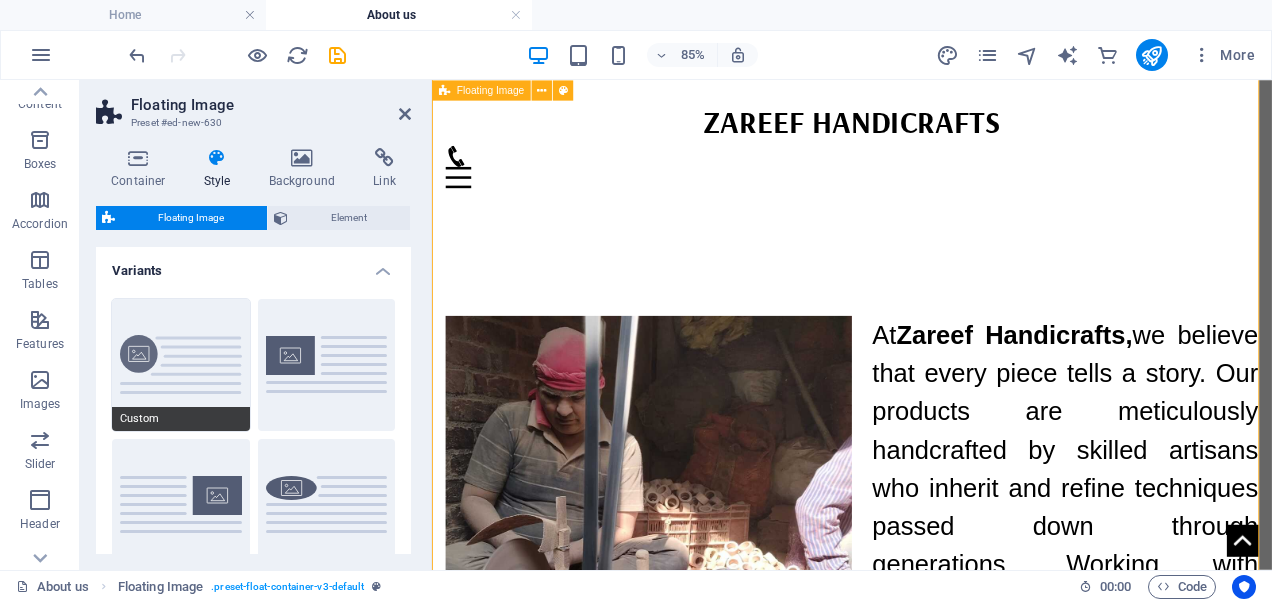 scroll, scrollTop: 1496, scrollLeft: 0, axis: vertical 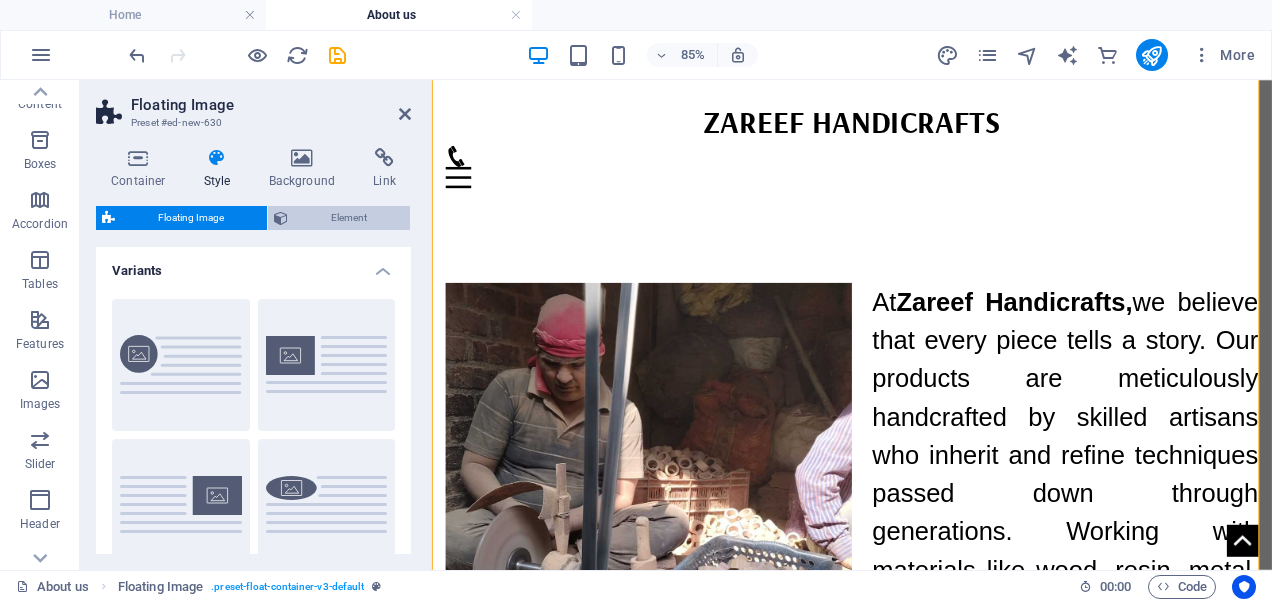 click on "Element" at bounding box center [349, 218] 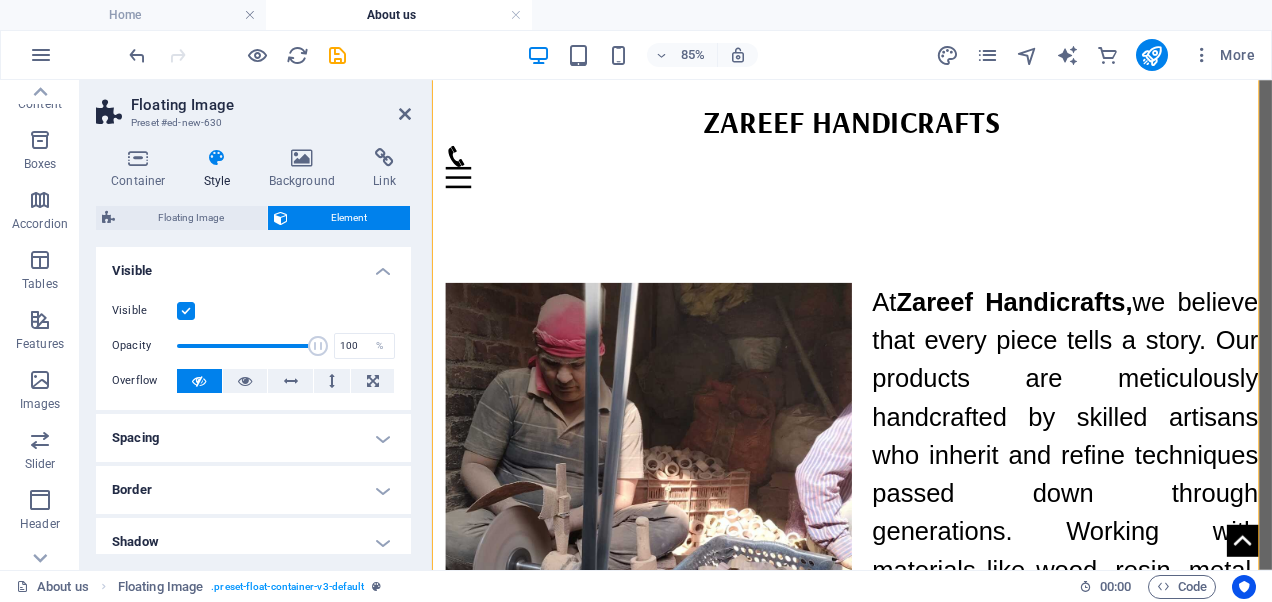 click on "Element" at bounding box center [349, 218] 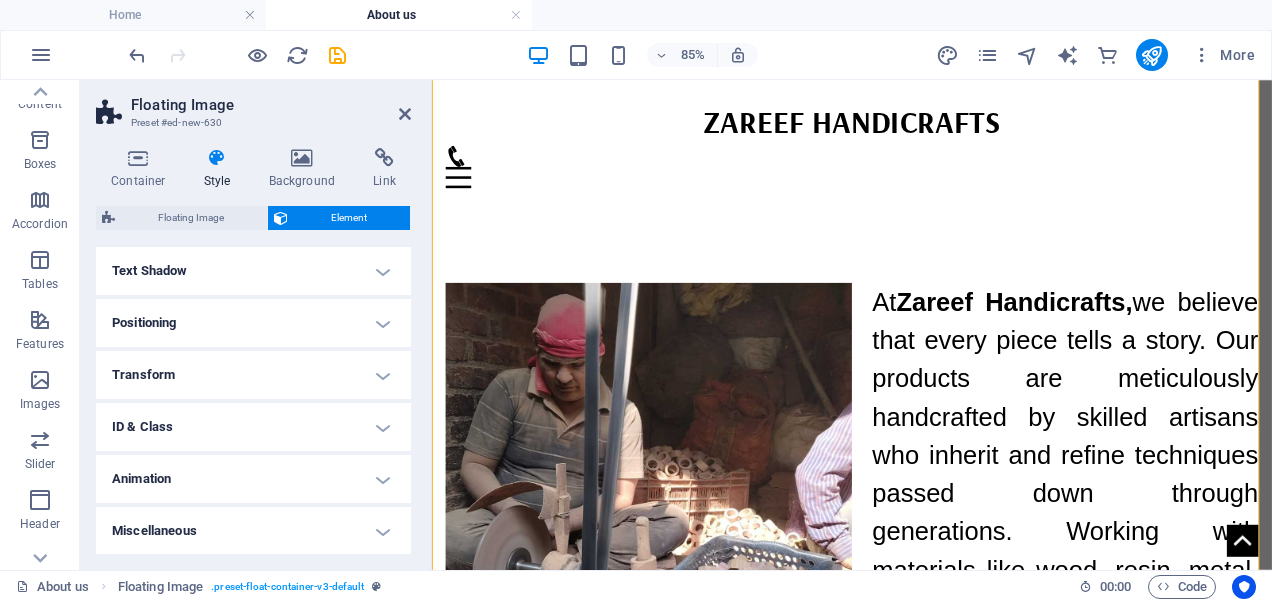 scroll, scrollTop: 0, scrollLeft: 0, axis: both 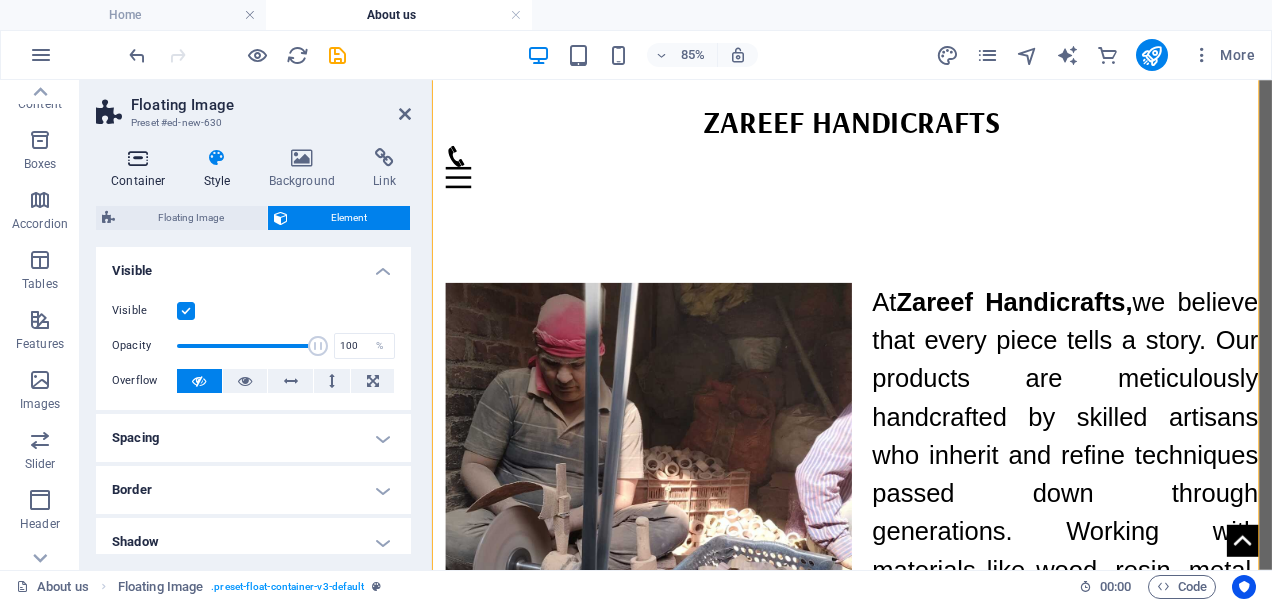 click at bounding box center (138, 158) 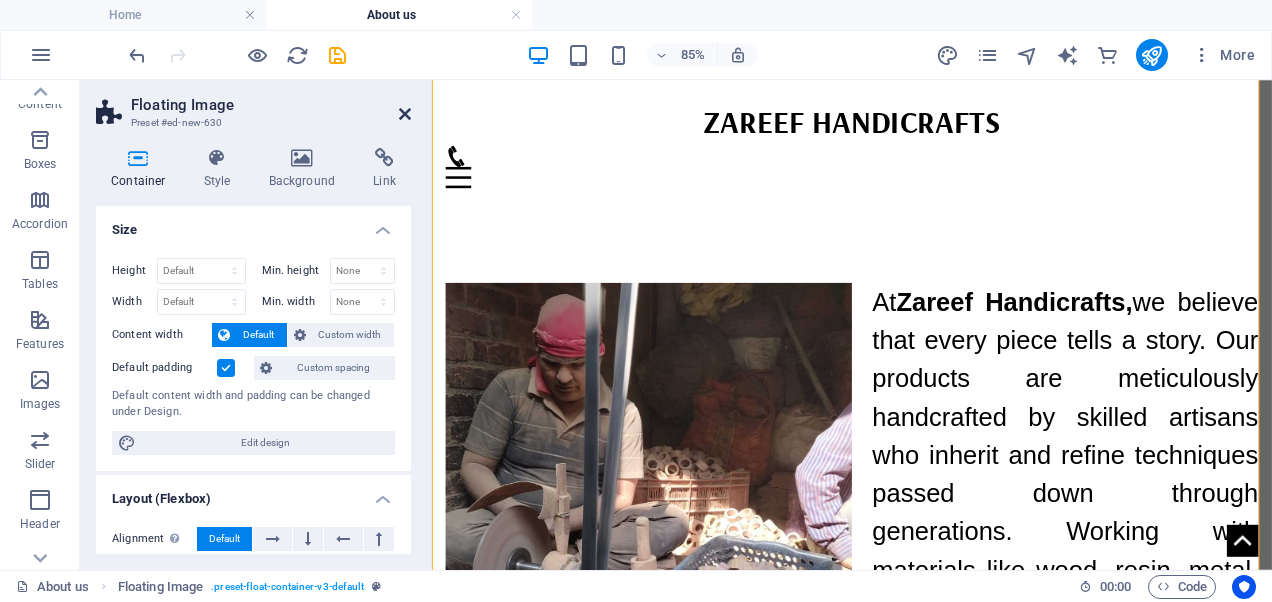 click at bounding box center [405, 114] 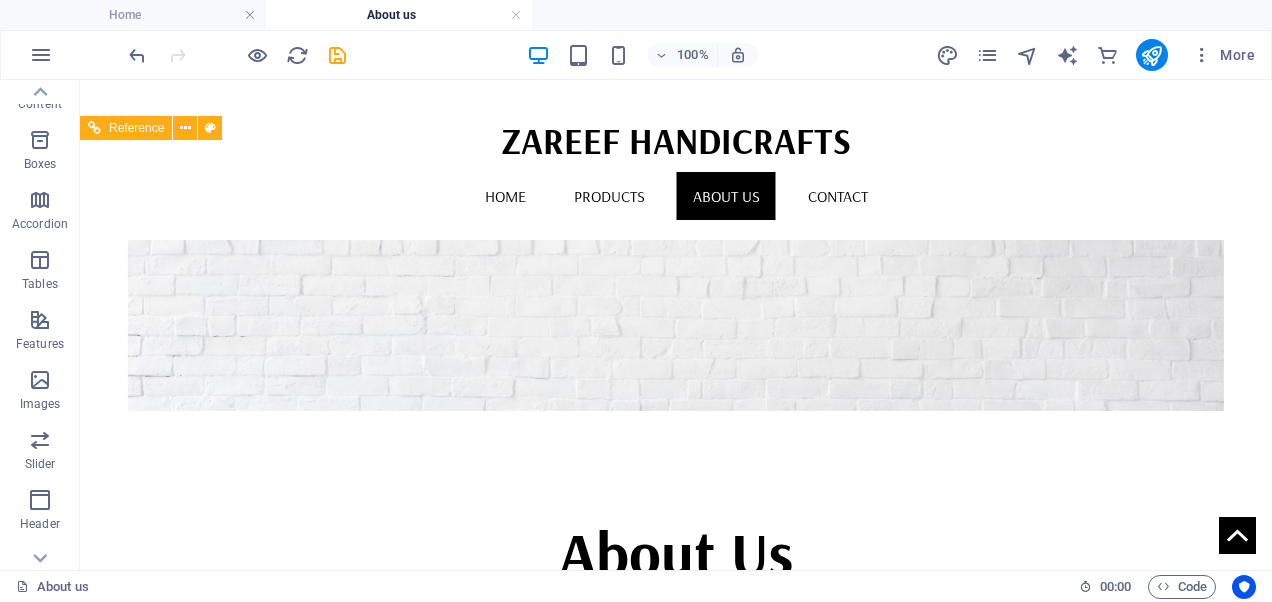 scroll, scrollTop: 0, scrollLeft: 0, axis: both 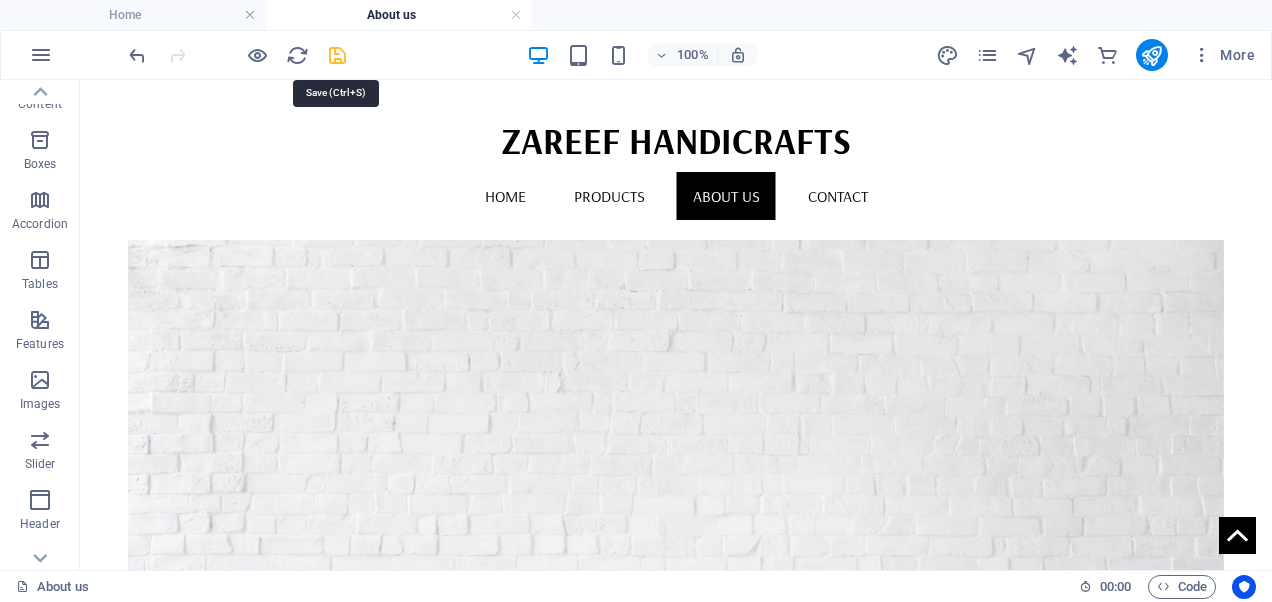 click at bounding box center (337, 55) 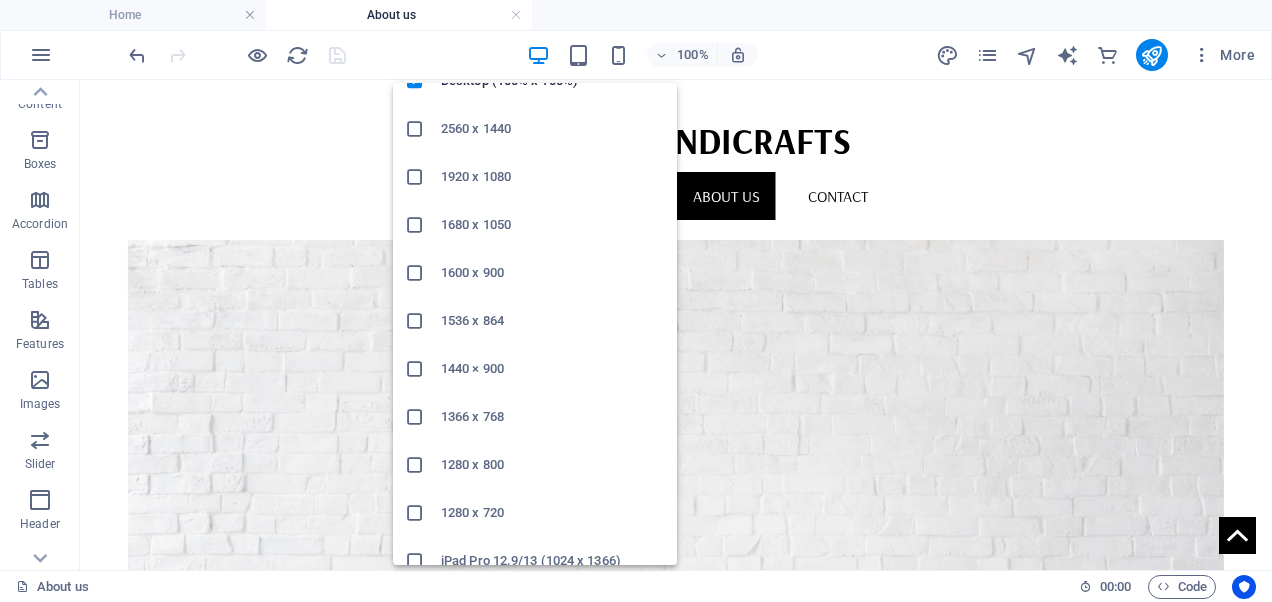 scroll, scrollTop: 0, scrollLeft: 0, axis: both 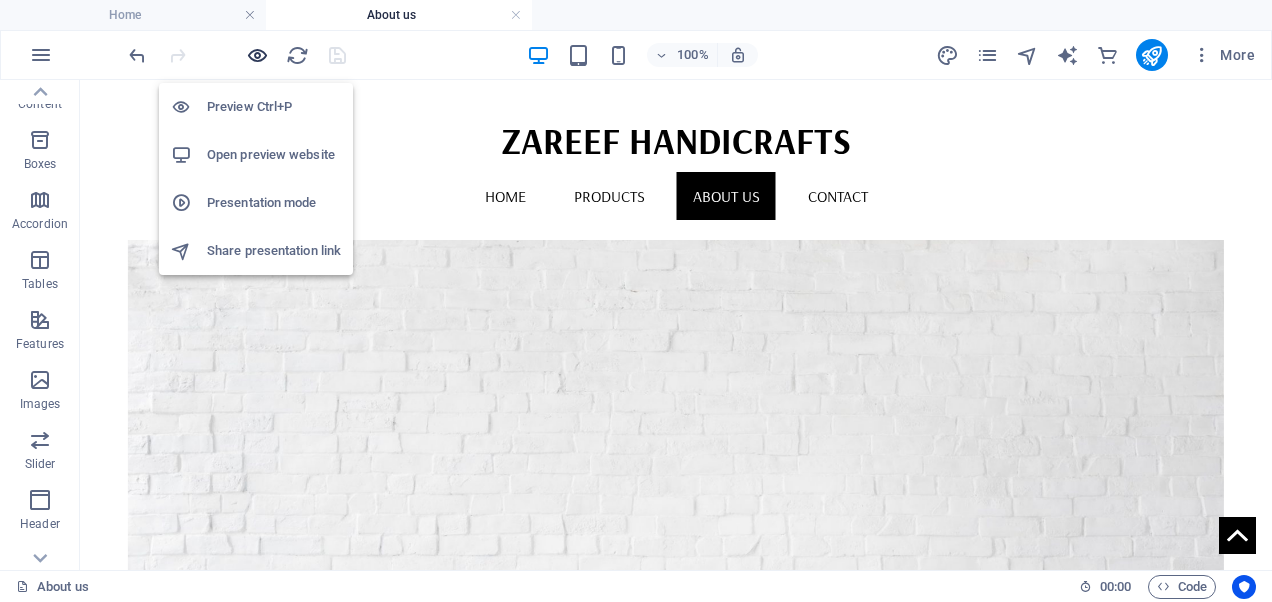 click at bounding box center [257, 55] 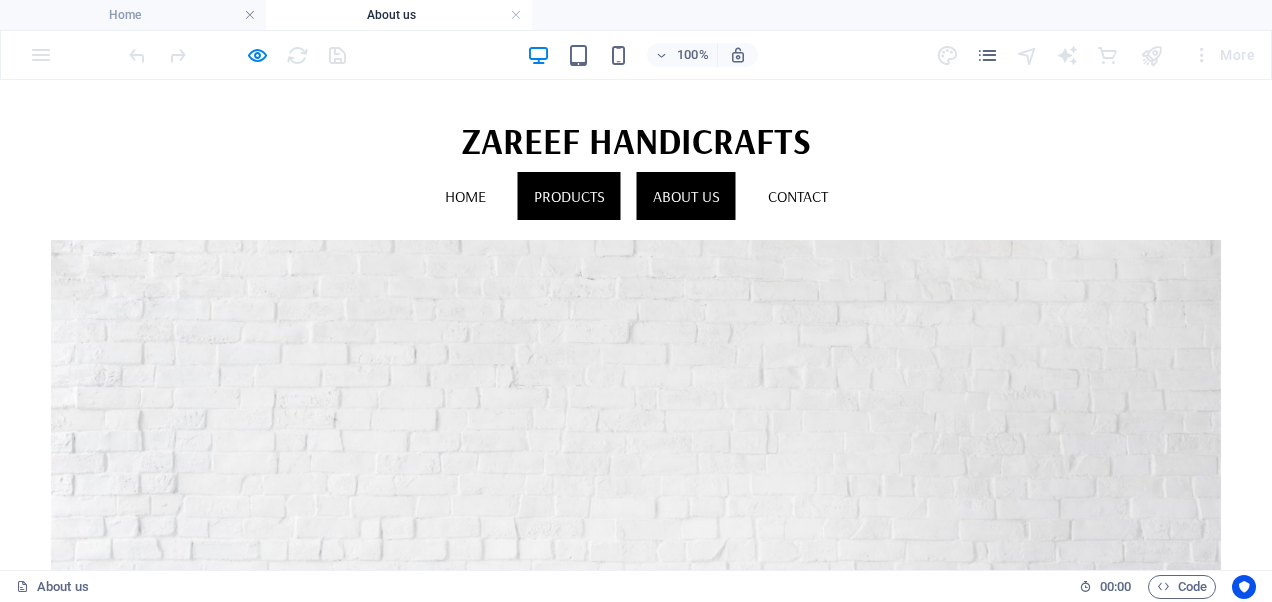click on "Products" at bounding box center [569, 196] 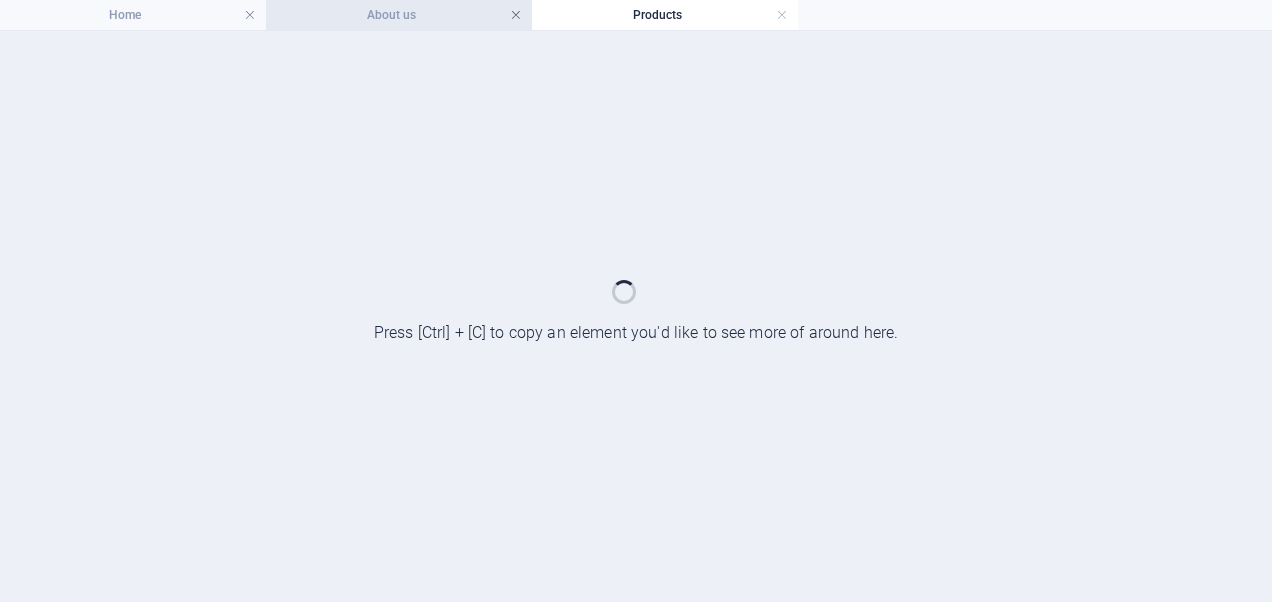 click at bounding box center [516, 15] 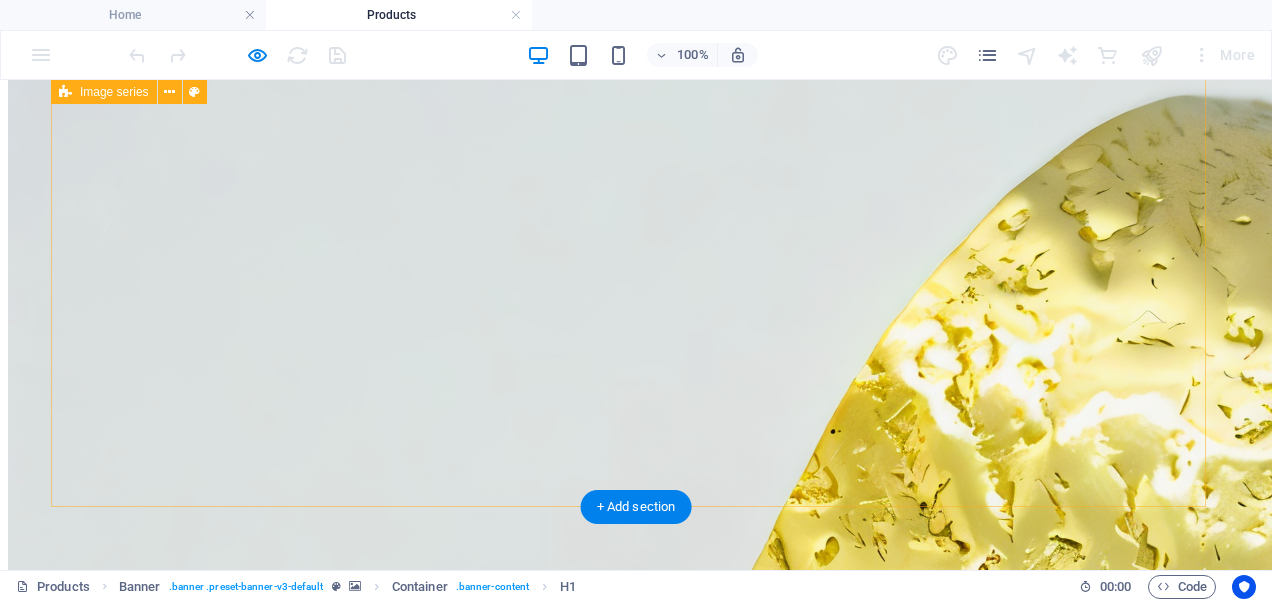 scroll, scrollTop: 2900, scrollLeft: 0, axis: vertical 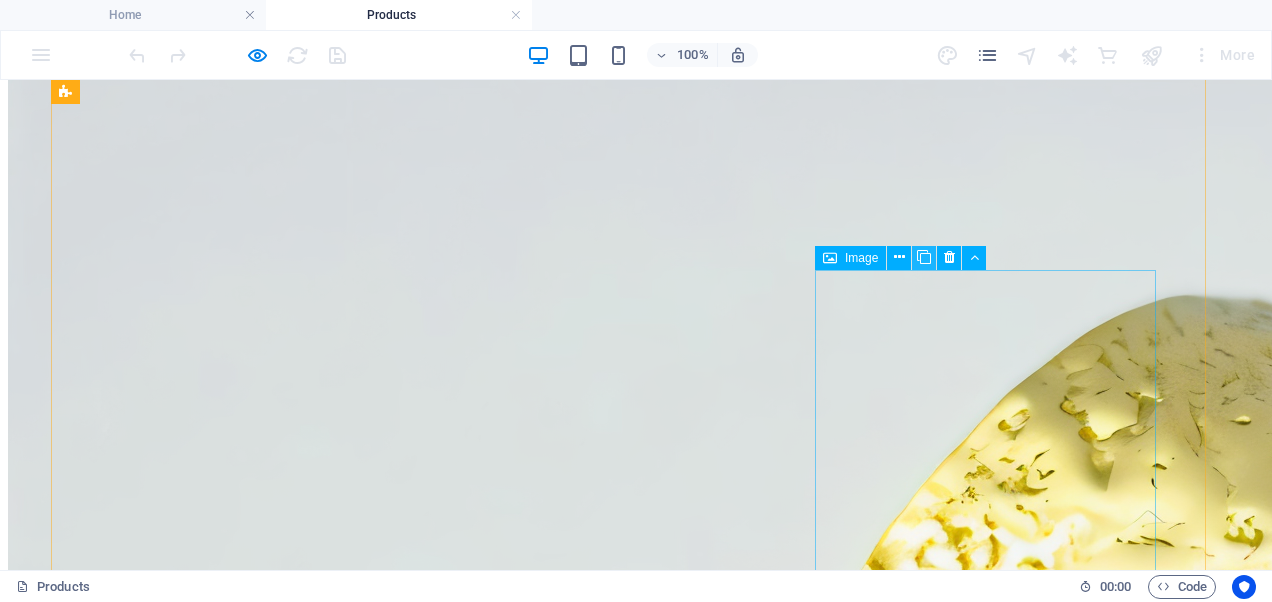 click at bounding box center [924, 257] 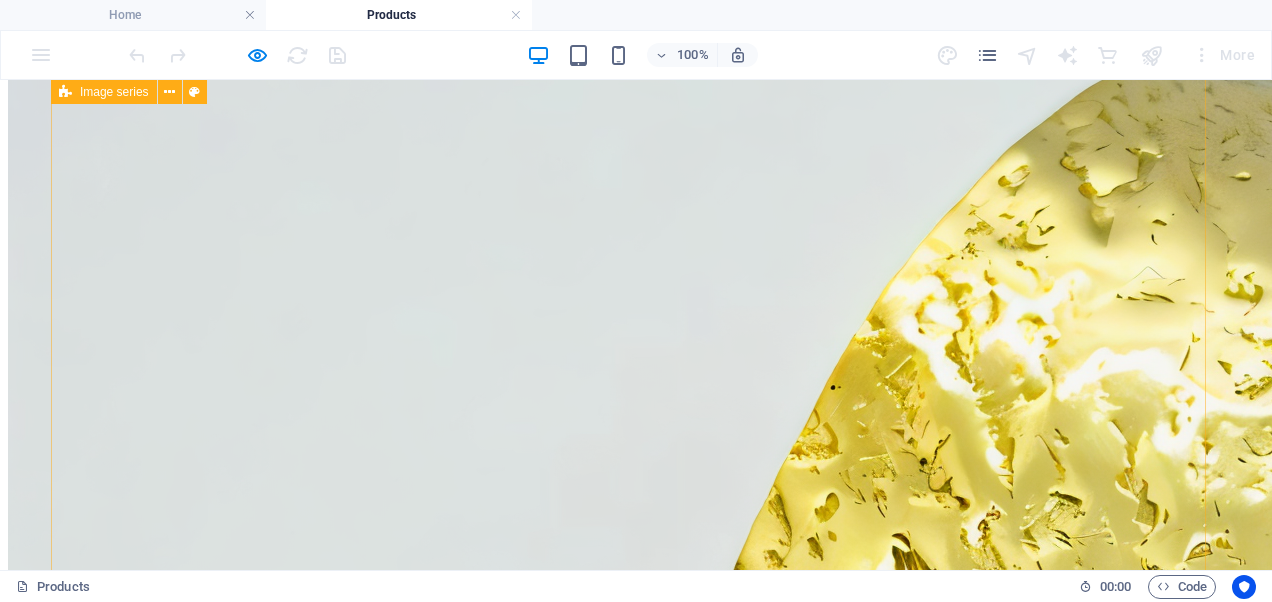 scroll, scrollTop: 3172, scrollLeft: 0, axis: vertical 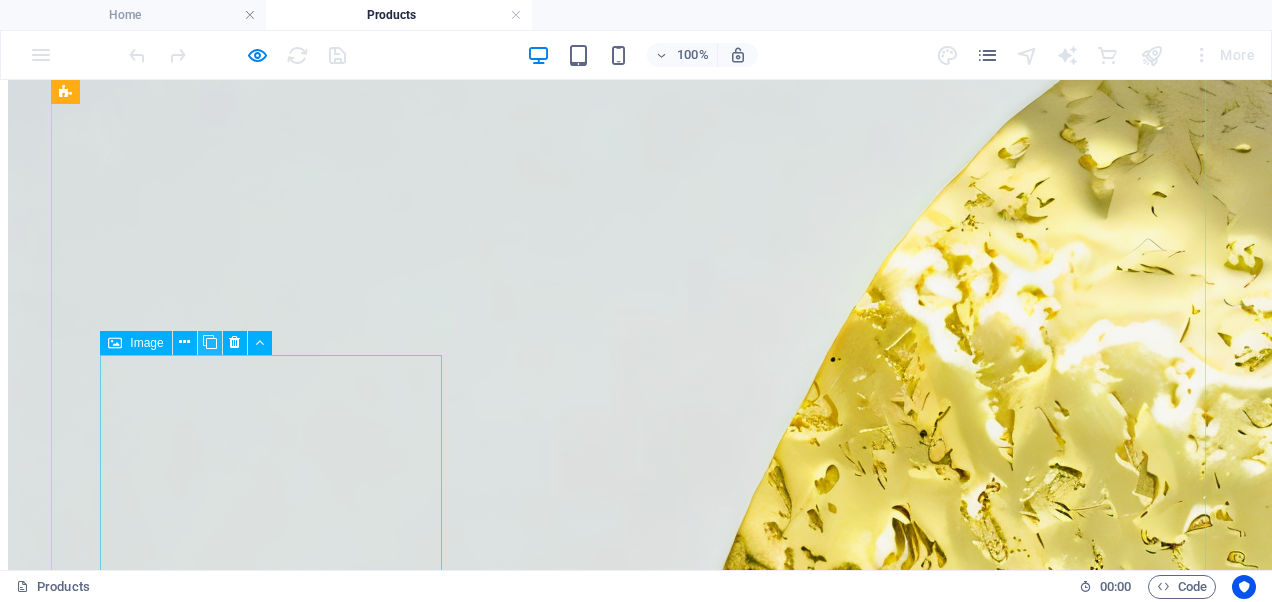 click at bounding box center [210, 342] 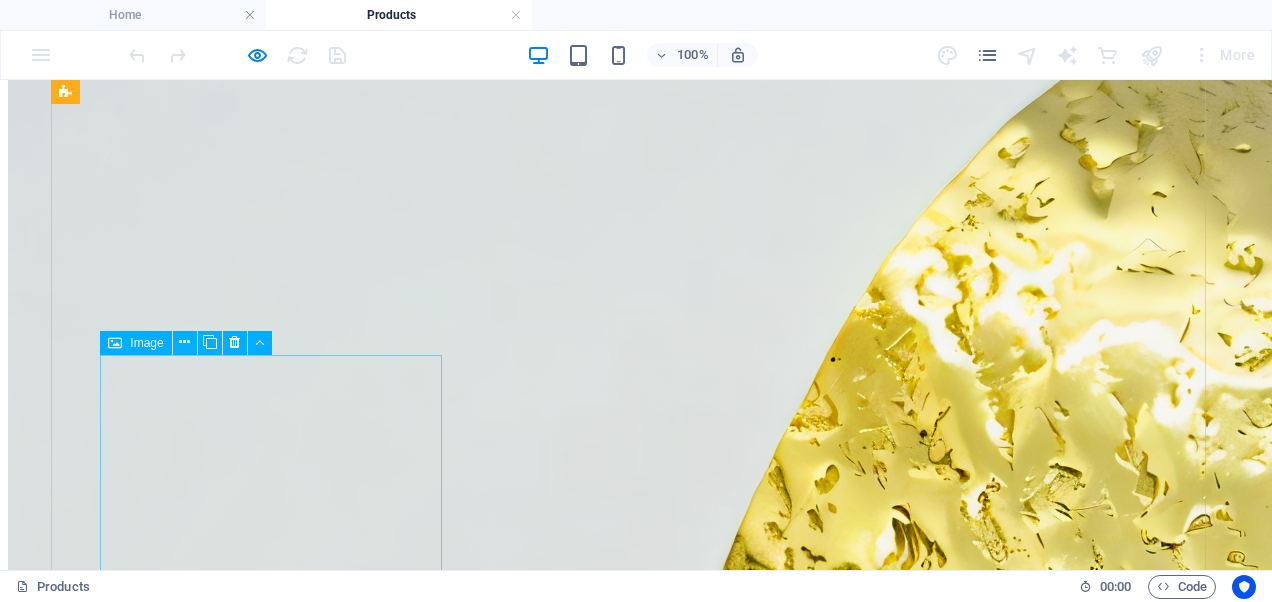 click at bounding box center [636, 53499] 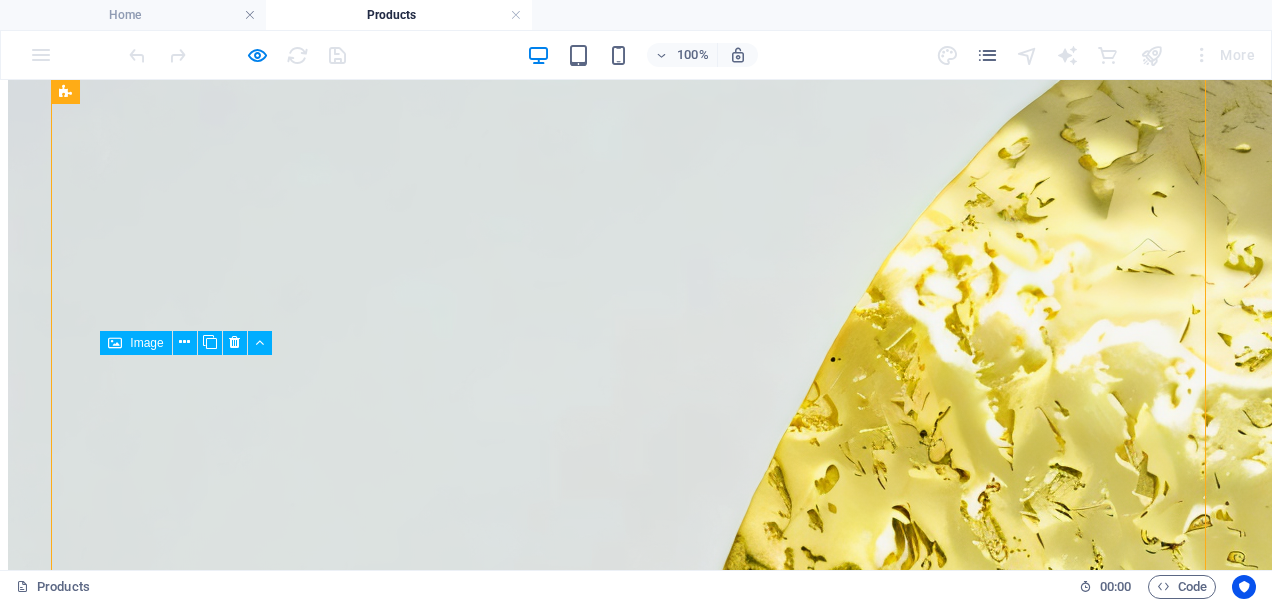 click at bounding box center [636, 53499] 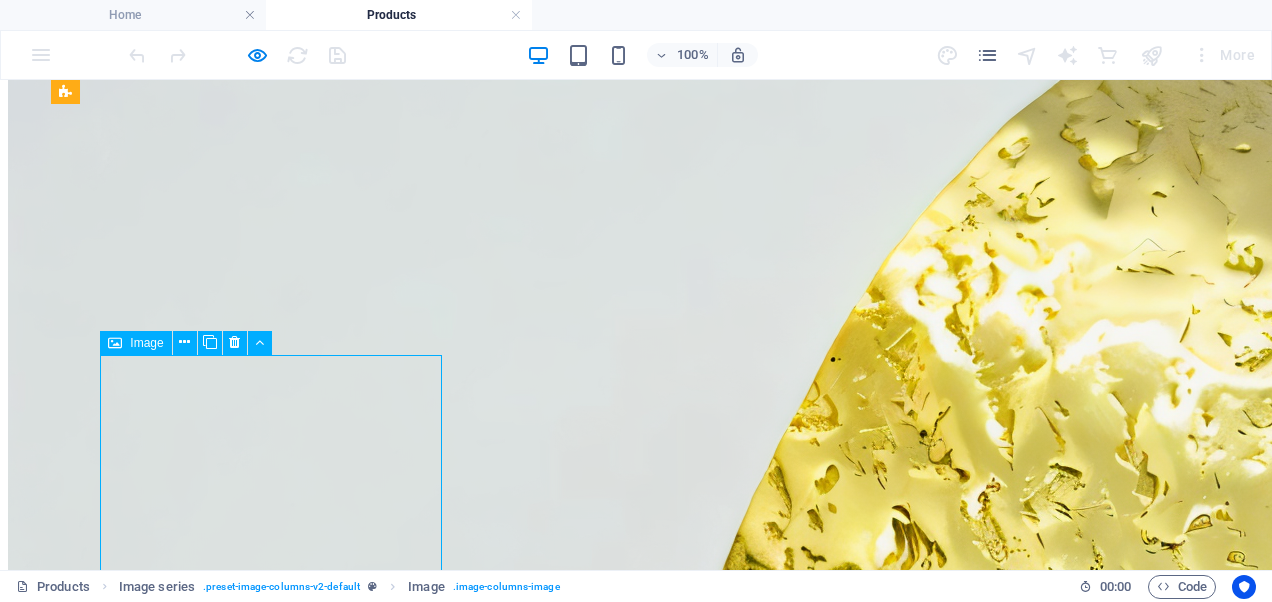 click at bounding box center (636, 53499) 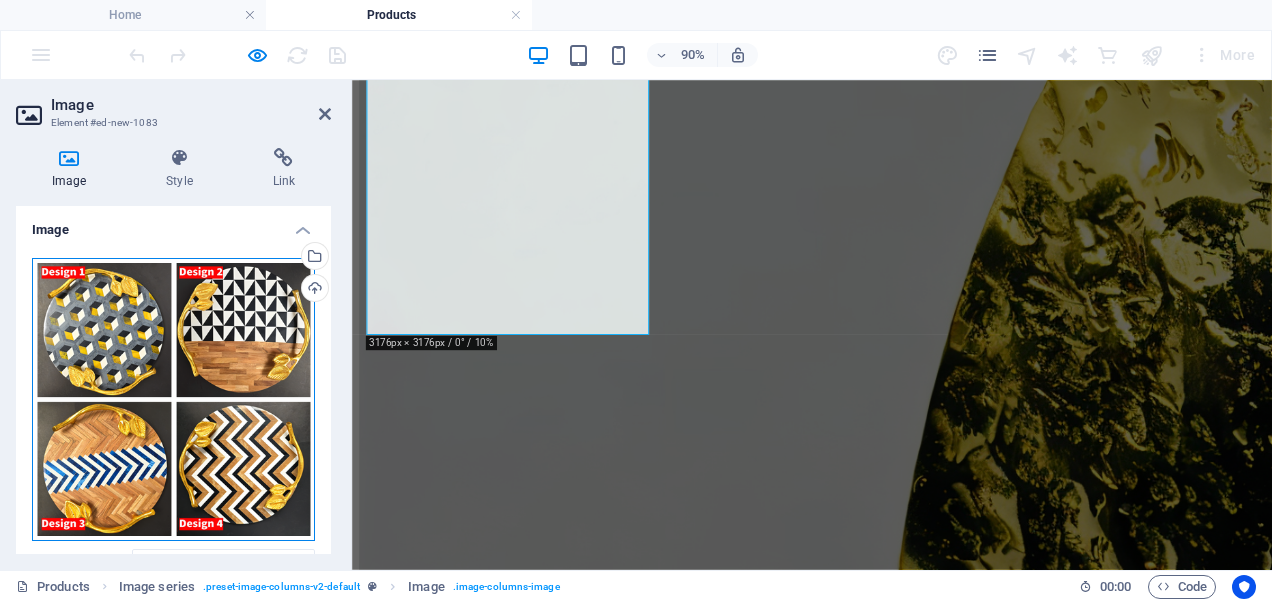 click on "Drag files here, click to choose files or select files from Files or our free stock photos & videos" at bounding box center [173, 399] 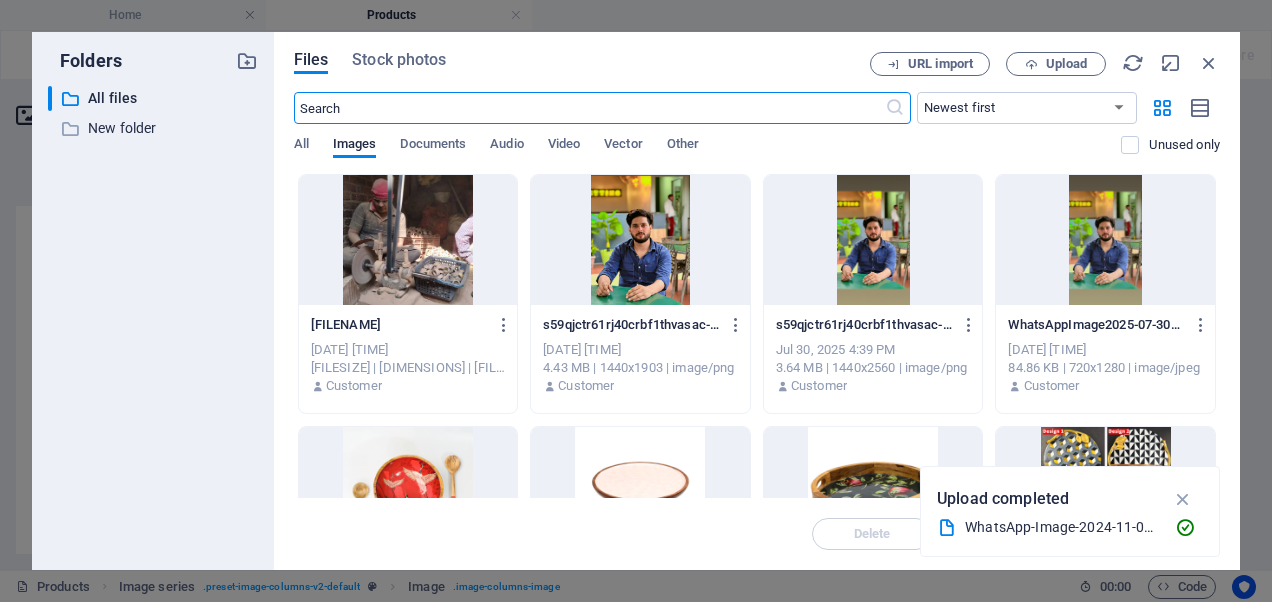scroll, scrollTop: 3271, scrollLeft: 0, axis: vertical 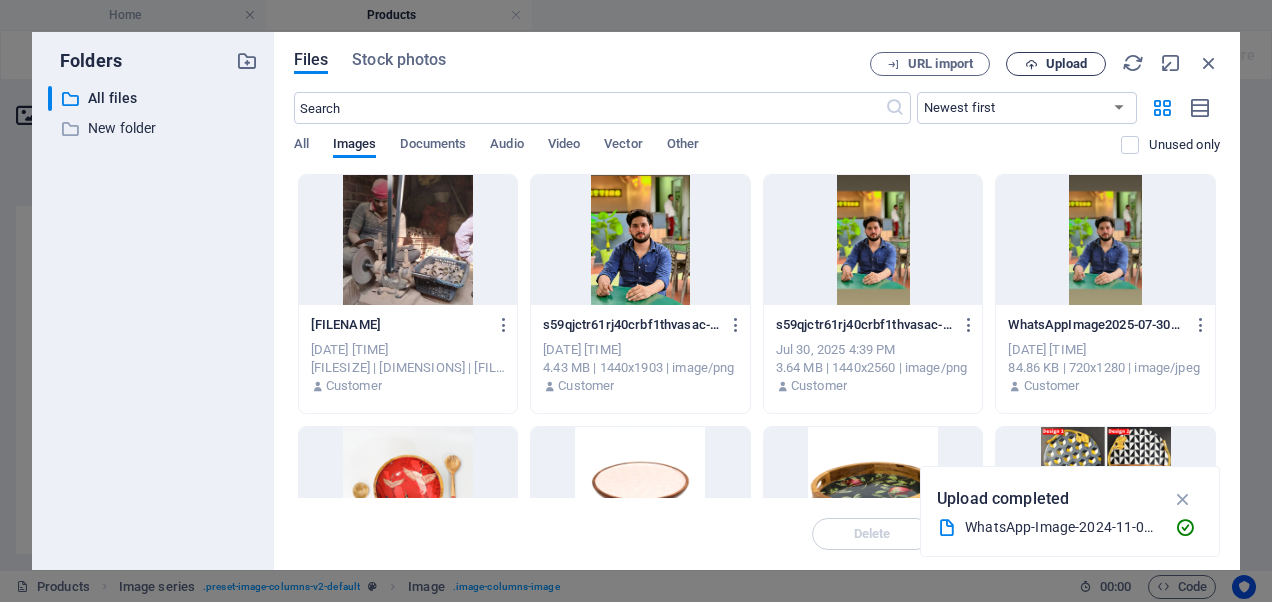 click on "Upload" at bounding box center [1066, 64] 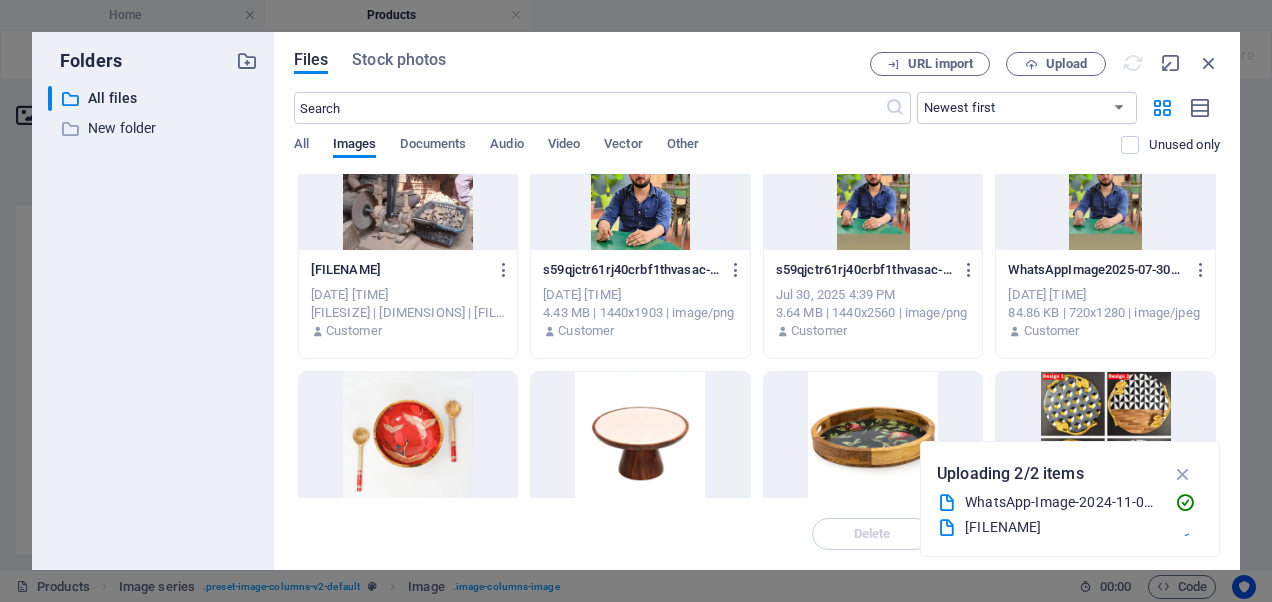 scroll, scrollTop: 100, scrollLeft: 0, axis: vertical 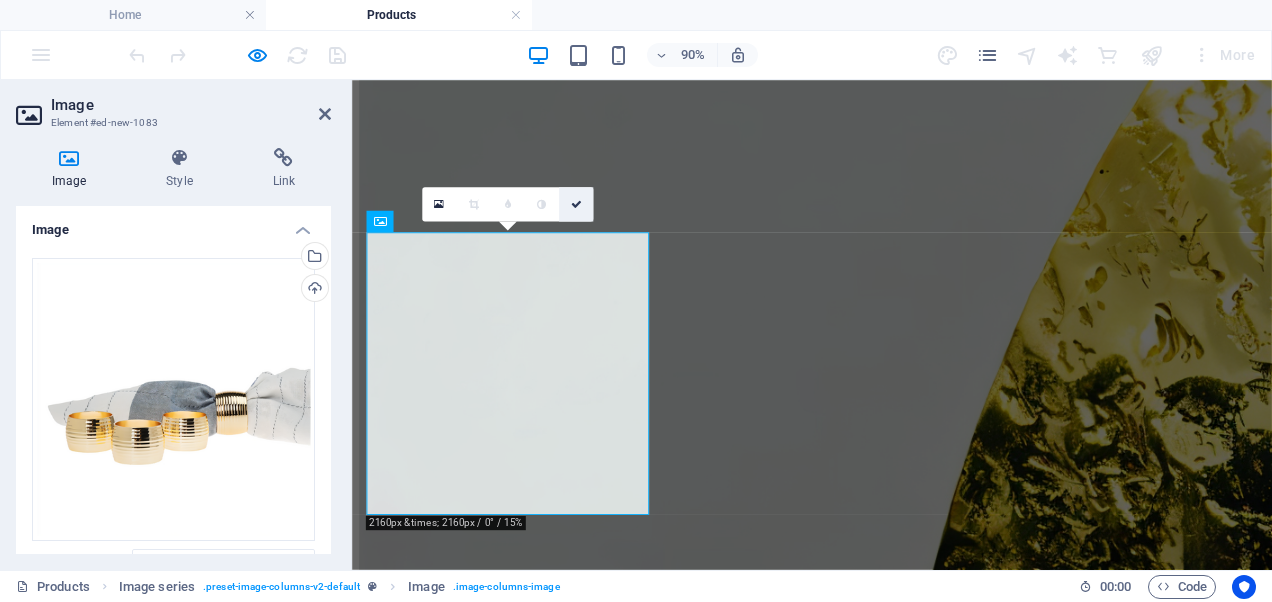 click at bounding box center [576, 204] 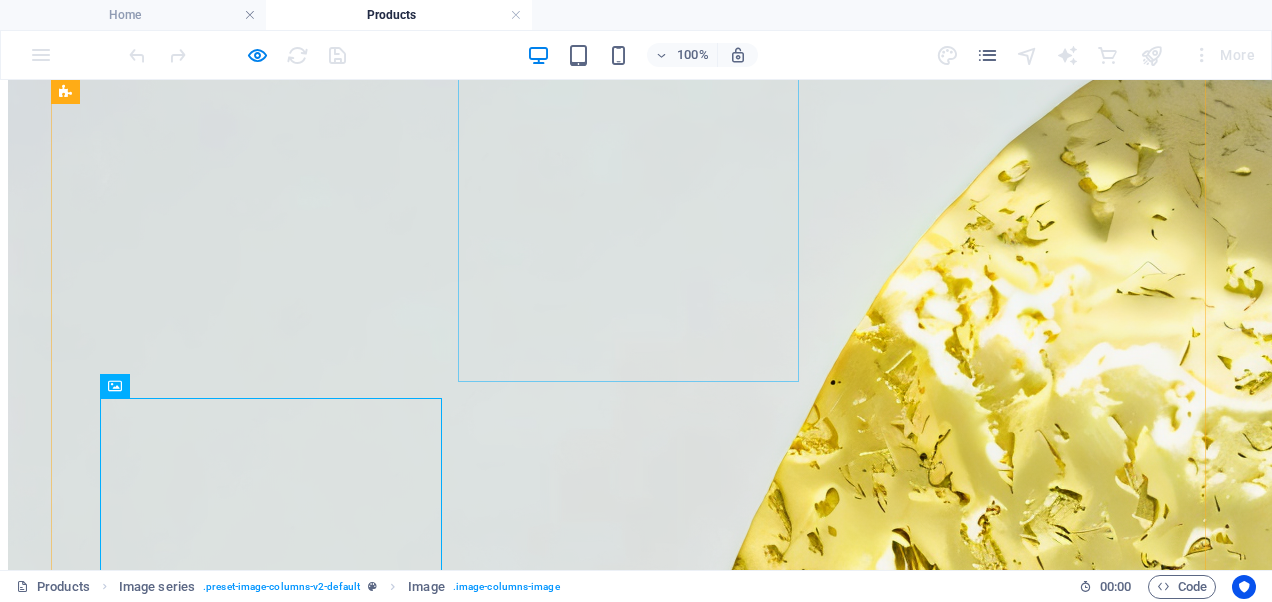 scroll, scrollTop: 3189, scrollLeft: 0, axis: vertical 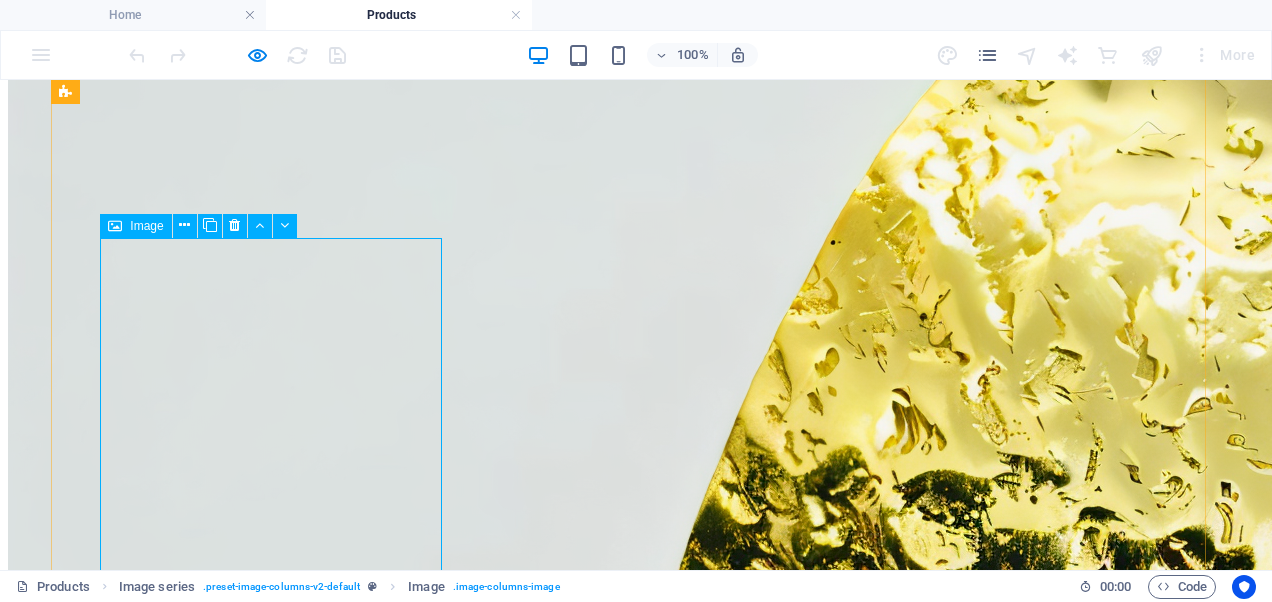 click at bounding box center [636, 52874] 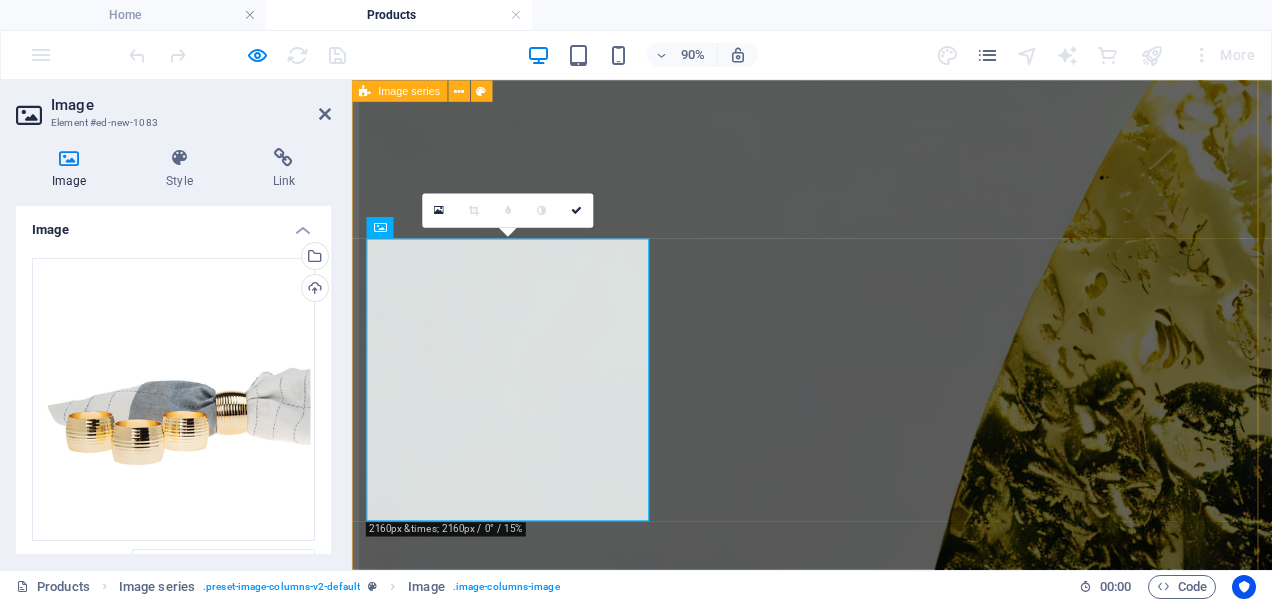 scroll, scrollTop: 2964, scrollLeft: 0, axis: vertical 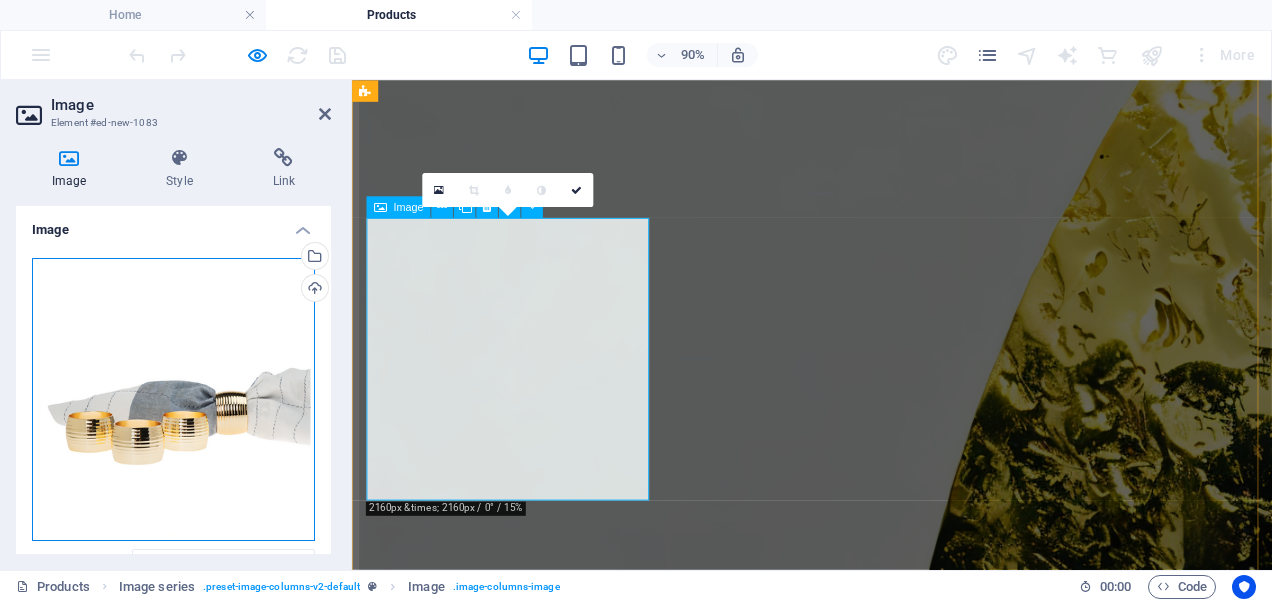 drag, startPoint x: 511, startPoint y: 484, endPoint x: 543, endPoint y: 308, distance: 178.88544 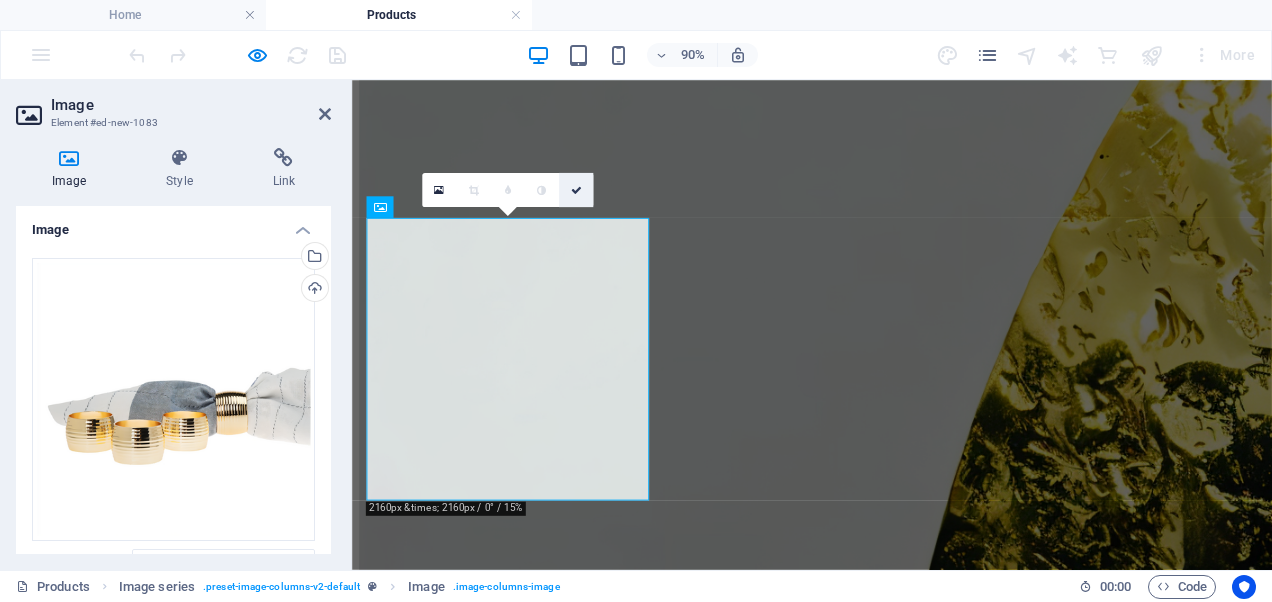 click at bounding box center (576, 189) 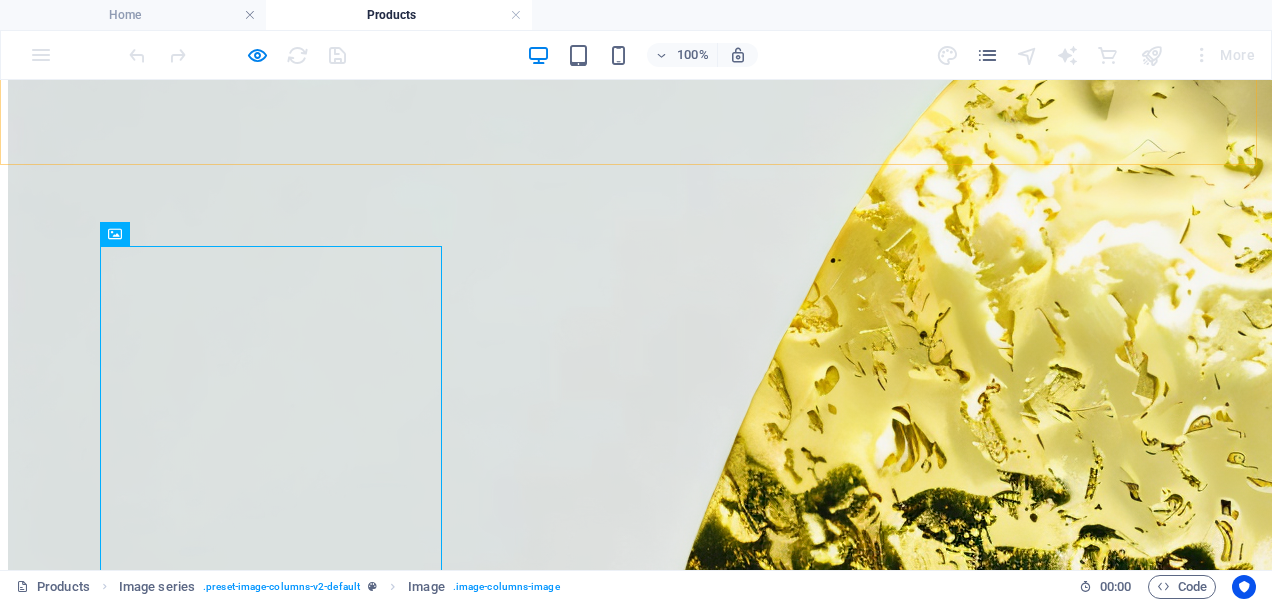 scroll, scrollTop: 3306, scrollLeft: 0, axis: vertical 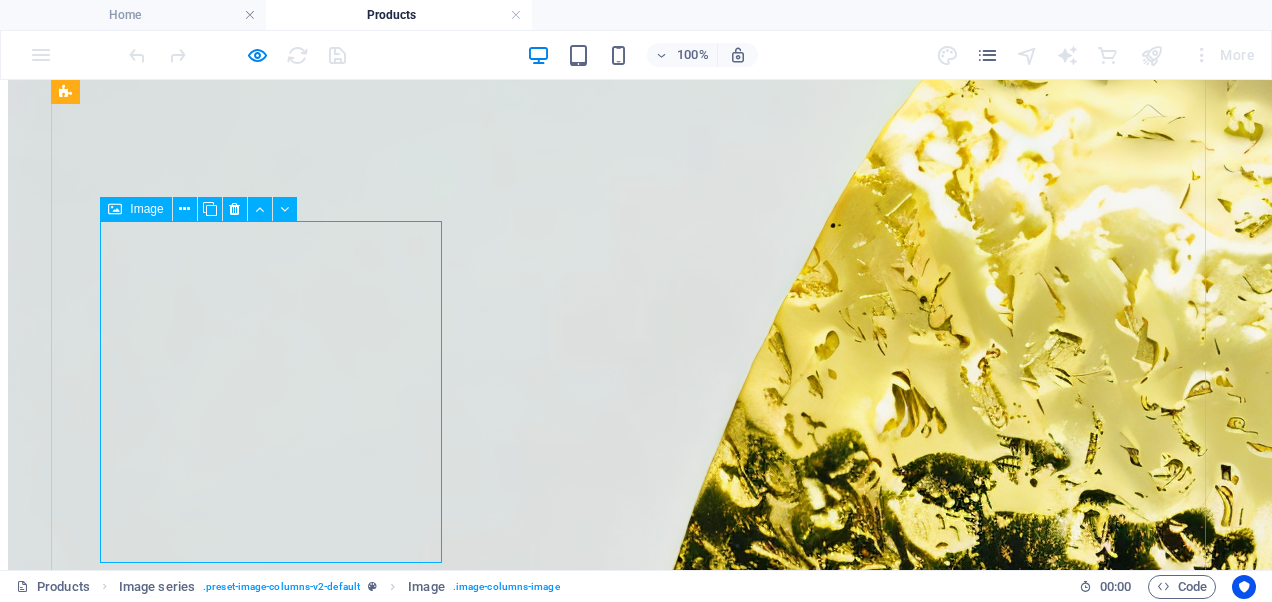 click at bounding box center [636, 52857] 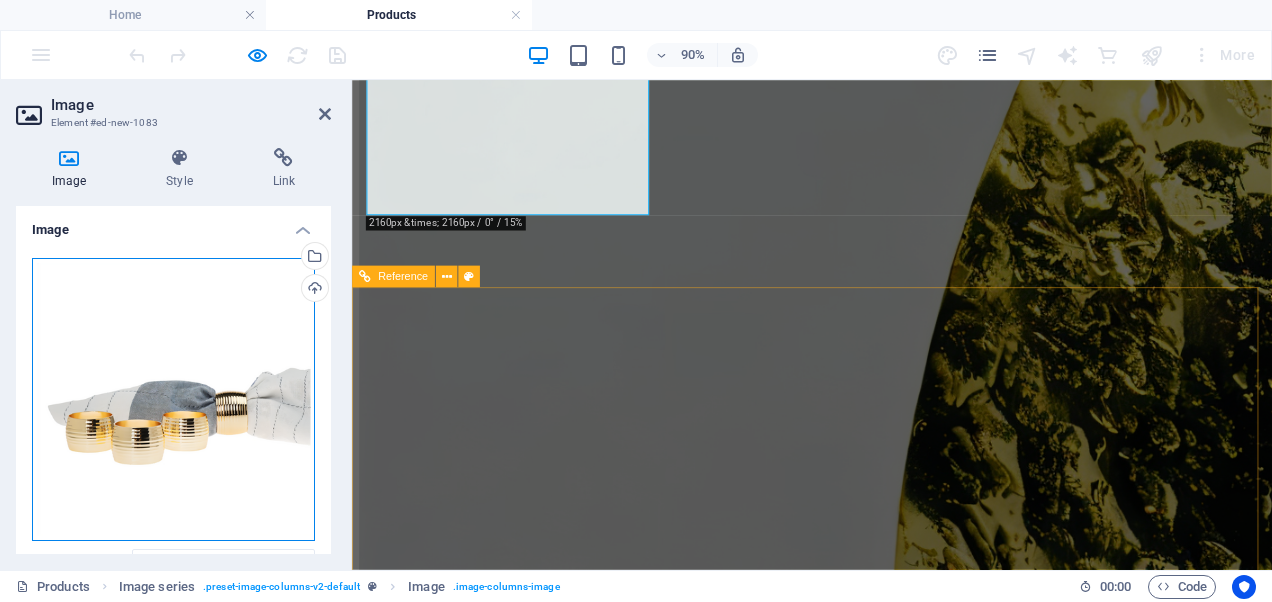 drag, startPoint x: 491, startPoint y: 424, endPoint x: 515, endPoint y: 175, distance: 250.15395 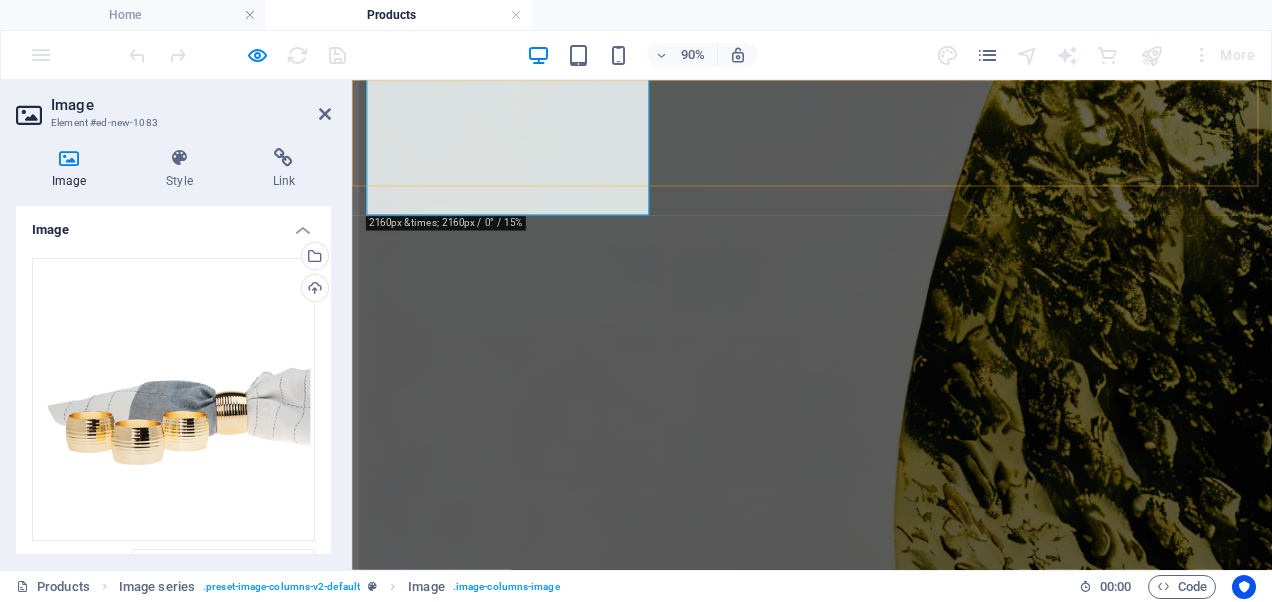 scroll, scrollTop: 2980, scrollLeft: 0, axis: vertical 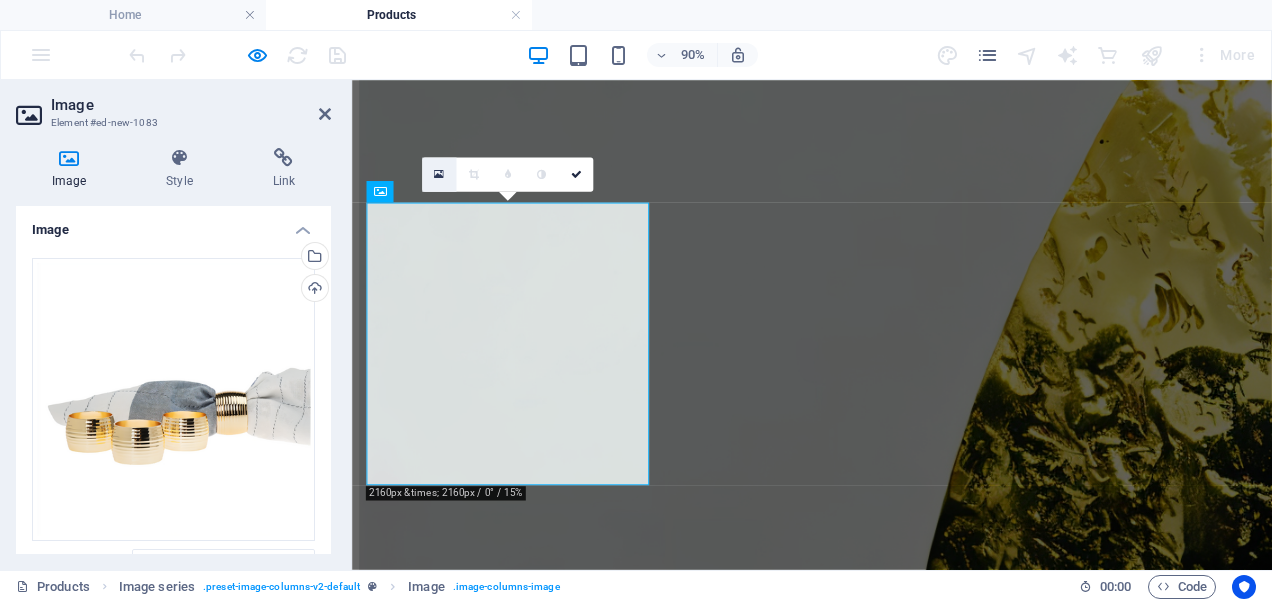 click at bounding box center (439, 174) 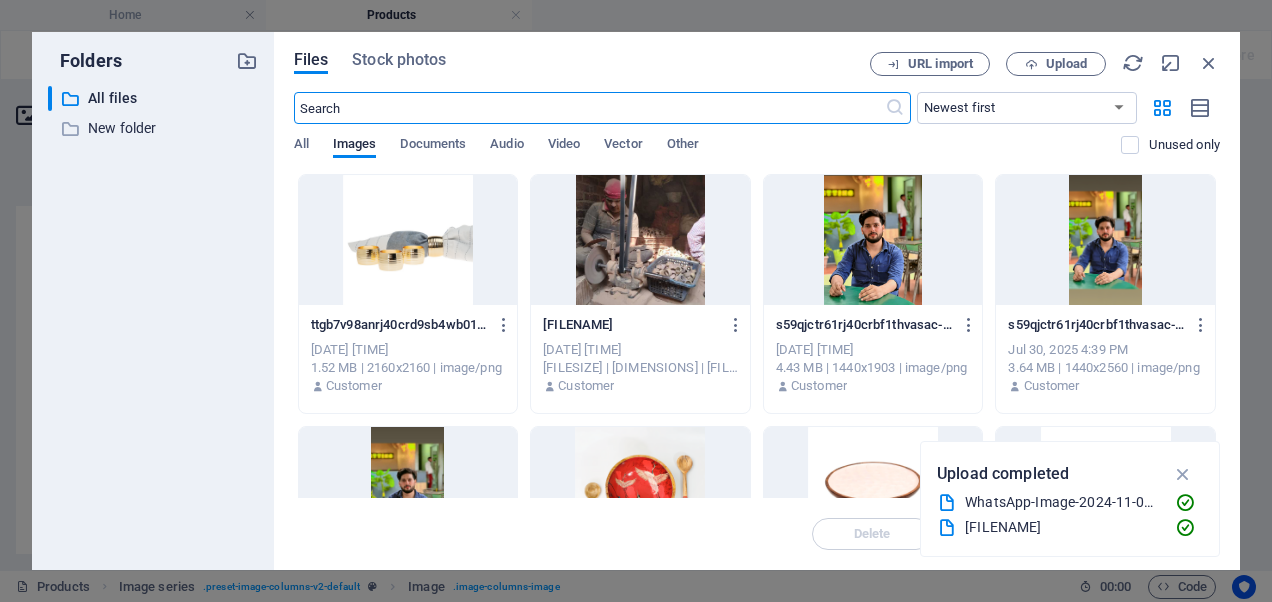 scroll, scrollTop: 3087, scrollLeft: 0, axis: vertical 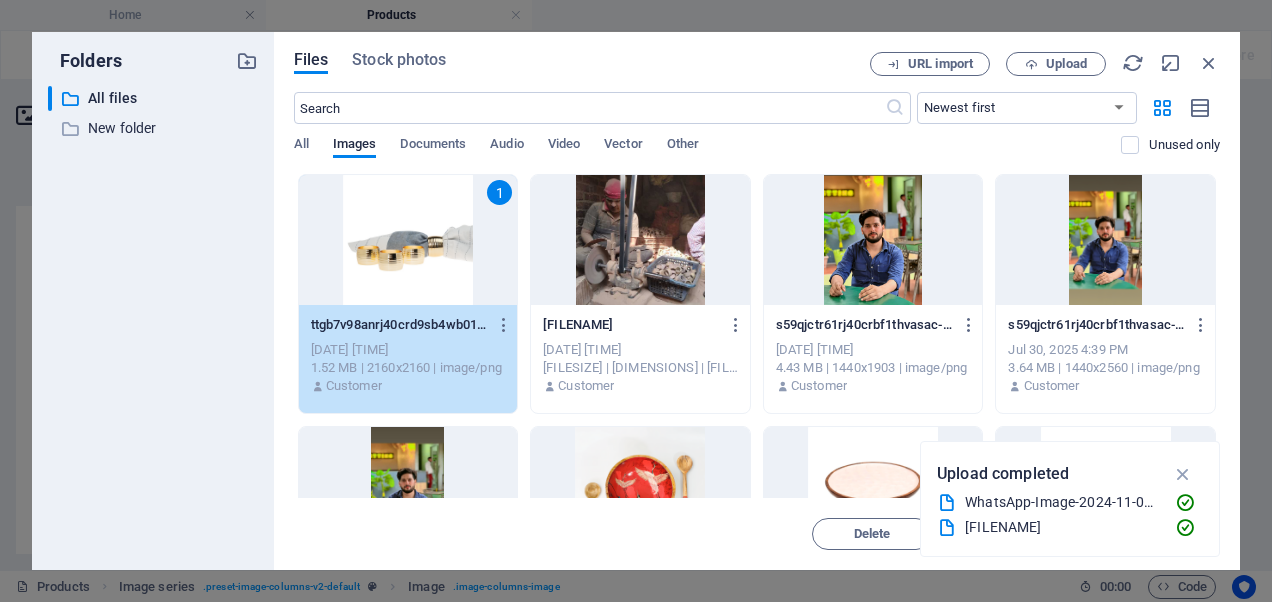 click on "1" at bounding box center [408, 240] 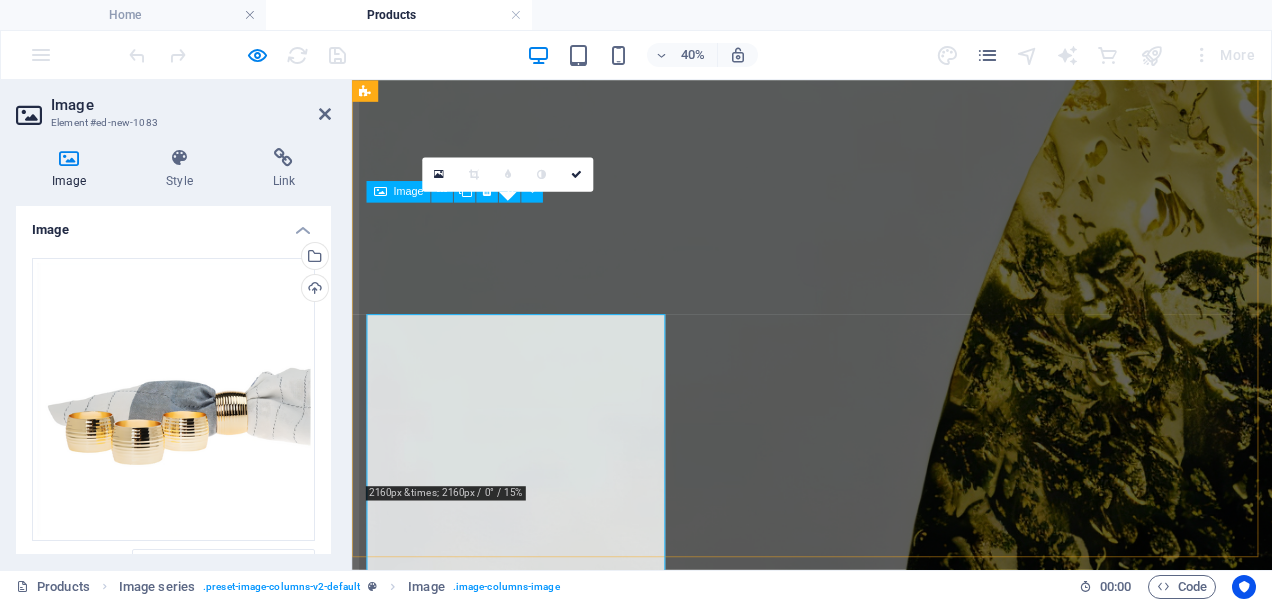 scroll, scrollTop: 2980, scrollLeft: 0, axis: vertical 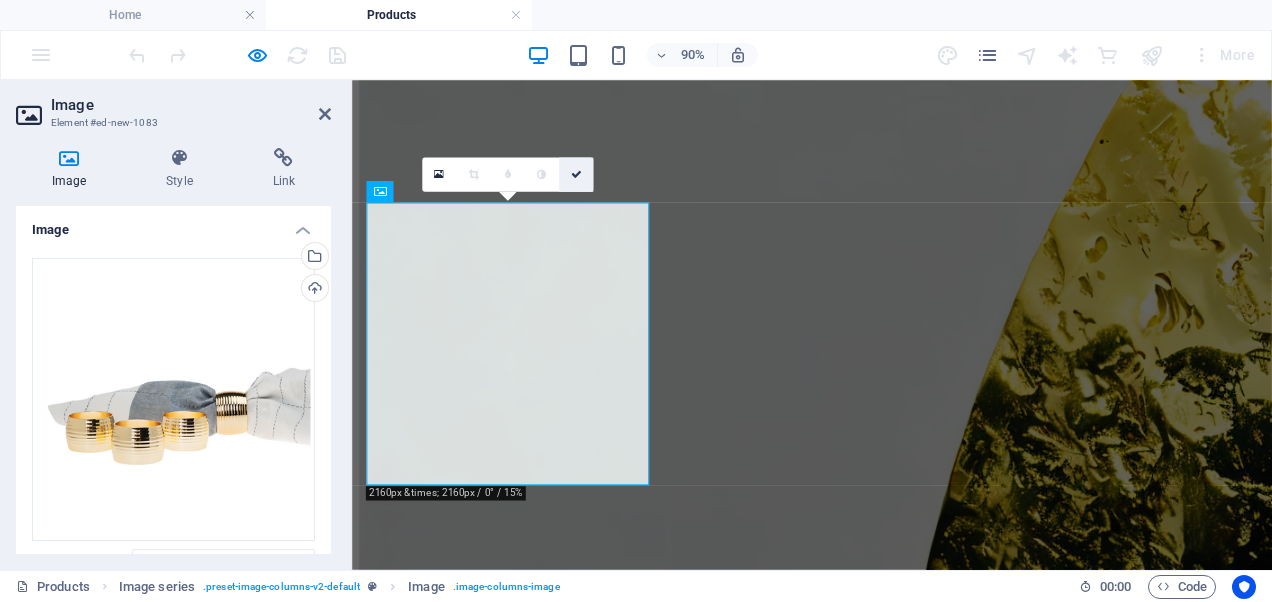 click at bounding box center (576, 174) 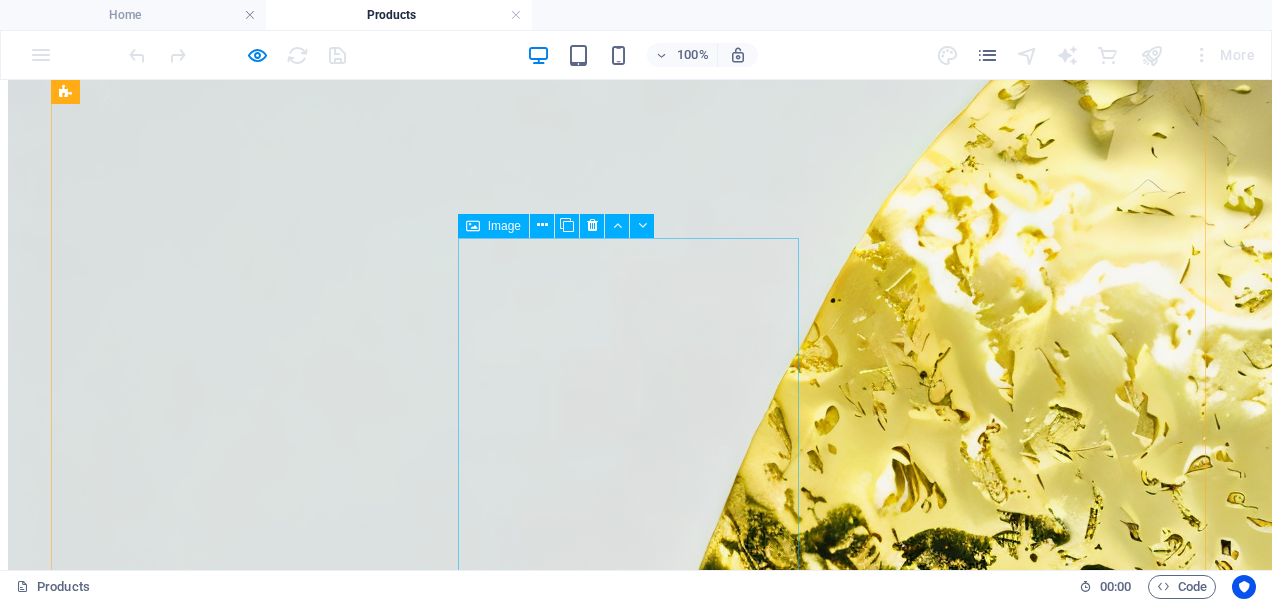 scroll, scrollTop: 3122, scrollLeft: 0, axis: vertical 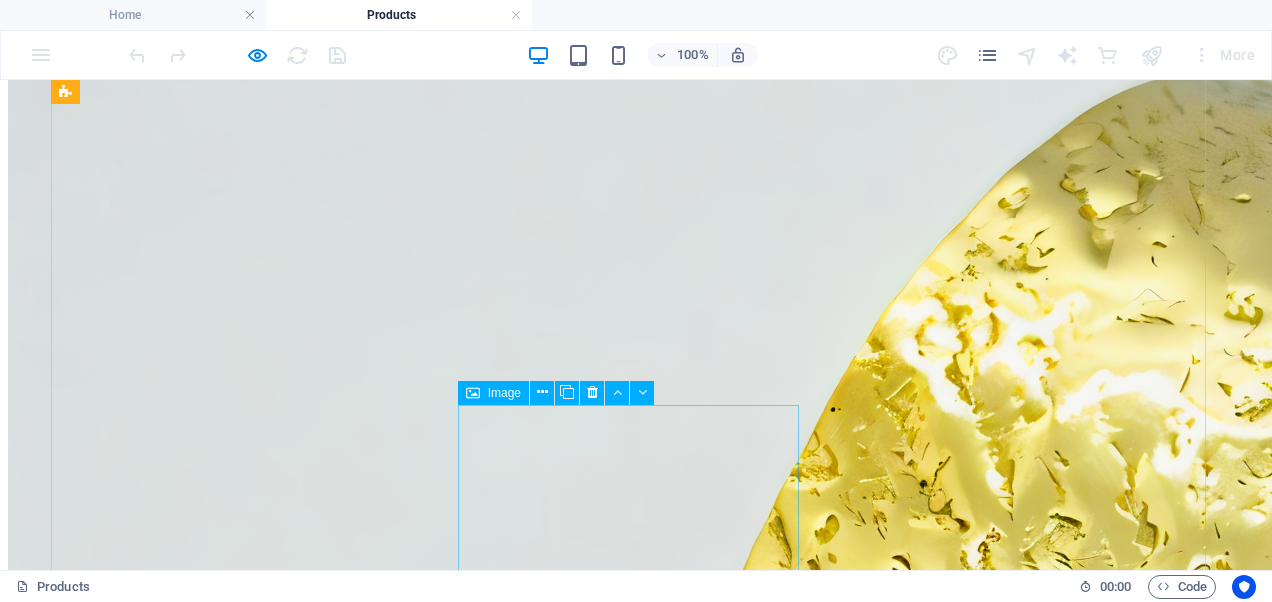 click at bounding box center [636, 55713] 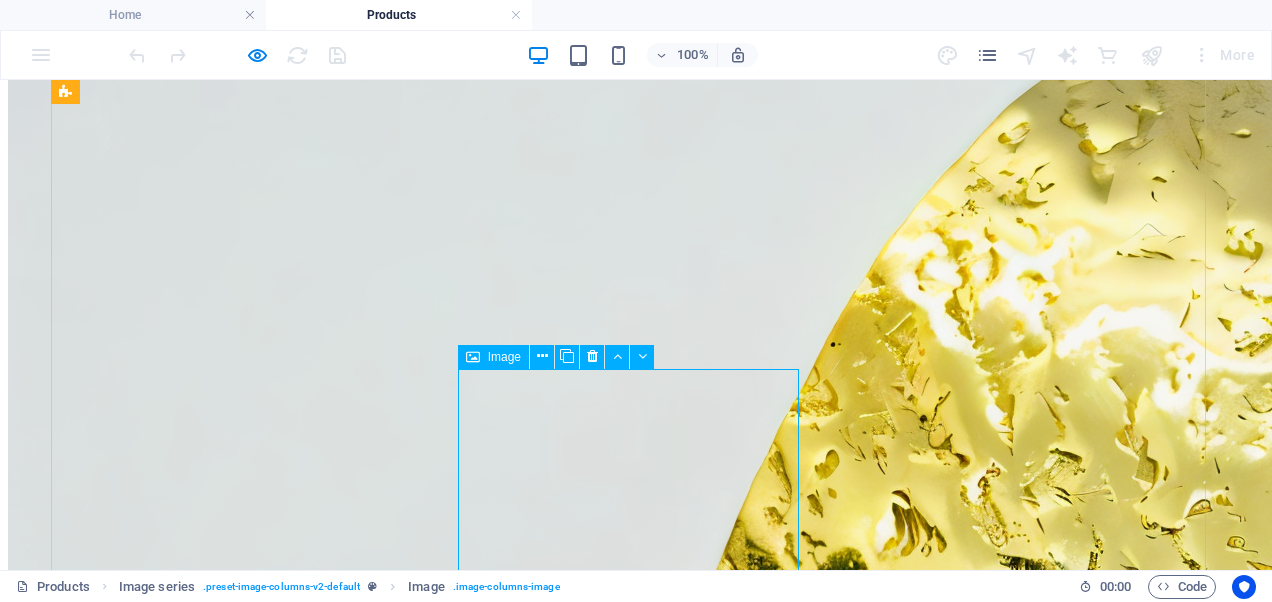 scroll, scrollTop: 3222, scrollLeft: 0, axis: vertical 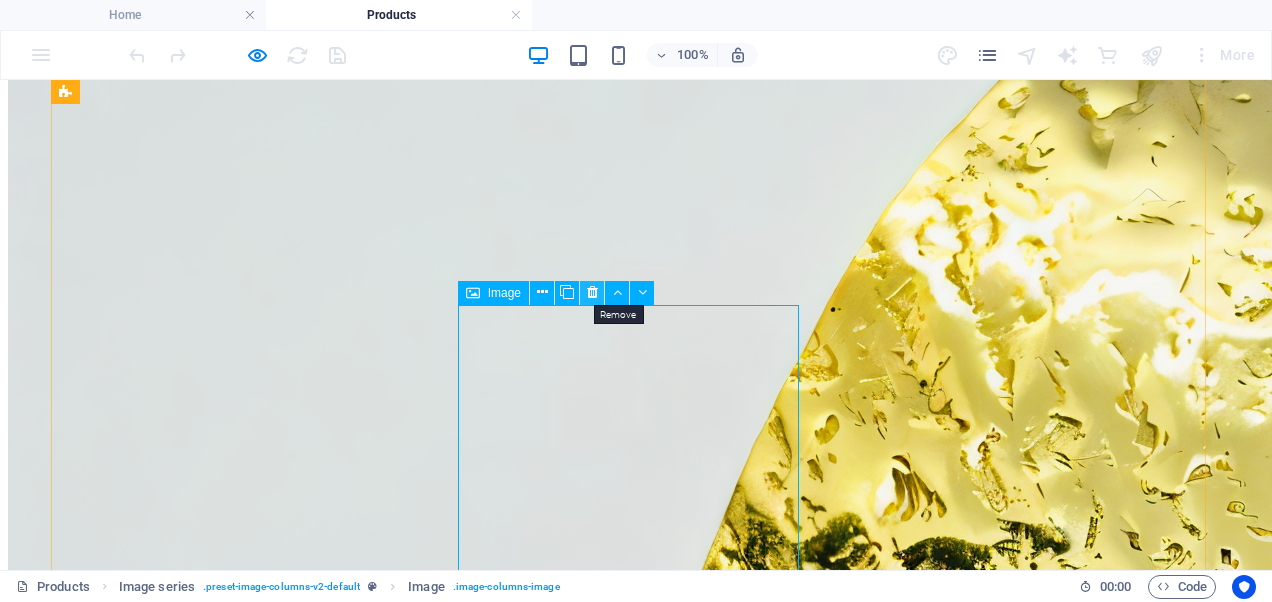 click at bounding box center (592, 292) 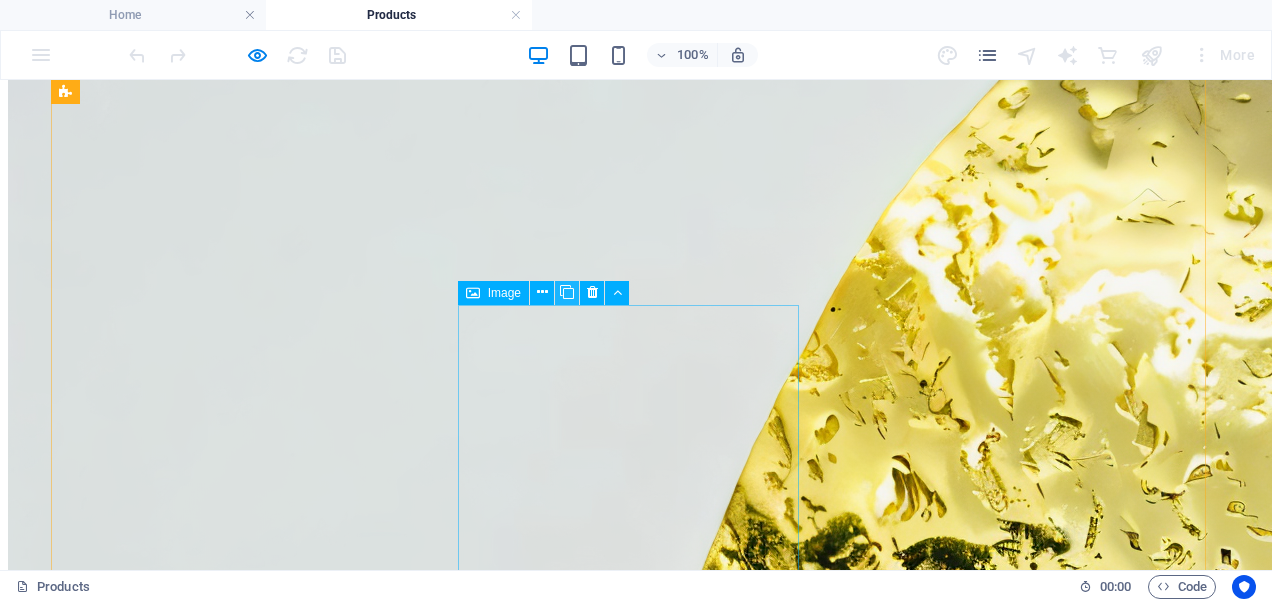 click at bounding box center (567, 292) 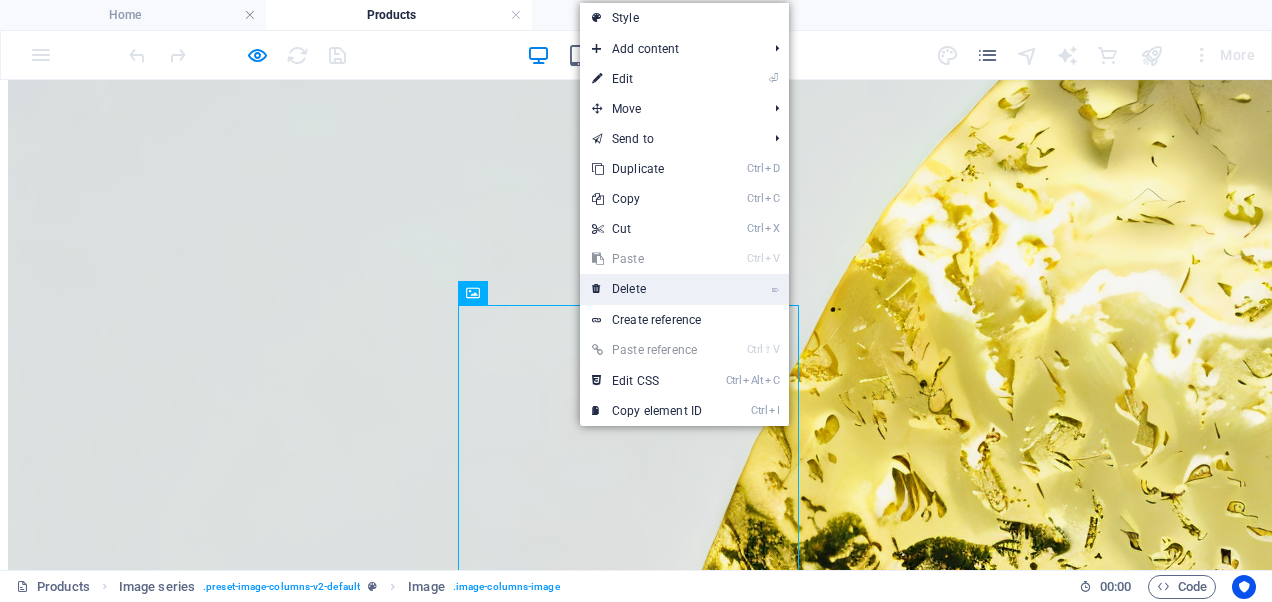 click on "⌦  Delete" at bounding box center (647, 289) 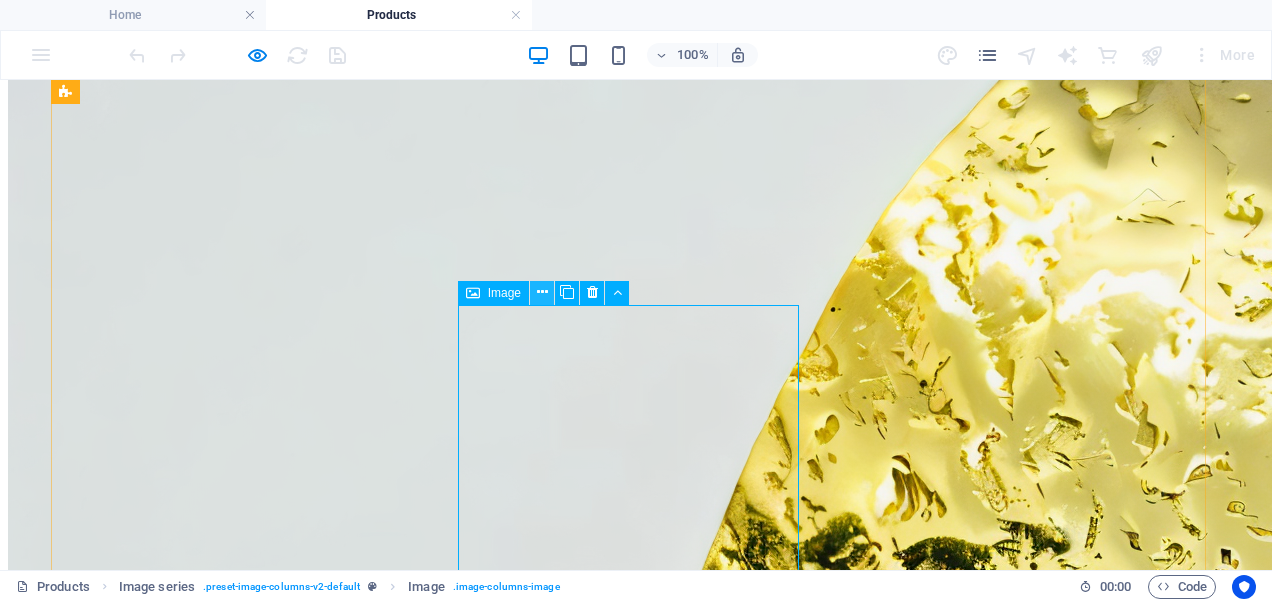 click at bounding box center (542, 293) 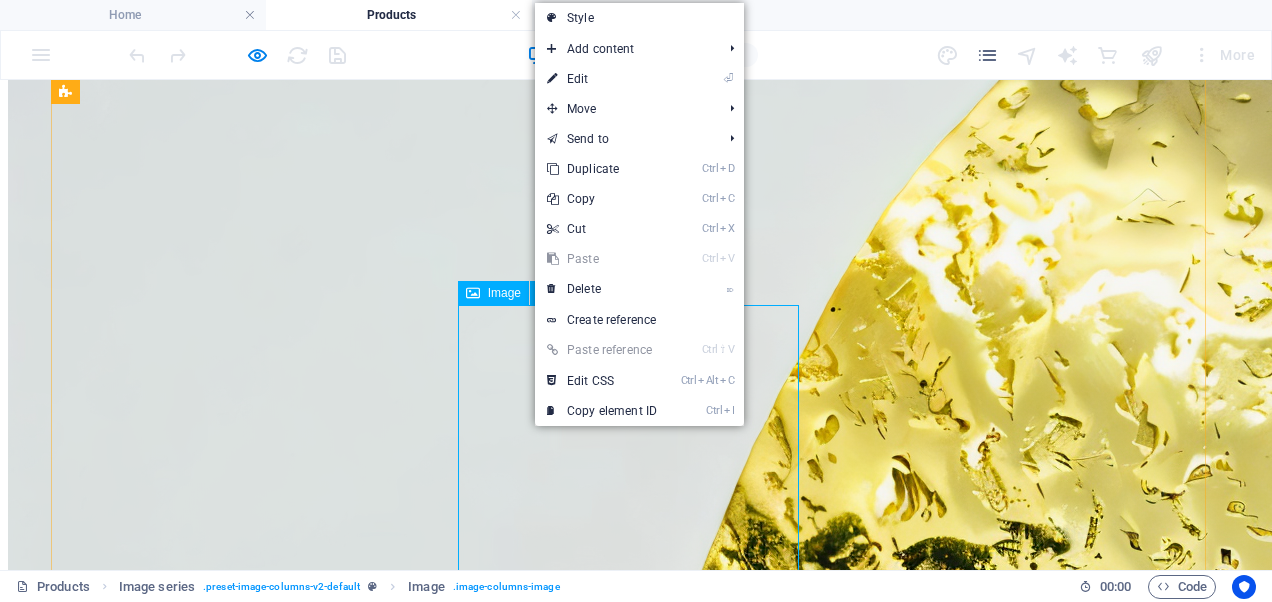 click at bounding box center [636, 55613] 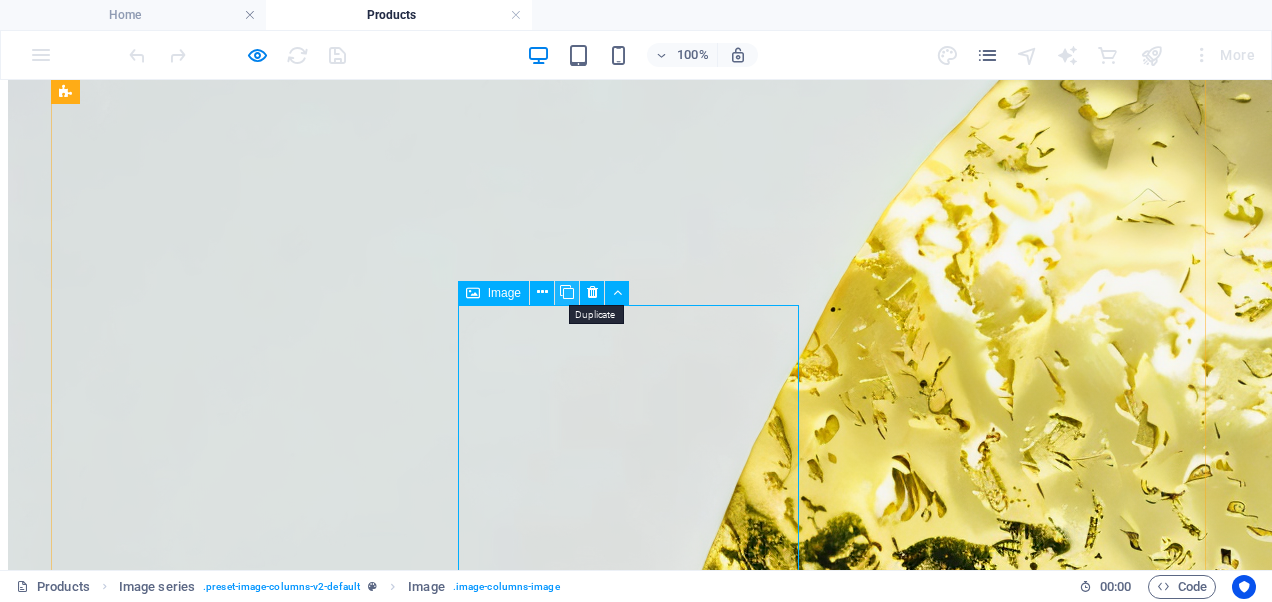click at bounding box center [567, 292] 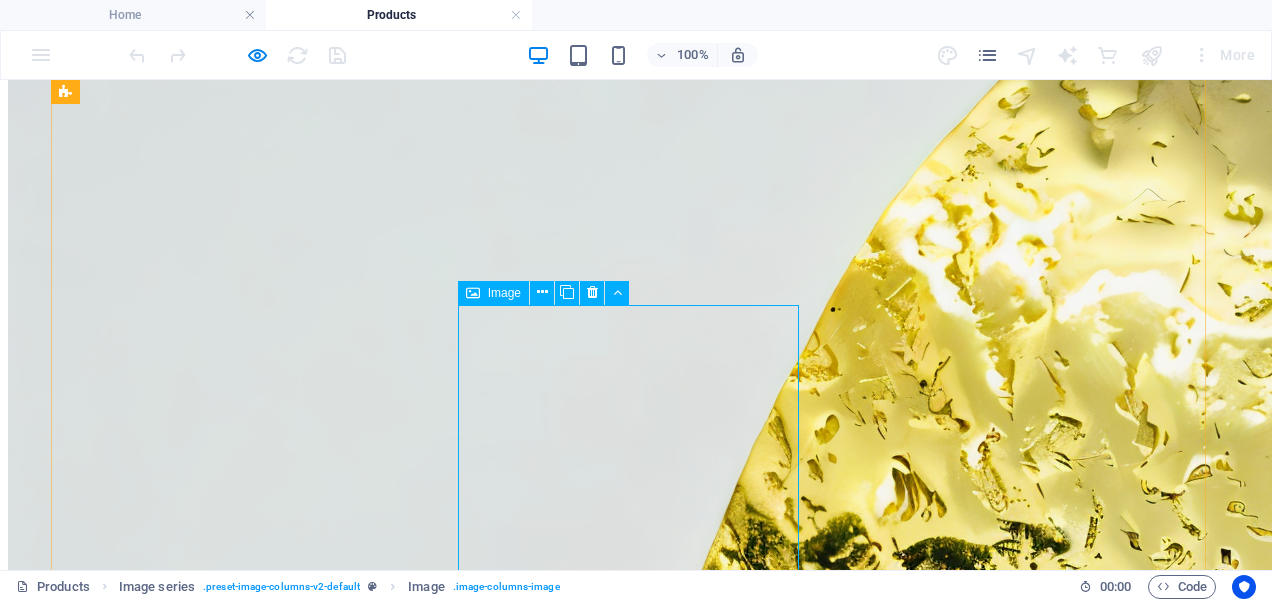 click on "Image" at bounding box center (504, 293) 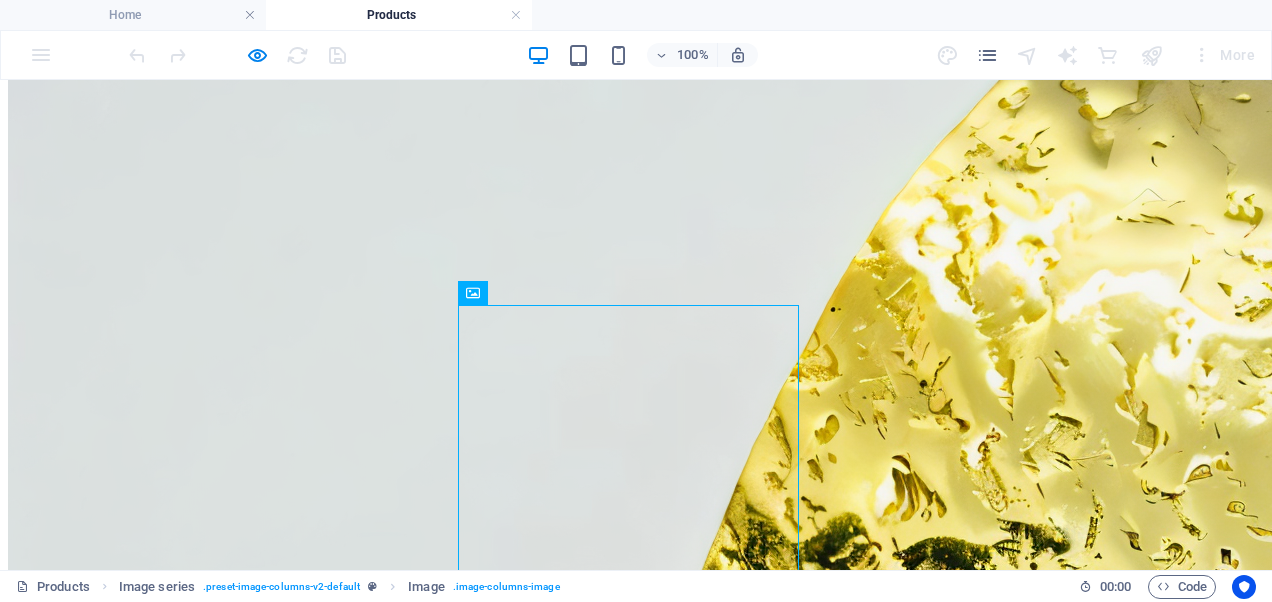 drag, startPoint x: 498, startPoint y: 374, endPoint x: 510, endPoint y: 309, distance: 66.09841 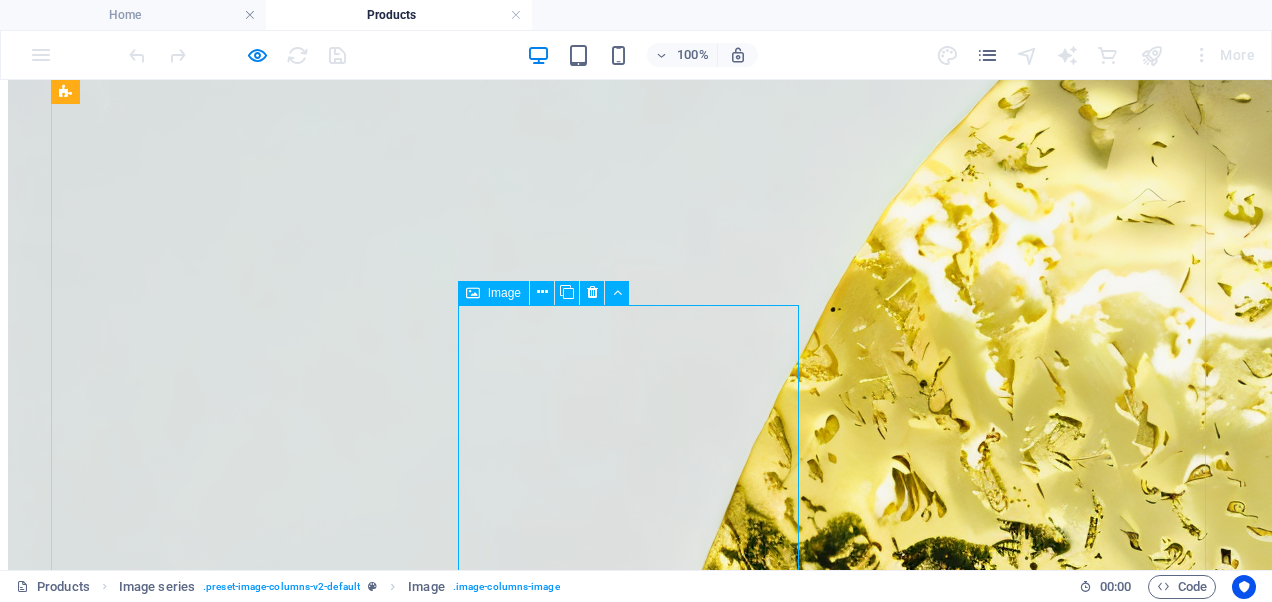 click on "Image" at bounding box center [493, 293] 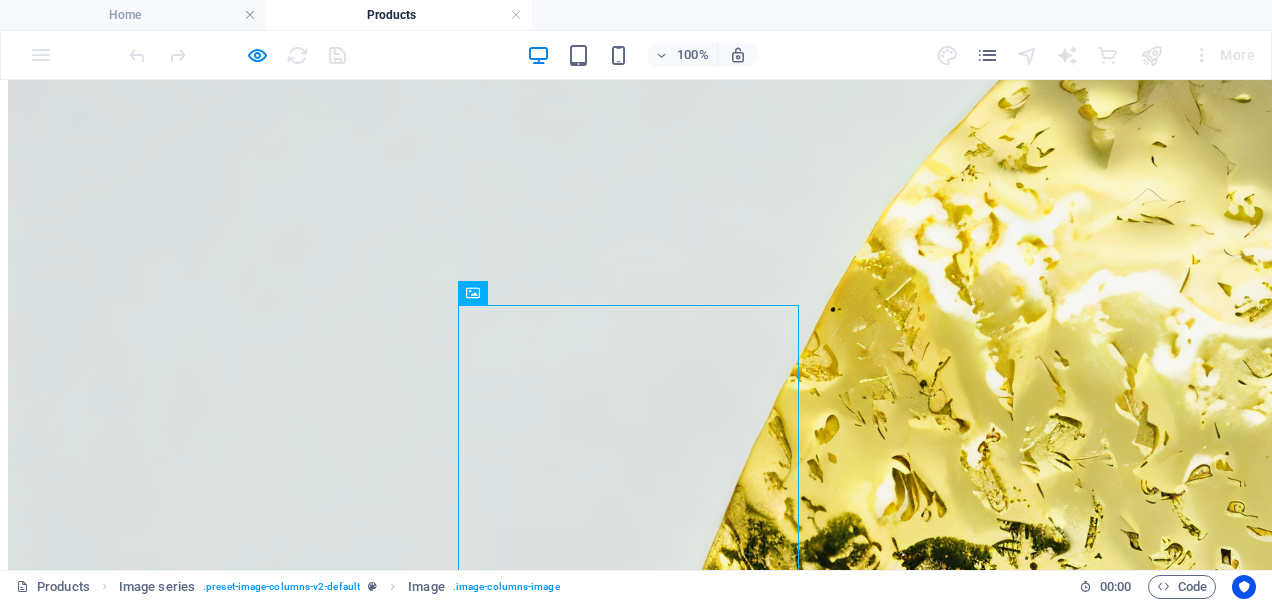 drag, startPoint x: 474, startPoint y: 368, endPoint x: 567, endPoint y: 342, distance: 96.56604 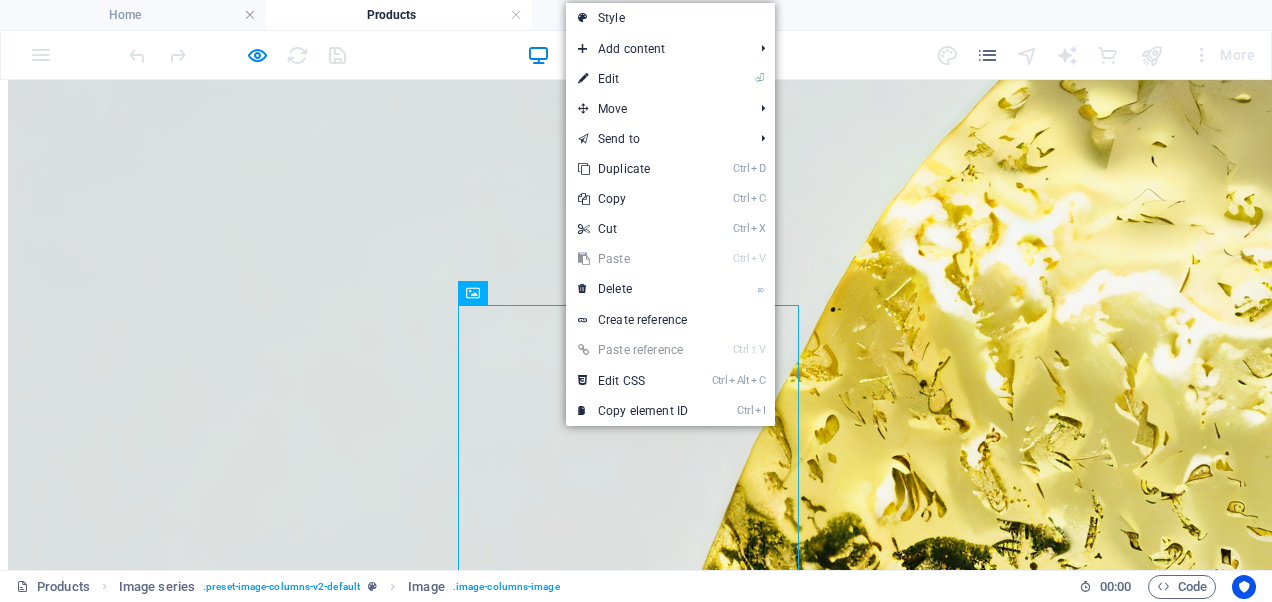click at bounding box center [636, 55613] 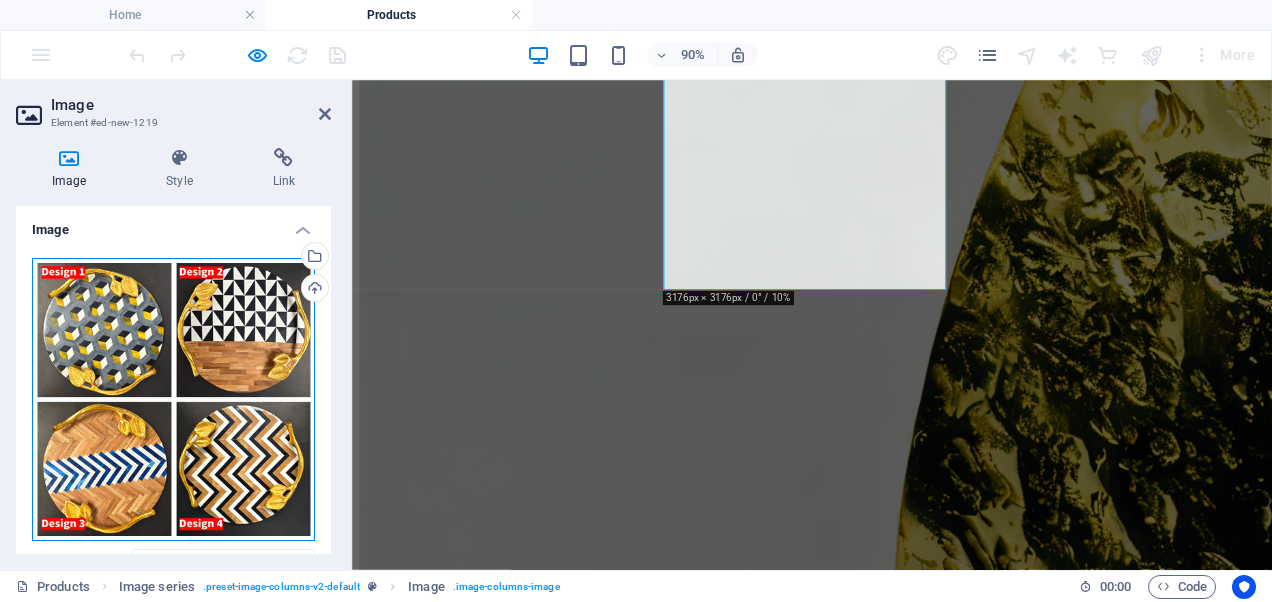 click on "Drag files here, click to choose files or select files from Files or our free stock photos & videos" at bounding box center [173, 399] 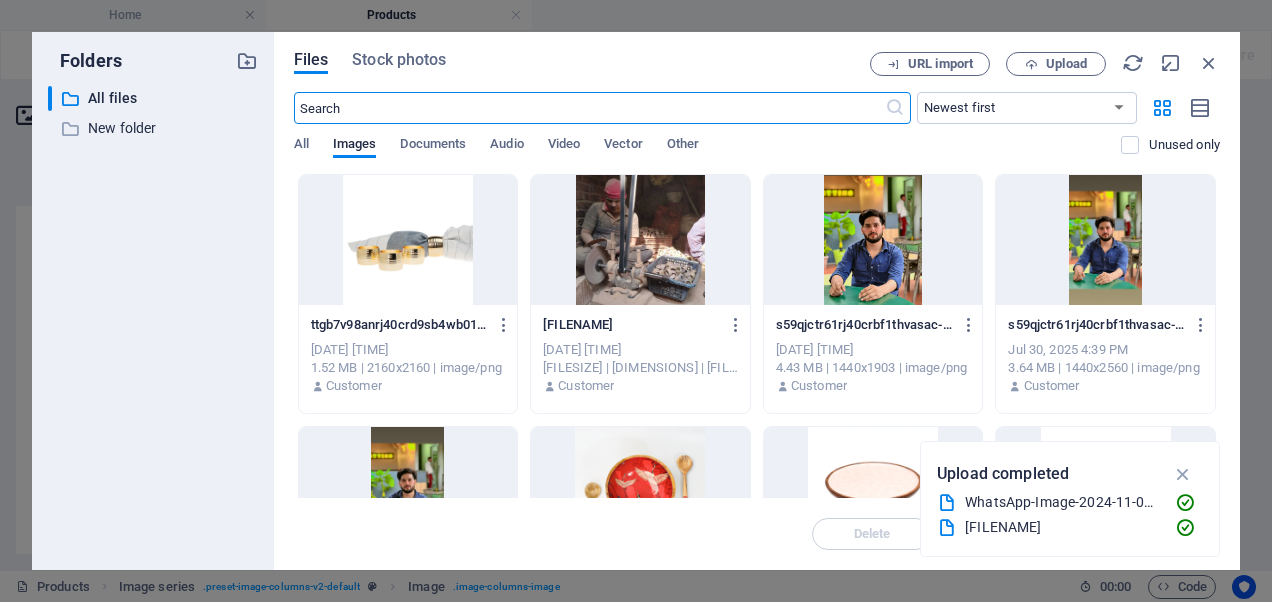 scroll, scrollTop: 3321, scrollLeft: 0, axis: vertical 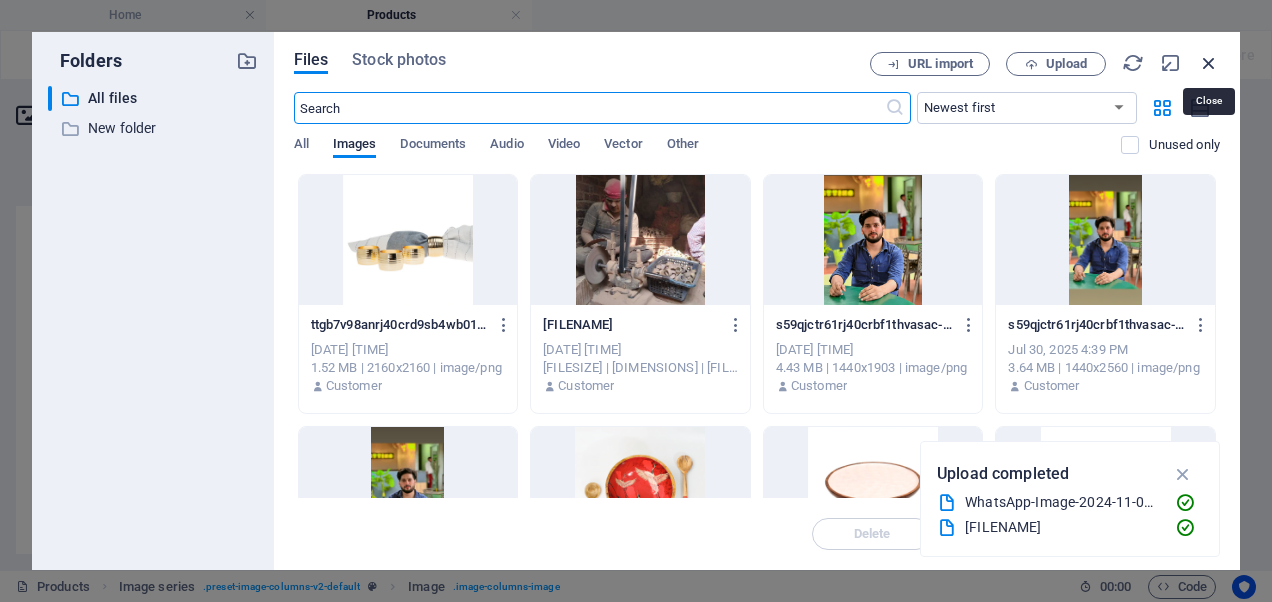 click at bounding box center [1209, 63] 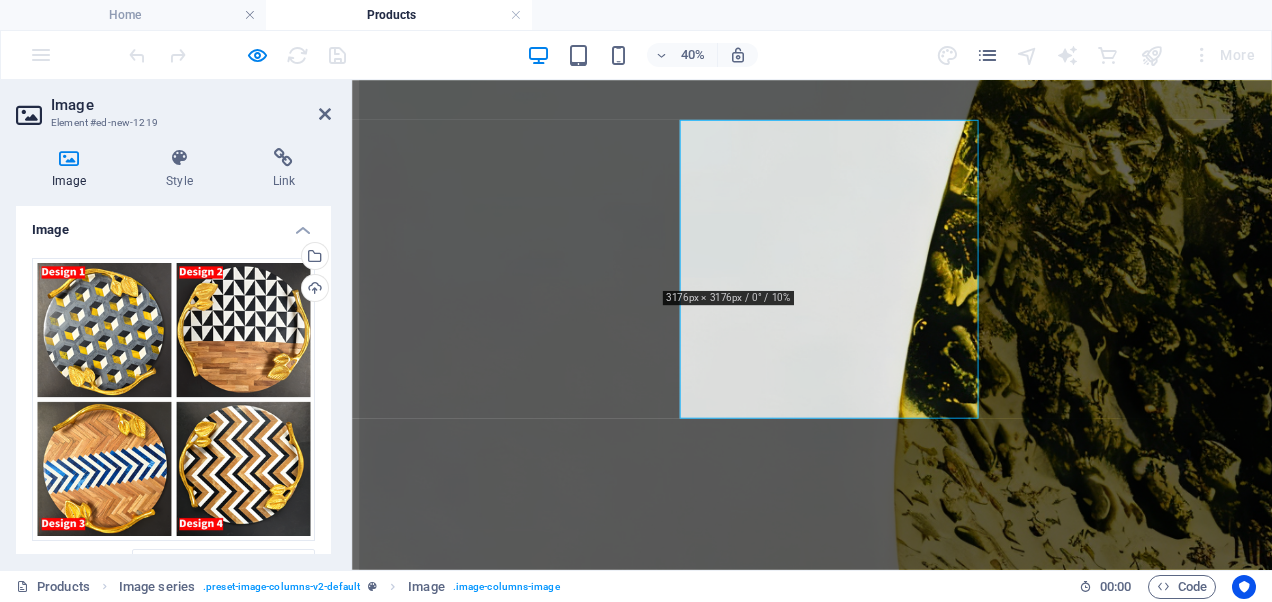 scroll, scrollTop: 3197, scrollLeft: 0, axis: vertical 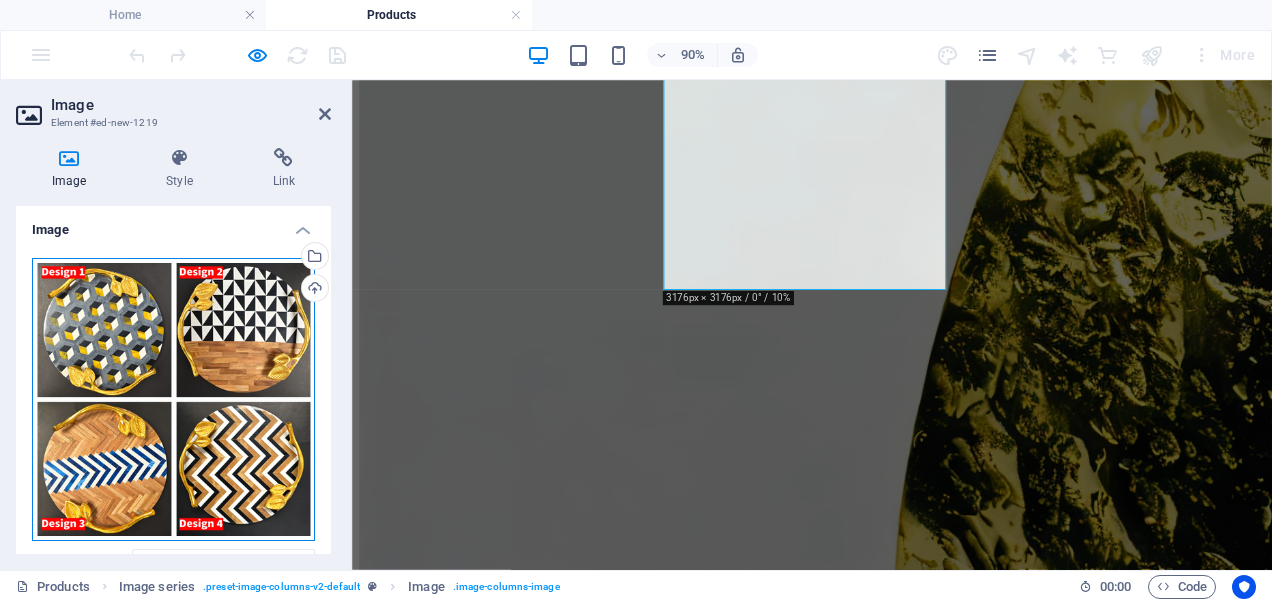 drag, startPoint x: 176, startPoint y: 371, endPoint x: 125, endPoint y: 372, distance: 51.009804 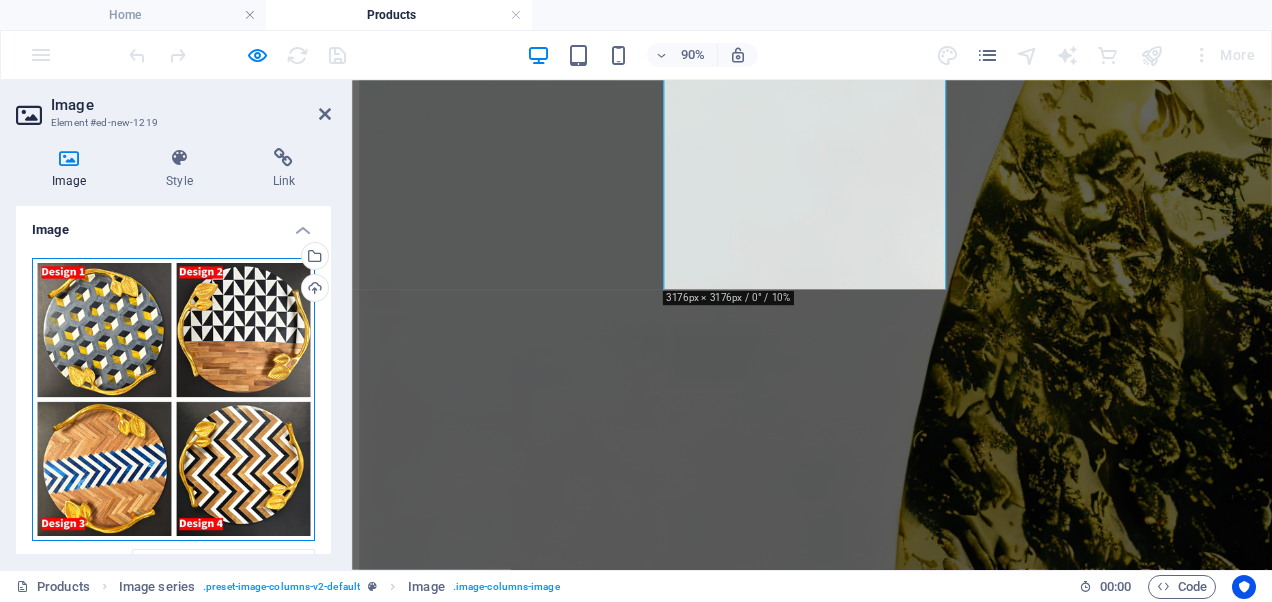 click on "Drag files here, click to choose files or select files from Files or our free stock photos & videos" at bounding box center [173, 399] 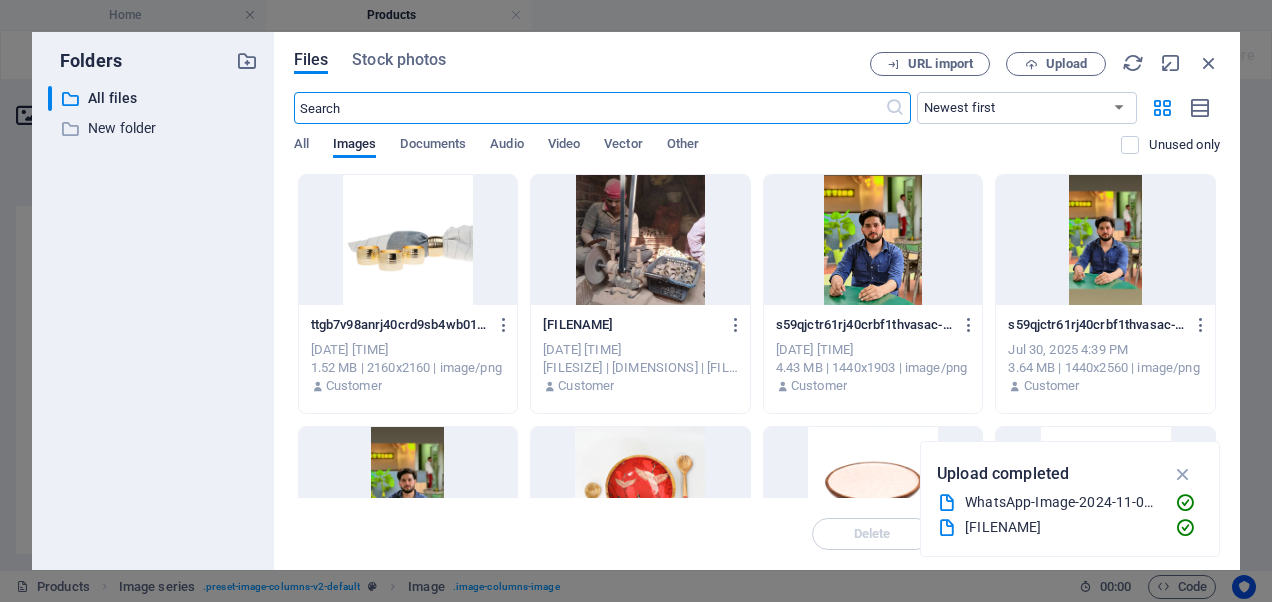scroll, scrollTop: 3321, scrollLeft: 0, axis: vertical 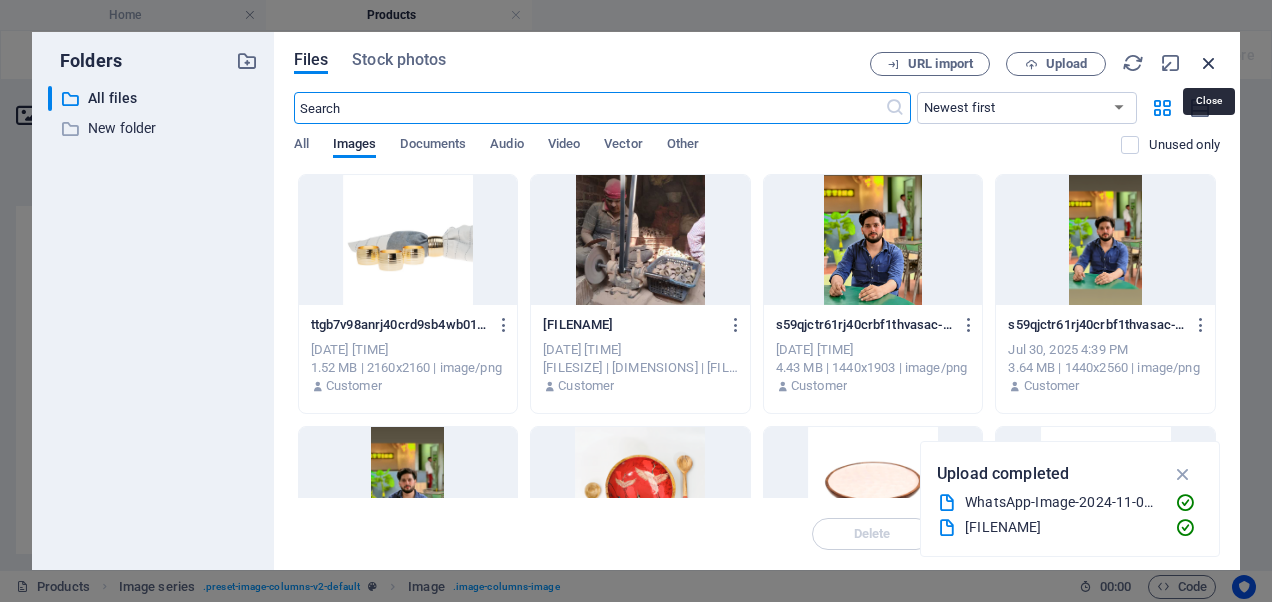 click at bounding box center (1209, 63) 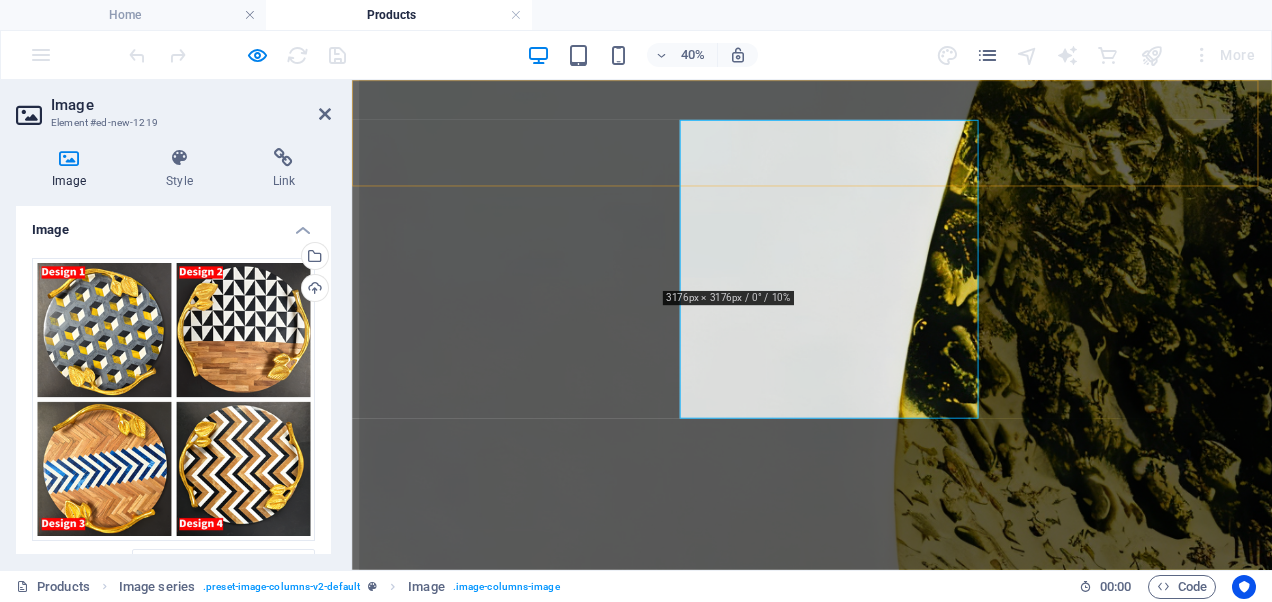 scroll, scrollTop: 3197, scrollLeft: 0, axis: vertical 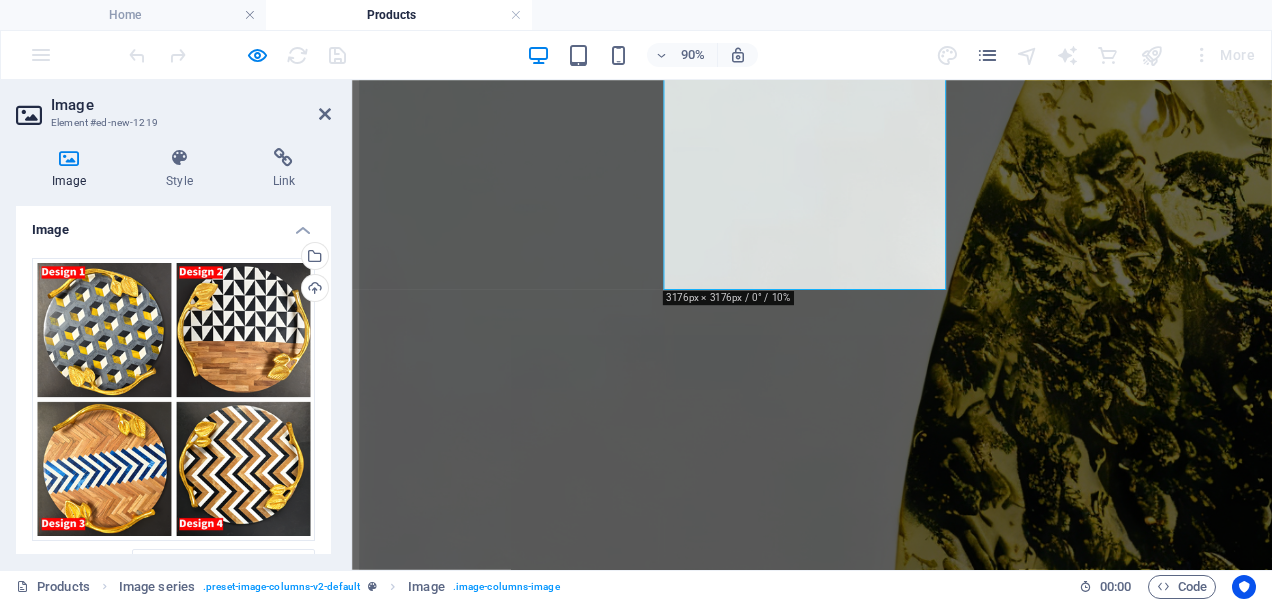 drag, startPoint x: 226, startPoint y: 336, endPoint x: 303, endPoint y: 123, distance: 226.49062 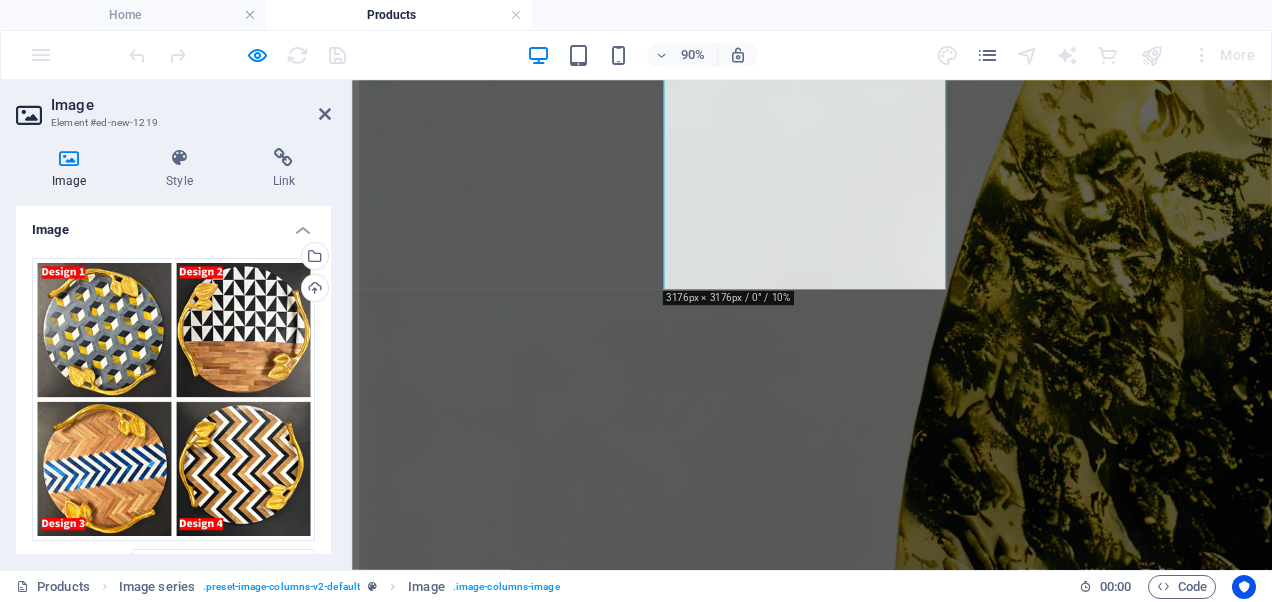 click on "Image Element #ed-new-1219" at bounding box center (173, 106) 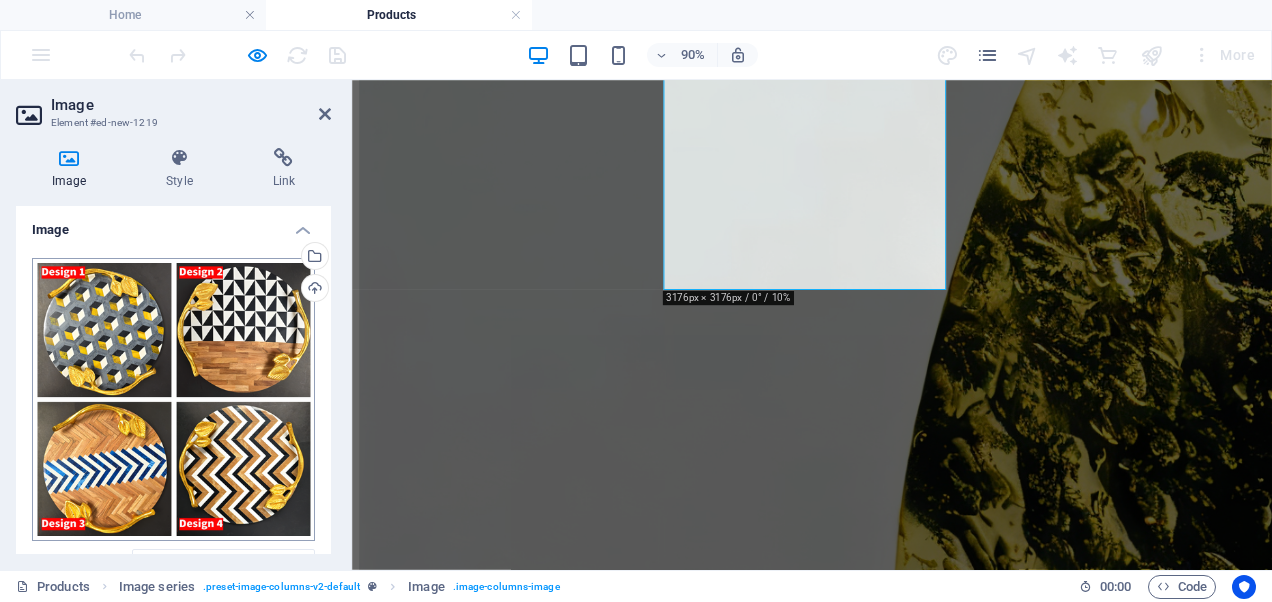 scroll, scrollTop: 0, scrollLeft: 0, axis: both 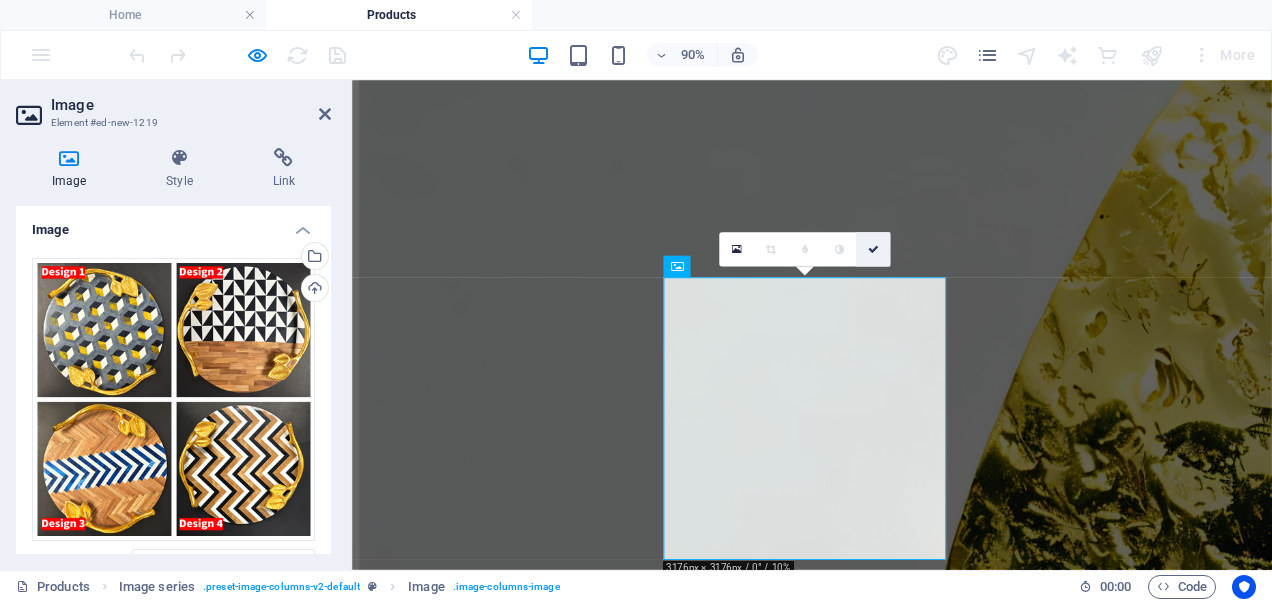 click at bounding box center (873, 249) 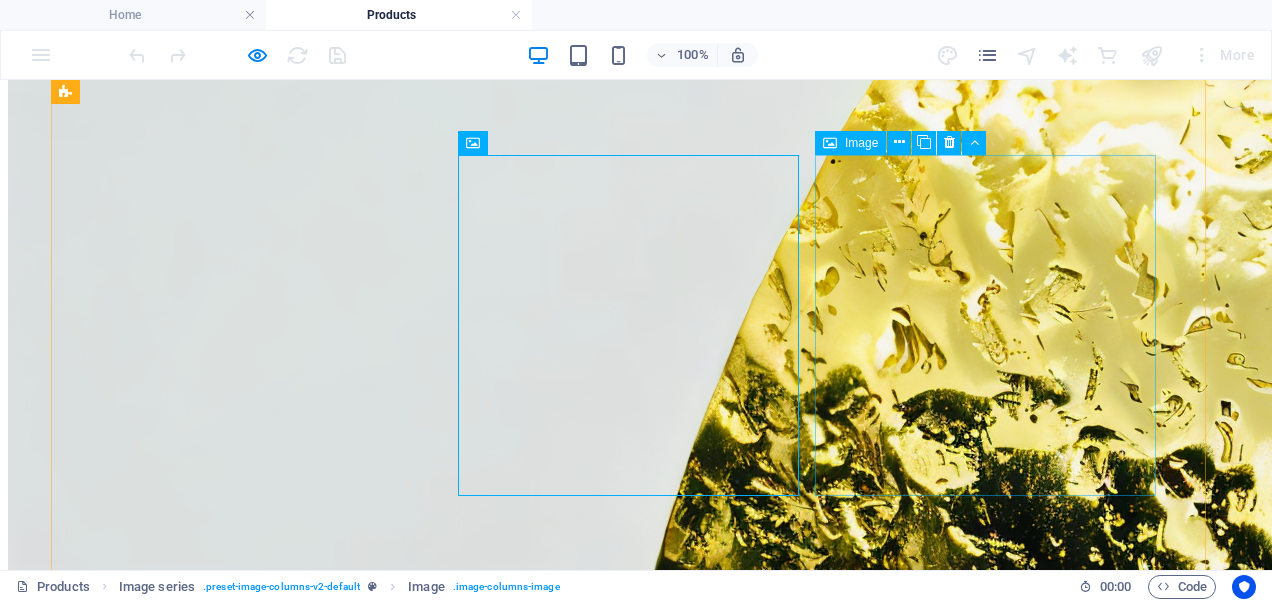 scroll, scrollTop: 3372, scrollLeft: 0, axis: vertical 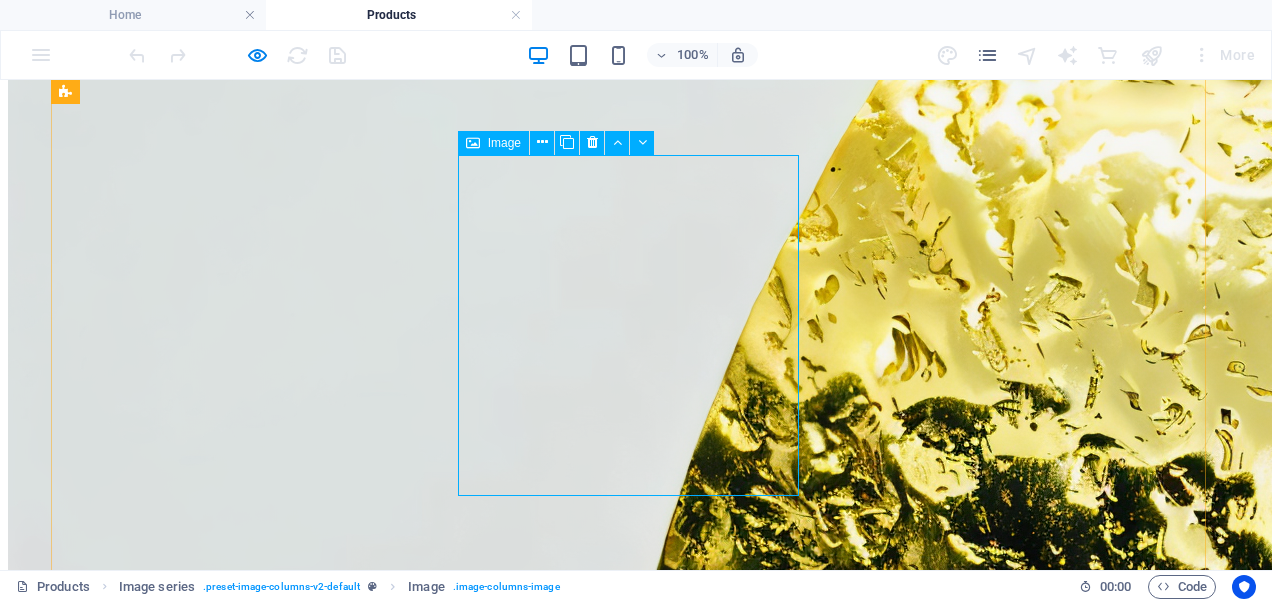 click at bounding box center (636, 55473) 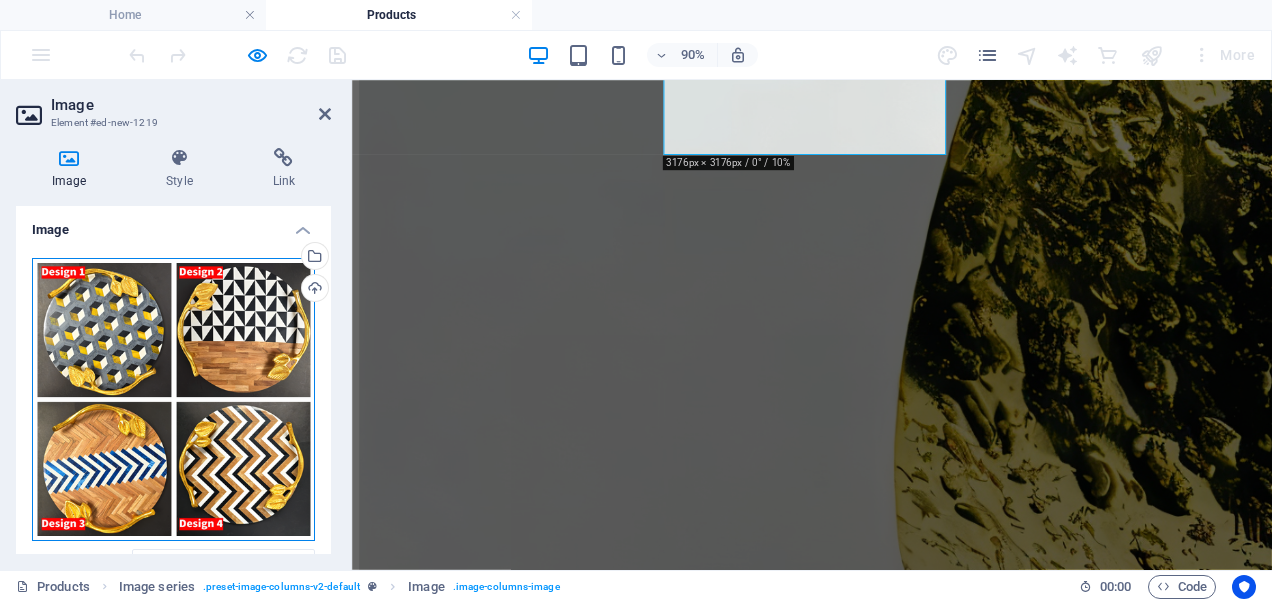 click on "Drag files here, click to choose files or select files from Files or our free stock photos & videos" at bounding box center [173, 399] 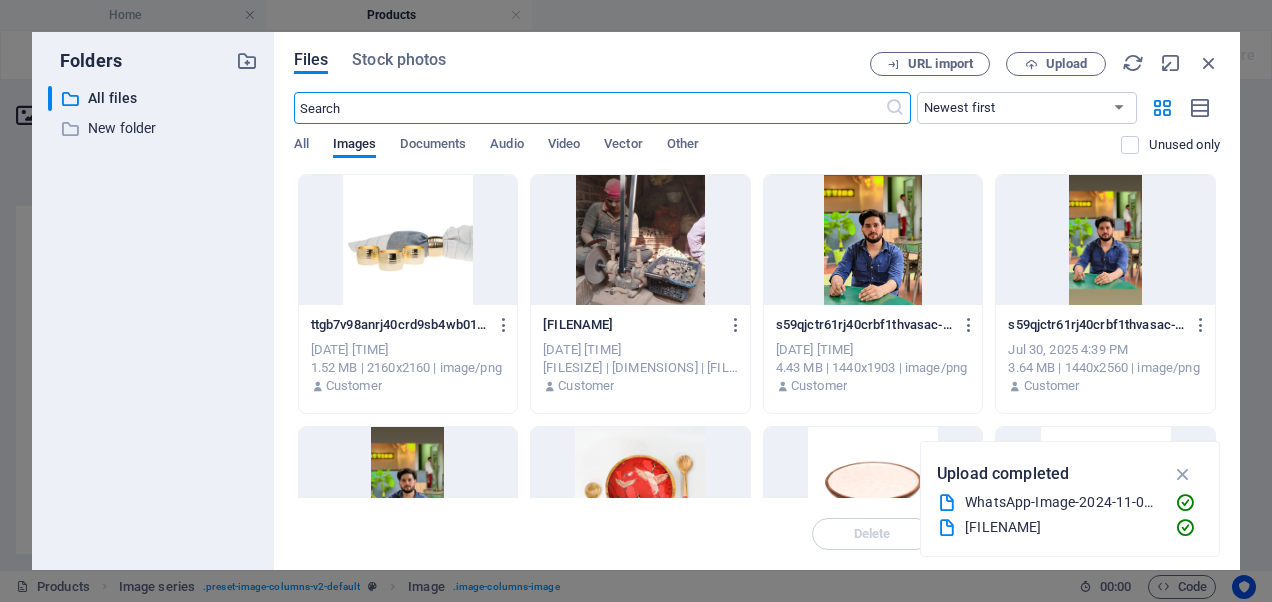 scroll, scrollTop: 3471, scrollLeft: 0, axis: vertical 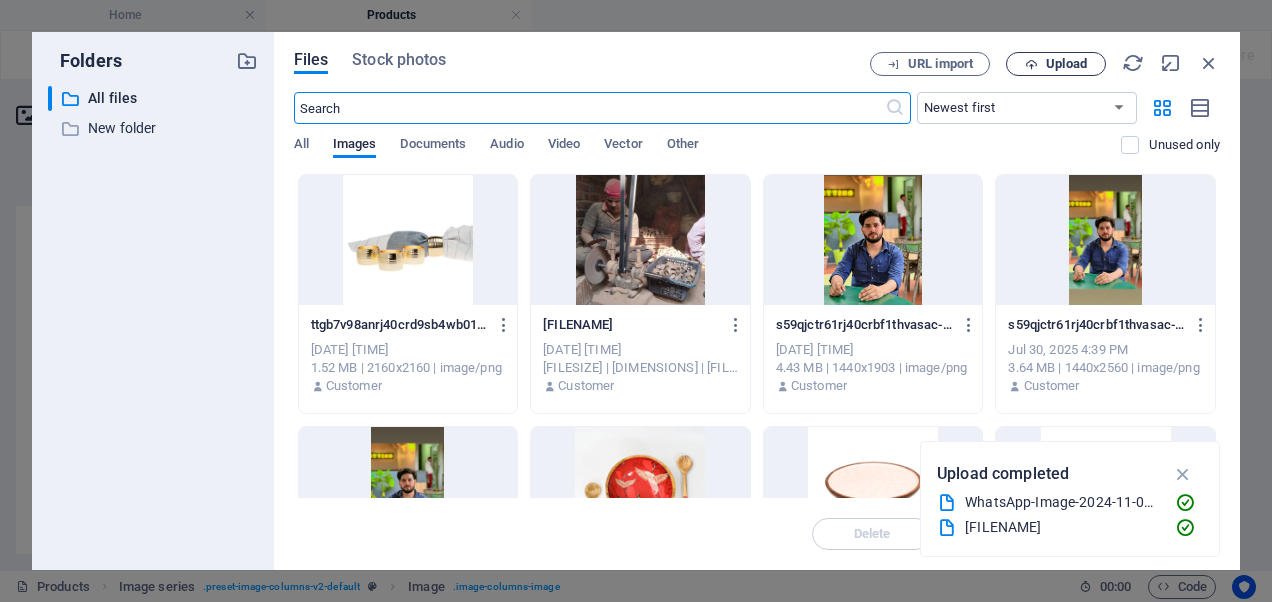click on "Upload" at bounding box center (1066, 64) 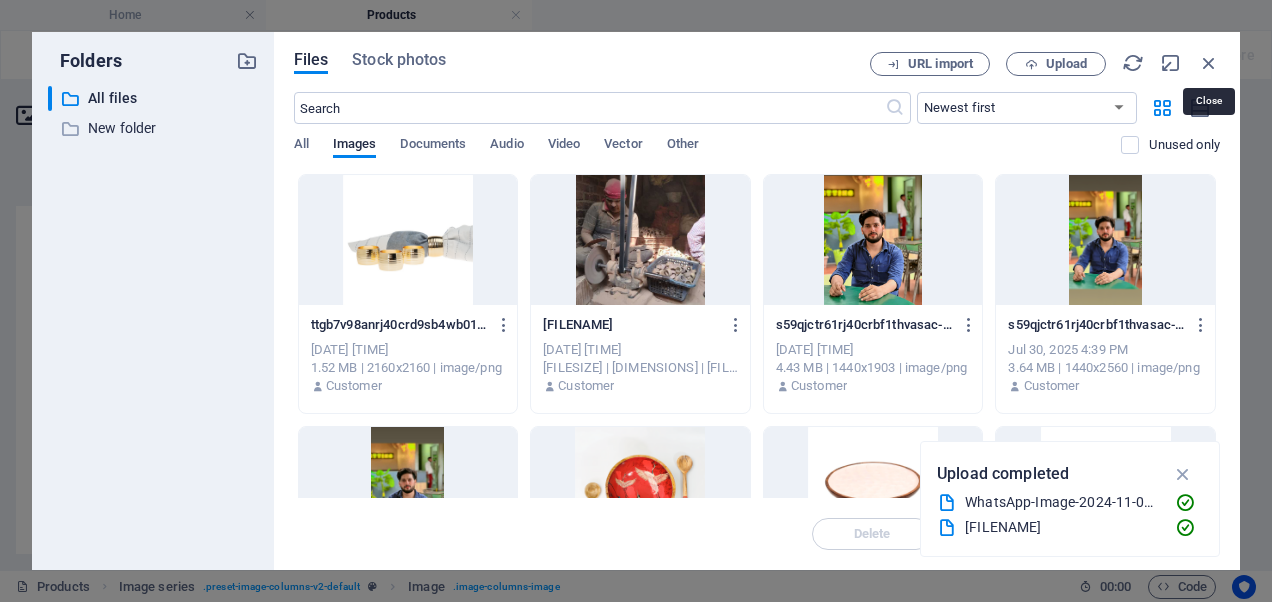 click at bounding box center (1209, 63) 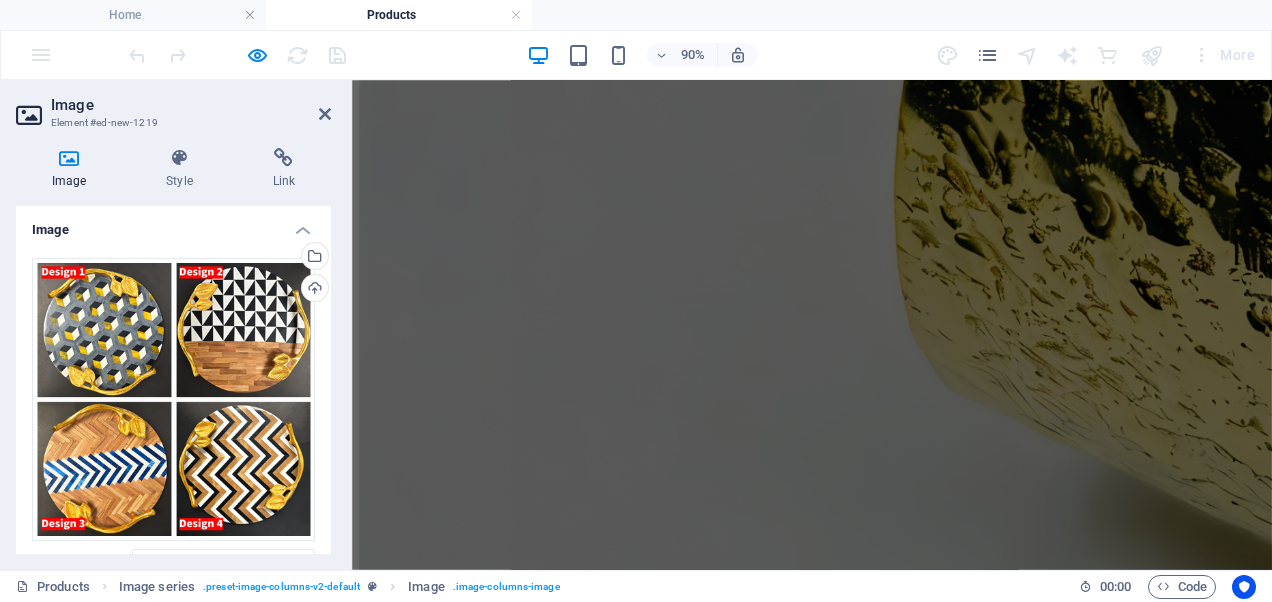 click on "Image Element #ed-new-1219 Image Style Link Image Drag files here, click to choose files or select files from Files or our free stock photos & videos Select files from the file manager, stock photos, or upload file(s) Upload Width Default auto px rem % em vh vw Fit image Automatically fit image to a fixed width and height Height Default auto px Alignment Lazyload Loading images after the page loads improves page speed. Responsive Automatically load retina image and smartphone optimized sizes. Lightbox Use as headline The image will be wrapped in an H1 headline tag. Useful for giving alternative text the weight of an H1 headline, e.g. for the logo. Leave unchecked if uncertain. Optimized Images are compressed to improve page speed. Position Direction Custom X offset 50 px rem % vh vw Y offset 50 px rem % vh vw Text Float No float Image left Image right Determine how text should behave around the image. Text Alternative text Image caption Paragraph Format Normal Heading 1 Heading 2 Heading 3 Heading 4 Heading 5" at bounding box center [176, 325] 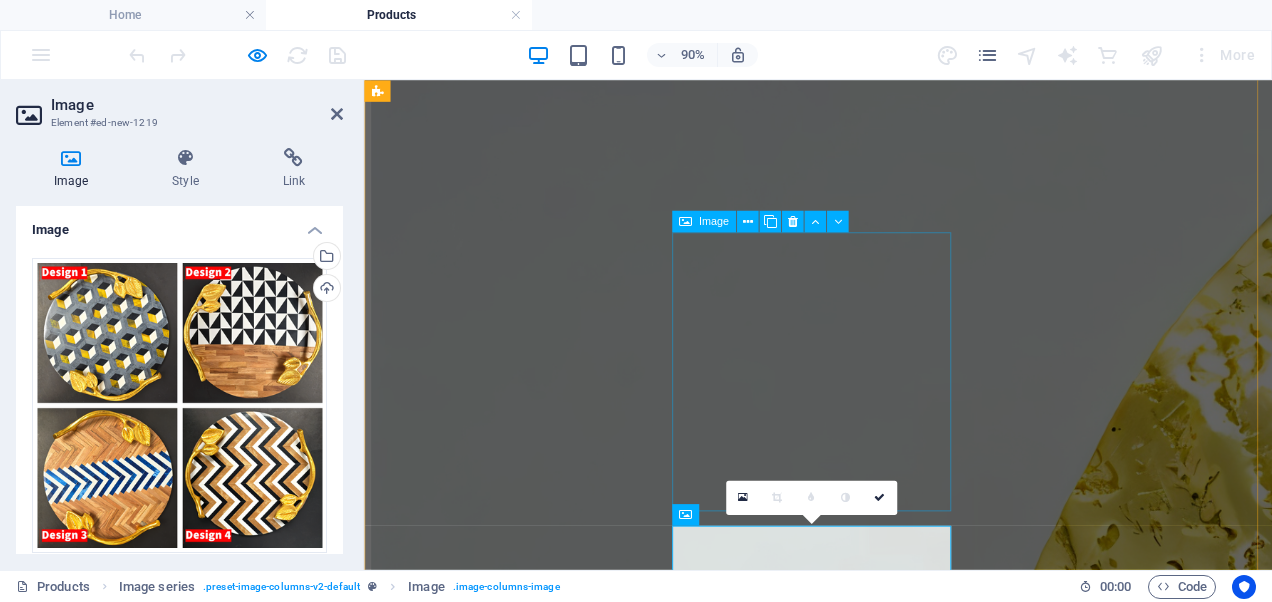 scroll, scrollTop: 2868, scrollLeft: 0, axis: vertical 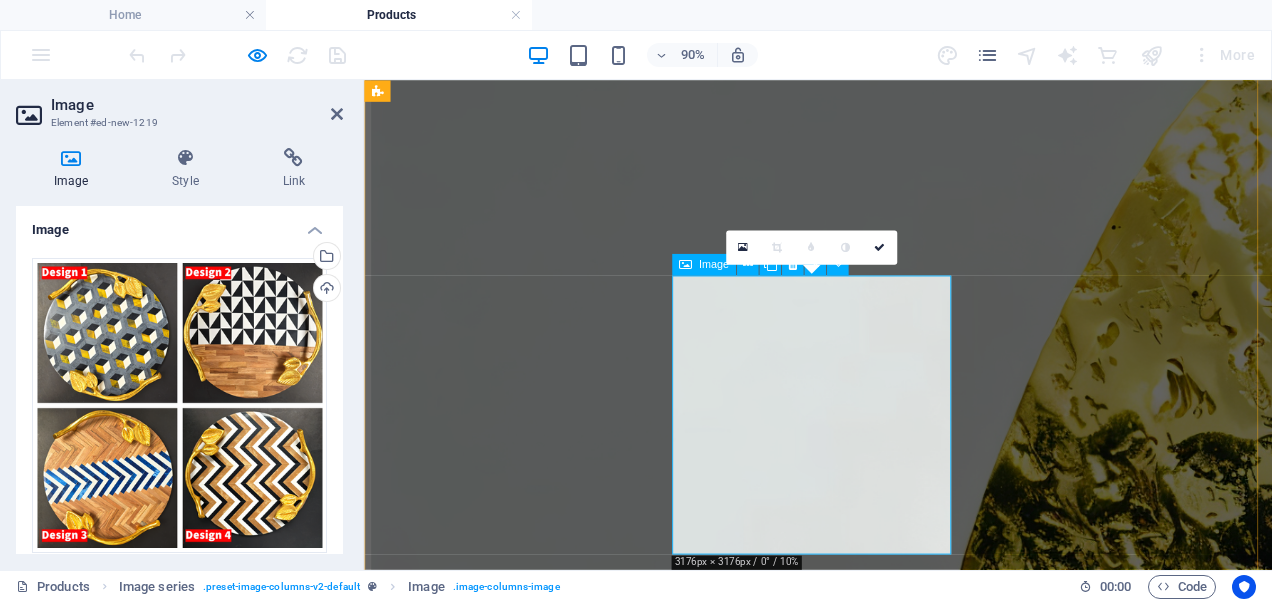 click at bounding box center [868, 55547] 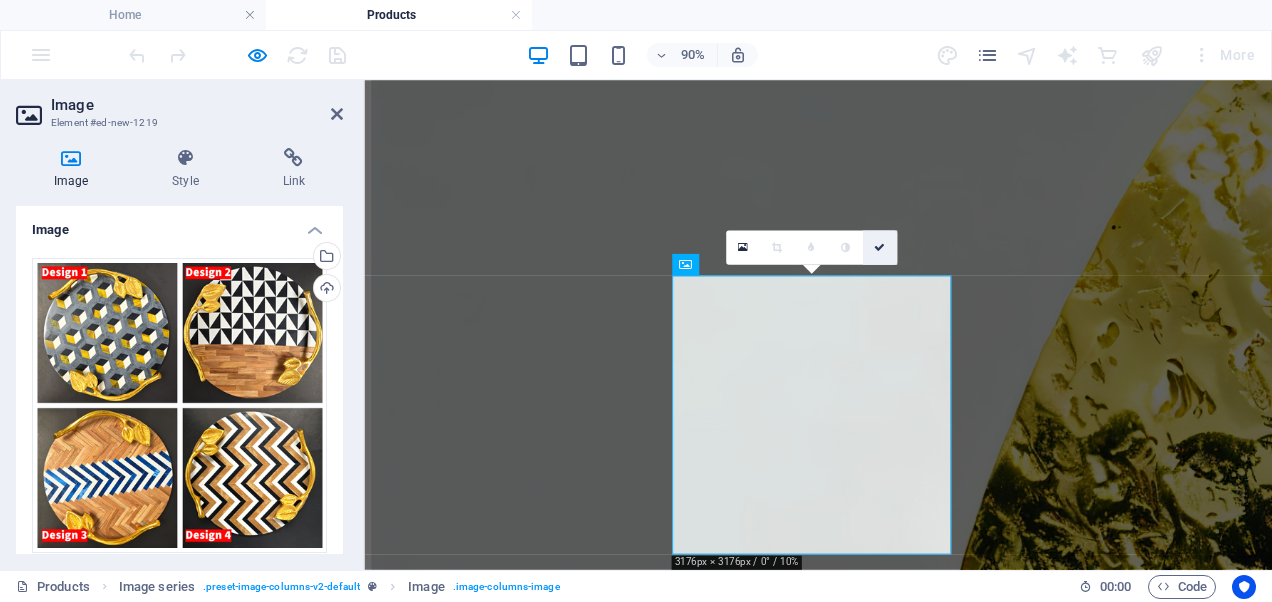 drag, startPoint x: 873, startPoint y: 248, endPoint x: 872, endPoint y: 169, distance: 79.00633 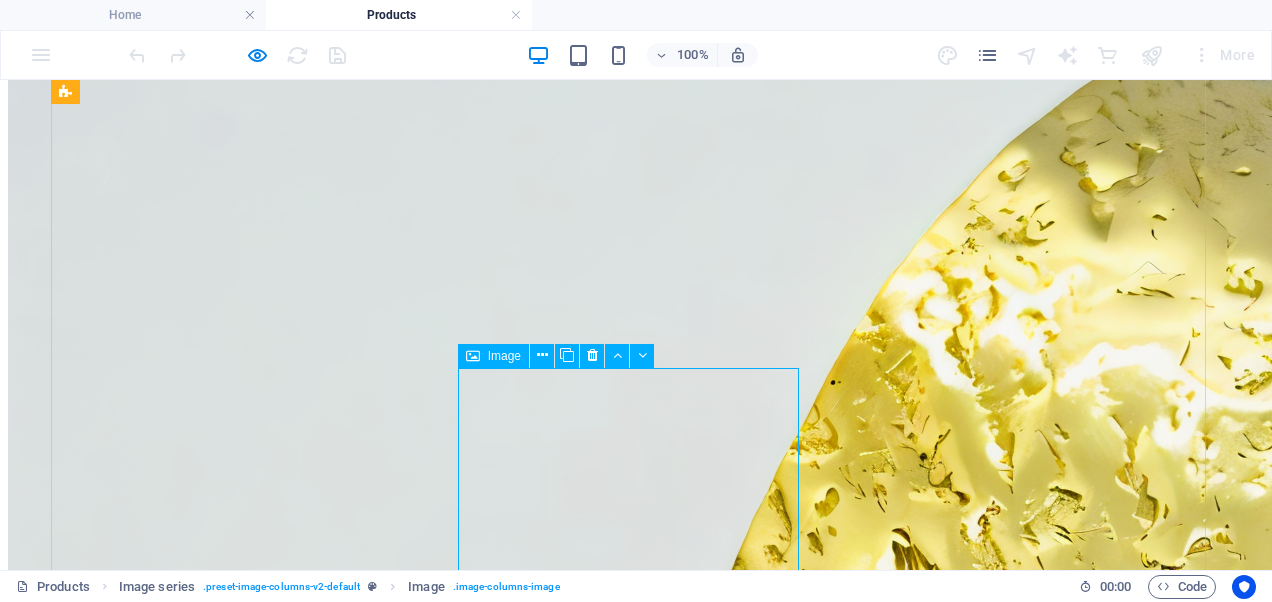 scroll, scrollTop: 3272, scrollLeft: 0, axis: vertical 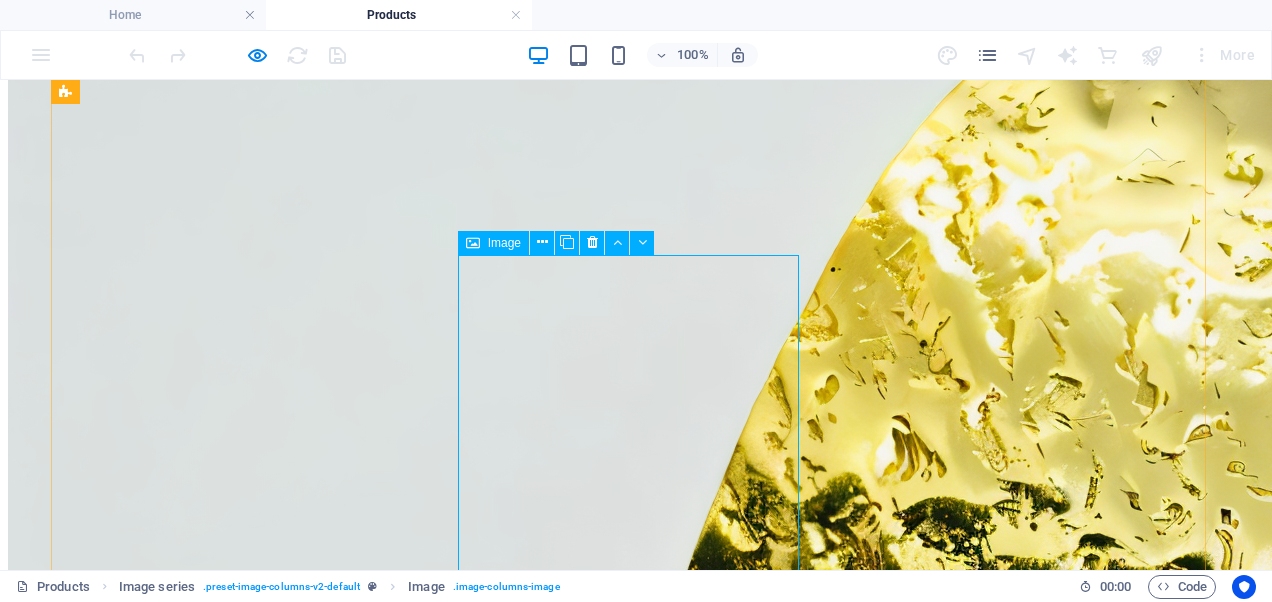 click at bounding box center [636, 55573] 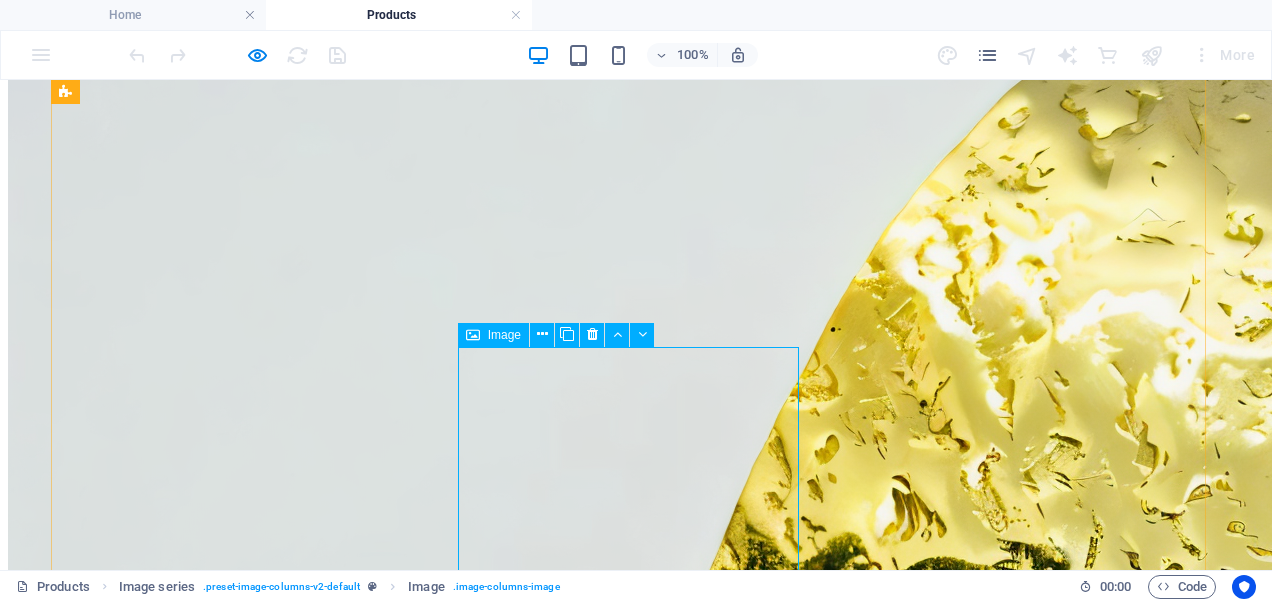 scroll, scrollTop: 3172, scrollLeft: 0, axis: vertical 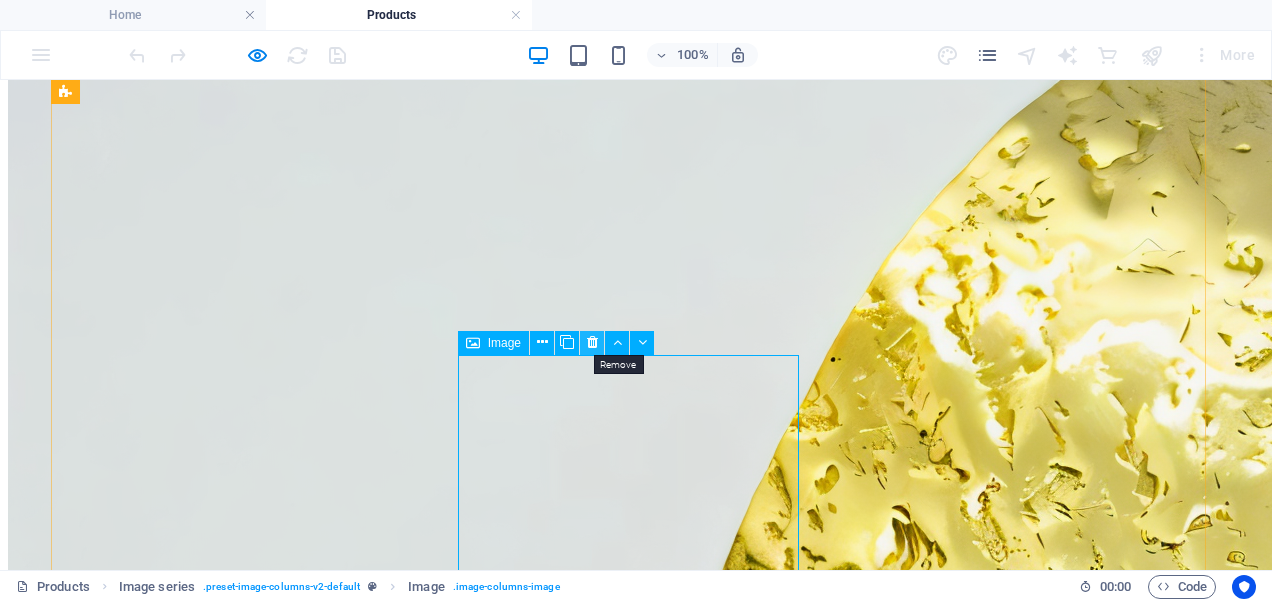 click at bounding box center [592, 342] 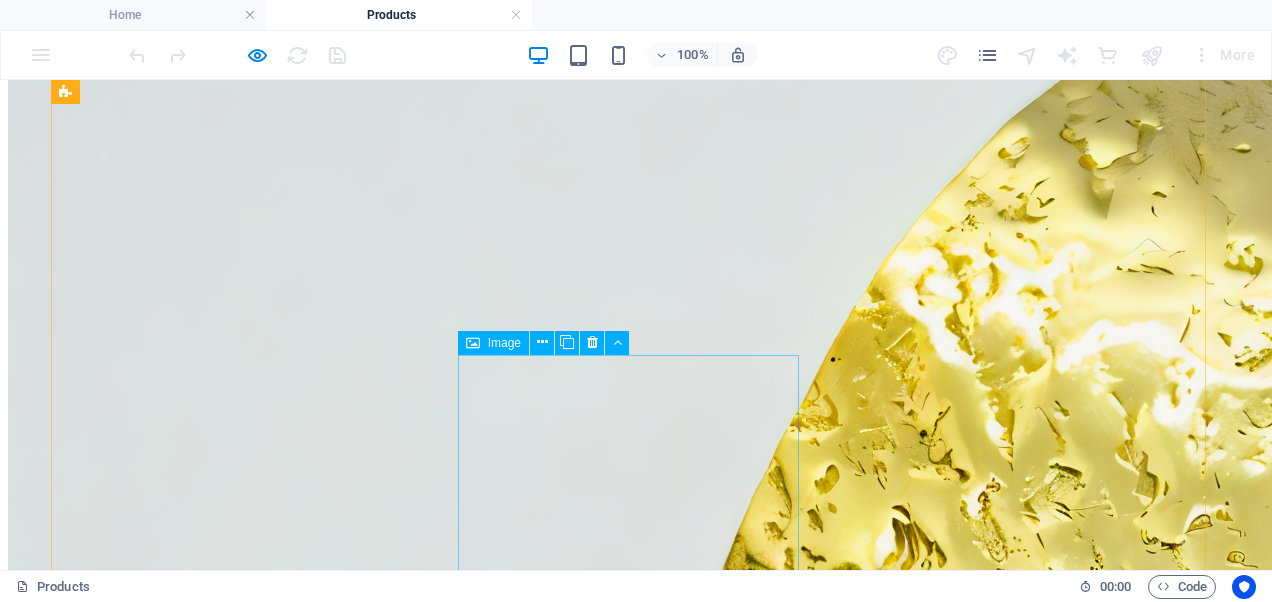 click at bounding box center (636, 55663) 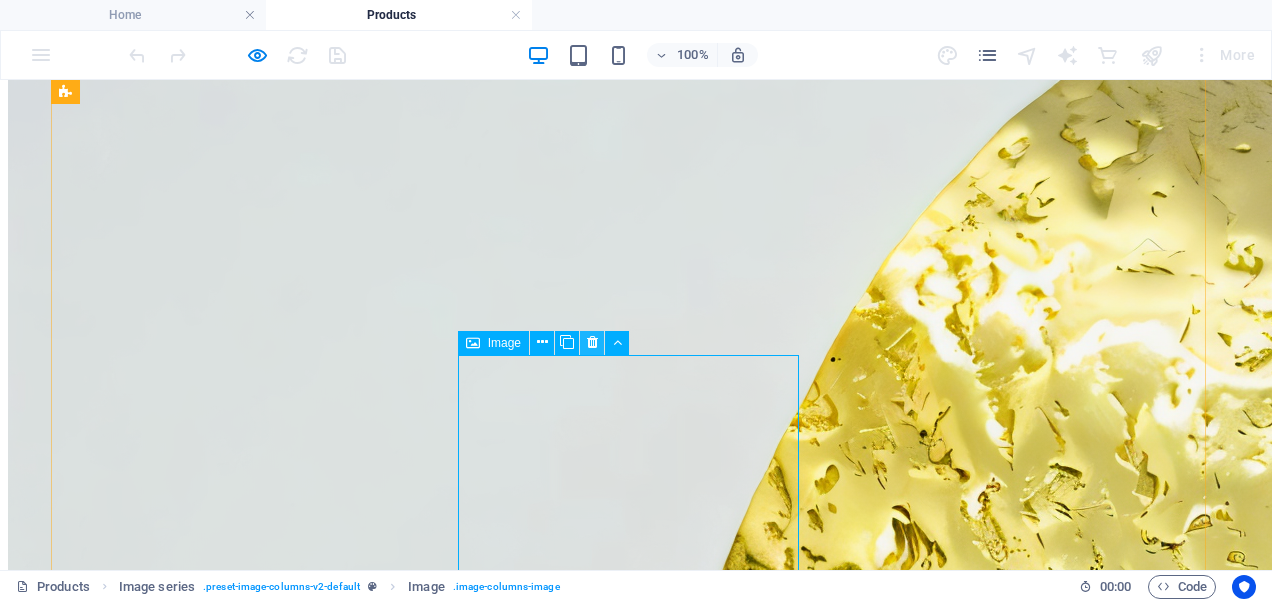 click at bounding box center (592, 342) 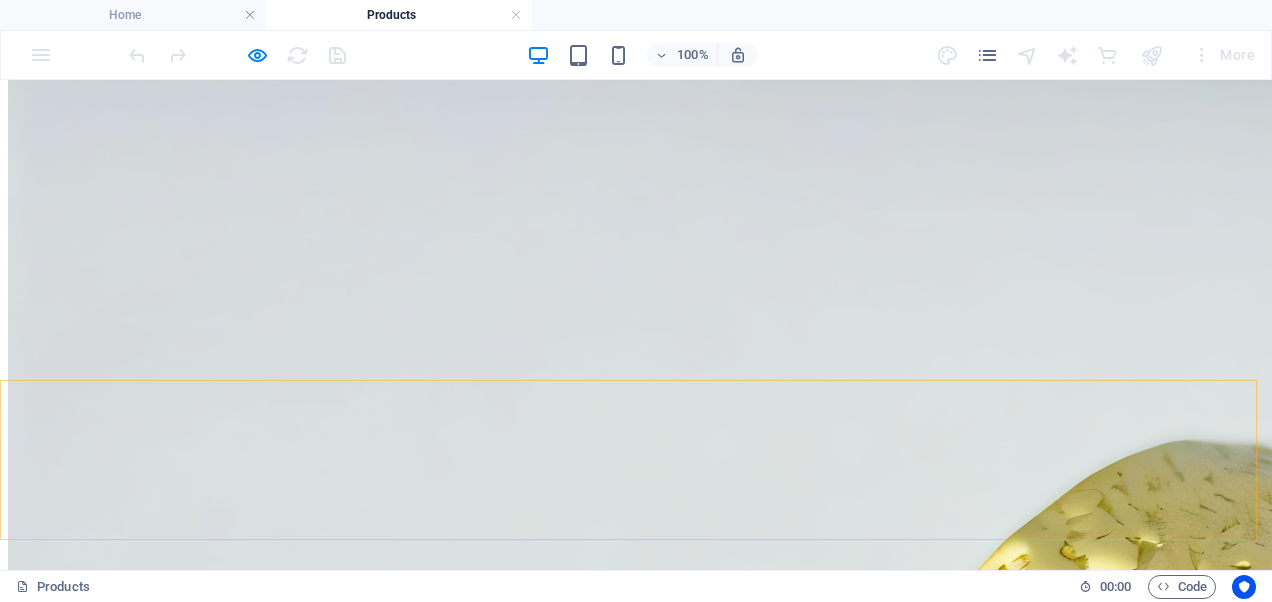 scroll, scrollTop: 2672, scrollLeft: 0, axis: vertical 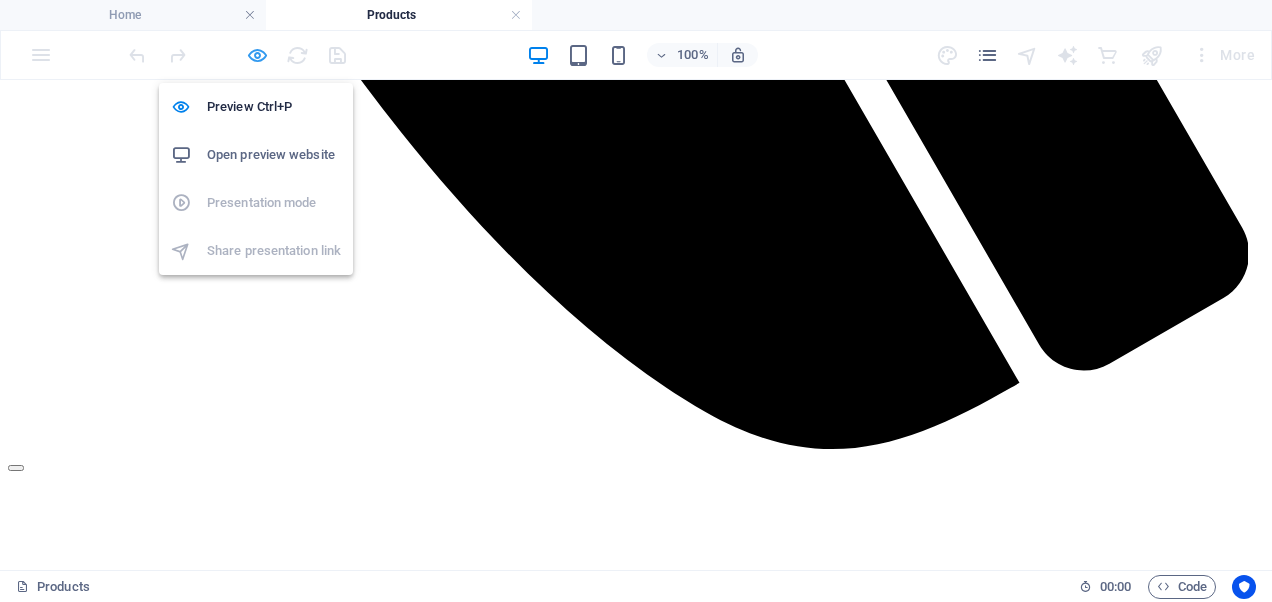 click at bounding box center (257, 55) 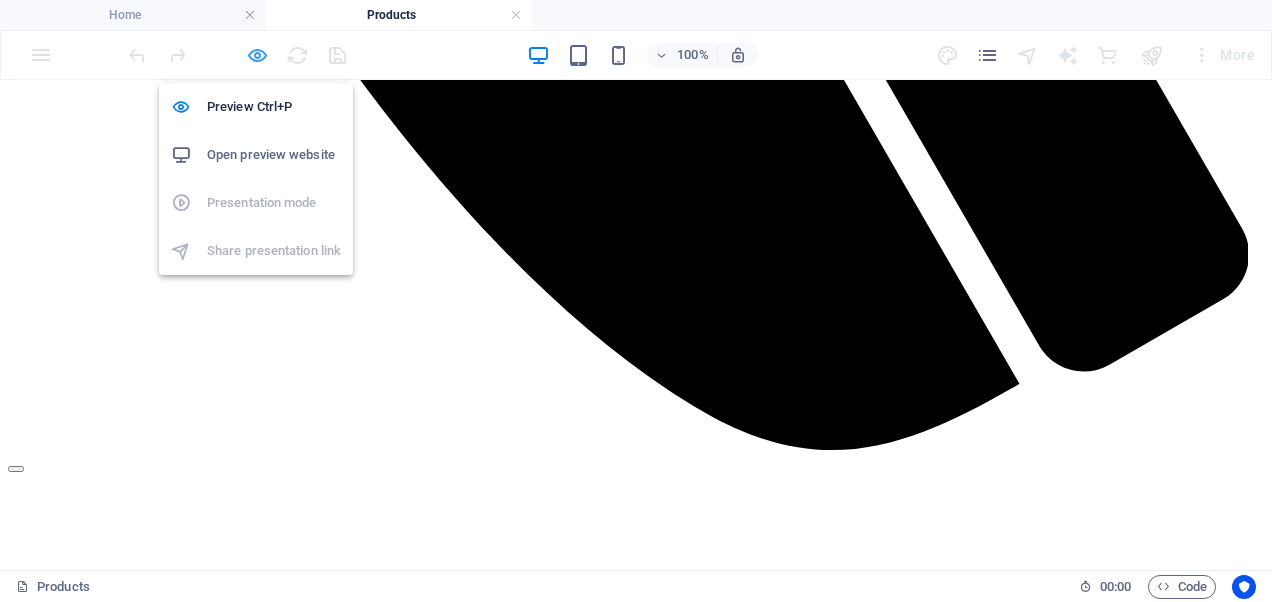 click at bounding box center [257, 55] 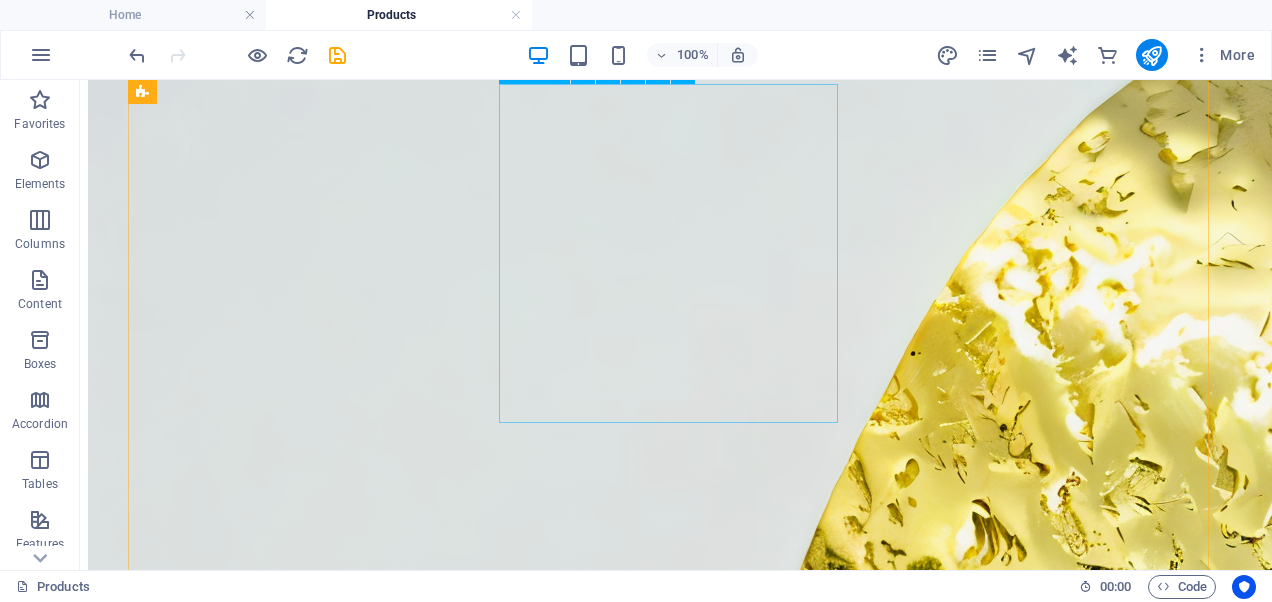 scroll, scrollTop: 2772, scrollLeft: 0, axis: vertical 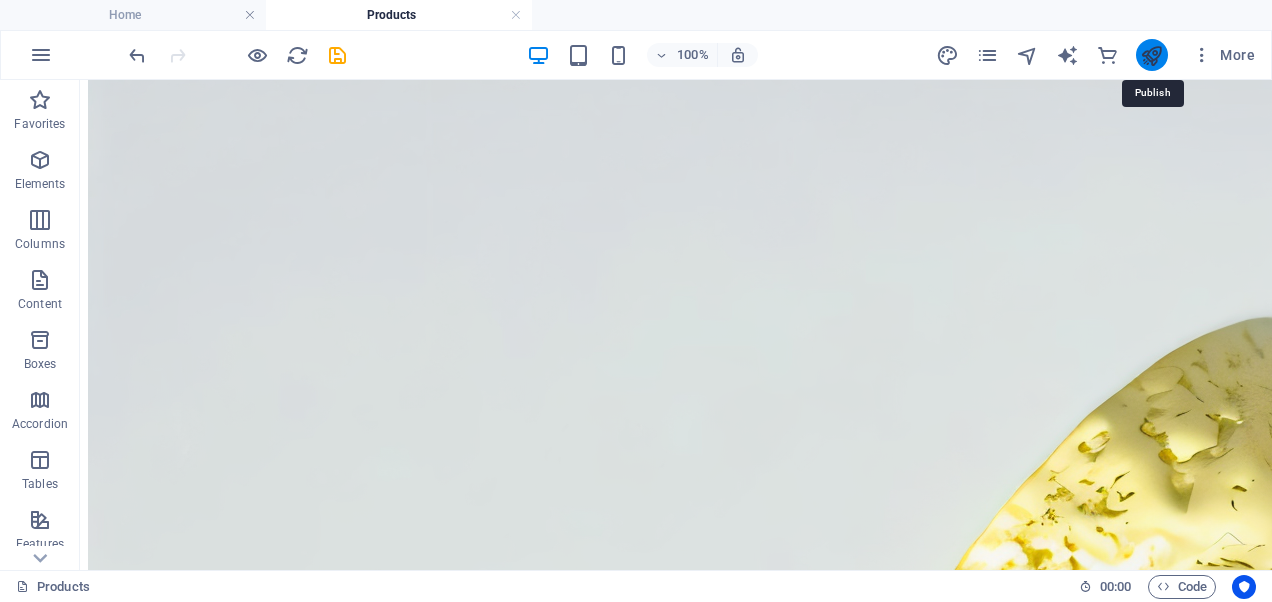 click at bounding box center [1151, 55] 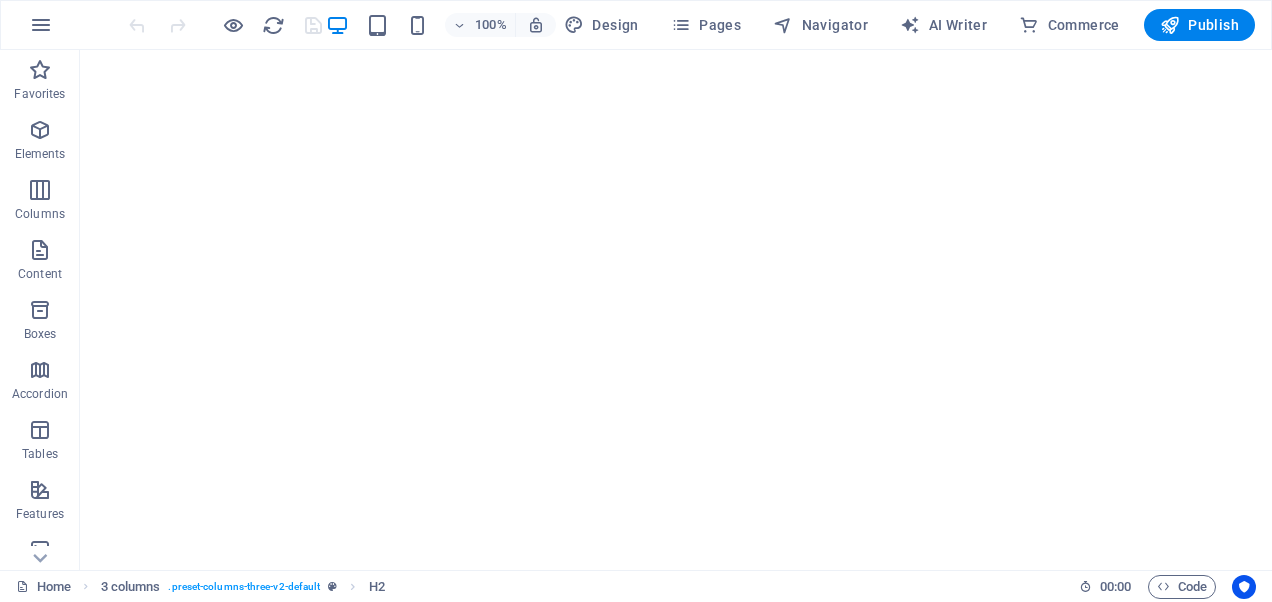scroll, scrollTop: 0, scrollLeft: 0, axis: both 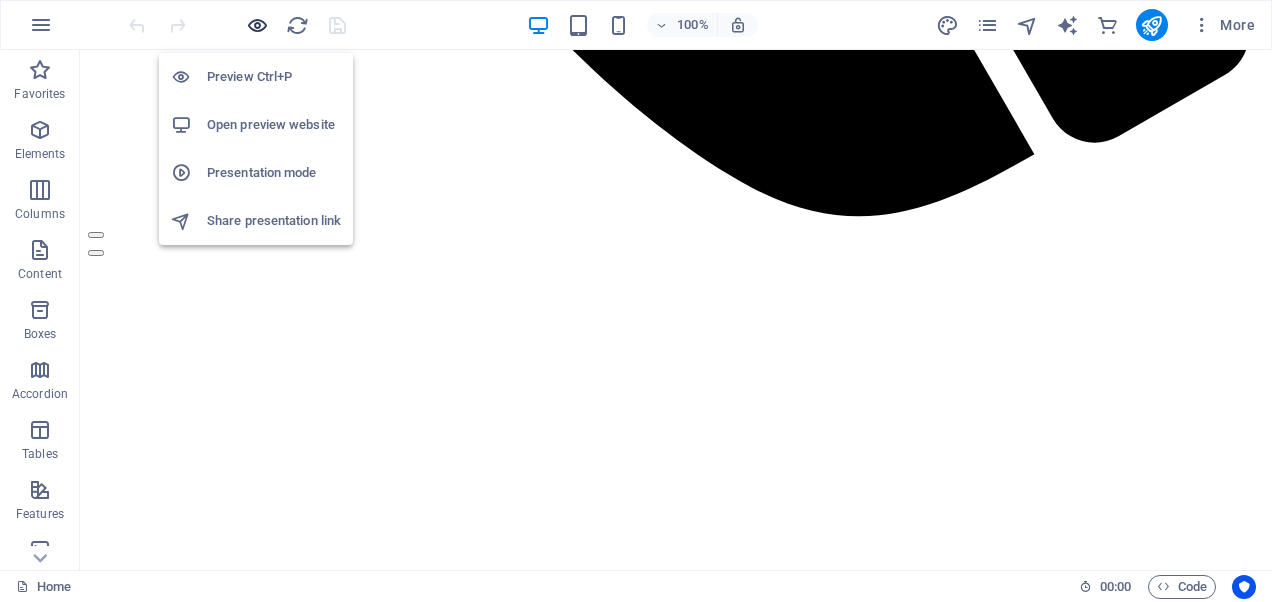 click at bounding box center (257, 25) 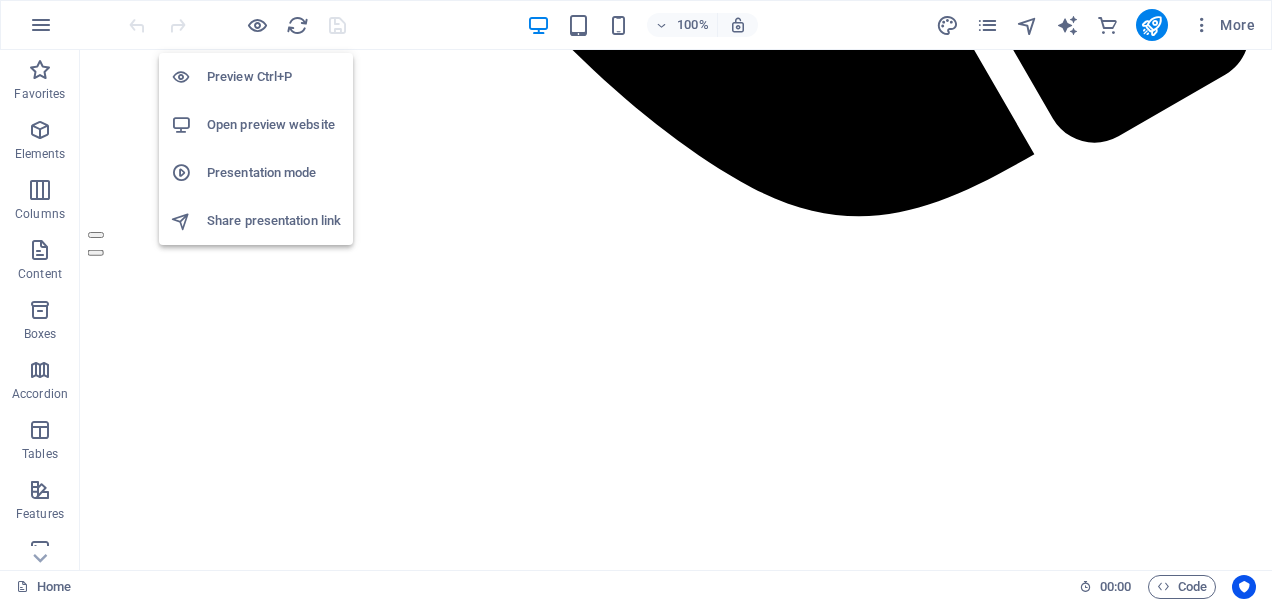 scroll, scrollTop: 1630, scrollLeft: 0, axis: vertical 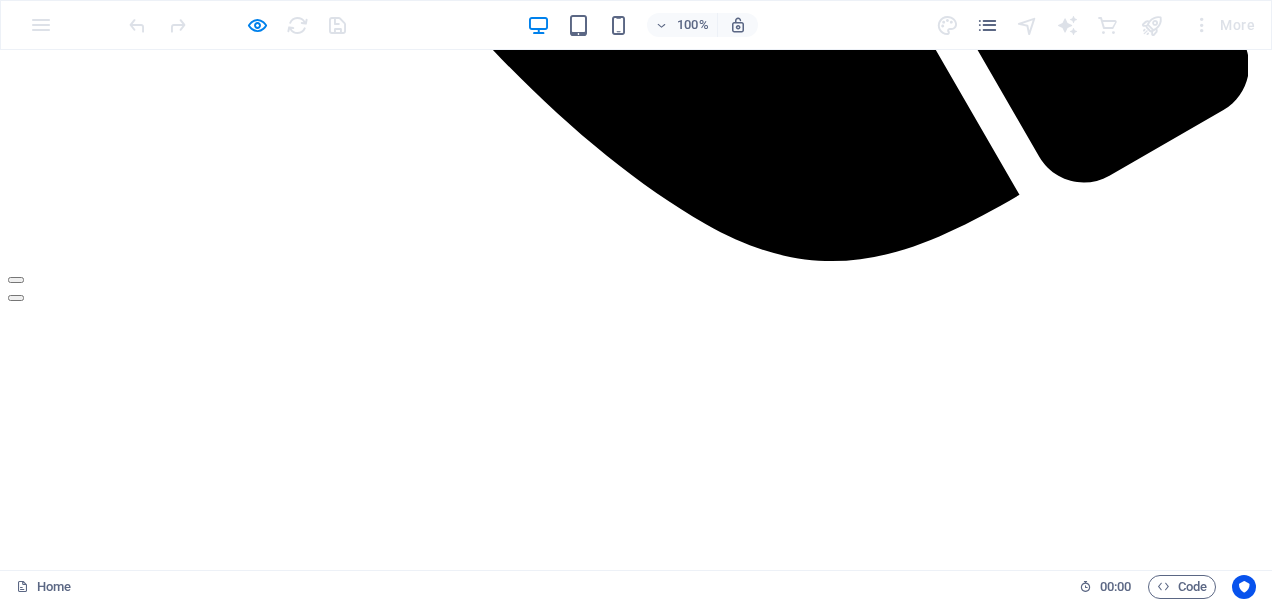 click on "Products" at bounding box center [76, -1446] 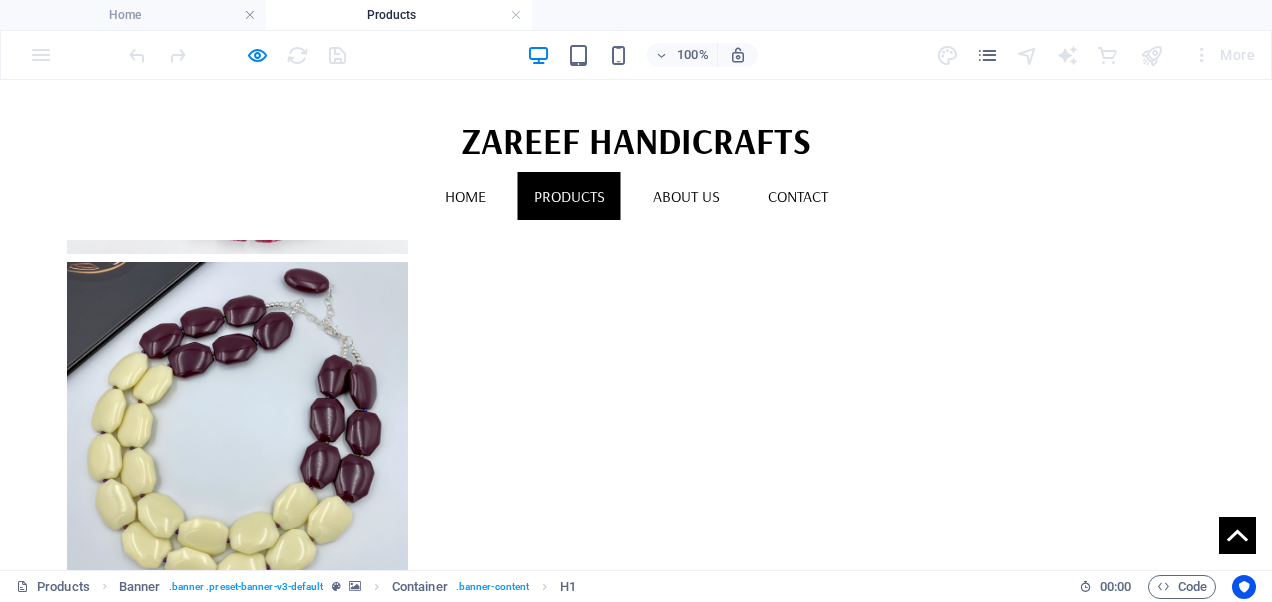 scroll, scrollTop: 3200, scrollLeft: 0, axis: vertical 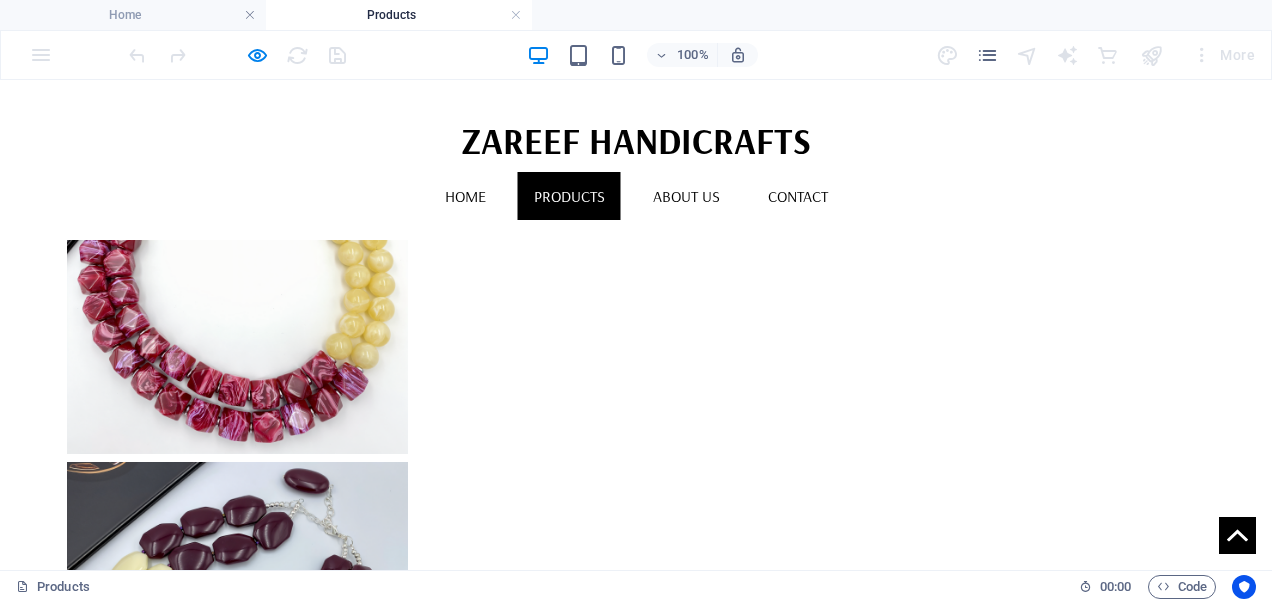 click at bounding box center (237, 5710) 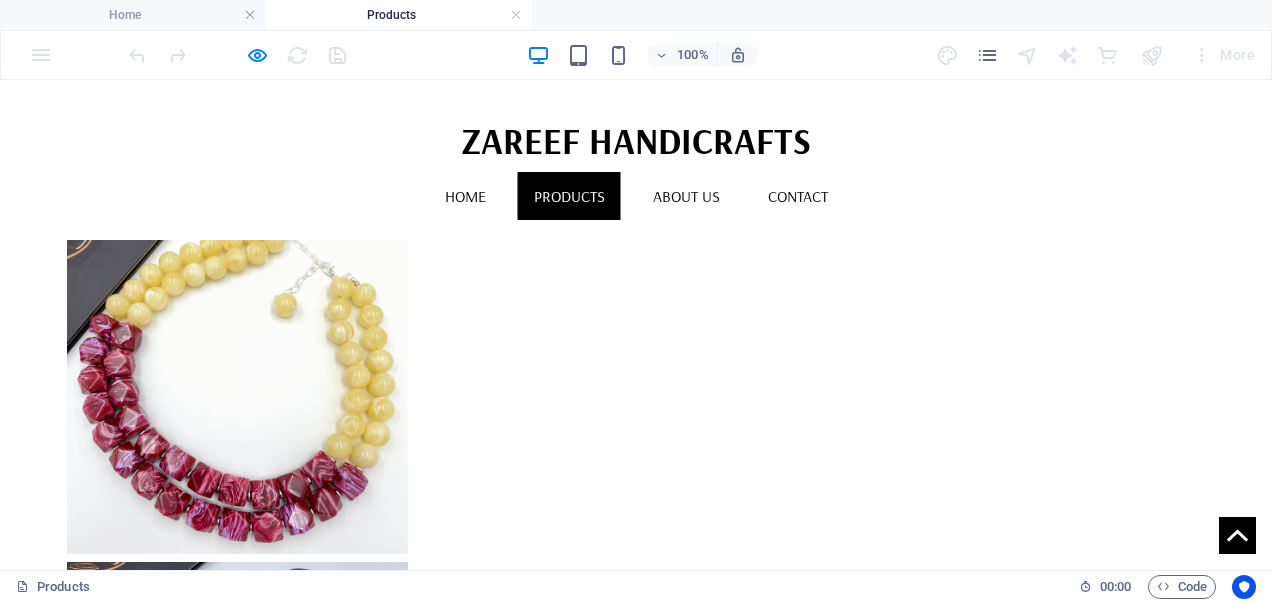 scroll, scrollTop: 3200, scrollLeft: 0, axis: vertical 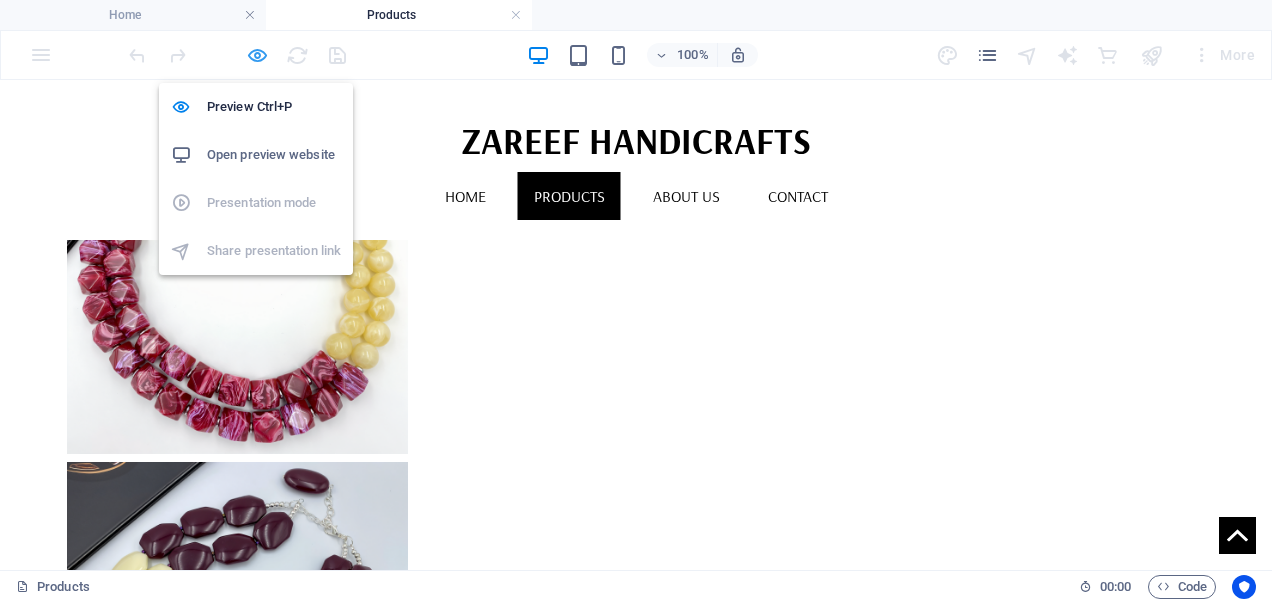 click at bounding box center (257, 55) 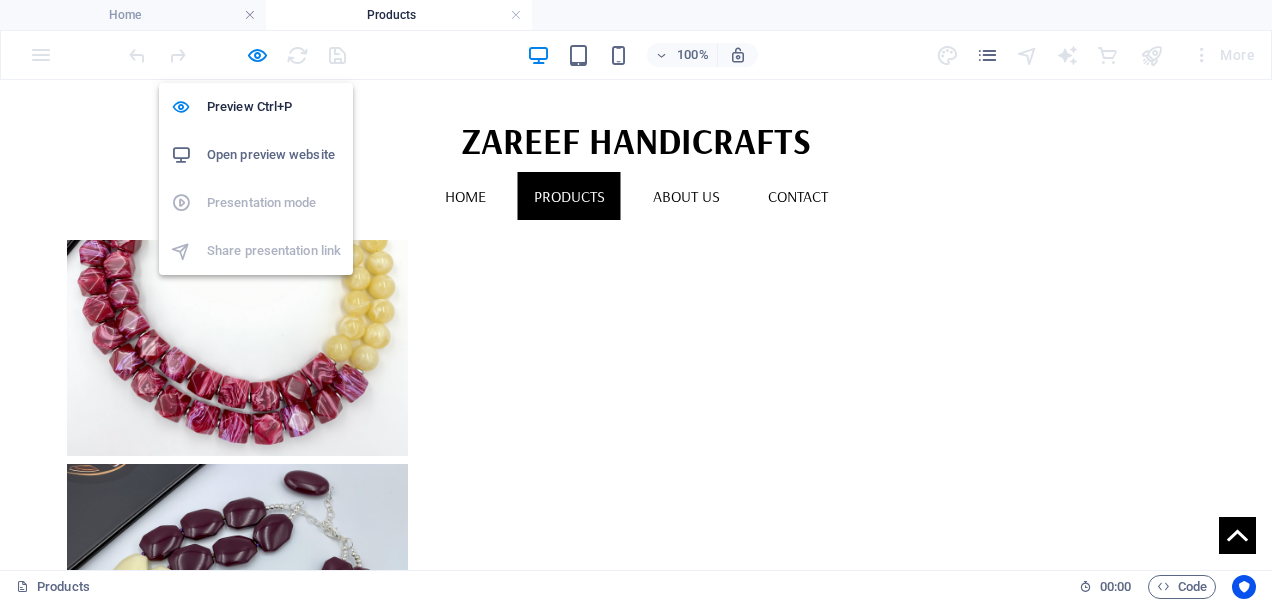 scroll, scrollTop: 3201, scrollLeft: 0, axis: vertical 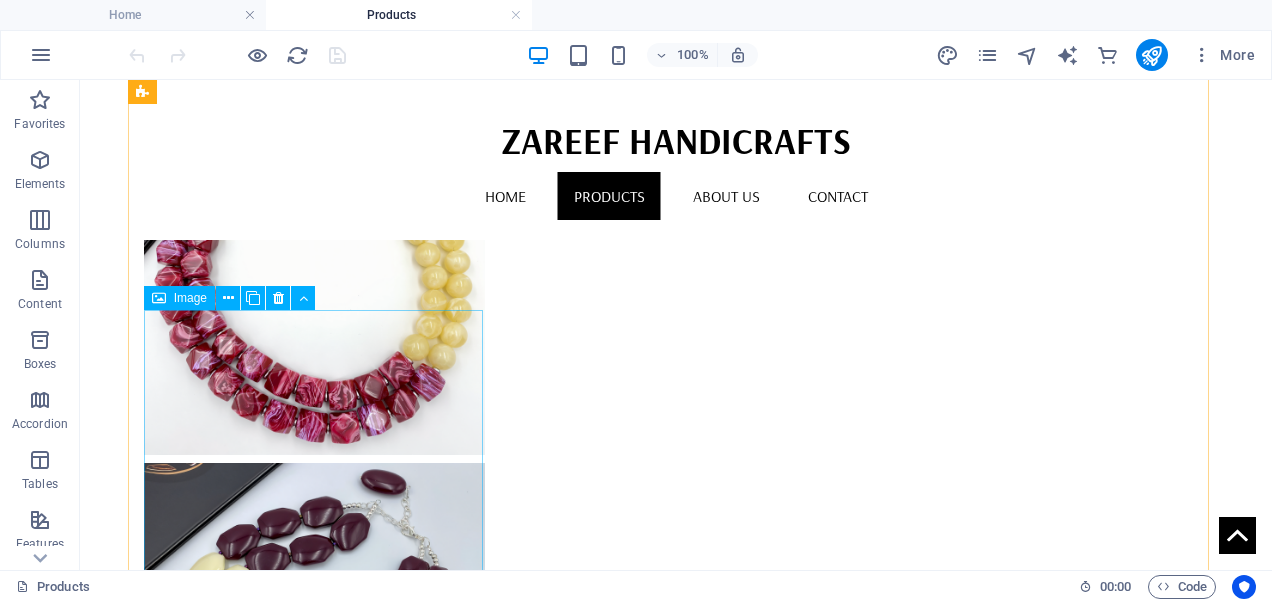 click at bounding box center (314, 5711) 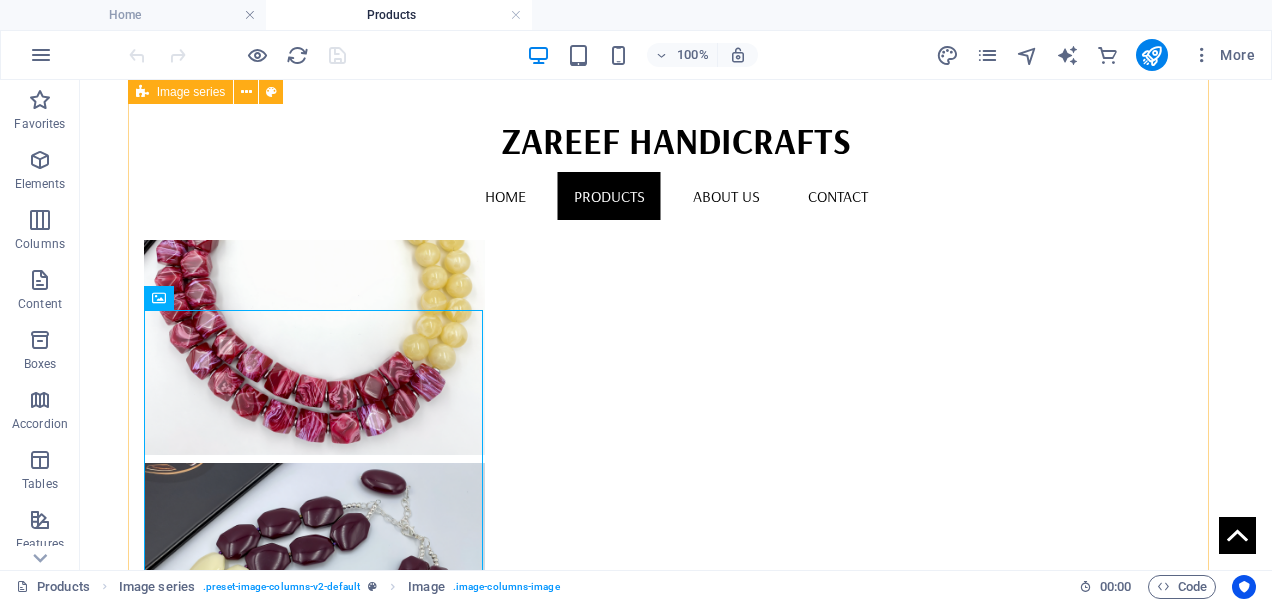 click on "Home Decor & Kitchenware" at bounding box center (676, 3614) 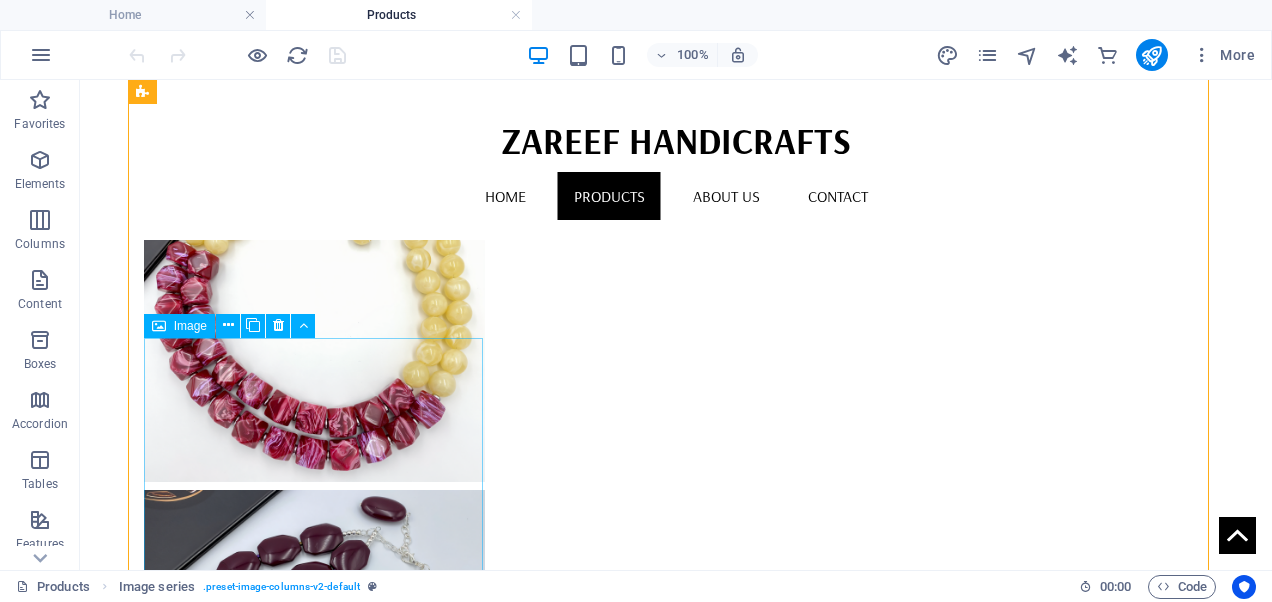 scroll, scrollTop: 3201, scrollLeft: 0, axis: vertical 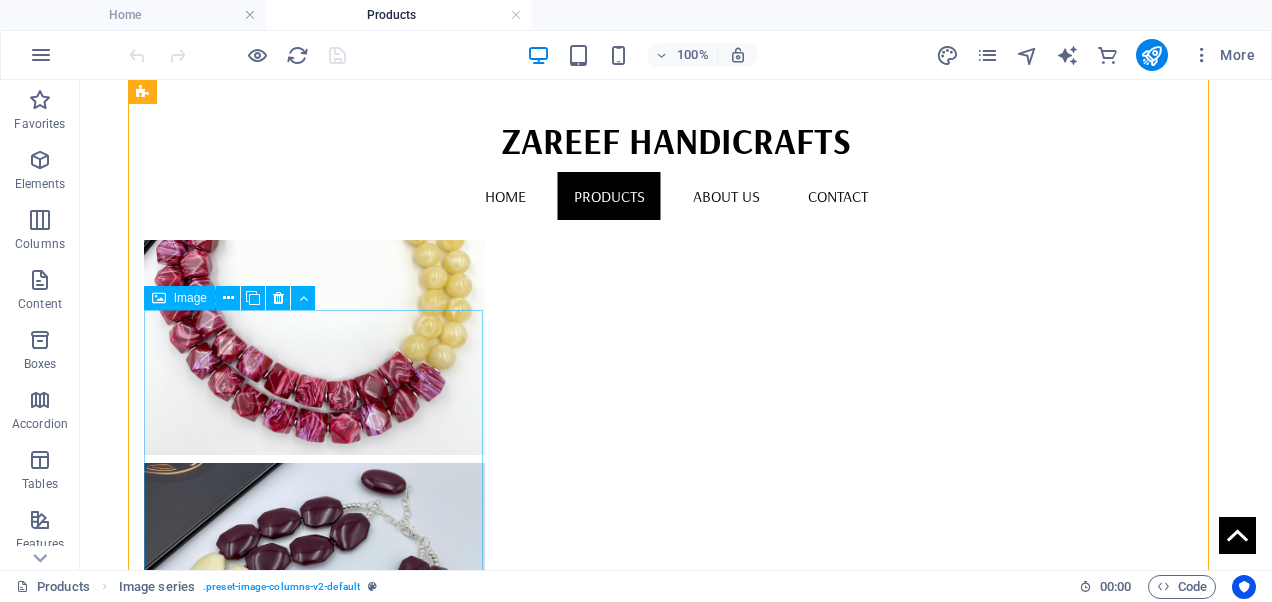 click at bounding box center [314, 5711] 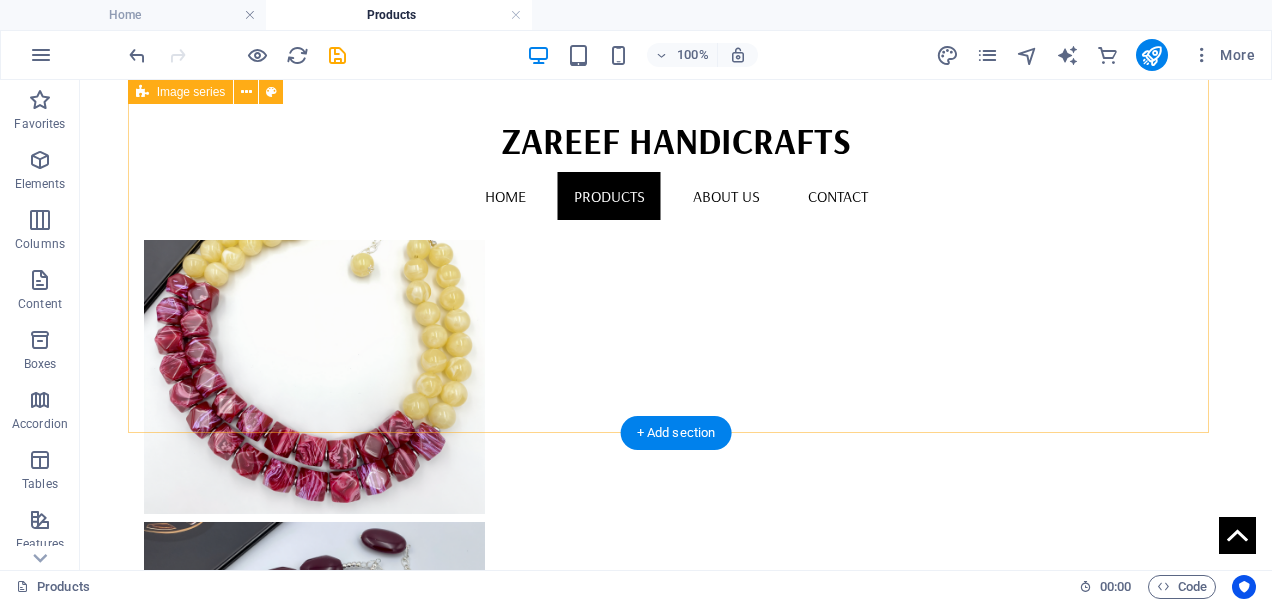 scroll, scrollTop: 3101, scrollLeft: 0, axis: vertical 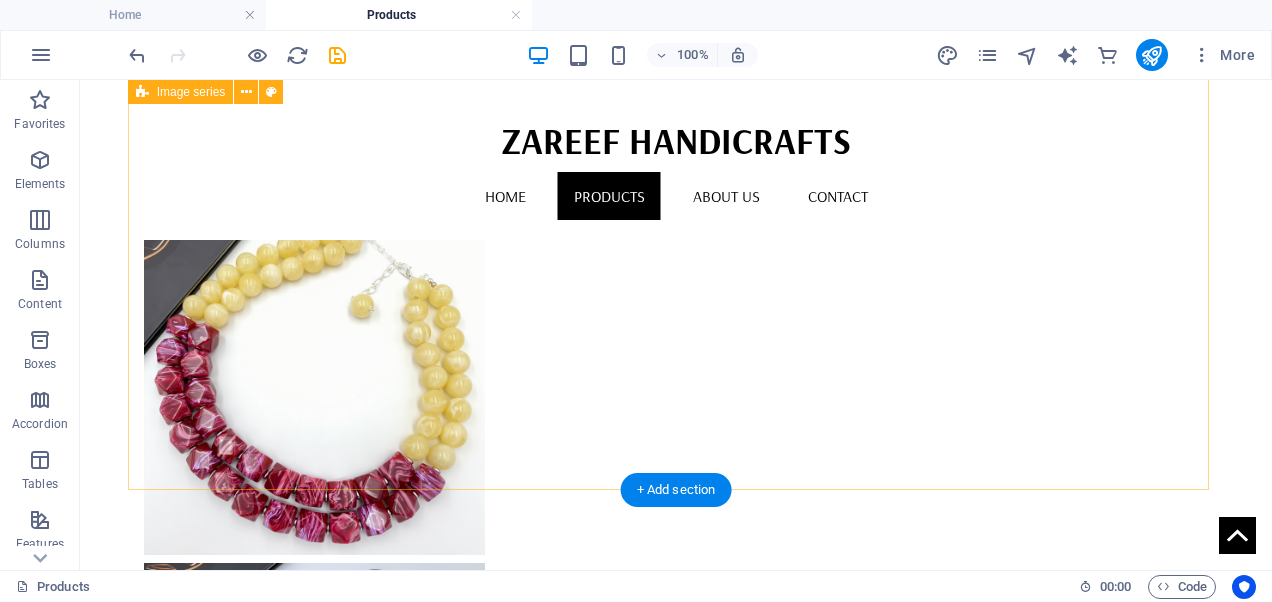 click on "Home Decor & Kitchenware" at bounding box center (676, 3539) 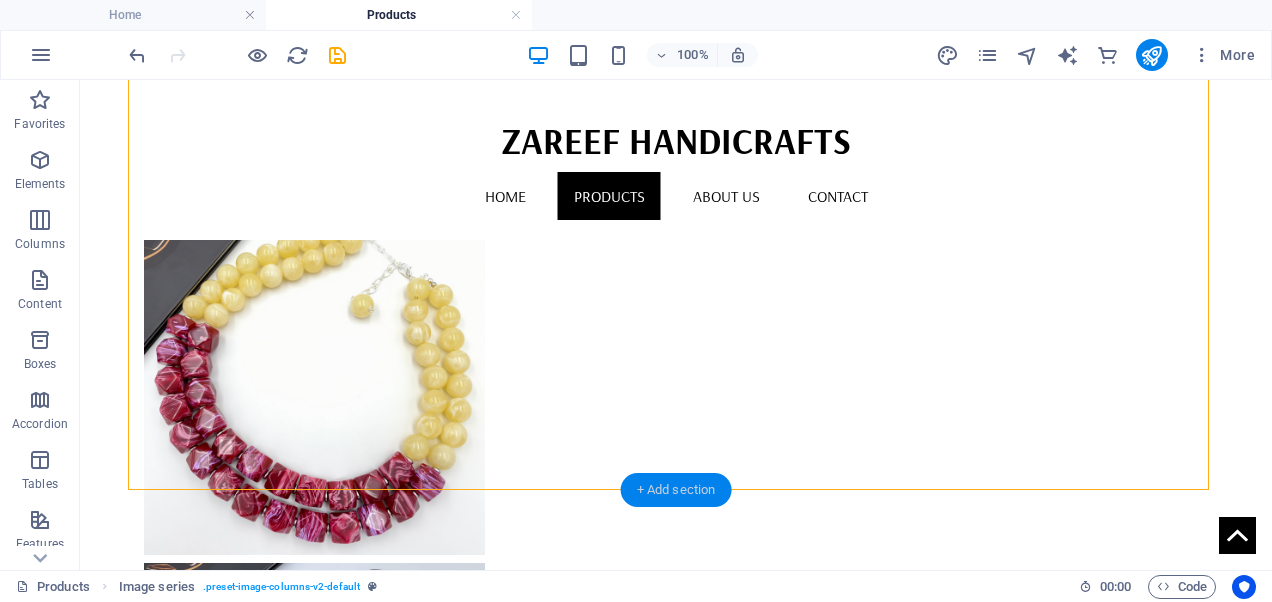 click on "+ Add section" at bounding box center (676, 490) 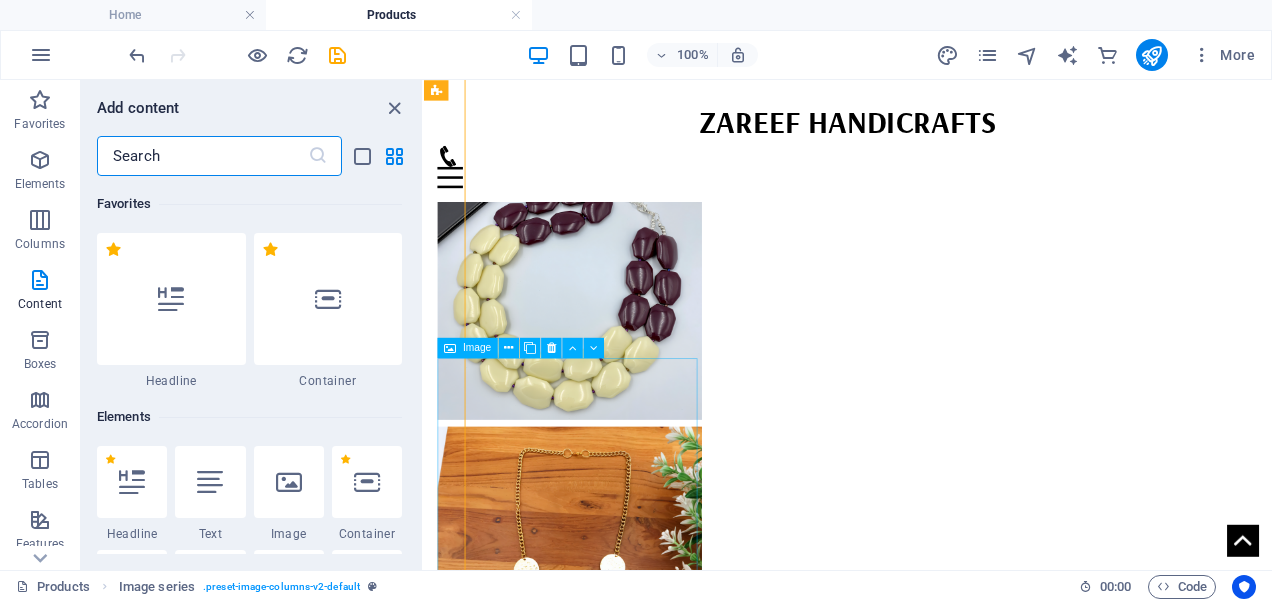 scroll, scrollTop: 2088, scrollLeft: 0, axis: vertical 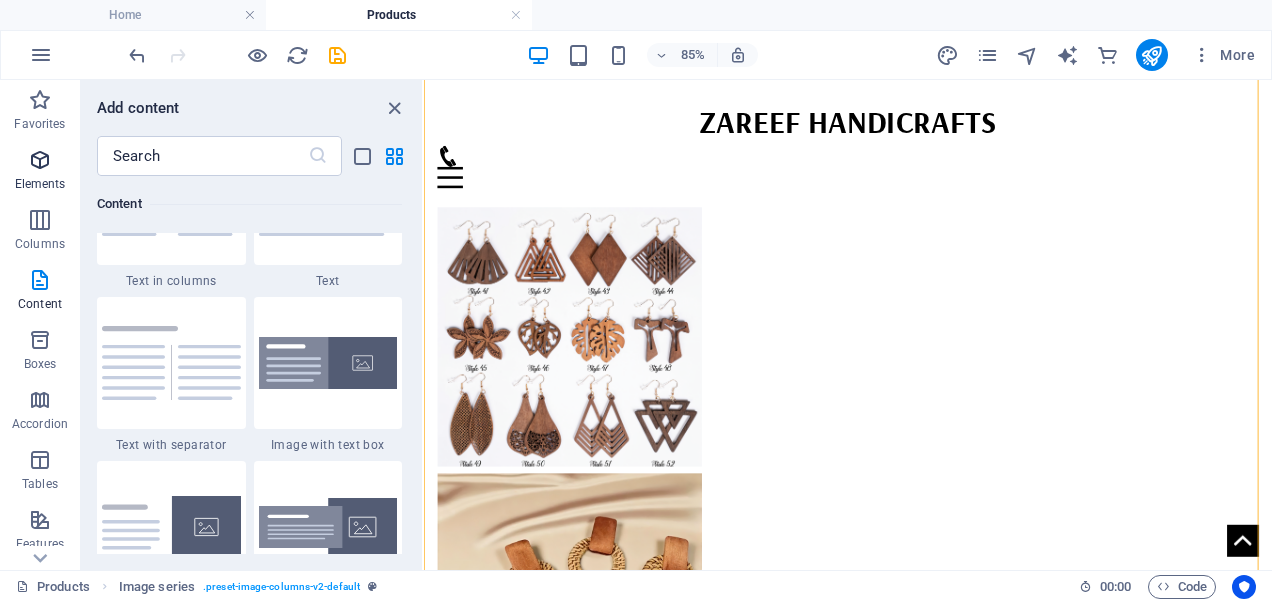 click at bounding box center (40, 160) 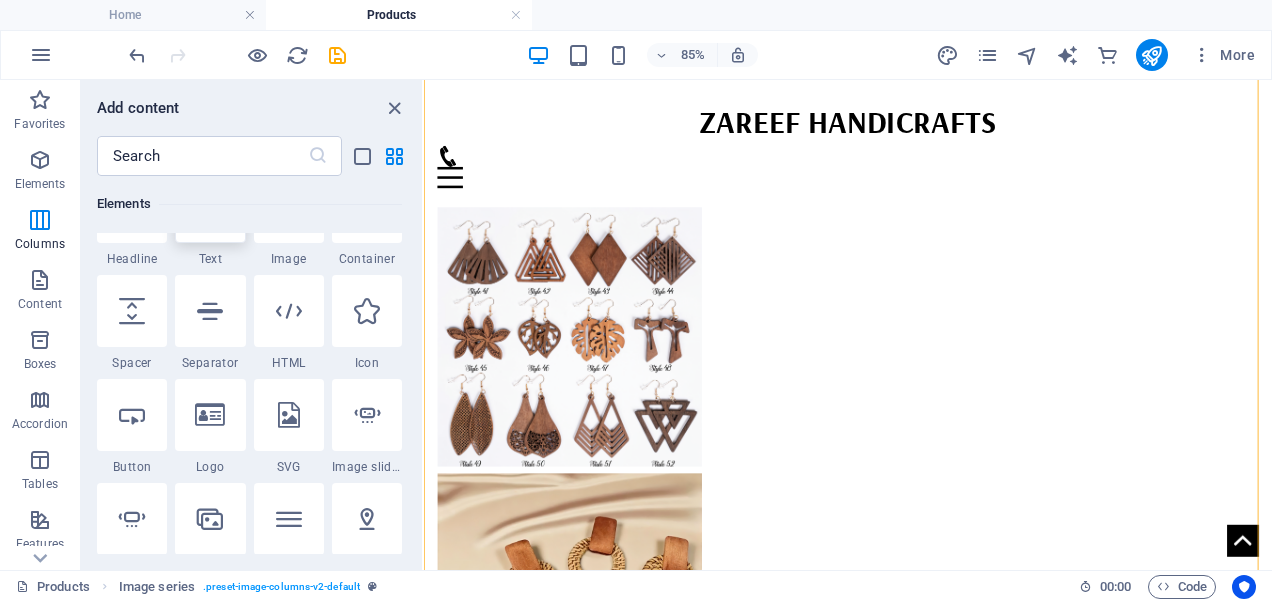 scroll, scrollTop: 213, scrollLeft: 0, axis: vertical 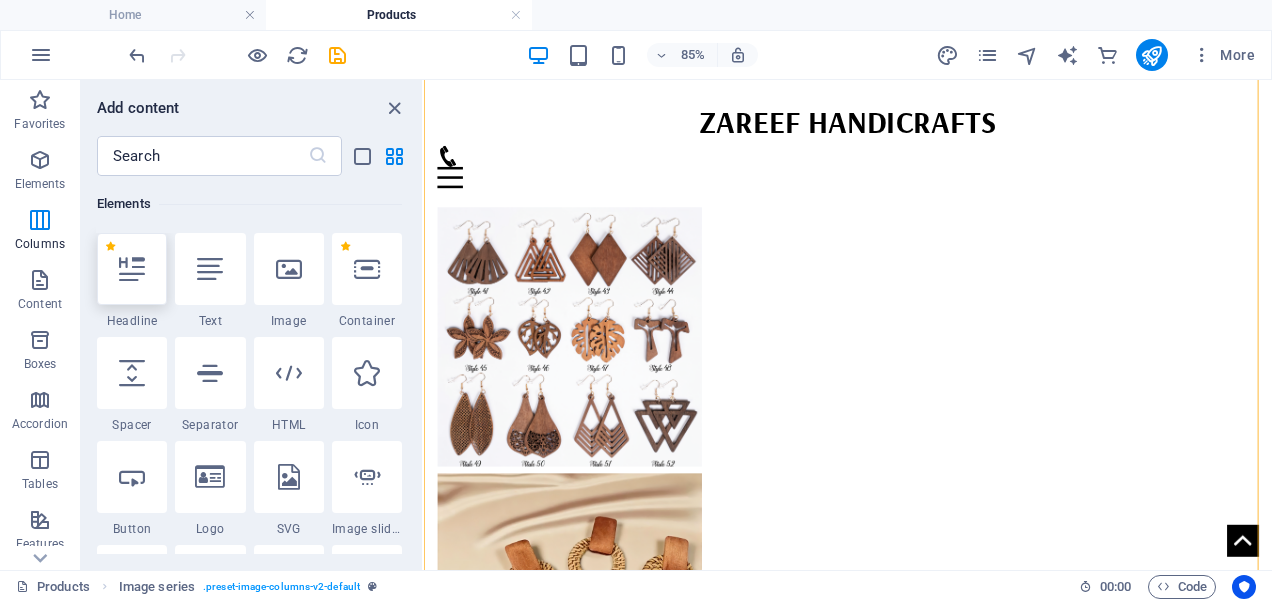 click at bounding box center (132, 269) 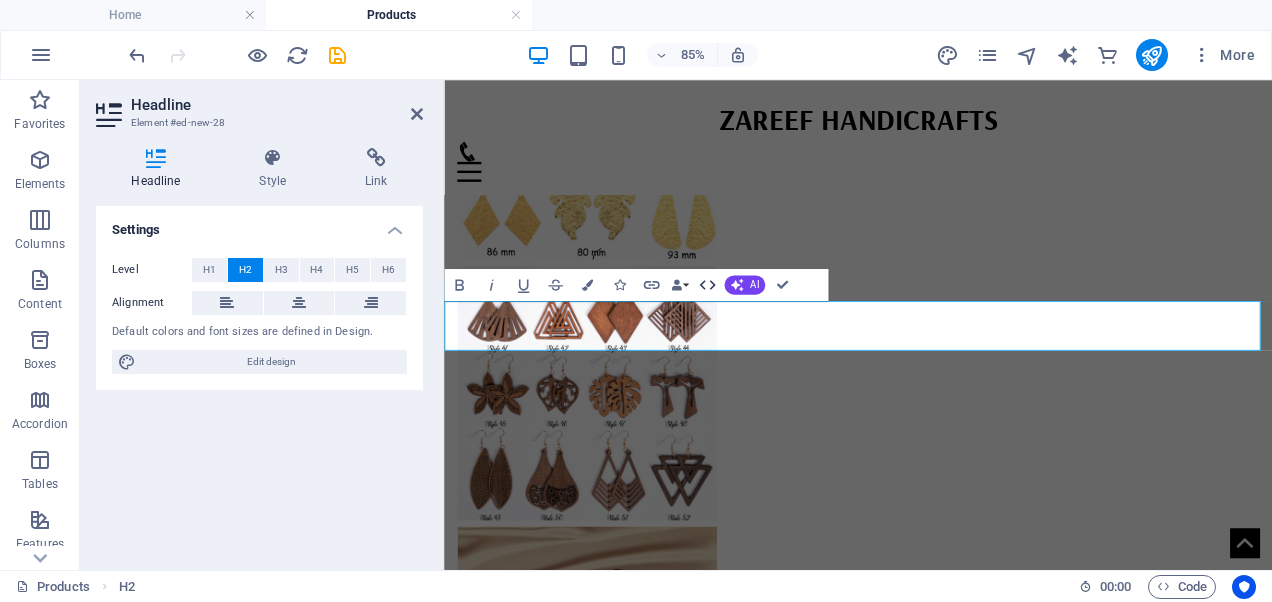 scroll, scrollTop: 2935, scrollLeft: 0, axis: vertical 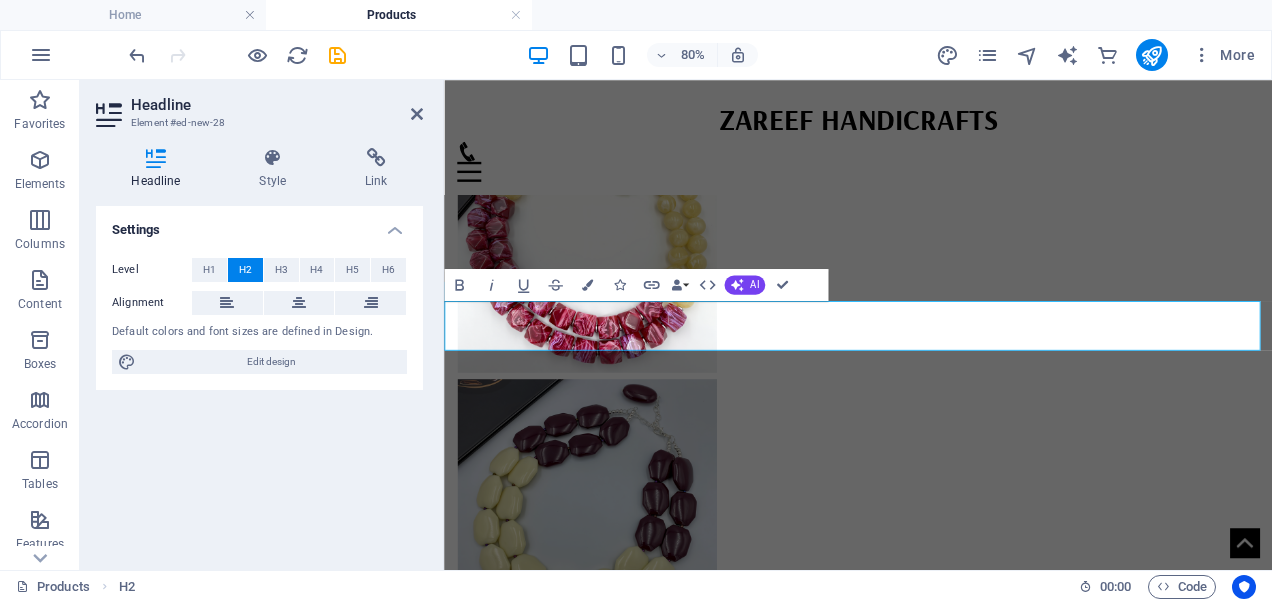 click on "New headline" at bounding box center (961, 5347) 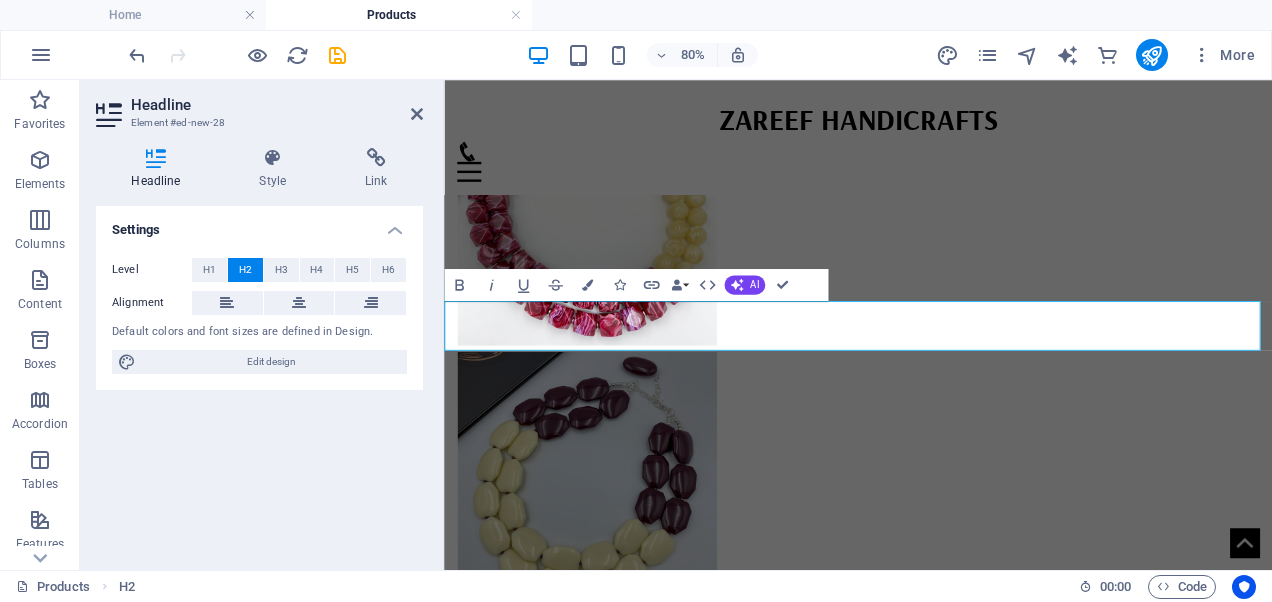 type 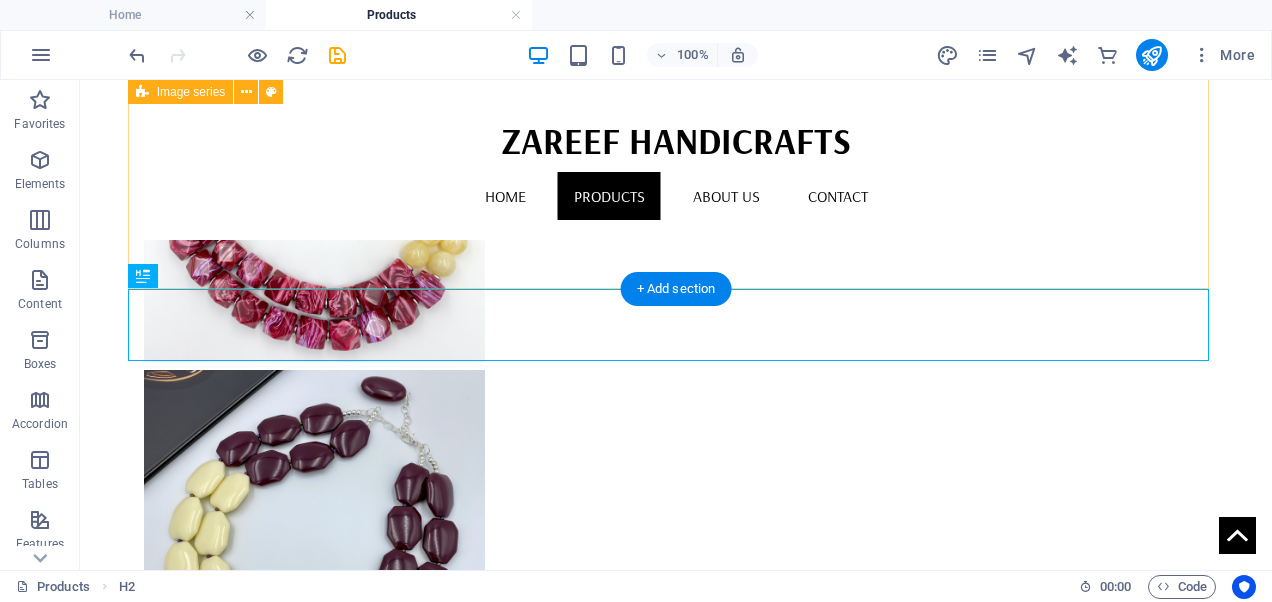 scroll, scrollTop: 3302, scrollLeft: 0, axis: vertical 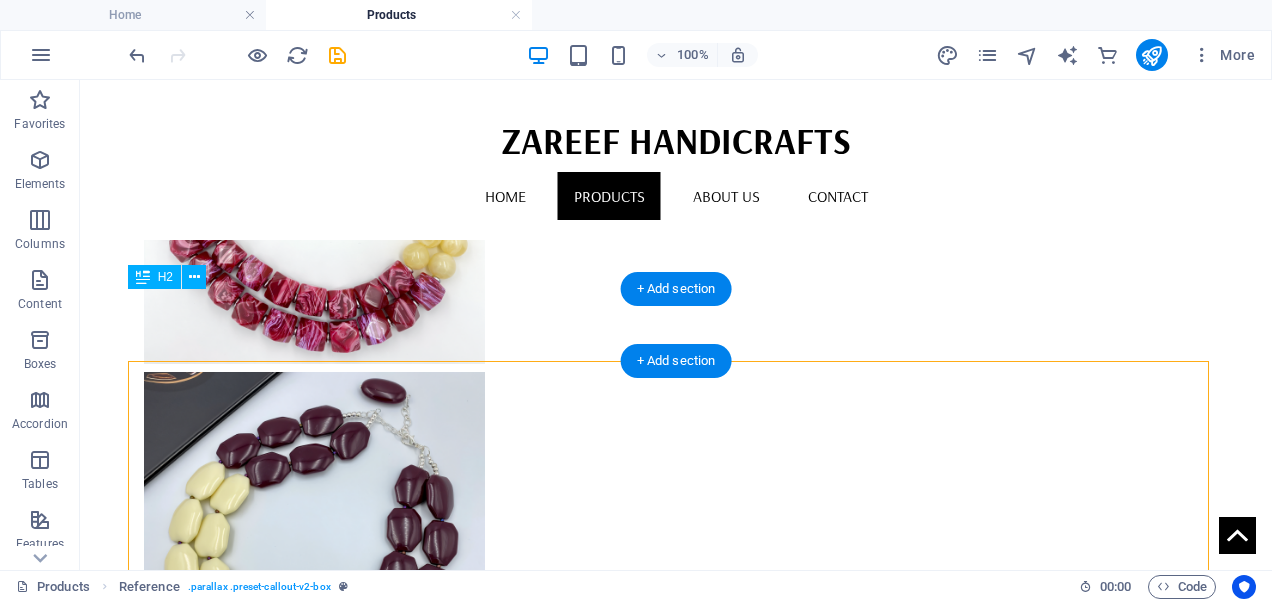 click on "Tableware" at bounding box center (676, 5574) 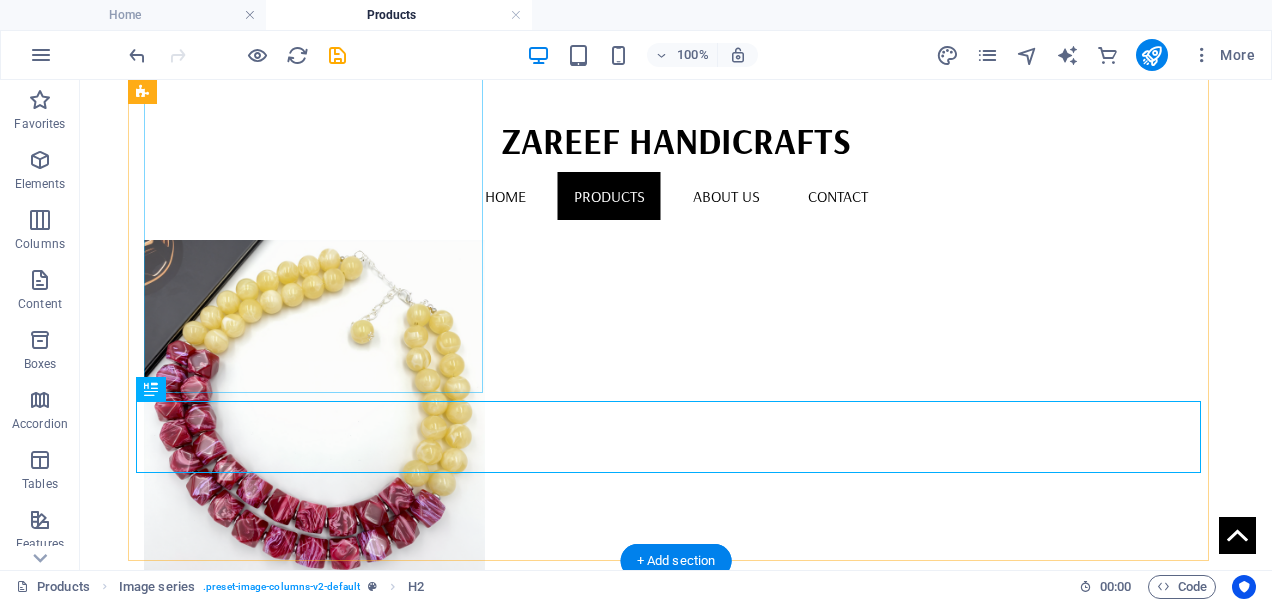 scroll, scrollTop: 3102, scrollLeft: 0, axis: vertical 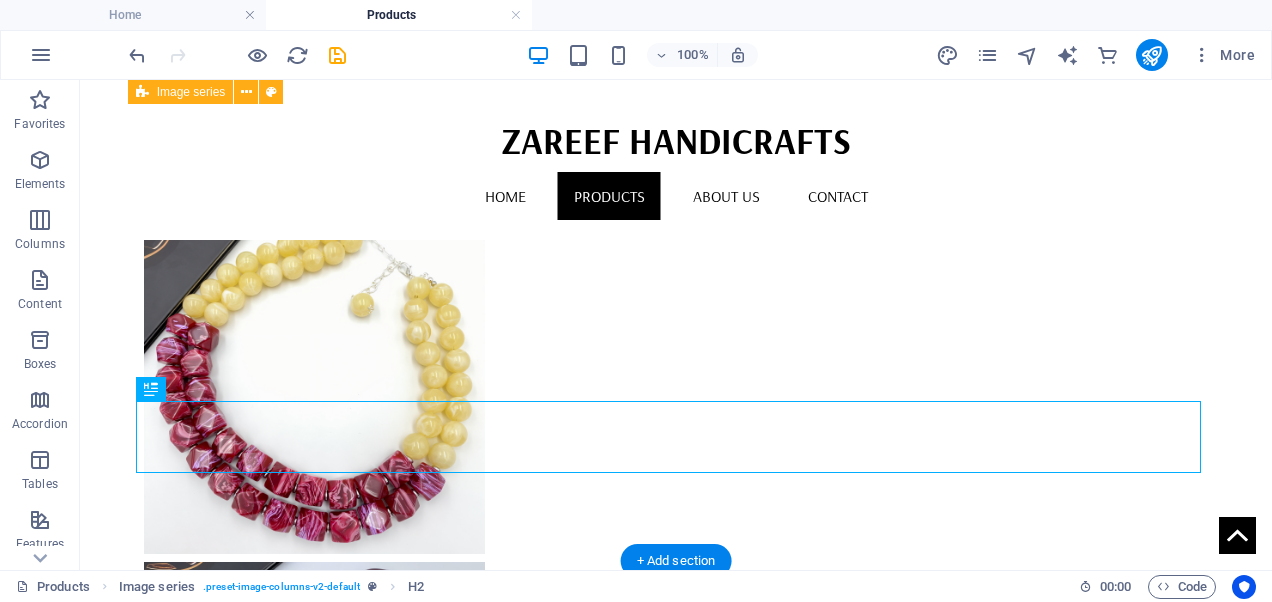 click on "Home Decor & Kitchenware Tableware" at bounding box center (676, 3574) 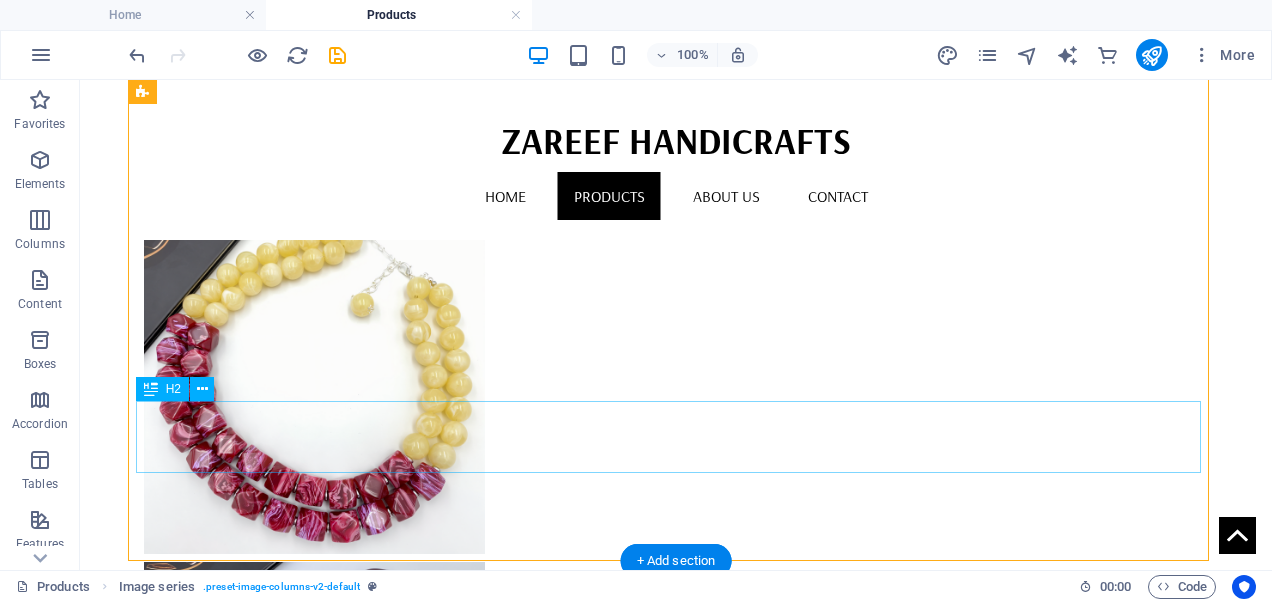click on "Tableware" at bounding box center [672, 5676] 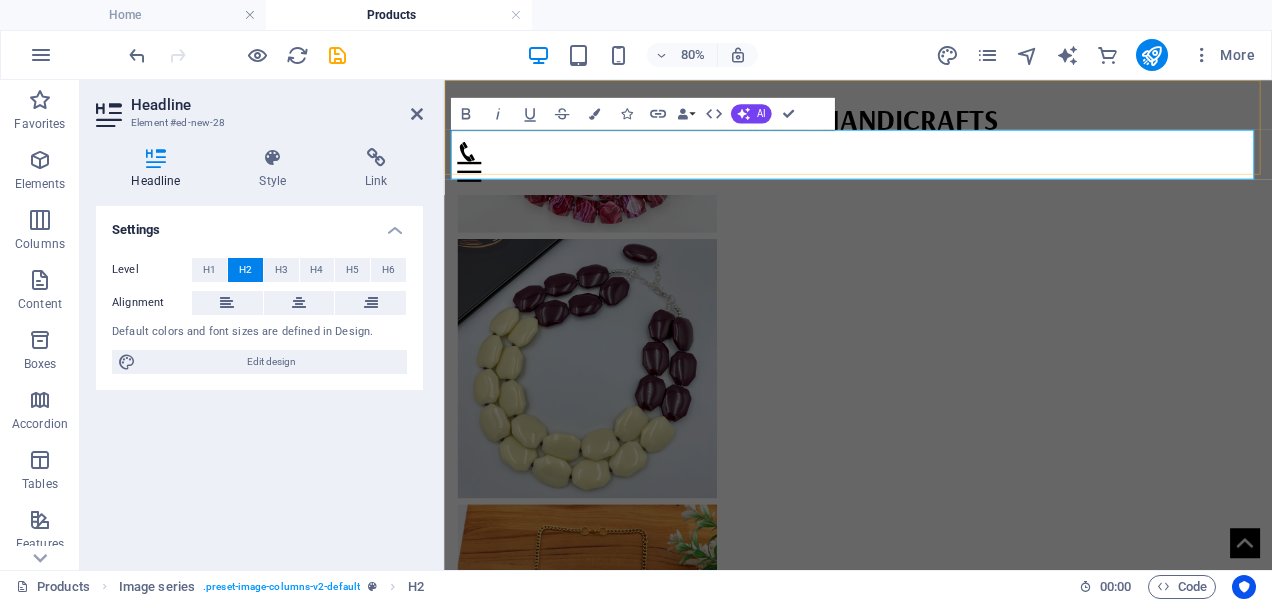 click at bounding box center [961, 182] 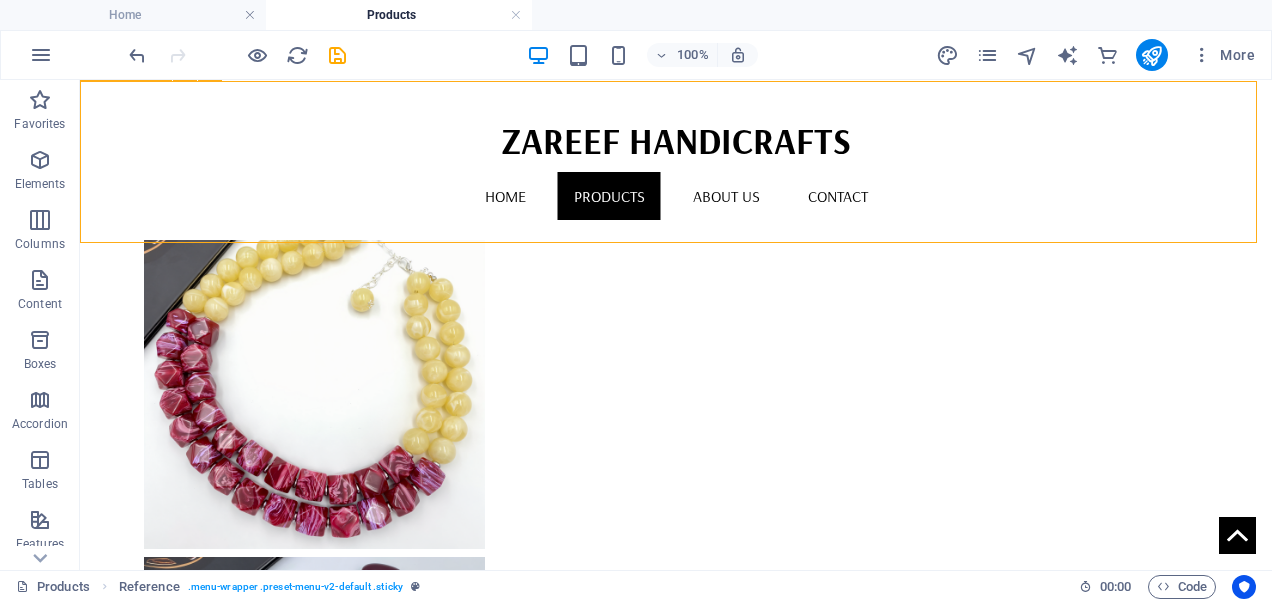 scroll, scrollTop: 3119, scrollLeft: 0, axis: vertical 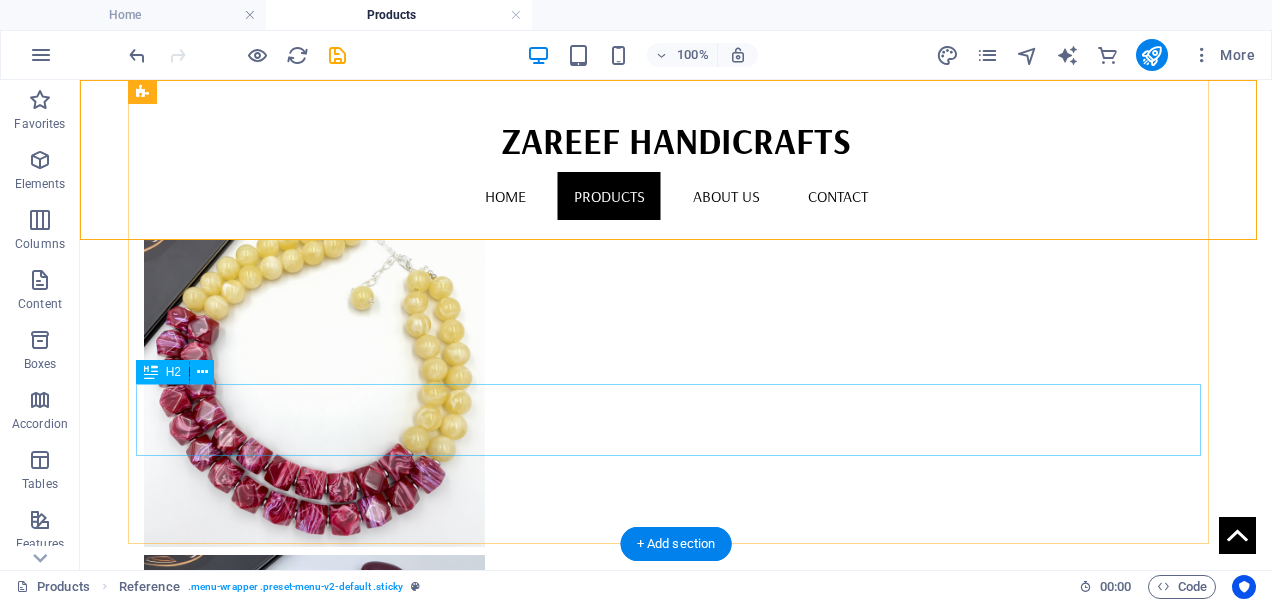 click on "Tableware" at bounding box center [672, 5669] 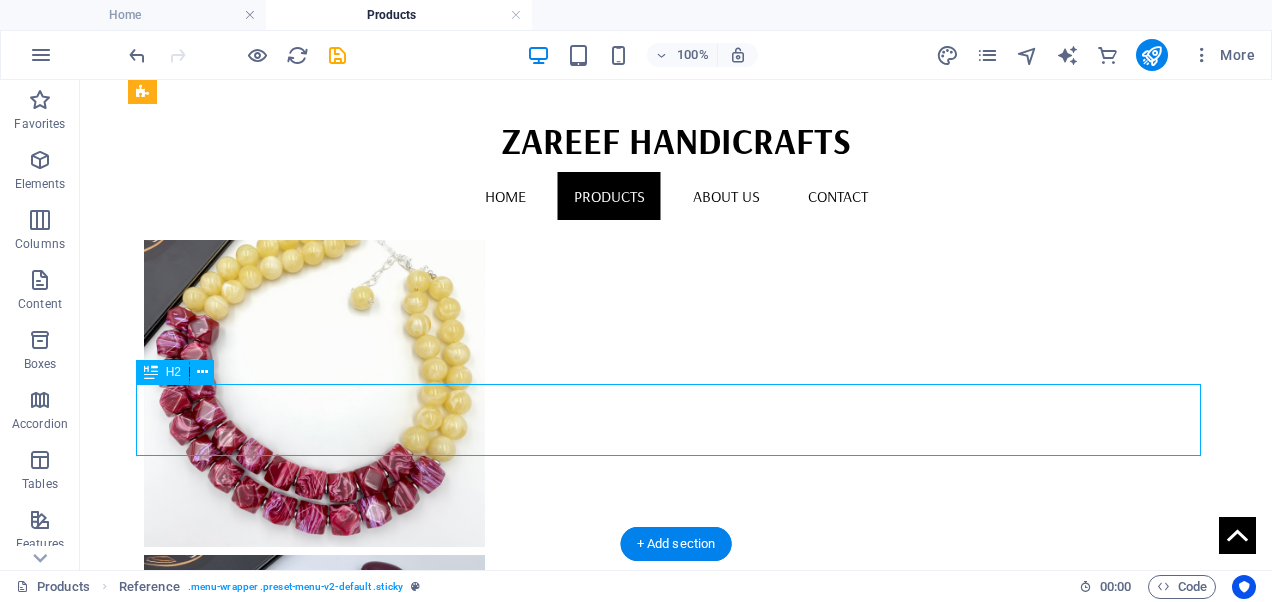 click on "Tableware" at bounding box center [672, 5669] 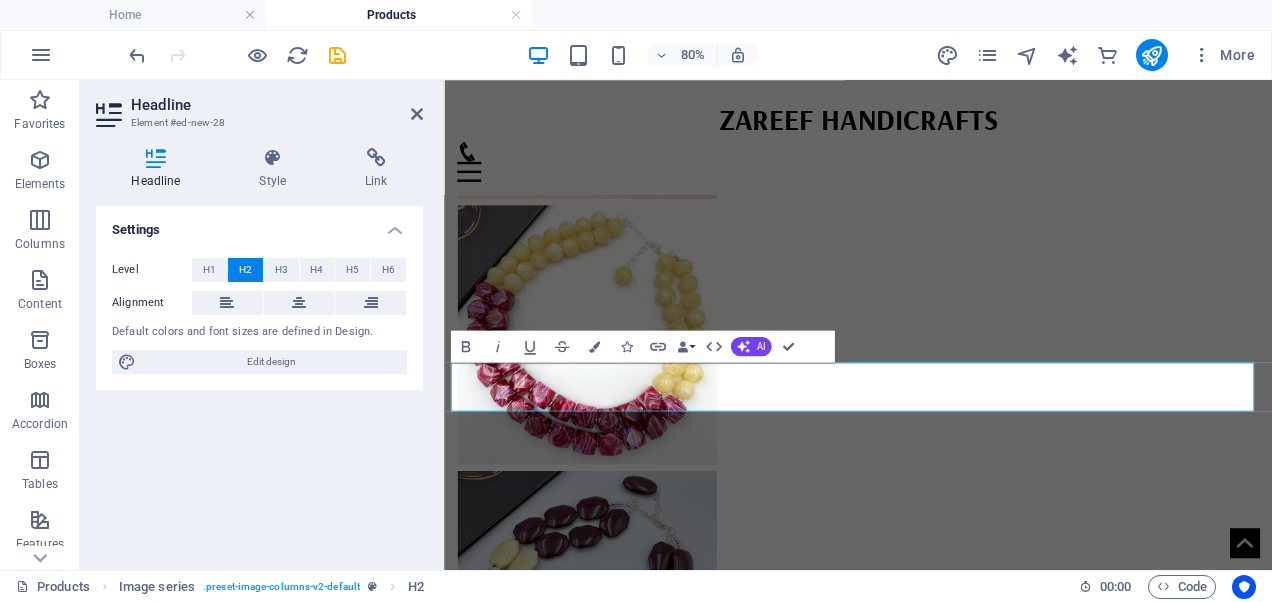 scroll, scrollTop: 2776, scrollLeft: 0, axis: vertical 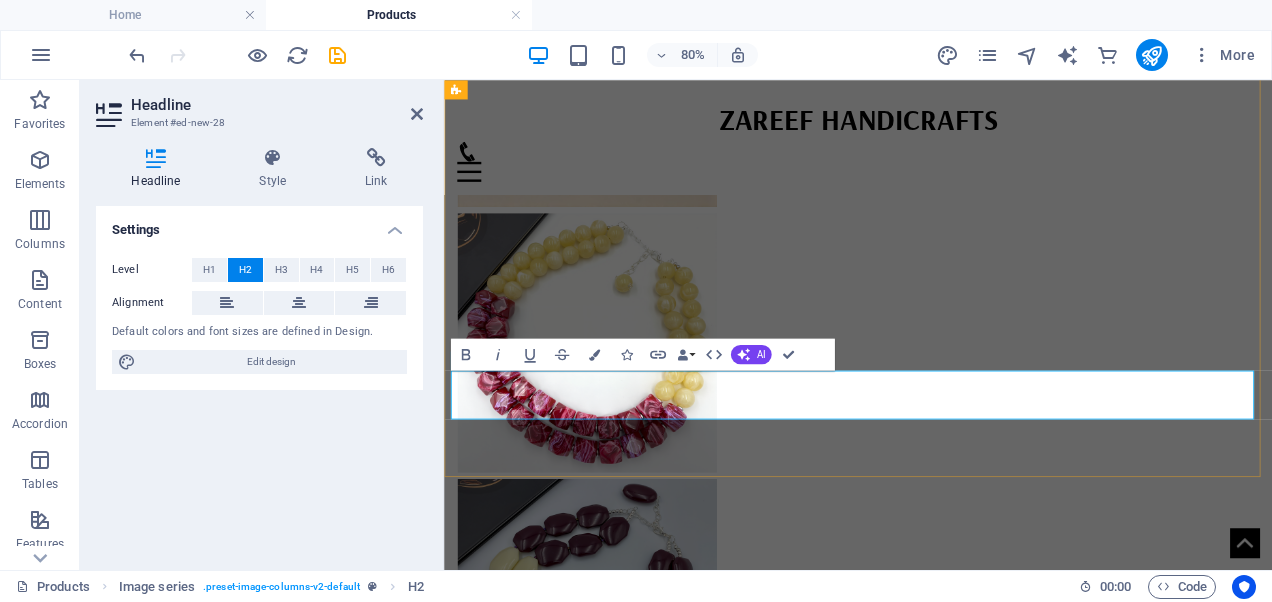 click on "Tableware" at bounding box center [961, 5400] 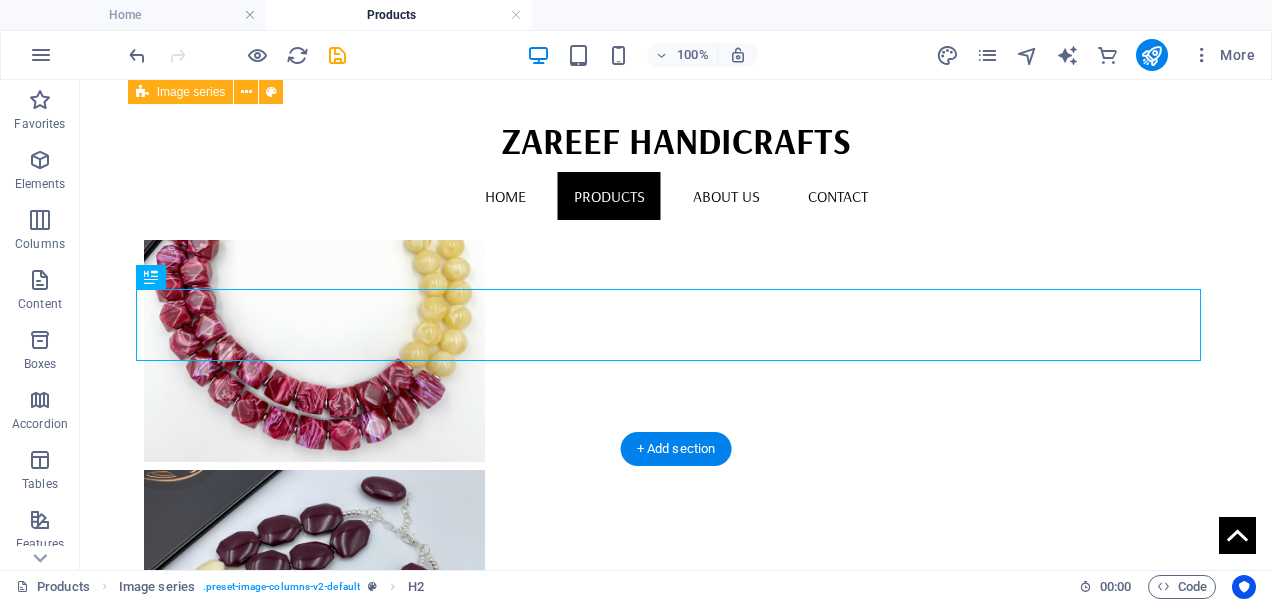 scroll, scrollTop: 3214, scrollLeft: 0, axis: vertical 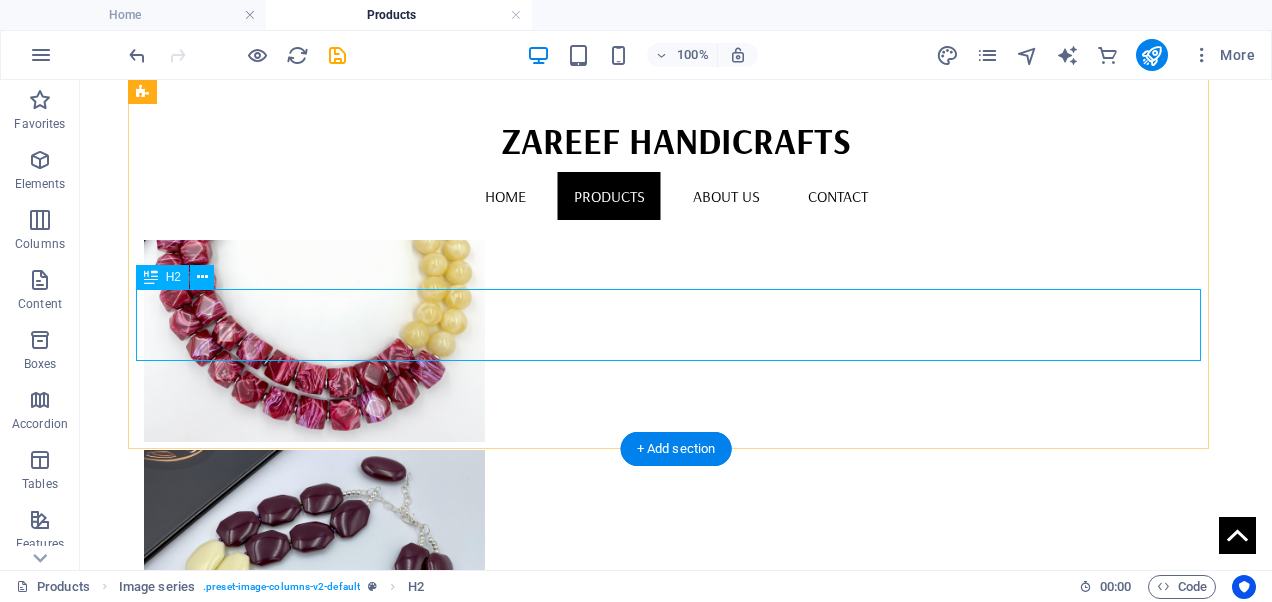 click on "Tableware" at bounding box center (672, 5564) 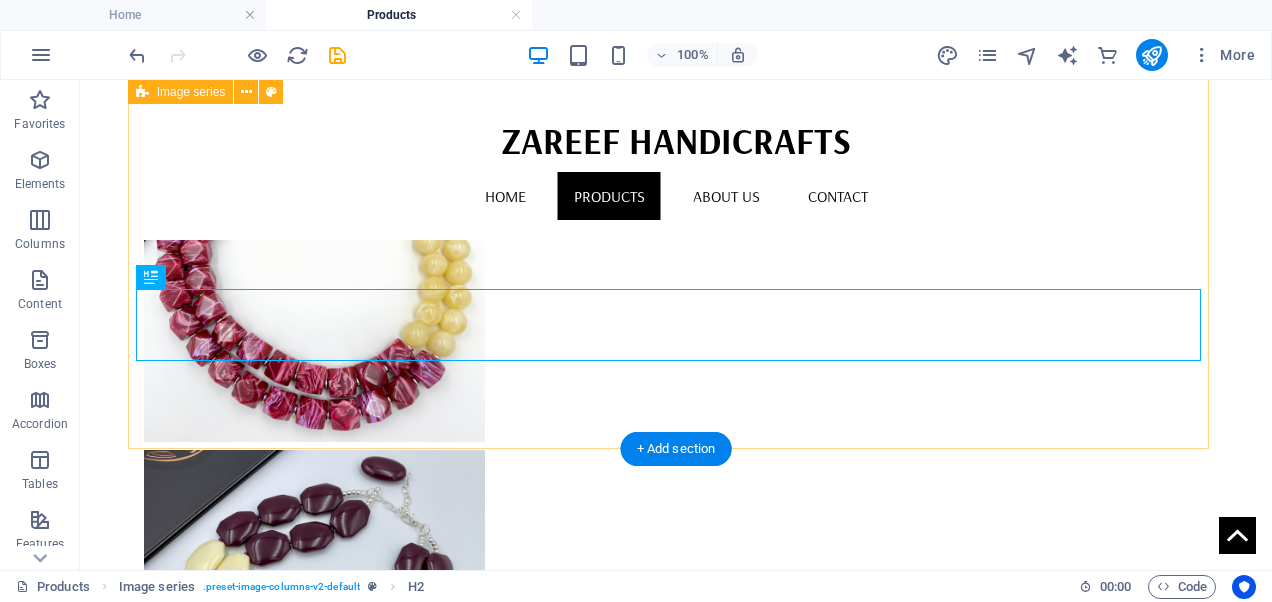 click on "Home Decor & Kitchenware                                     Tableware" at bounding box center (676, 3462) 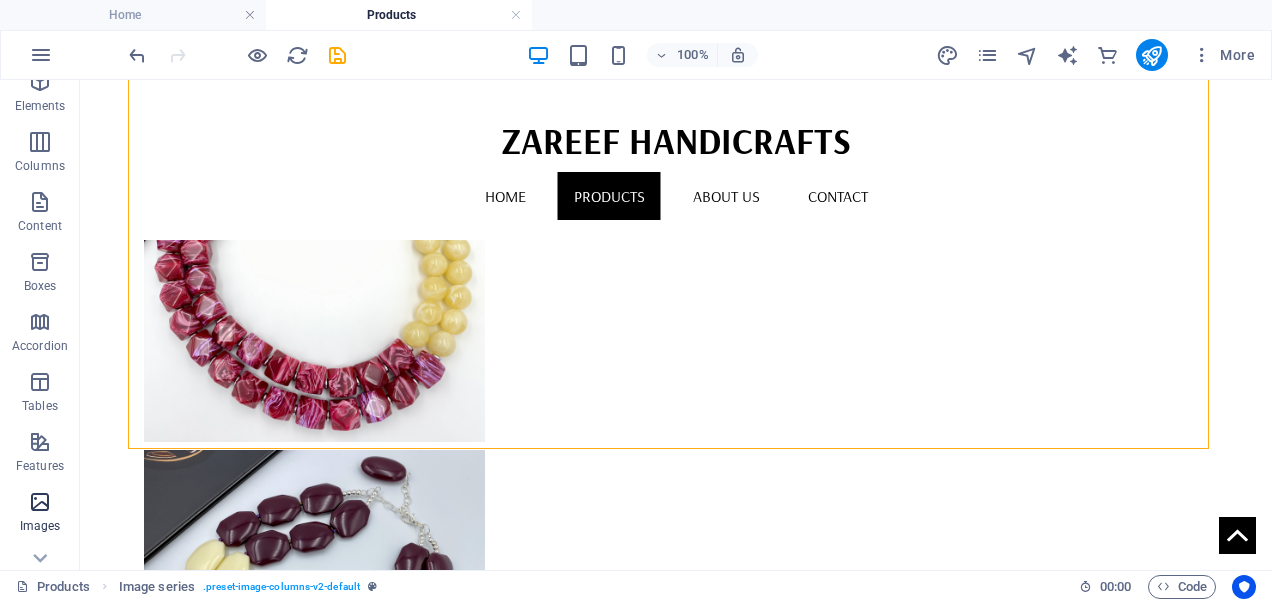 scroll, scrollTop: 100, scrollLeft: 0, axis: vertical 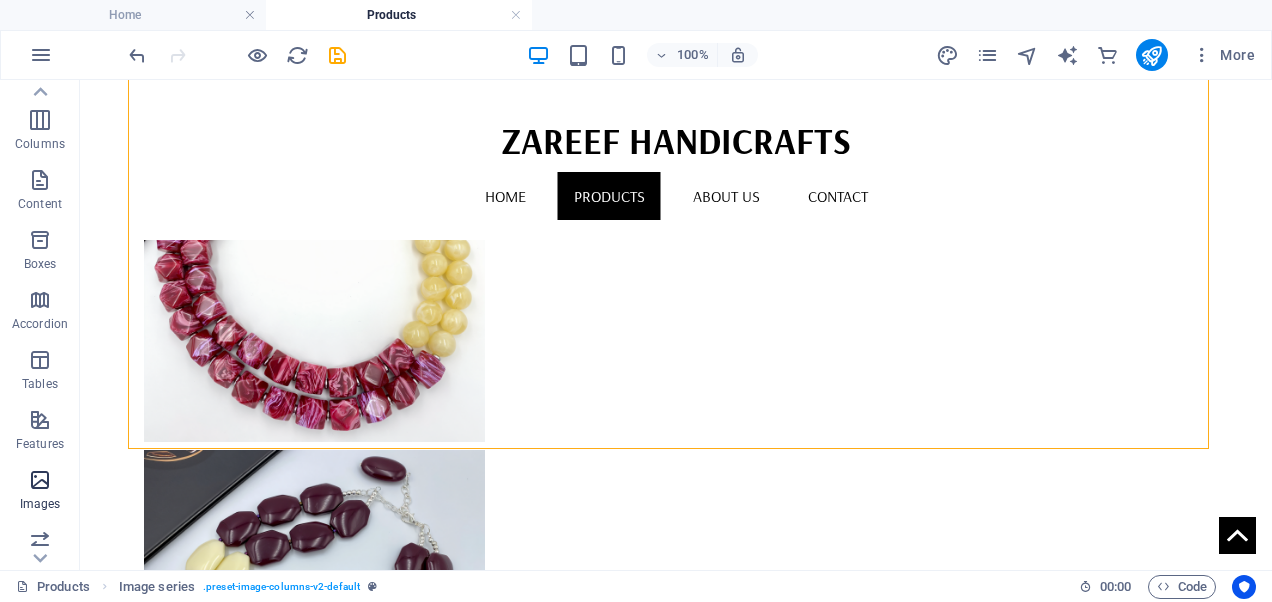click at bounding box center [40, 480] 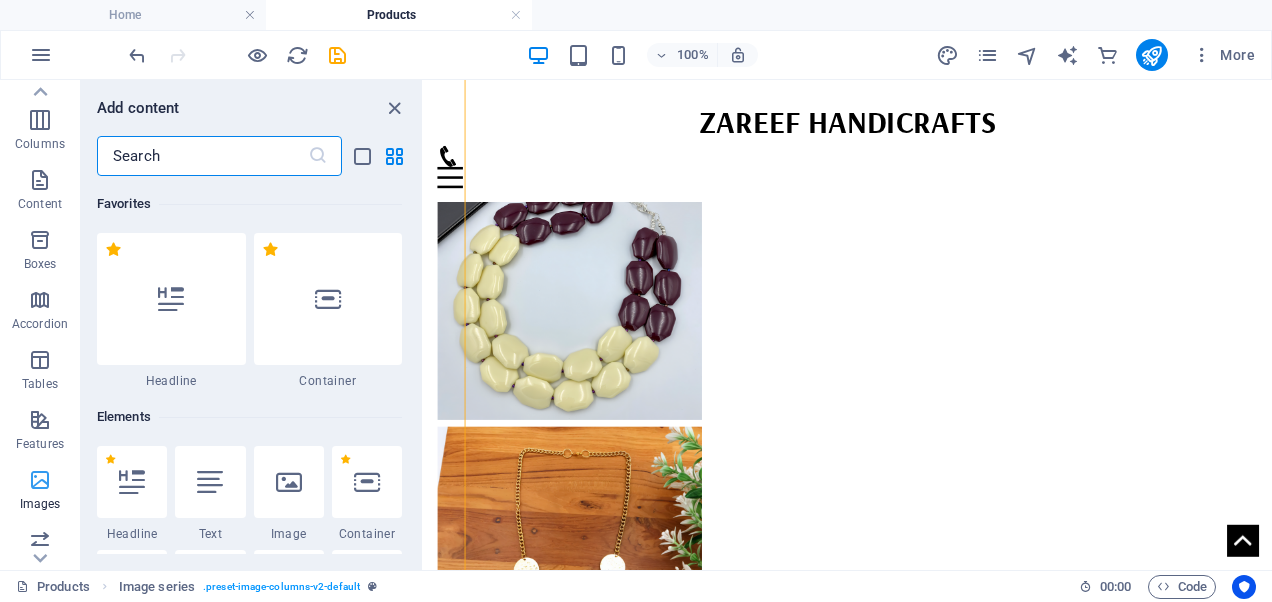 scroll, scrollTop: 2118, scrollLeft: 0, axis: vertical 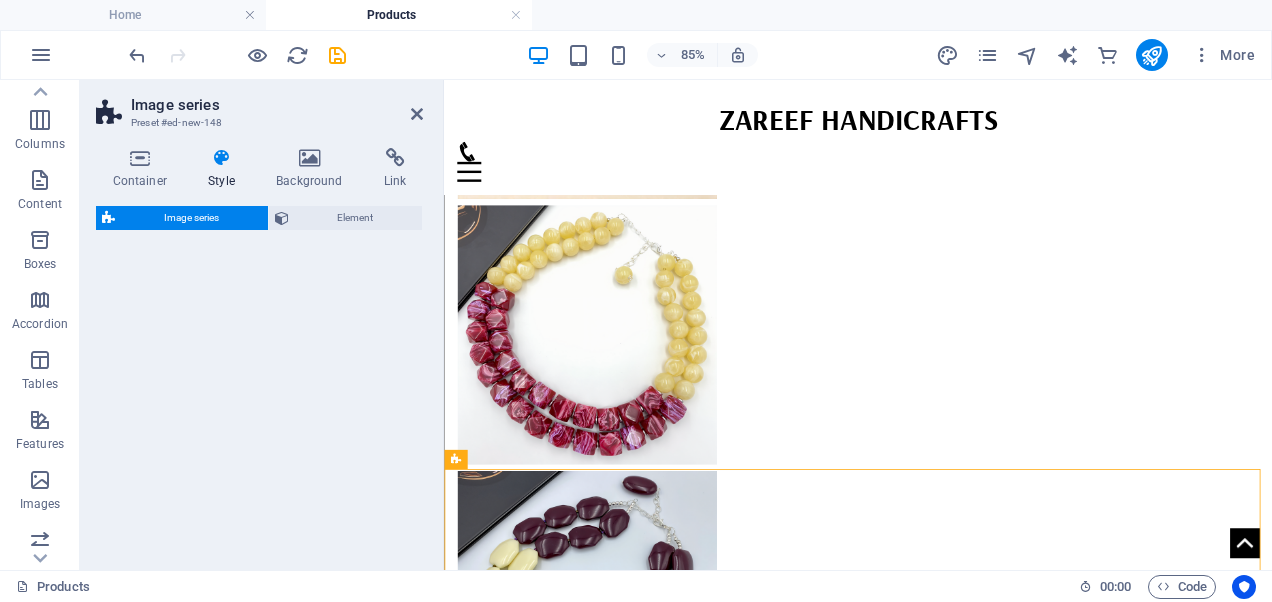 select on "rem" 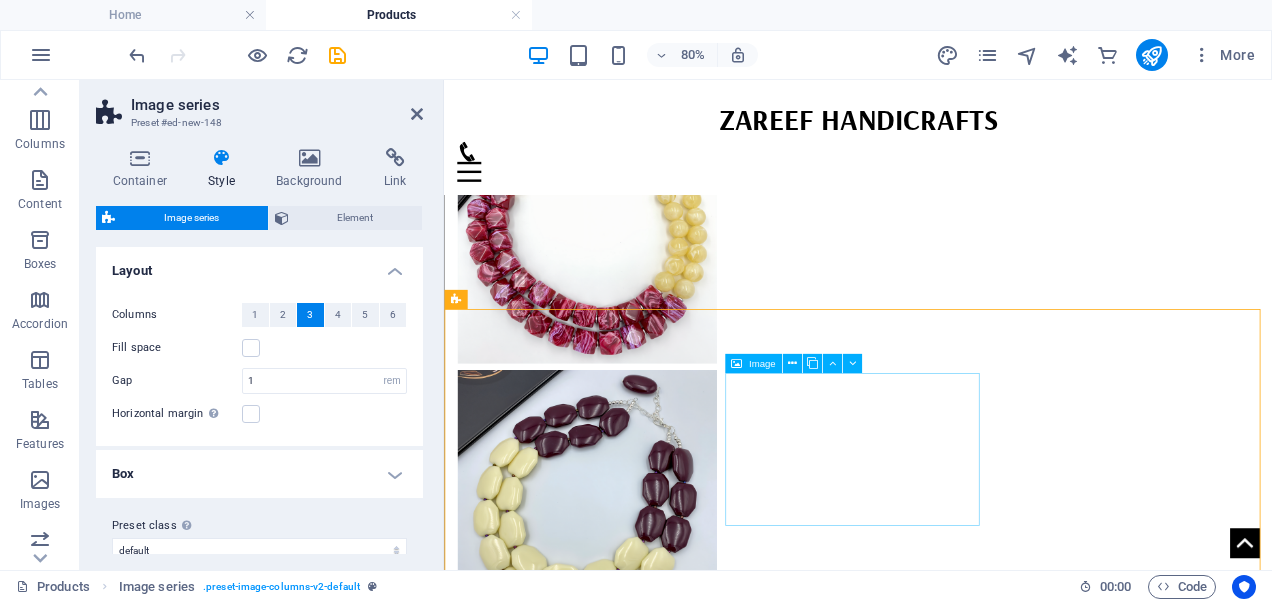 scroll, scrollTop: 2886, scrollLeft: 0, axis: vertical 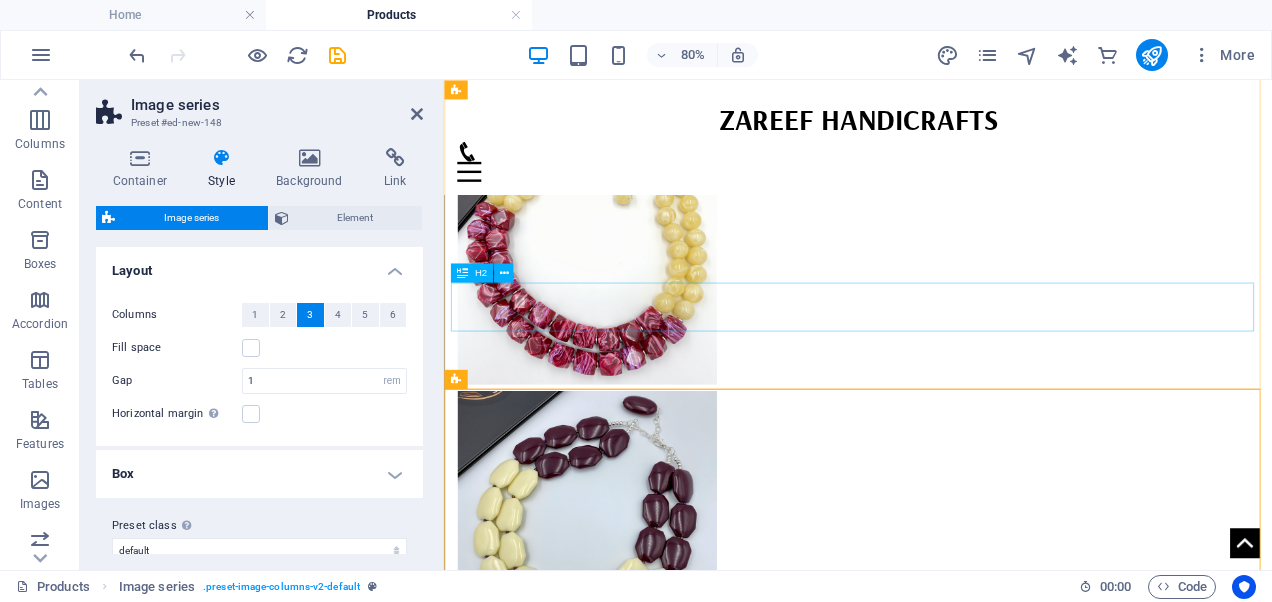 click on "Tableware" at bounding box center [961, 5290] 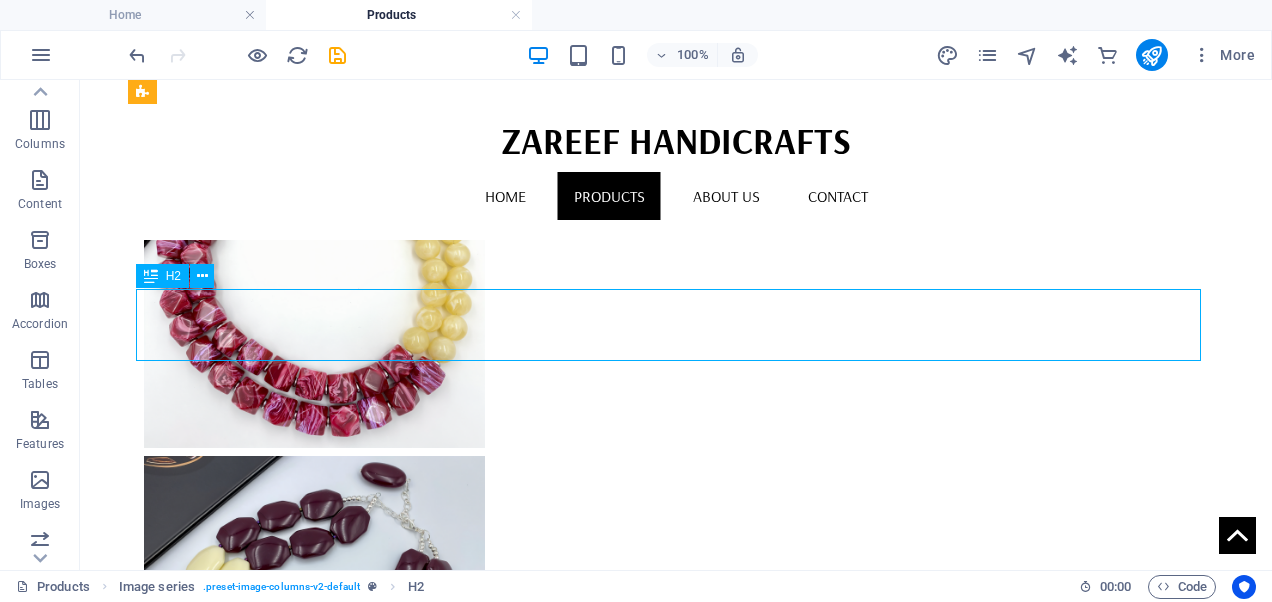 scroll, scrollTop: 3214, scrollLeft: 0, axis: vertical 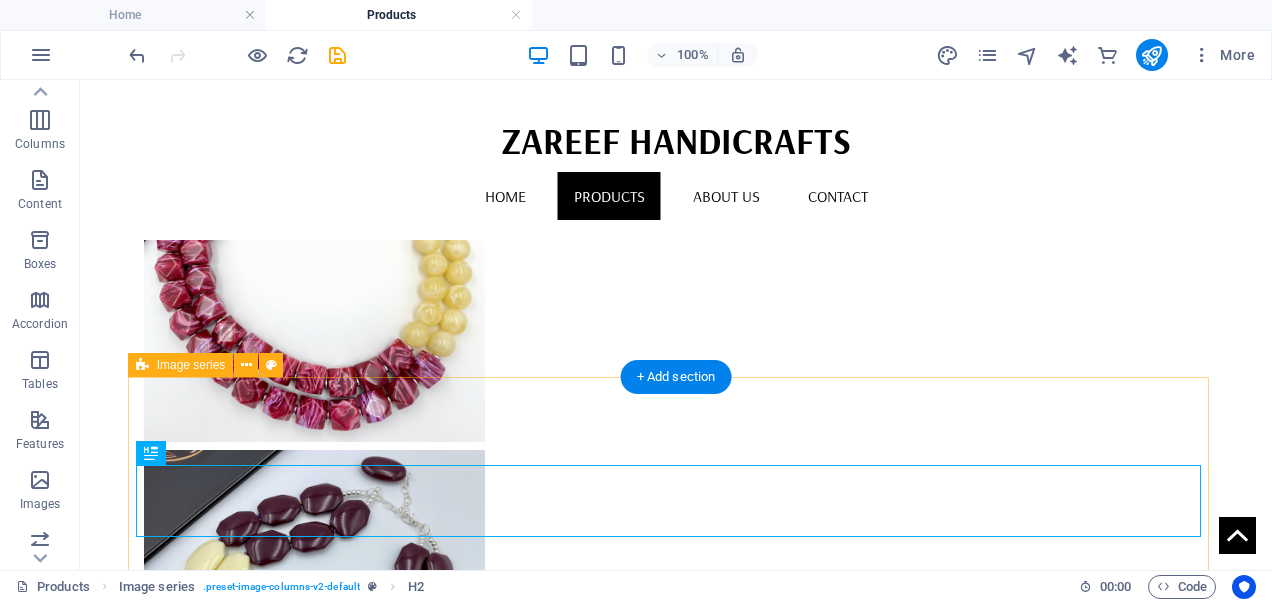click on "Tableware" at bounding box center [676, 6063] 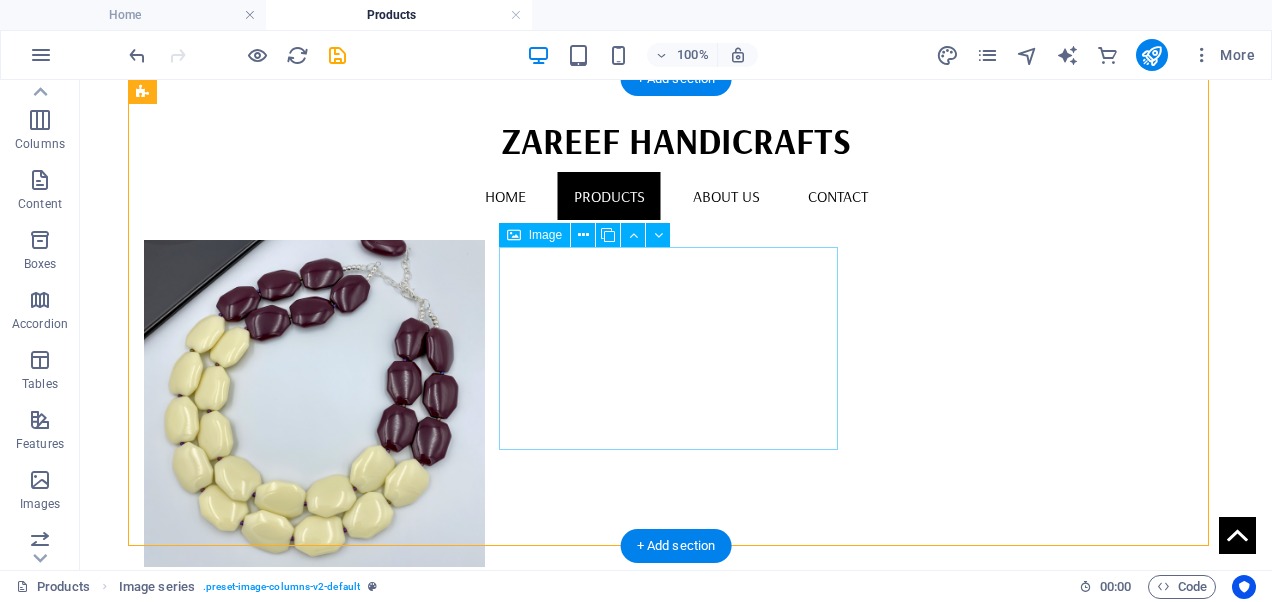 scroll, scrollTop: 3414, scrollLeft: 0, axis: vertical 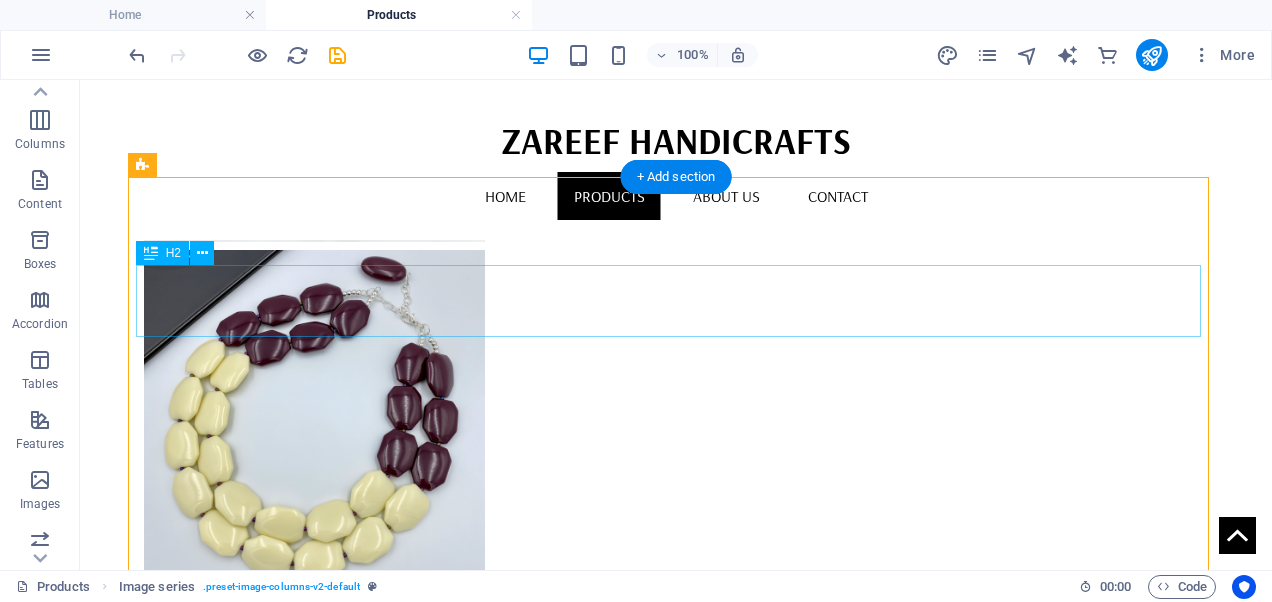 click on "Tableware" at bounding box center [672, 5540] 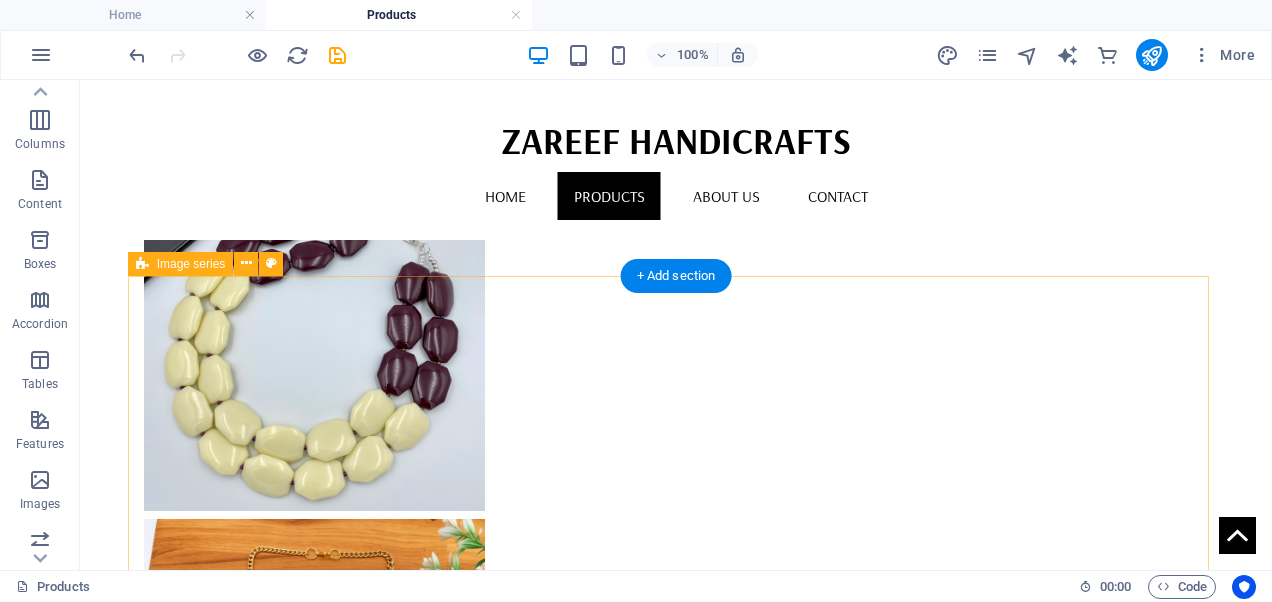 scroll, scrollTop: 3314, scrollLeft: 0, axis: vertical 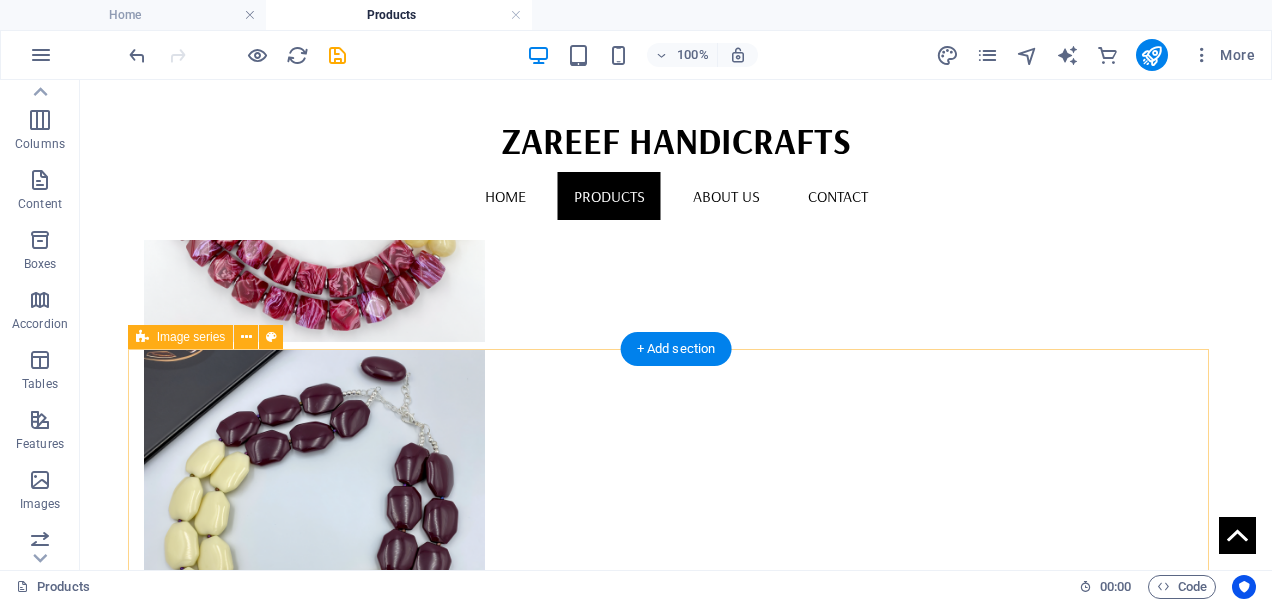 click at bounding box center [676, 5999] 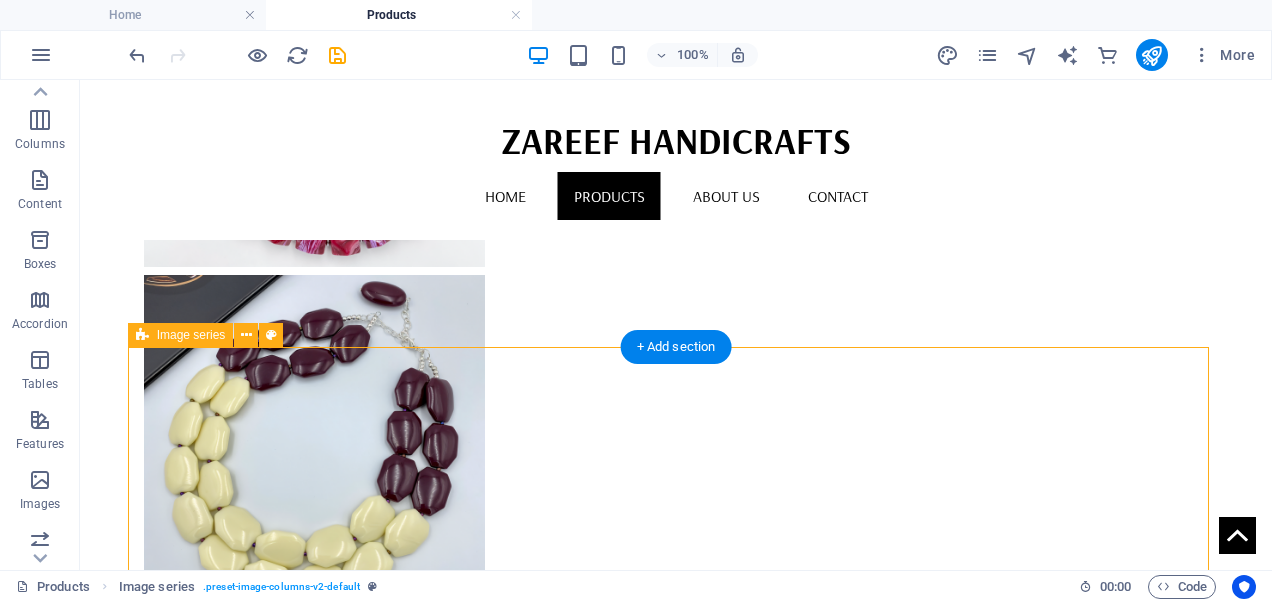 scroll, scrollTop: 3414, scrollLeft: 0, axis: vertical 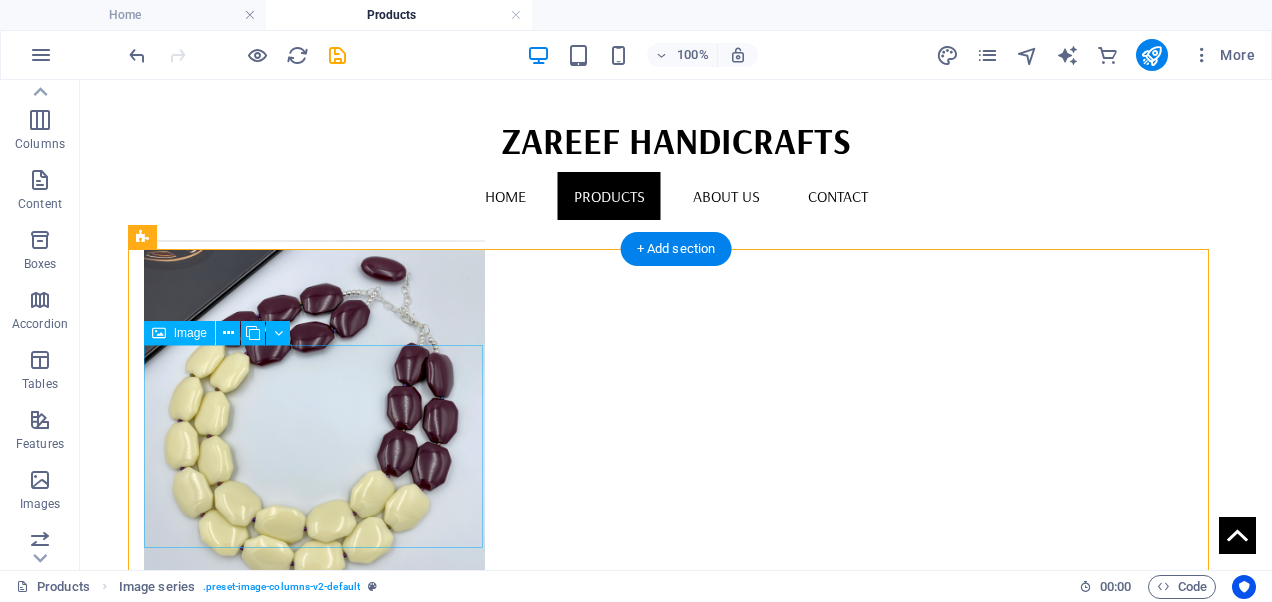 click at bounding box center (314, 5686) 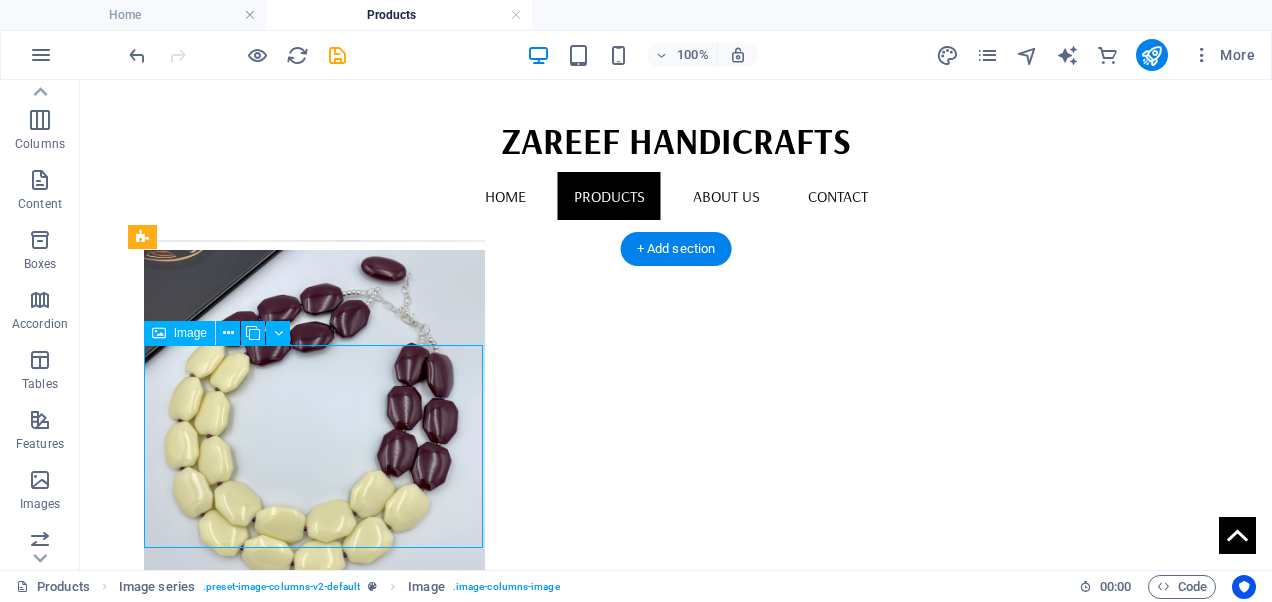 click at bounding box center [314, 5686] 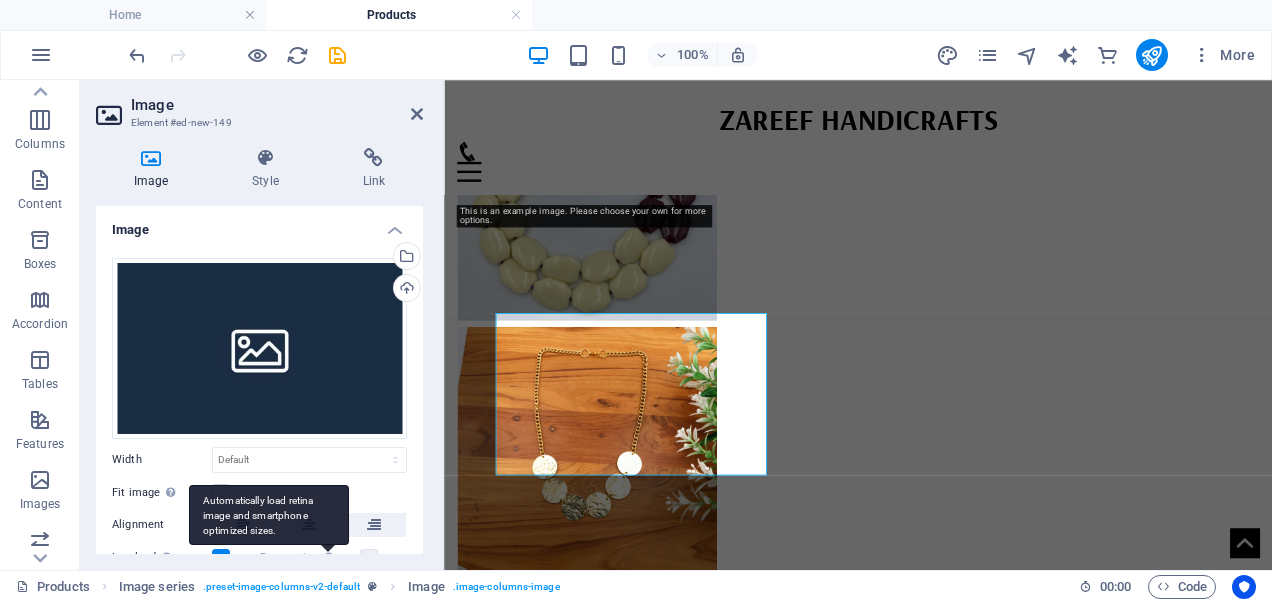 scroll, scrollTop: 3388, scrollLeft: 0, axis: vertical 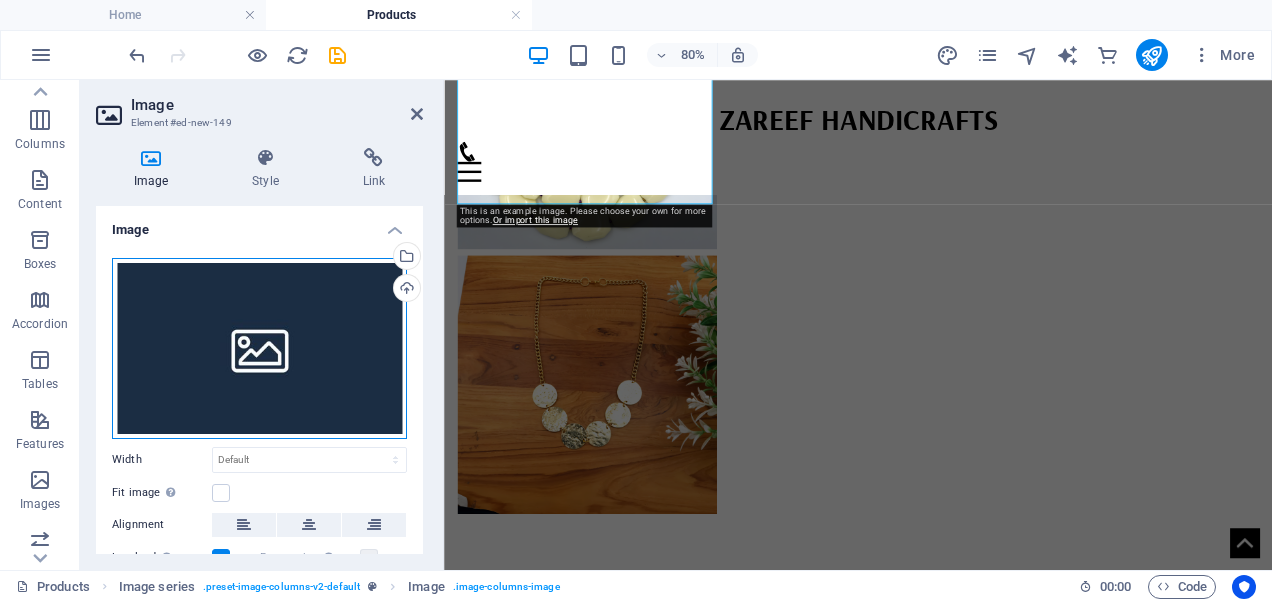 click on "Drag files here, click to choose files or select files from Files or our free stock photos & videos" at bounding box center [259, 348] 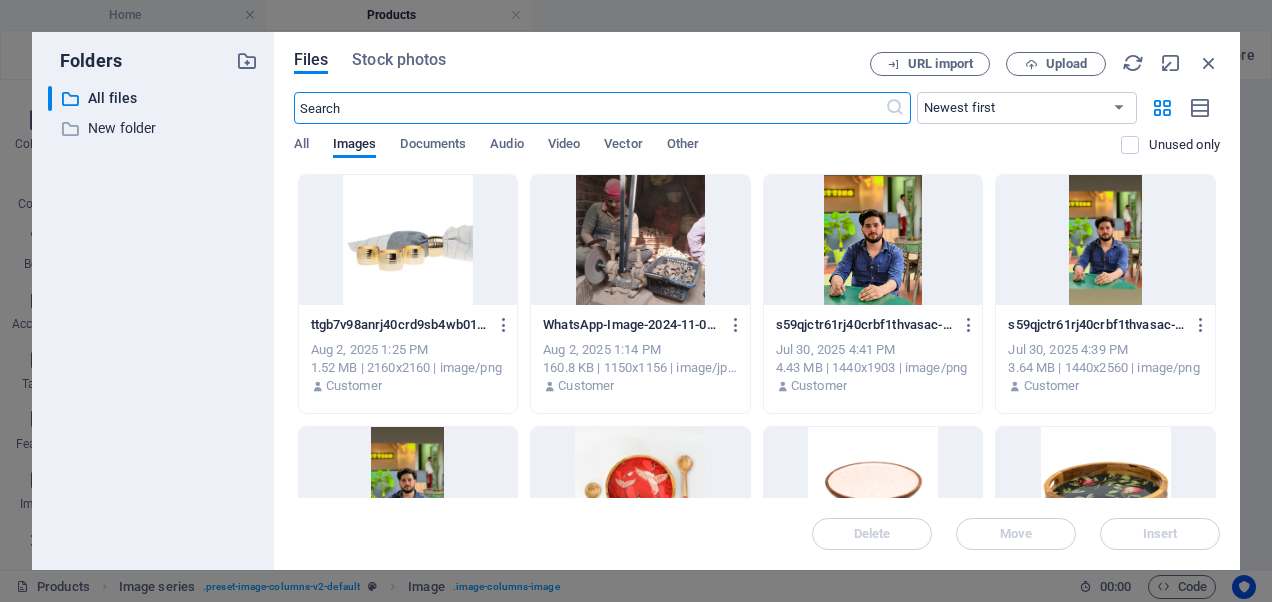 scroll, scrollTop: 3402, scrollLeft: 0, axis: vertical 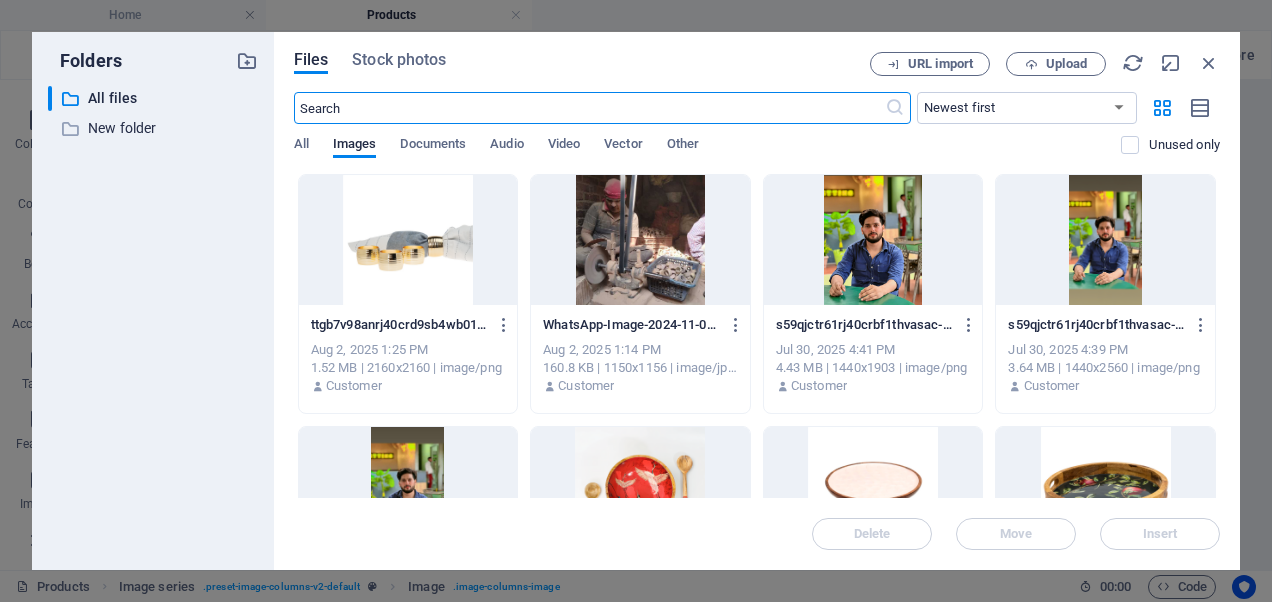 click at bounding box center [408, 240] 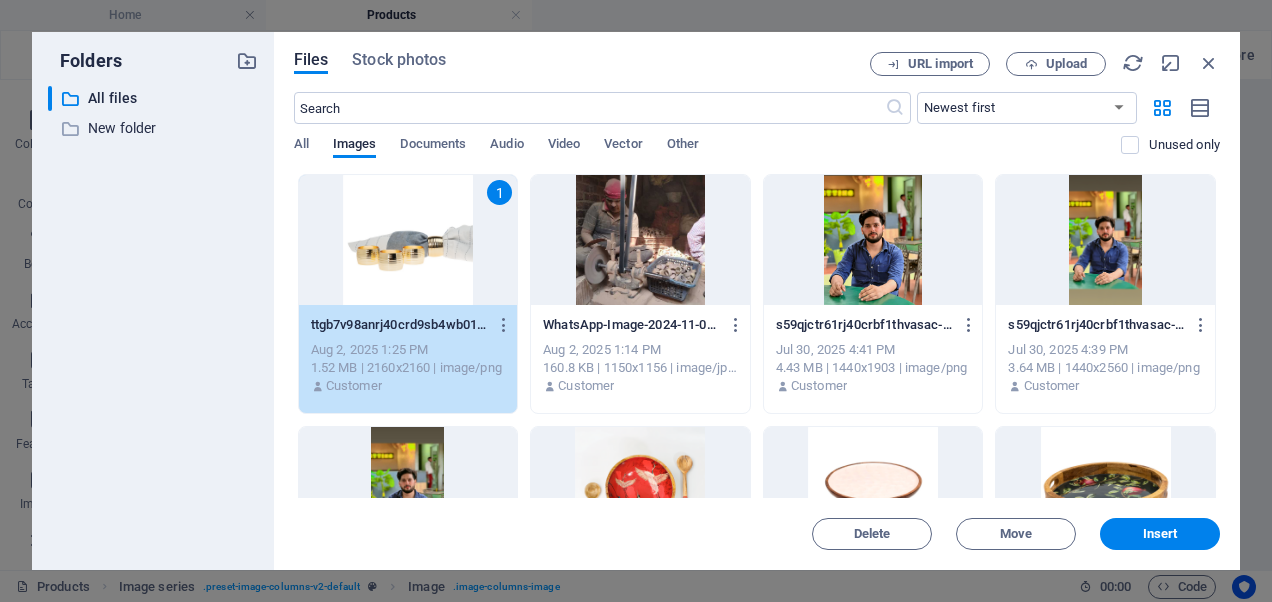 click on "1" at bounding box center [408, 240] 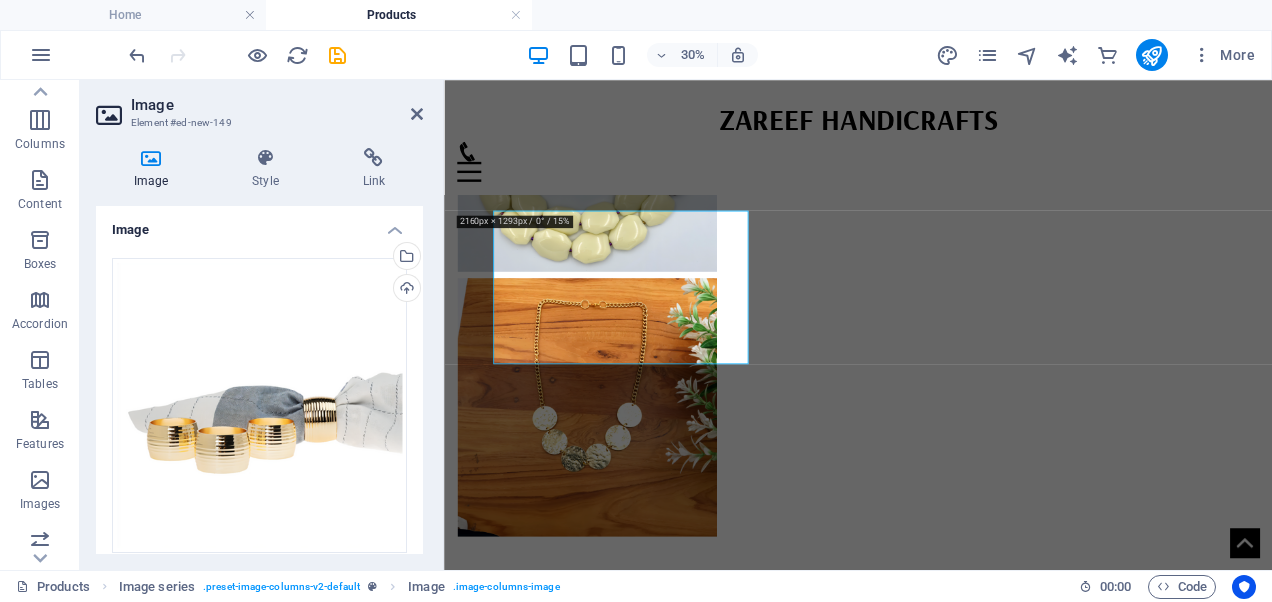 scroll, scrollTop: 3376, scrollLeft: 0, axis: vertical 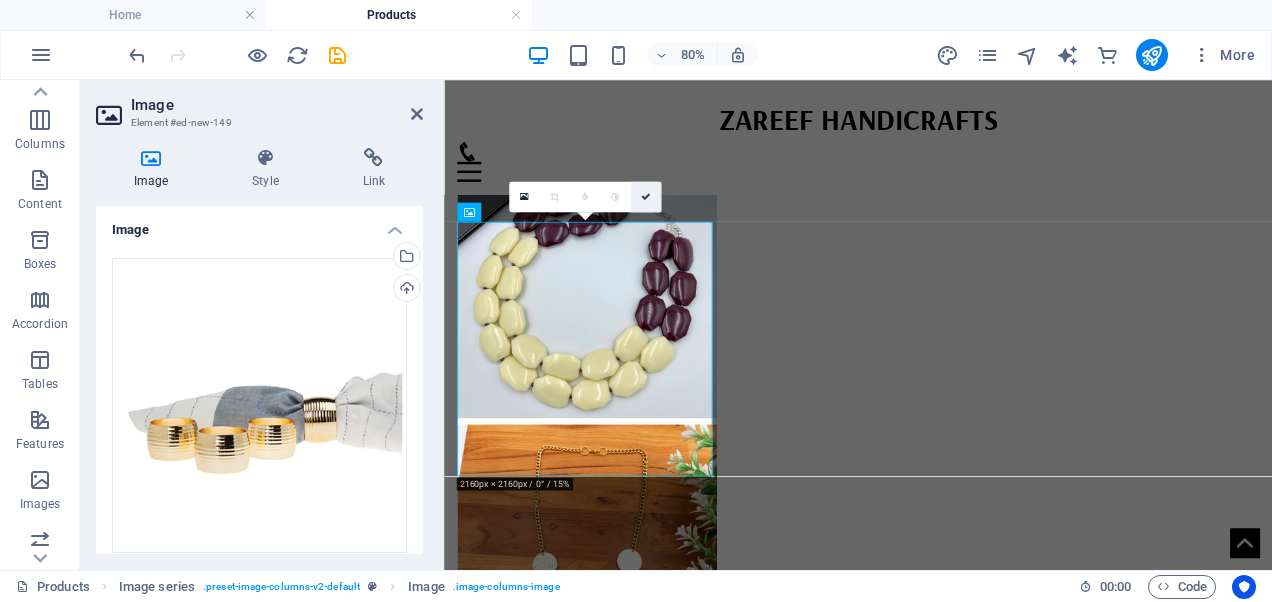 drag, startPoint x: 645, startPoint y: 190, endPoint x: 564, endPoint y: 111, distance: 113.14592 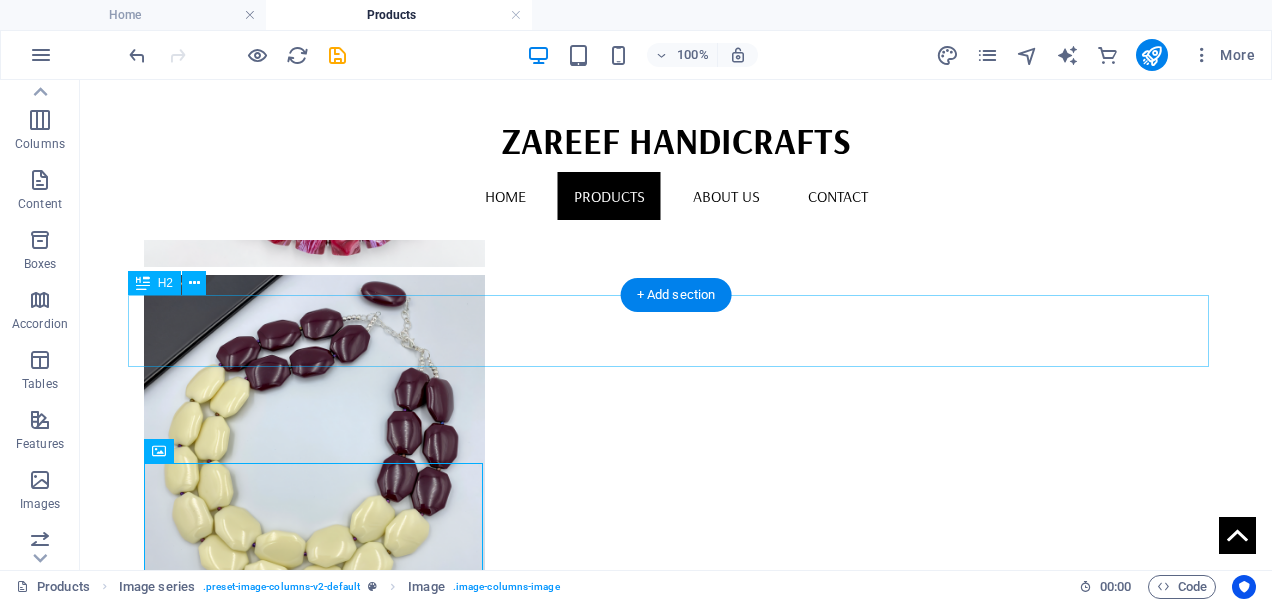 scroll, scrollTop: 3518, scrollLeft: 0, axis: vertical 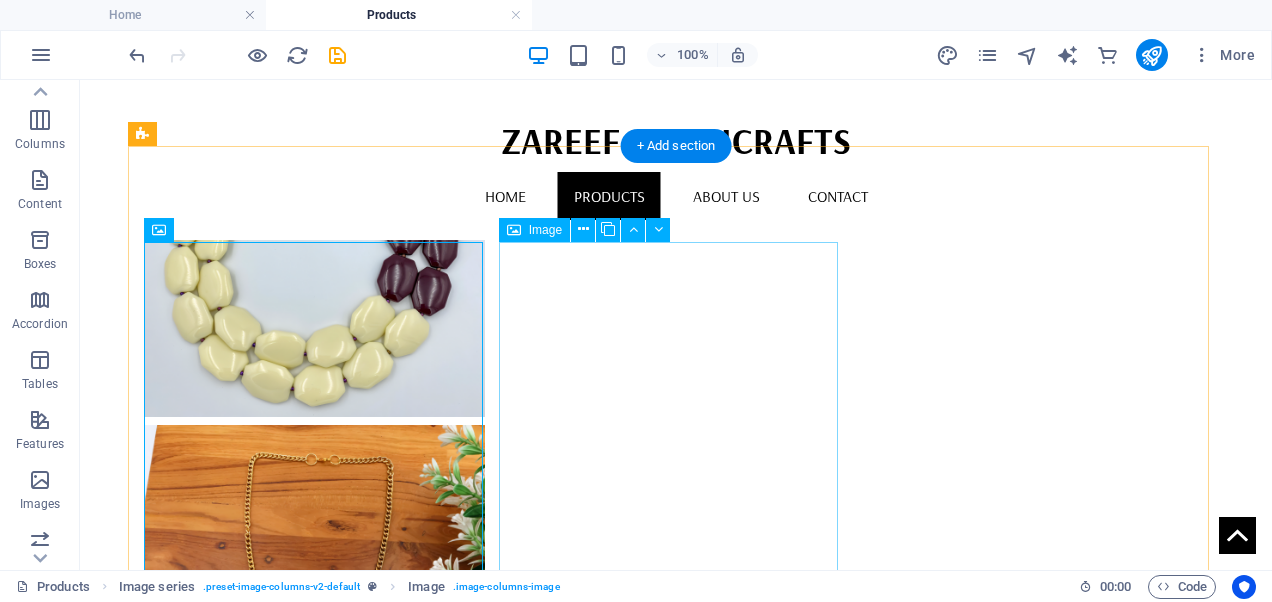 click at bounding box center (314, 5860) 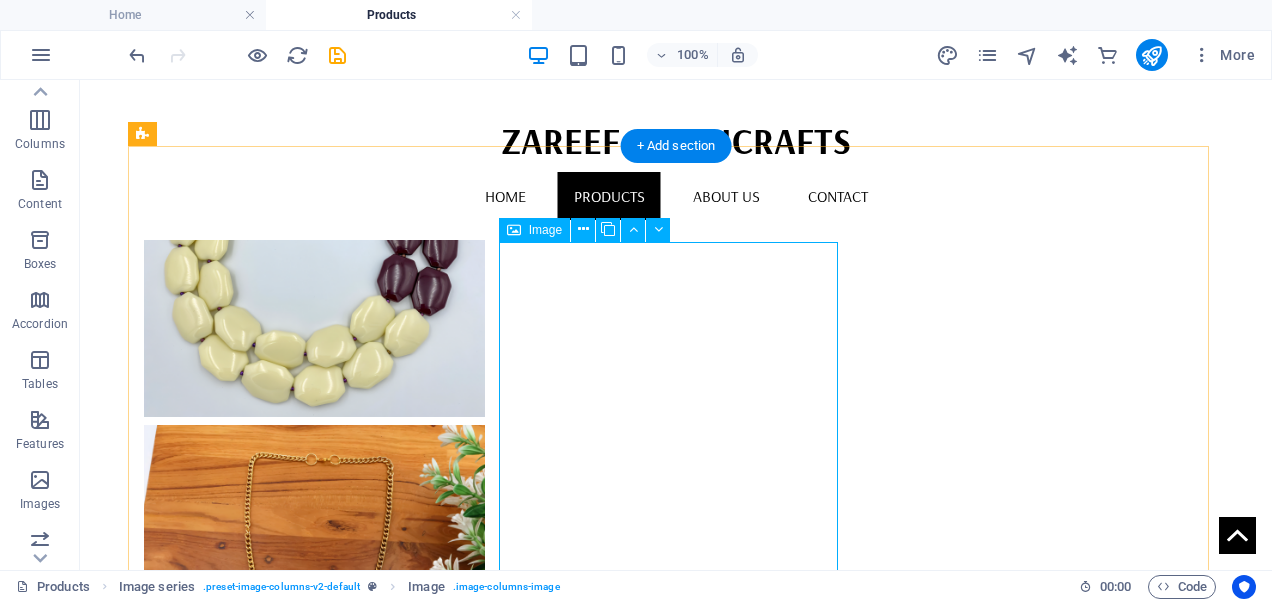 click at bounding box center (314, 5860) 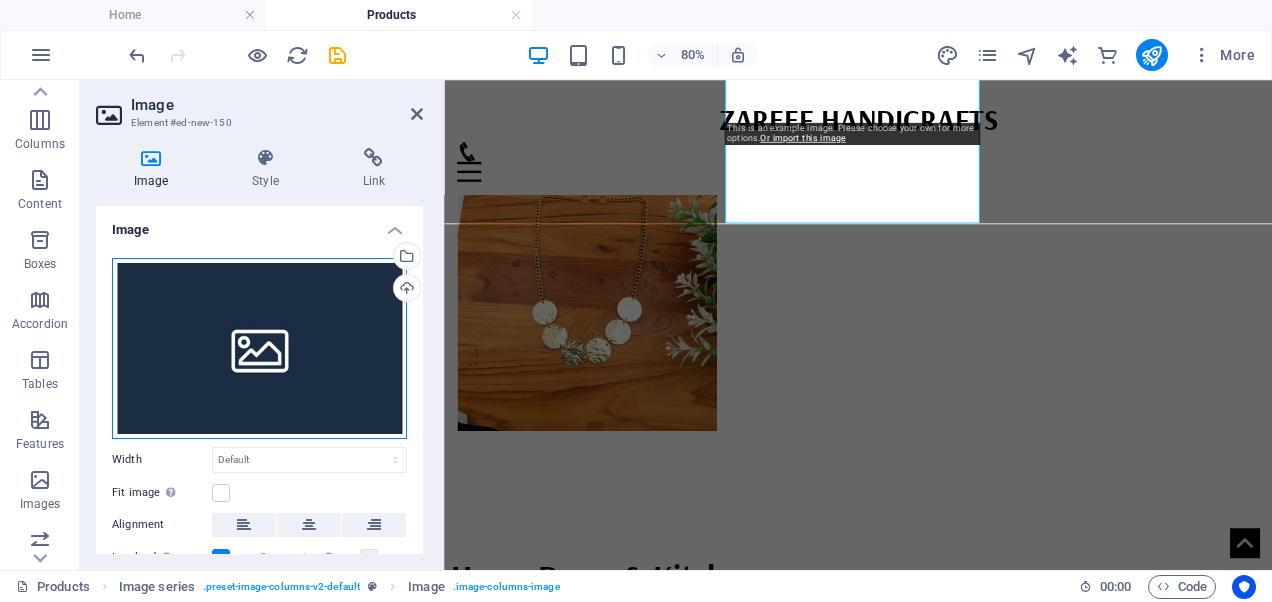 click on "Drag files here, click to choose files or select files from Files or our free stock photos & videos" at bounding box center [259, 348] 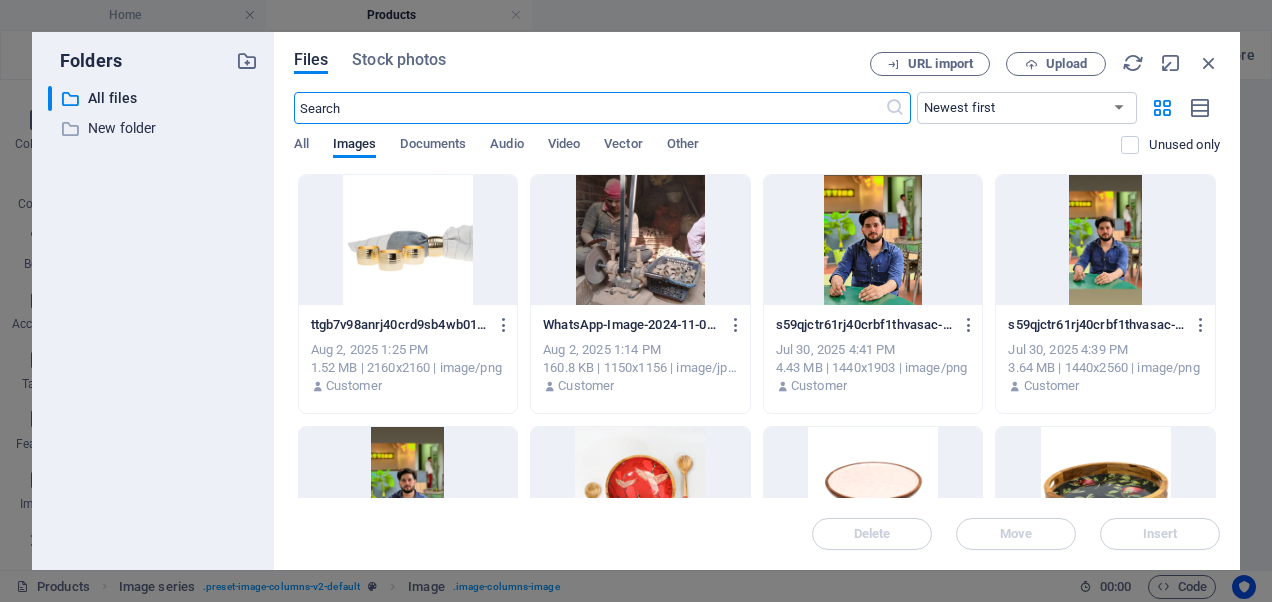 scroll, scrollTop: 3530, scrollLeft: 0, axis: vertical 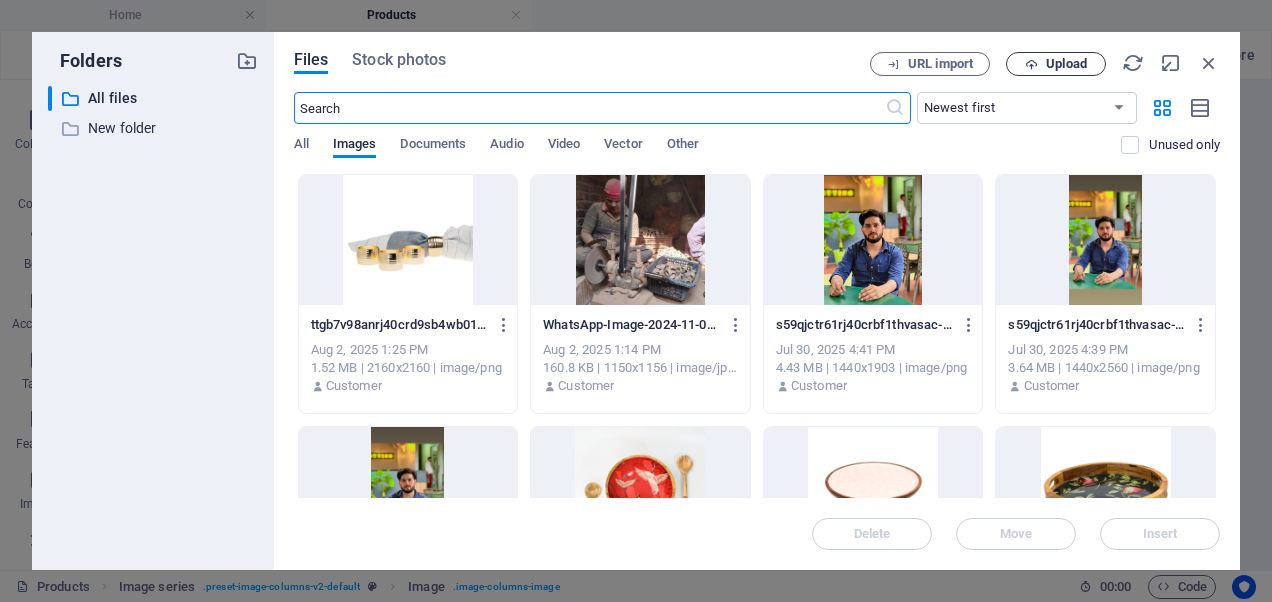 click on "Upload" at bounding box center (1056, 64) 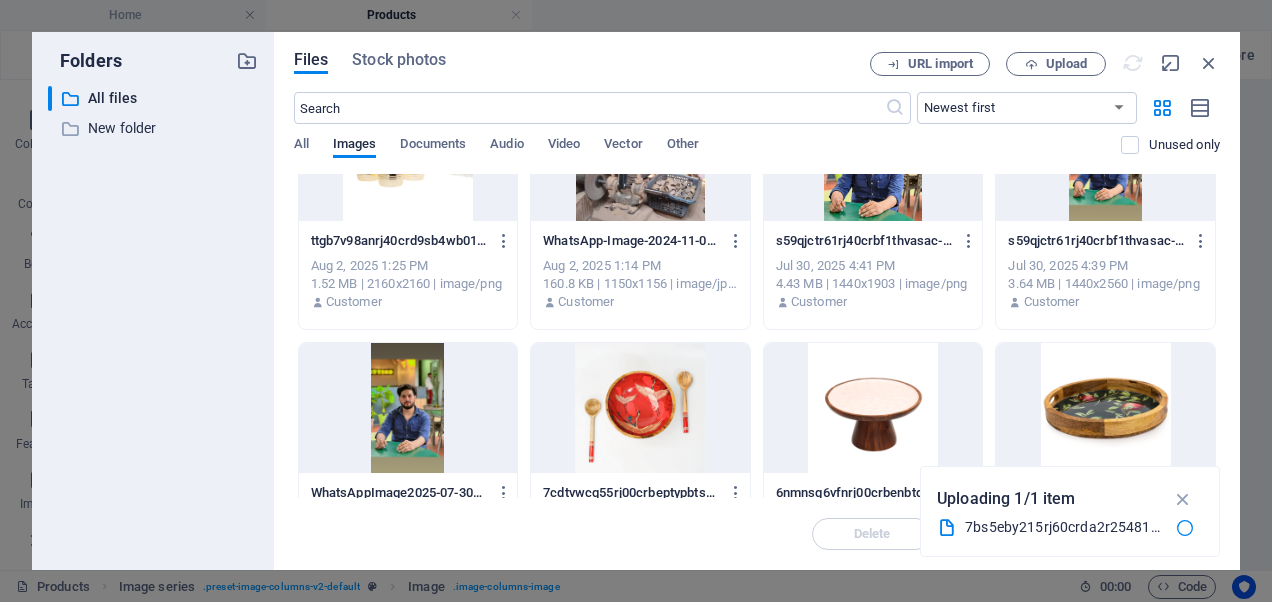 scroll, scrollTop: 0, scrollLeft: 0, axis: both 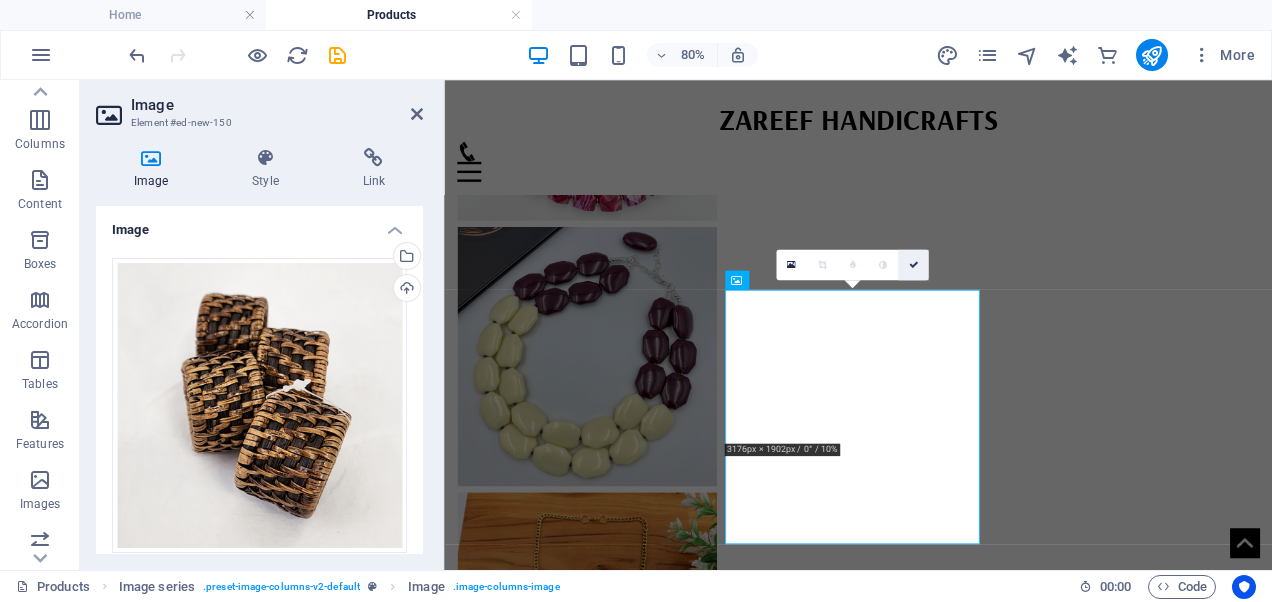 click at bounding box center (913, 264) 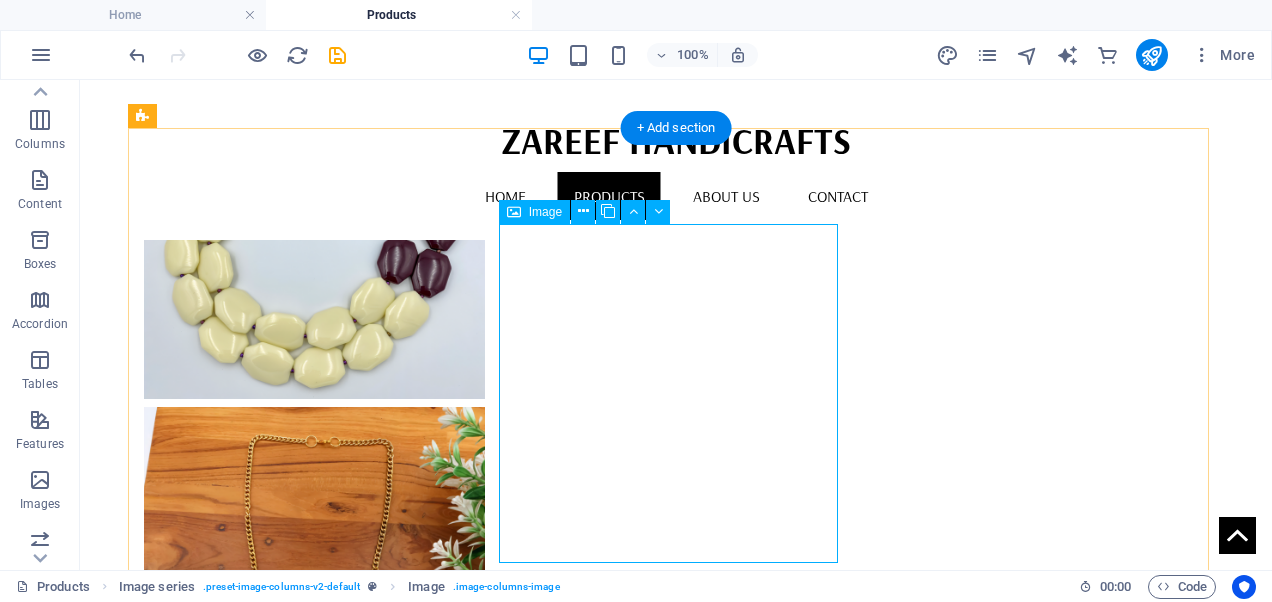click at bounding box center [314, 5910] 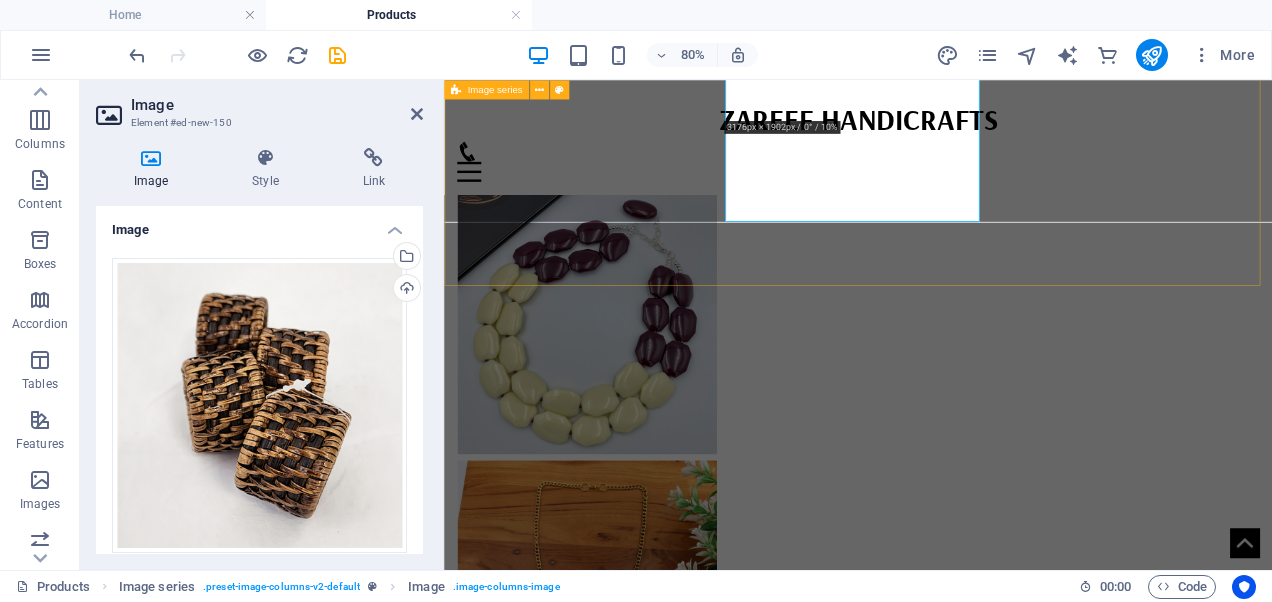 scroll, scrollTop: 3110, scrollLeft: 0, axis: vertical 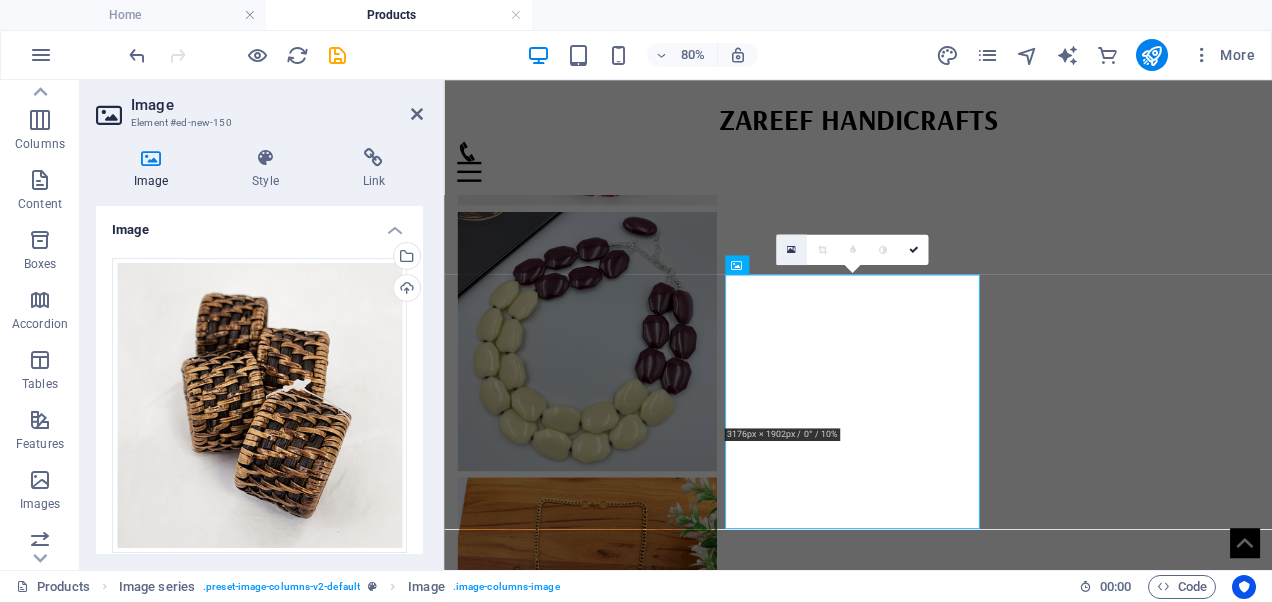 click at bounding box center (791, 249) 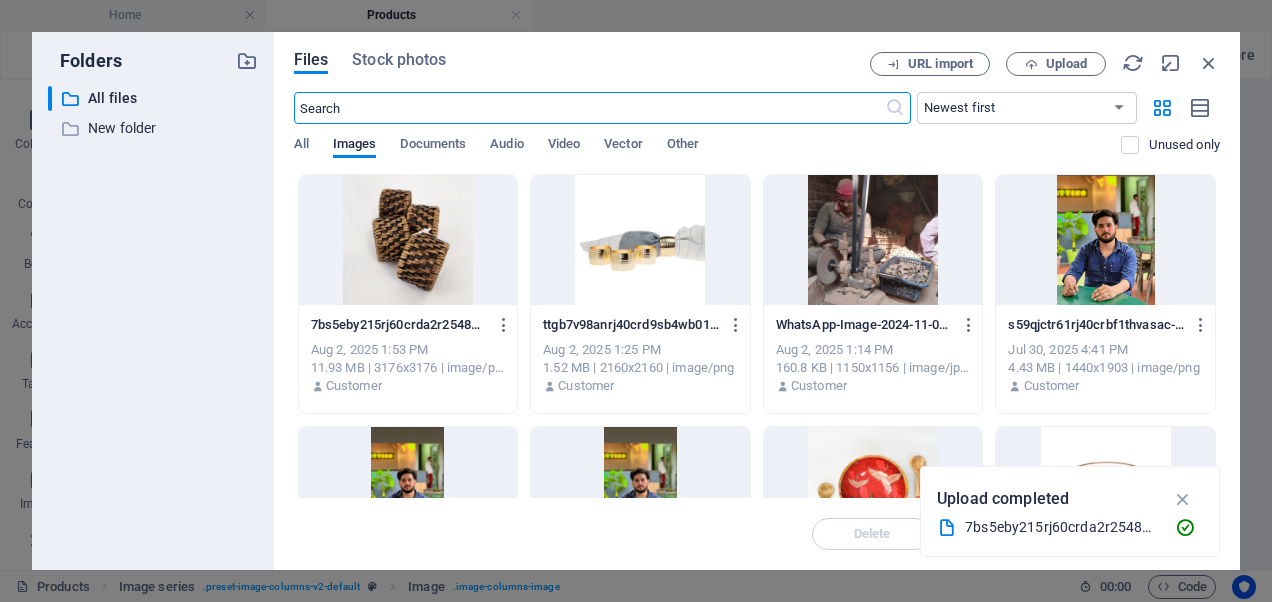 scroll, scrollTop: 3152, scrollLeft: 0, axis: vertical 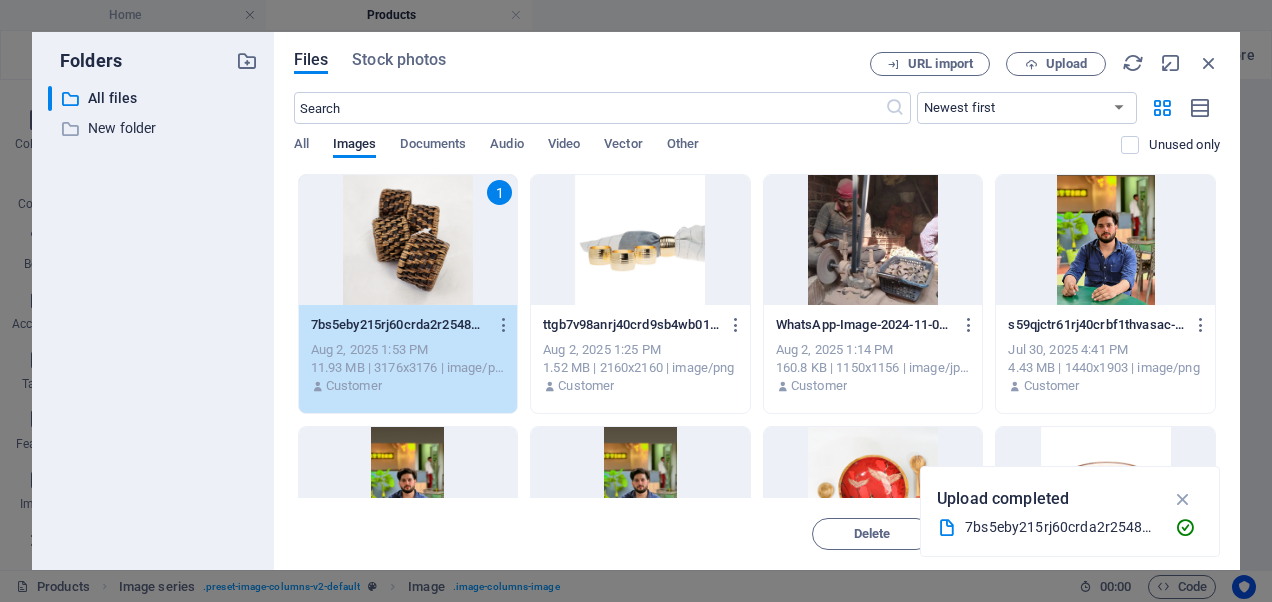 click on "1" at bounding box center (408, 240) 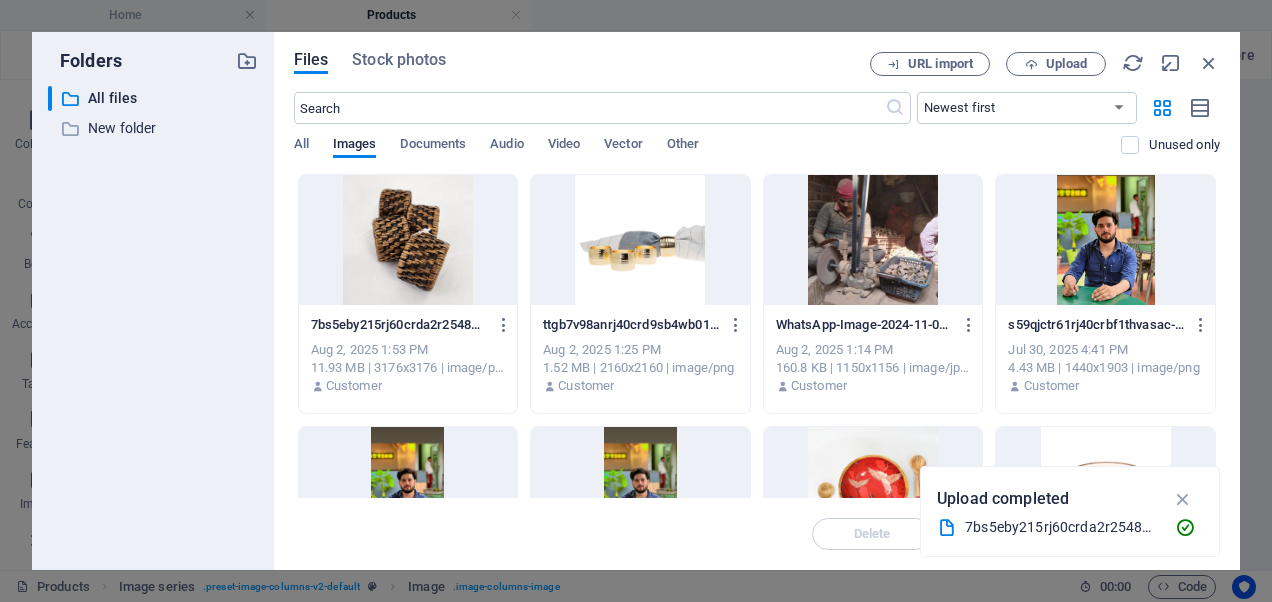 click at bounding box center (408, 240) 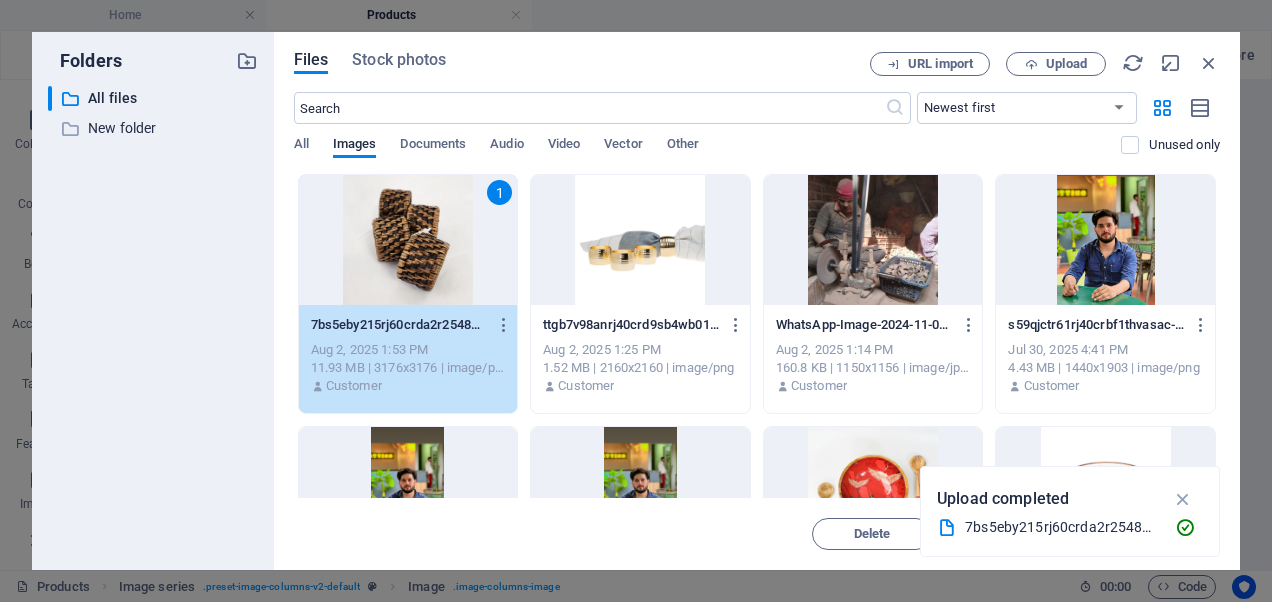 click on "1" at bounding box center (408, 240) 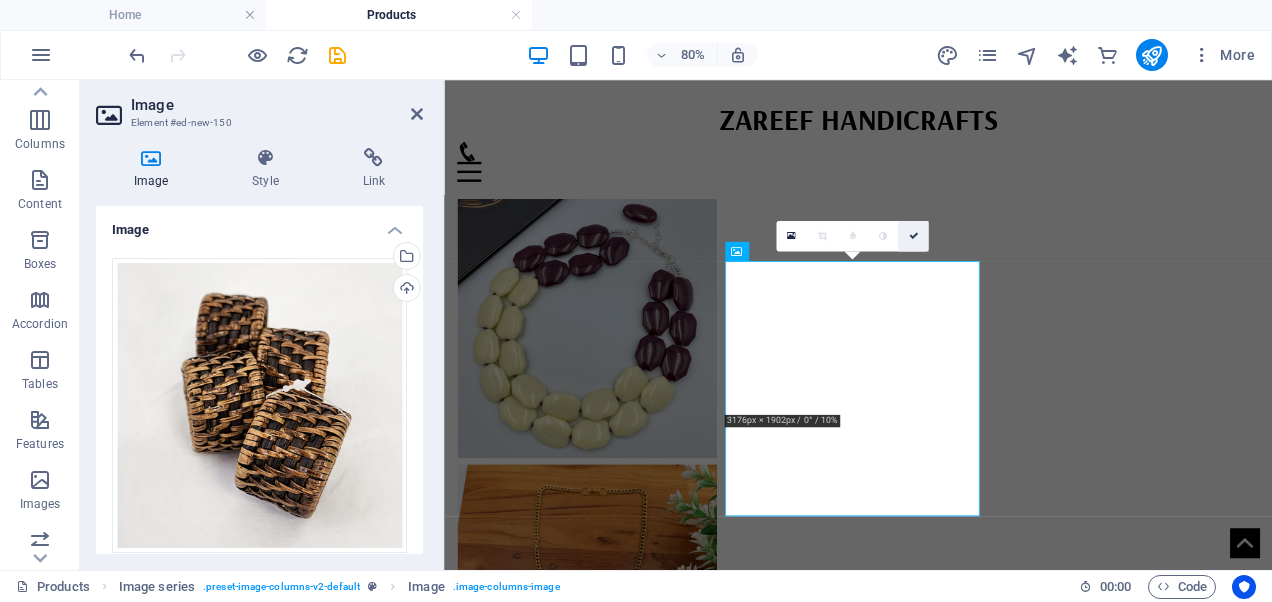 click at bounding box center [913, 236] 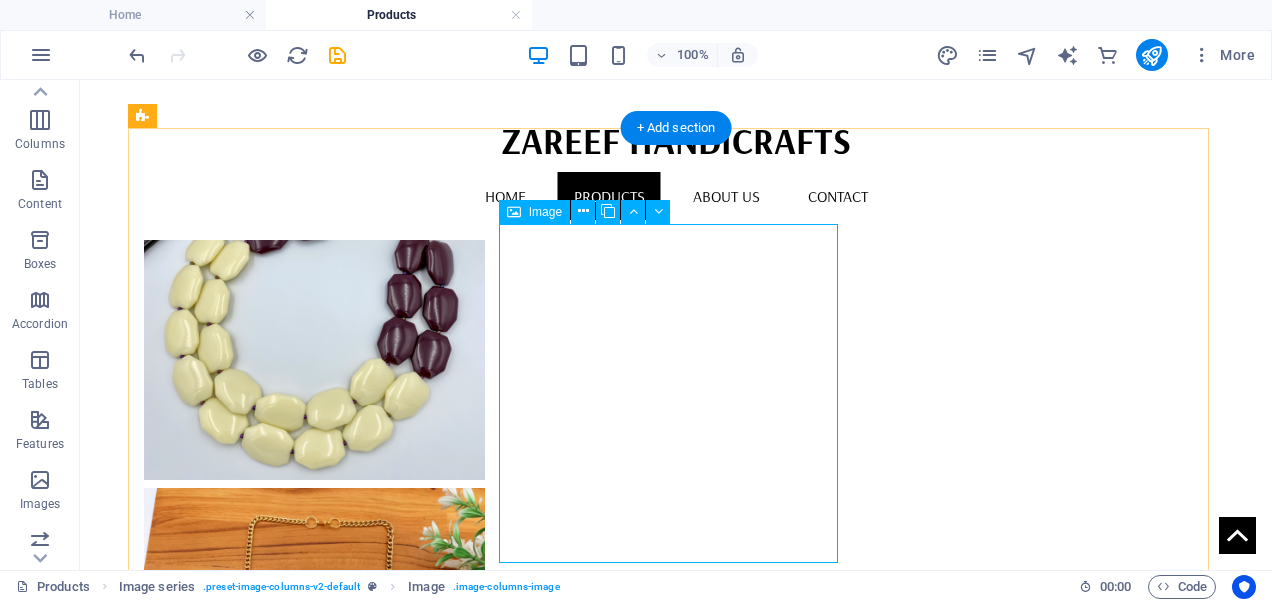click at bounding box center (314, 5991) 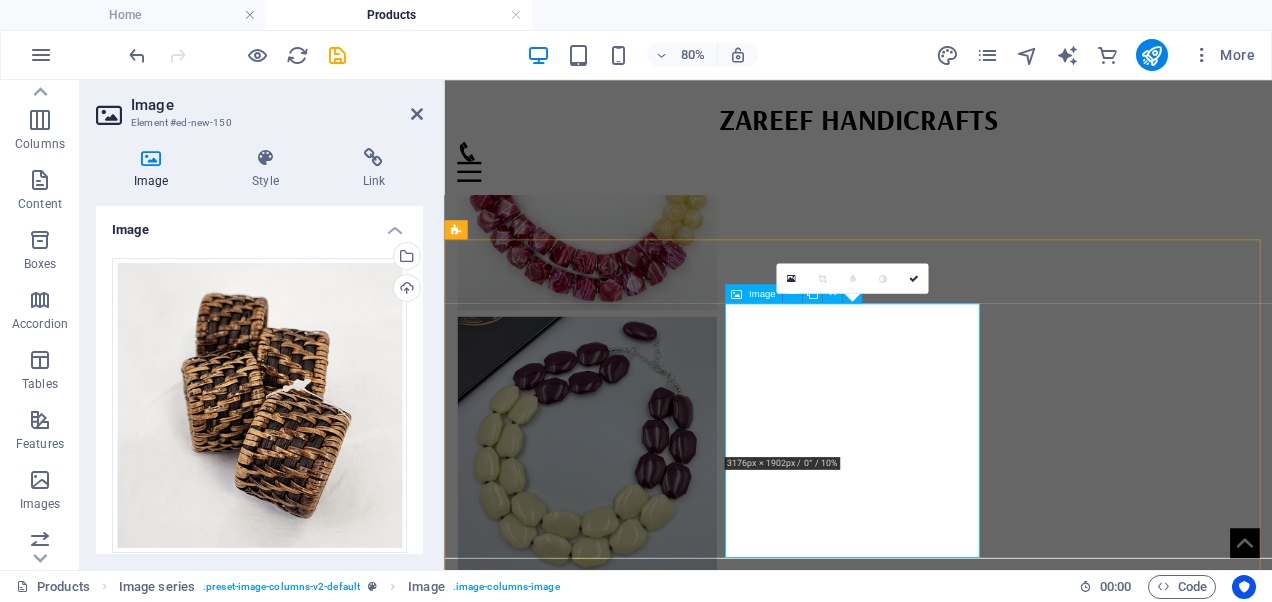 scroll, scrollTop: 3010, scrollLeft: 0, axis: vertical 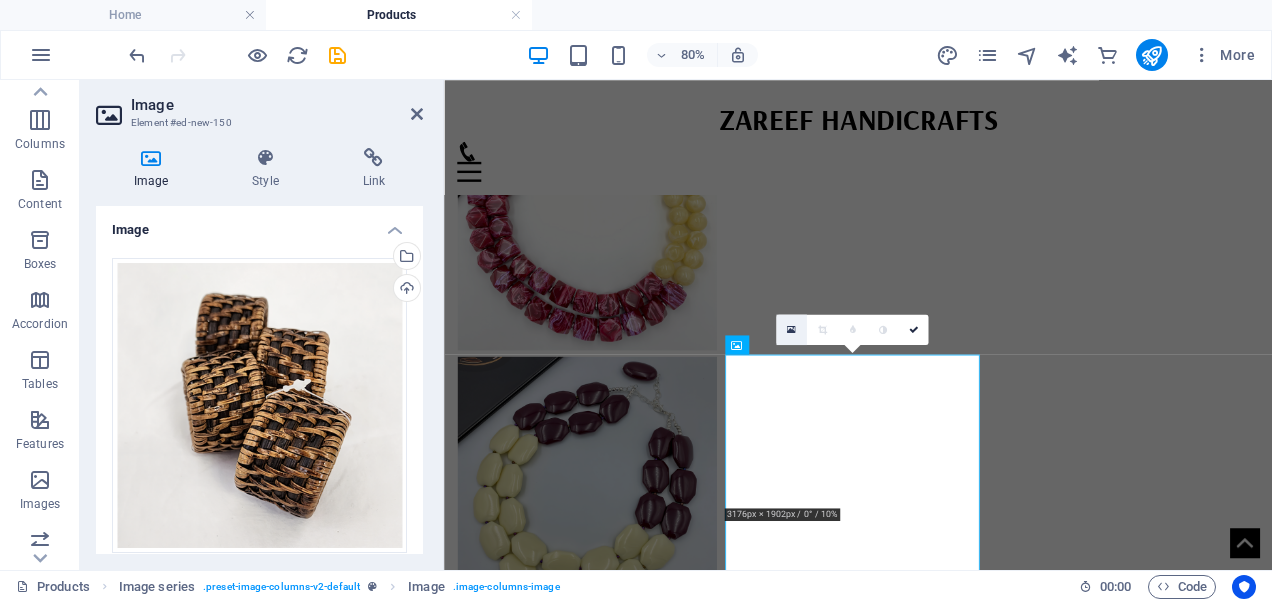 click at bounding box center (791, 329) 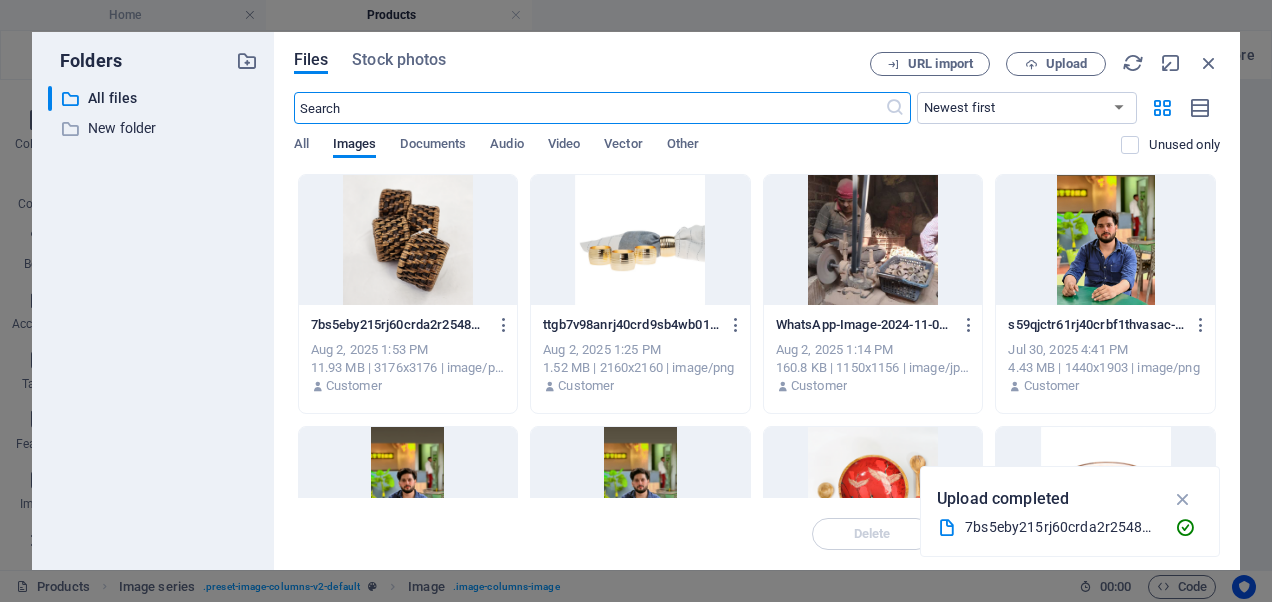 scroll, scrollTop: 3052, scrollLeft: 0, axis: vertical 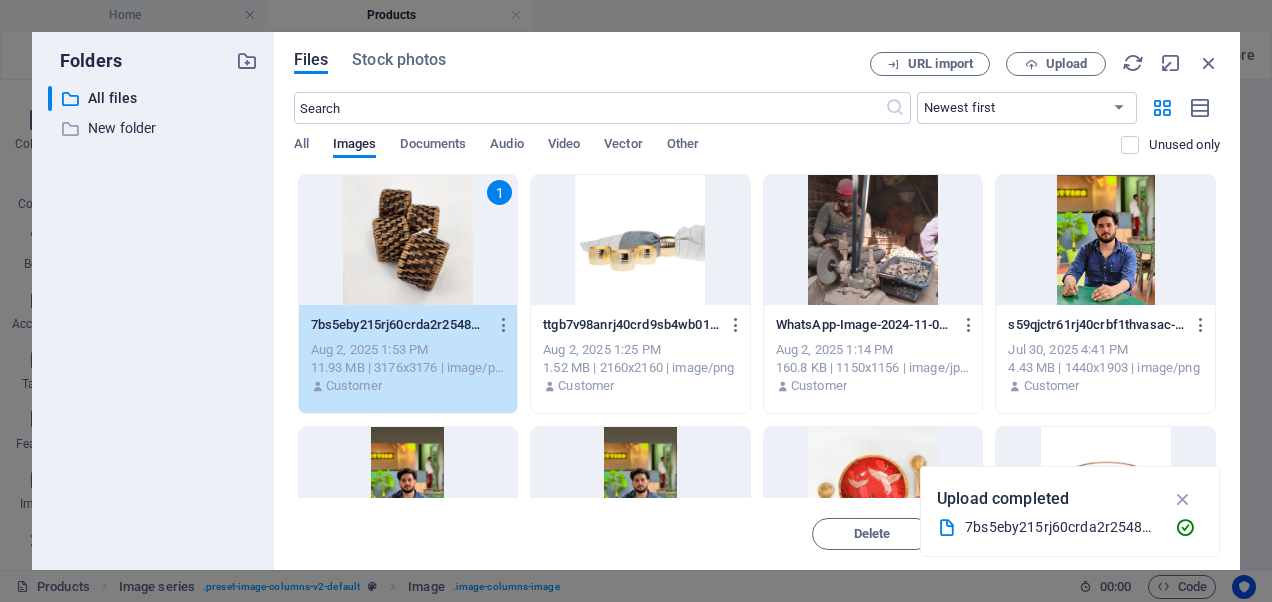 click on "1" at bounding box center [408, 240] 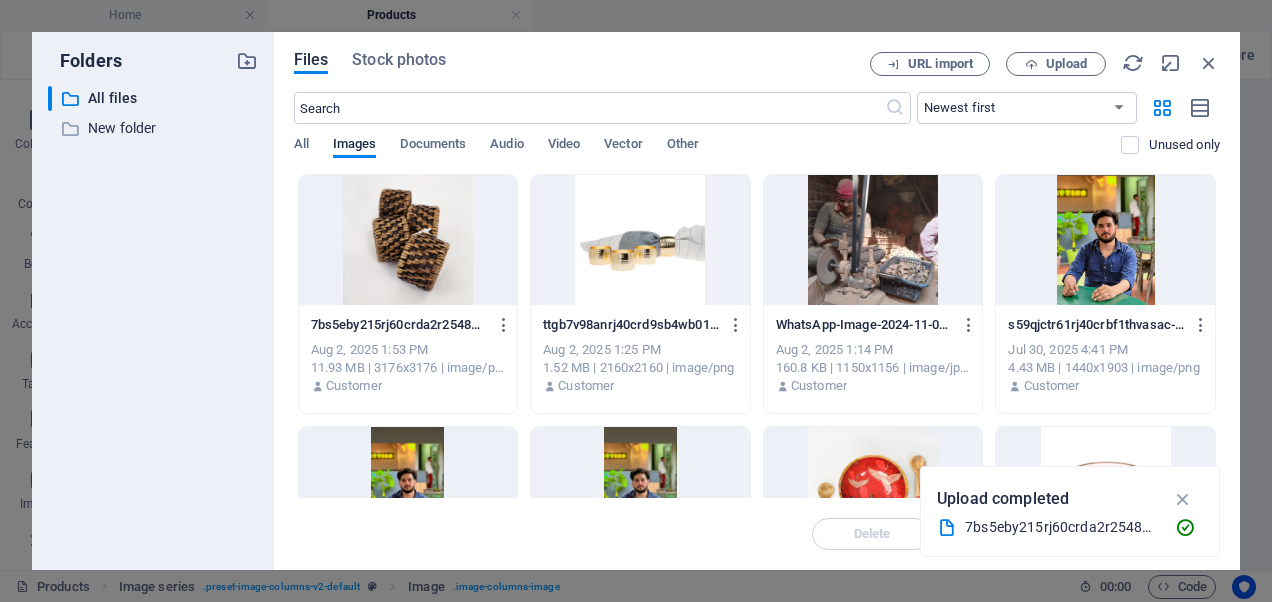 click at bounding box center (408, 240) 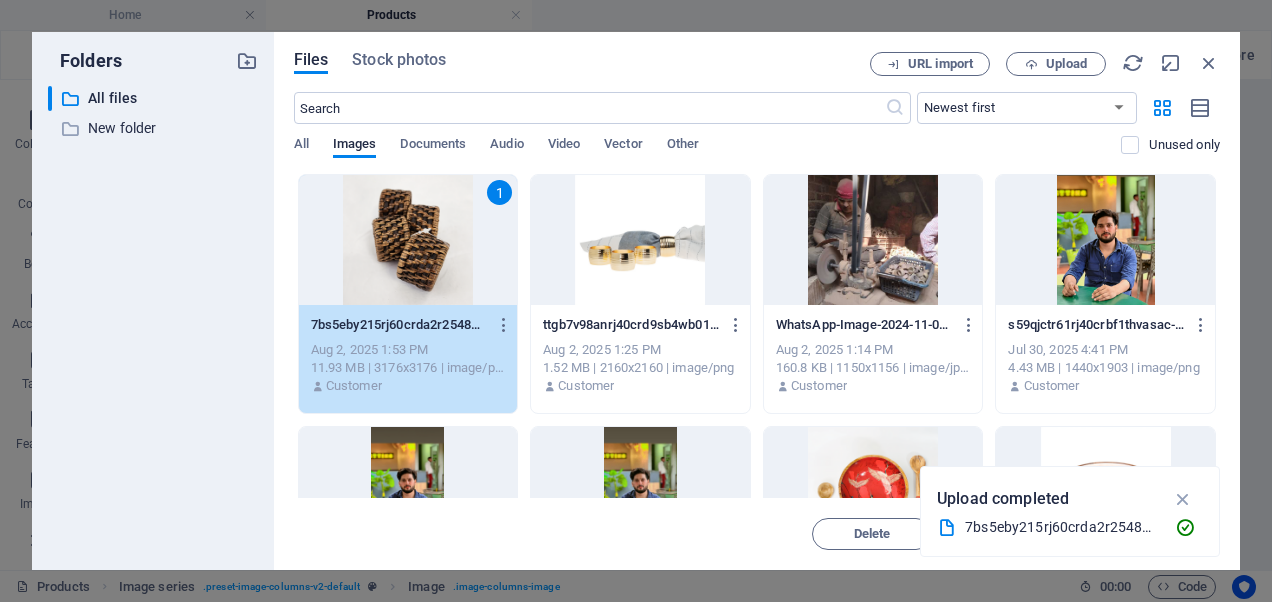 click on "1" at bounding box center [408, 240] 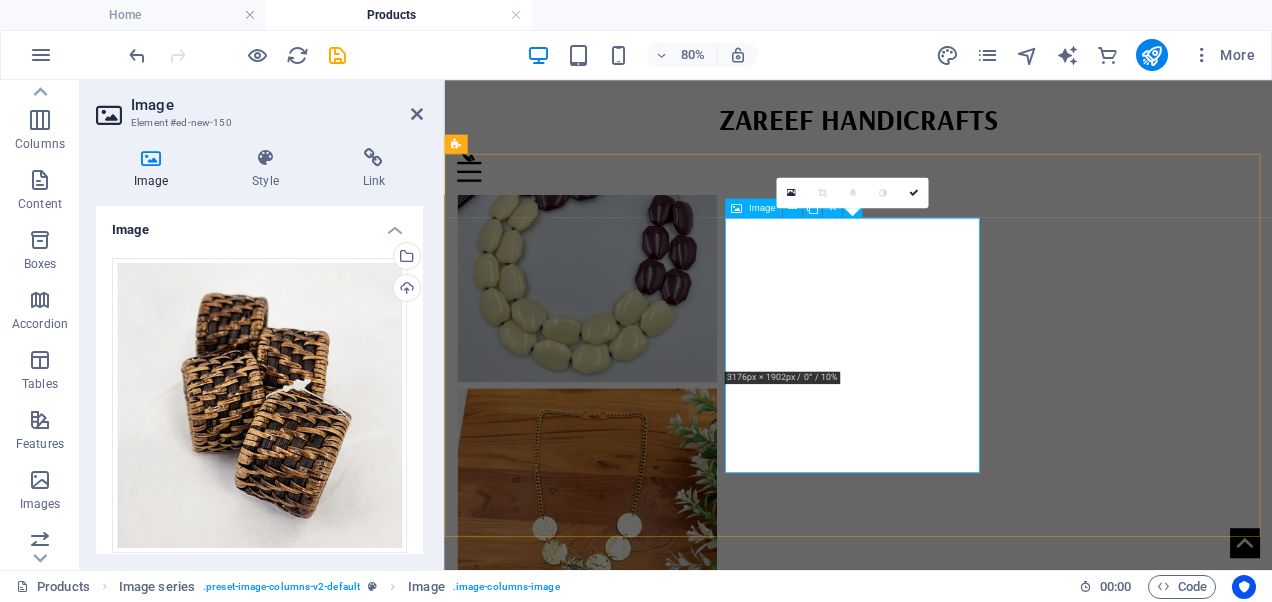 scroll, scrollTop: 3226, scrollLeft: 0, axis: vertical 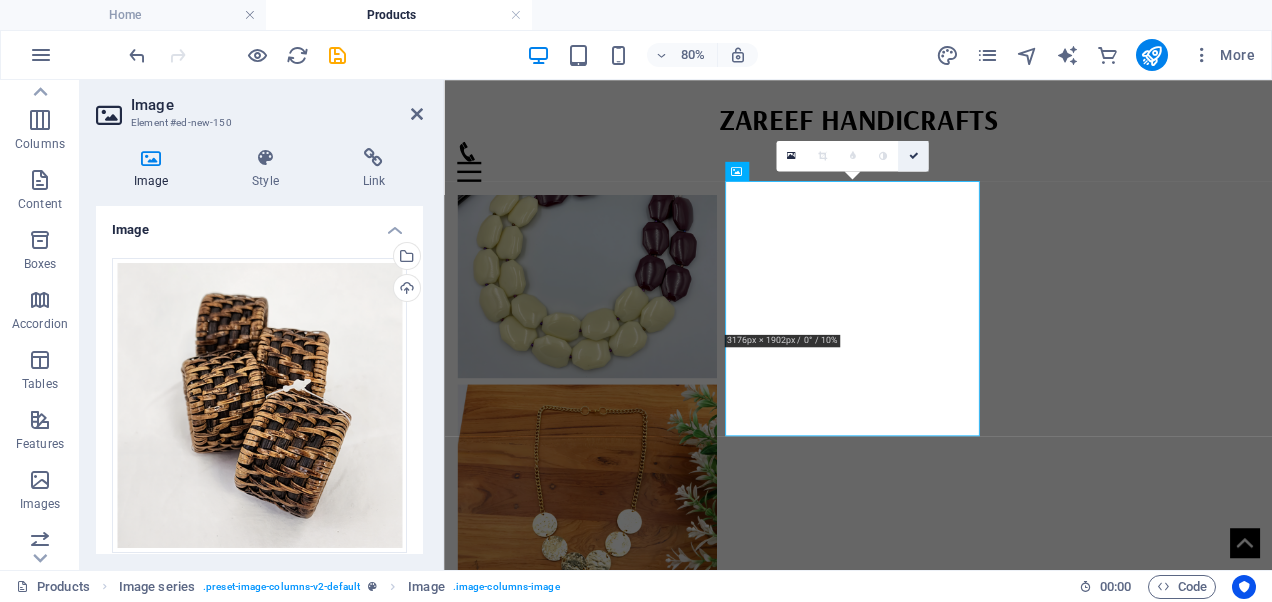 click at bounding box center (913, 156) 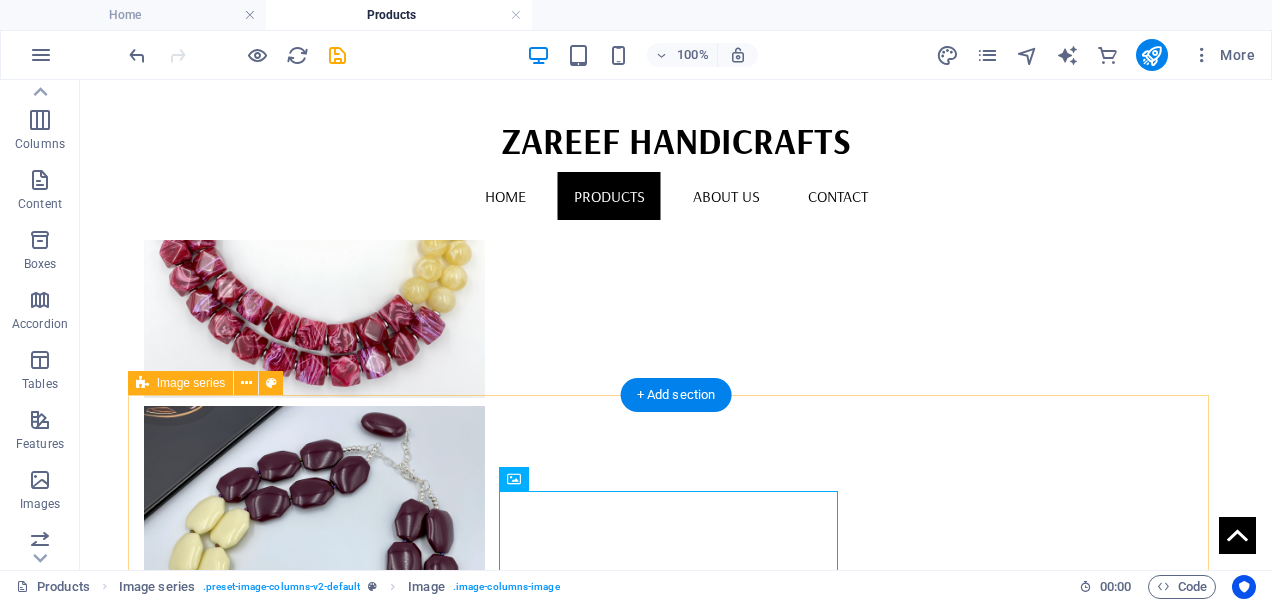 scroll, scrollTop: 3568, scrollLeft: 0, axis: vertical 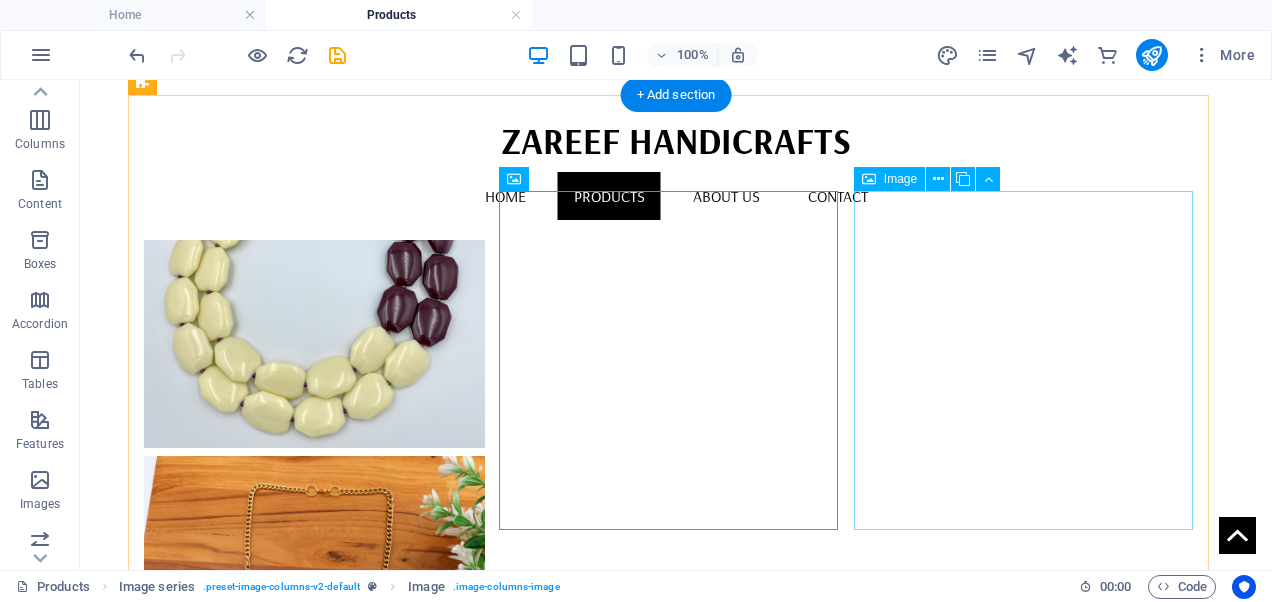 click at bounding box center (314, 6240) 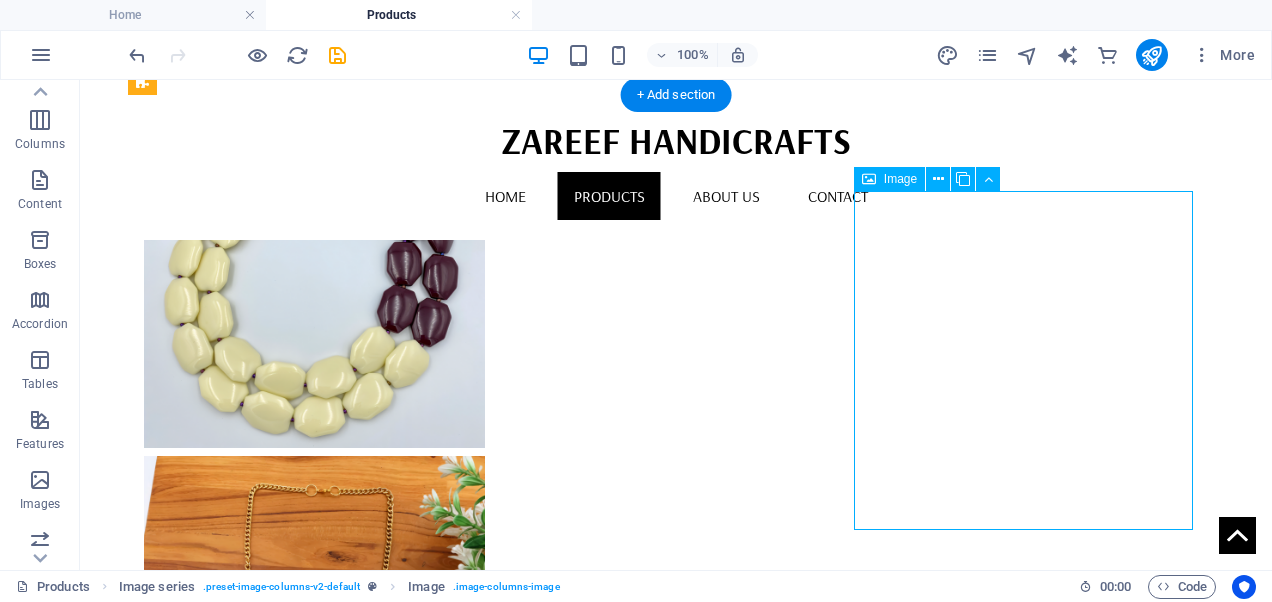 click at bounding box center (314, 6240) 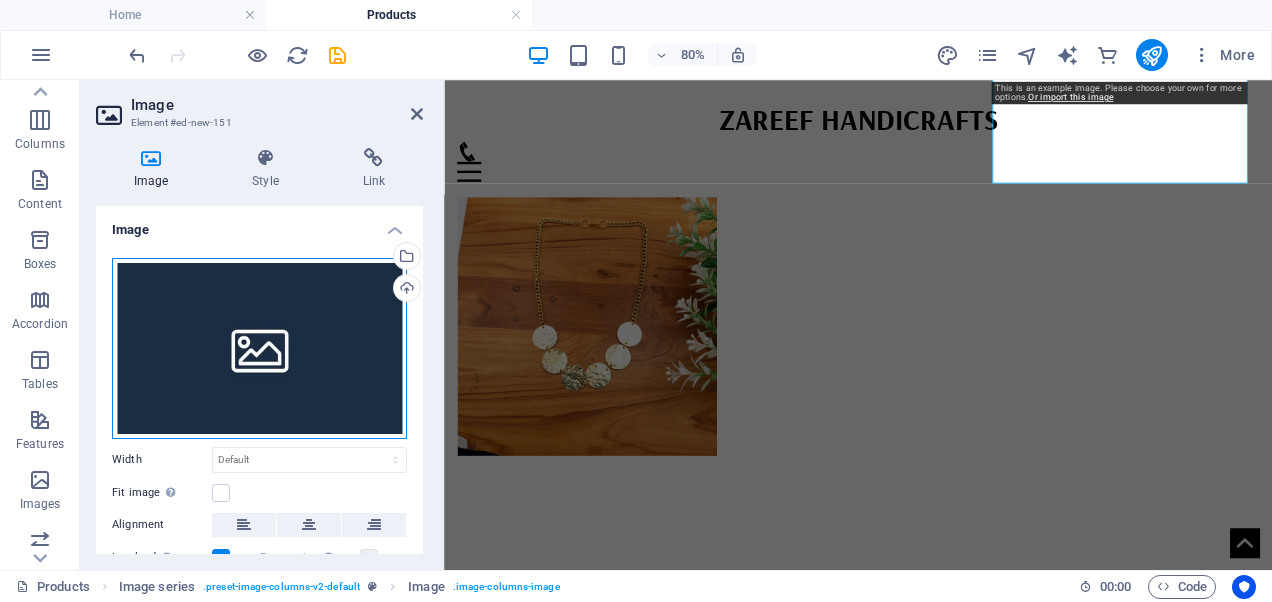 click on "Drag files here, click to choose files or select files from Files or our free stock photos & videos" at bounding box center [259, 348] 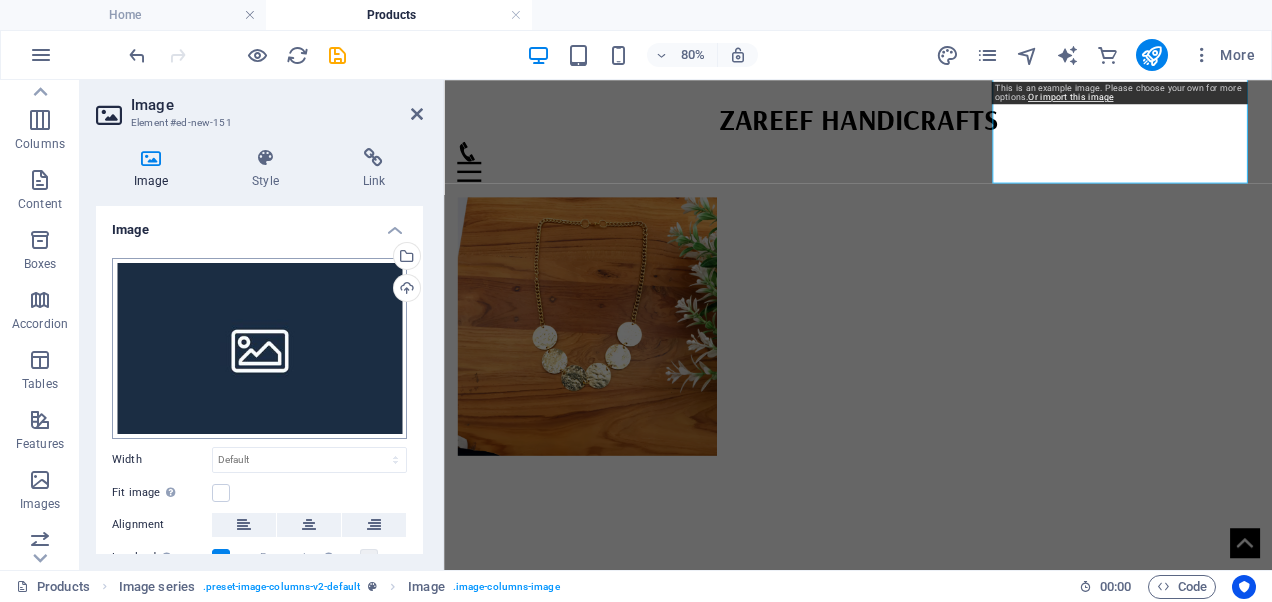 click on "zareefhandicrafts.com Home Products Favorites Elements Columns Content Boxes Accordion Tables Features Images Slider Header Footer Forms Marketing Collections Commerce
Drag here to replace the existing content. Press “Ctrl” if you want to create a new element.
H2   3 columns   Text   Menu Bar   Placeholder   Wide image with text   Wide image with text   Container   Button   Container 100% More Home Image series . preset-image-columns-v2-default Image . image-columns-image 00 : 00 Code Favorites Elements Columns Content Boxes Accordion Tables Features Images Slider Header Footer Forms Marketing Collections Commerce Image Element #ed-new-151 Image Style Link Image Drag files here, click to choose files or select files from Files or our free stock photos & videos Select files from the file manager, stock photos, or upload file(s) Upload Width Default auto px rem % em vh vw Fit image Height Default" at bounding box center [636, 301] 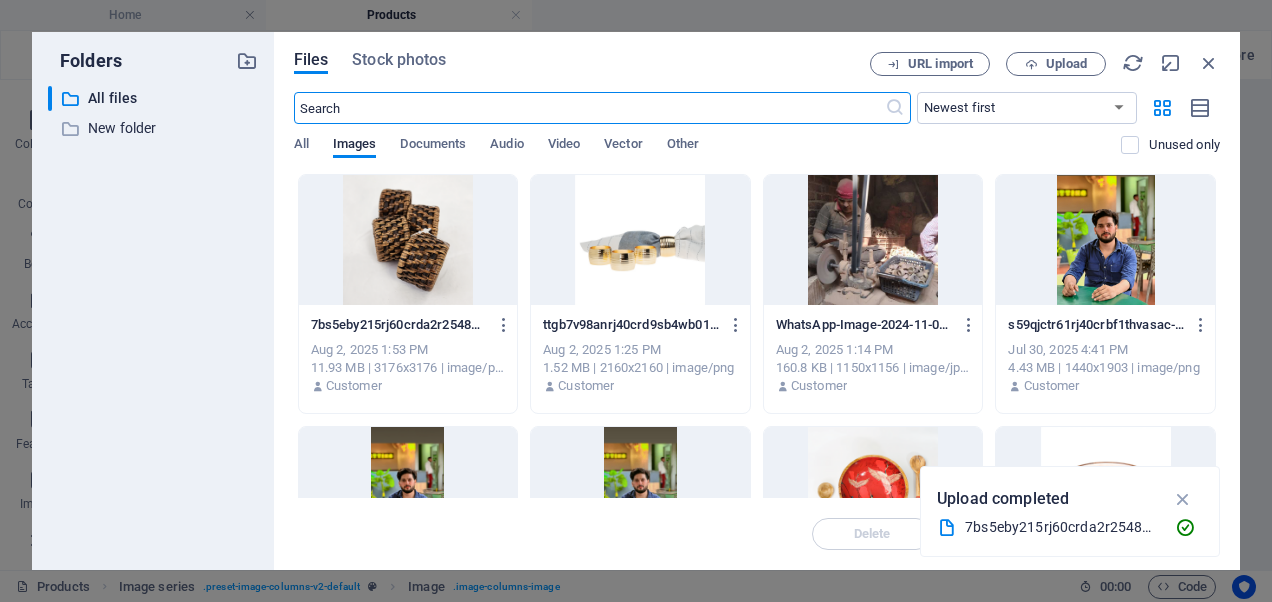 scroll, scrollTop: 3530, scrollLeft: 0, axis: vertical 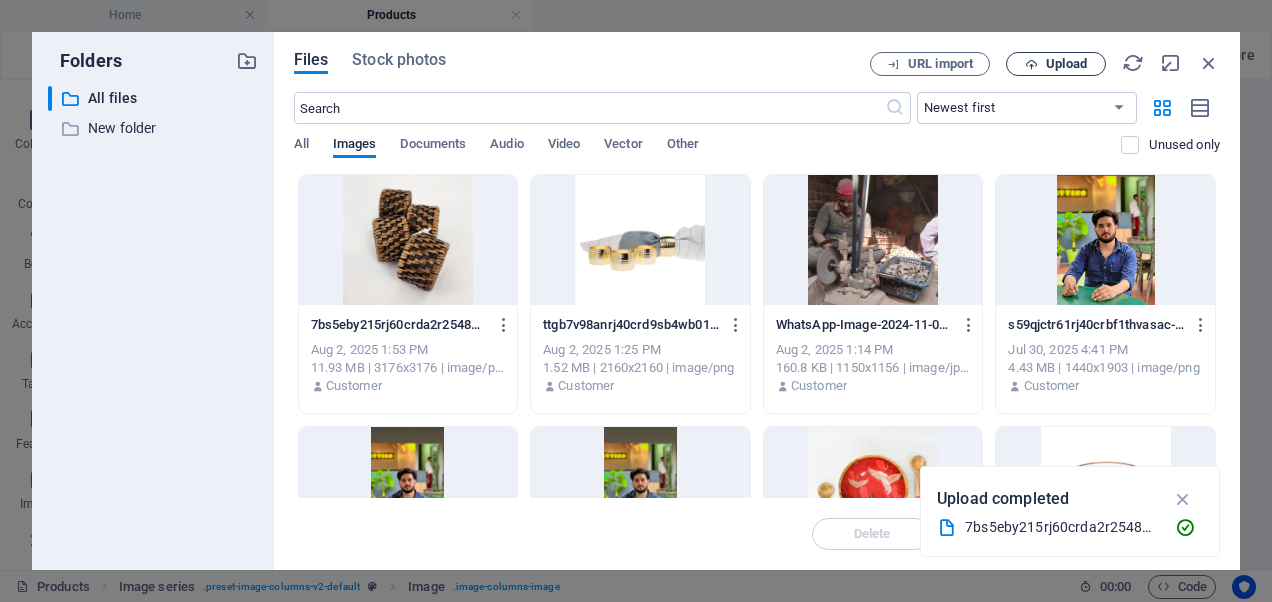 click on "Upload" at bounding box center [1056, 64] 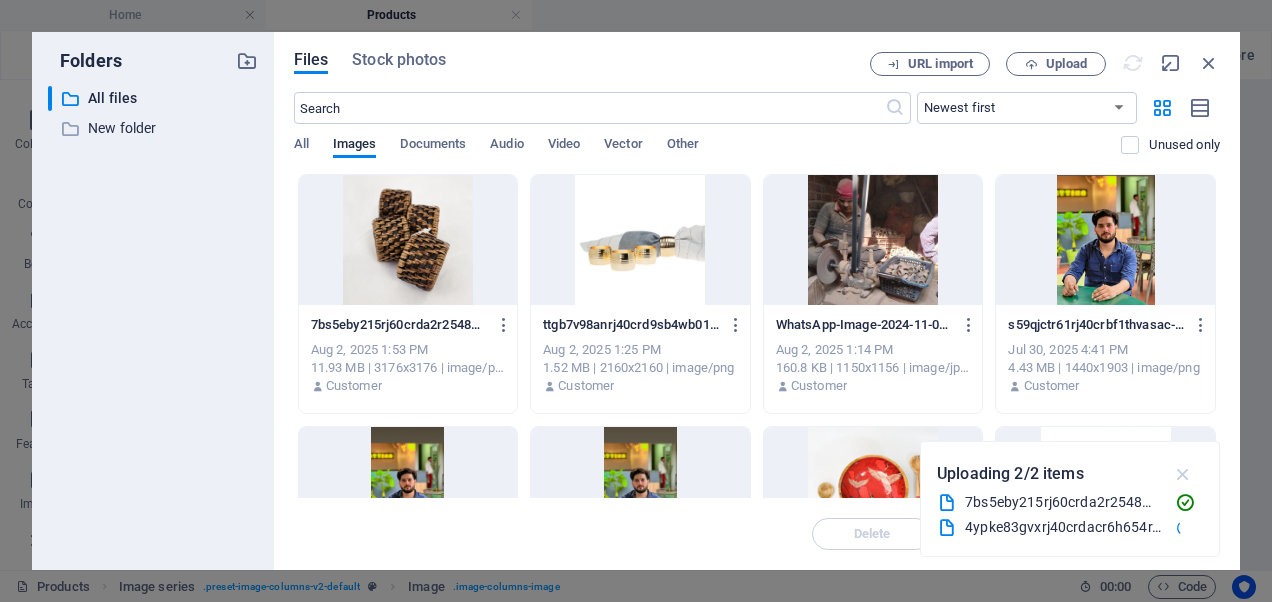 click at bounding box center (1183, 474) 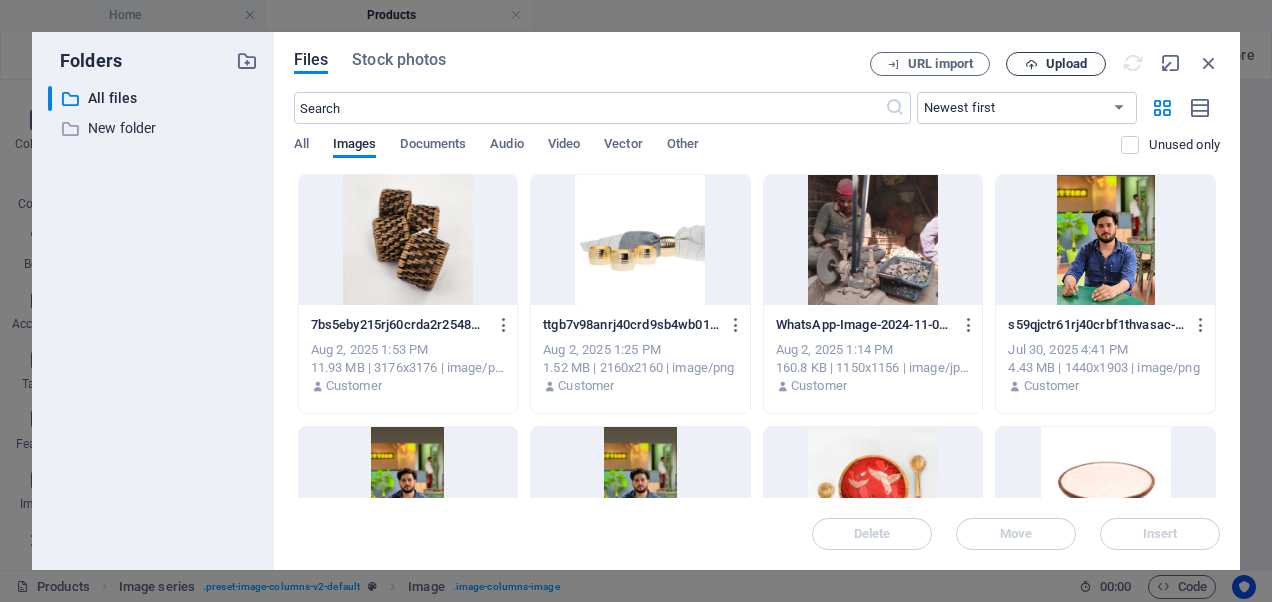 click on "Upload" at bounding box center (1056, 64) 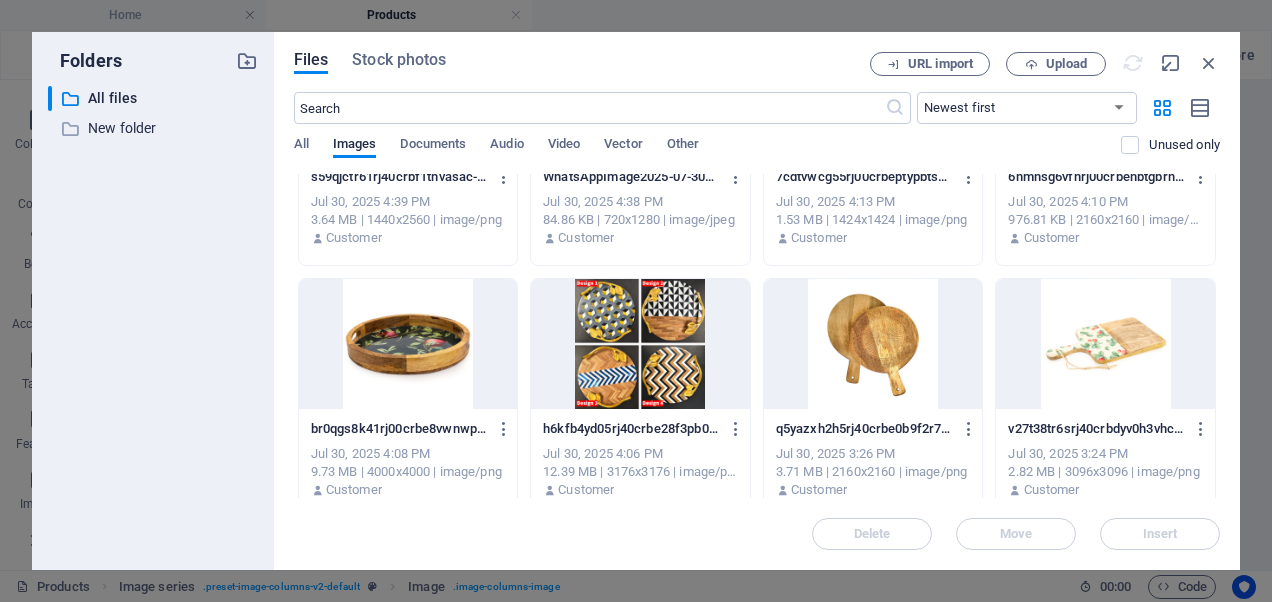 scroll, scrollTop: 0, scrollLeft: 0, axis: both 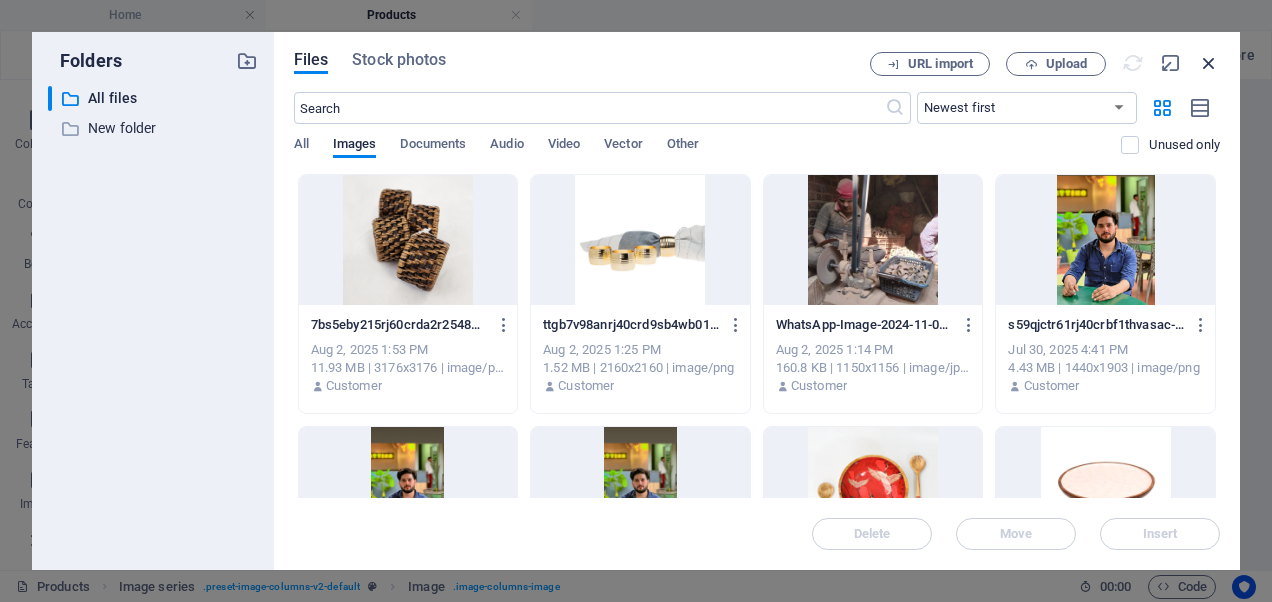 click at bounding box center (1209, 63) 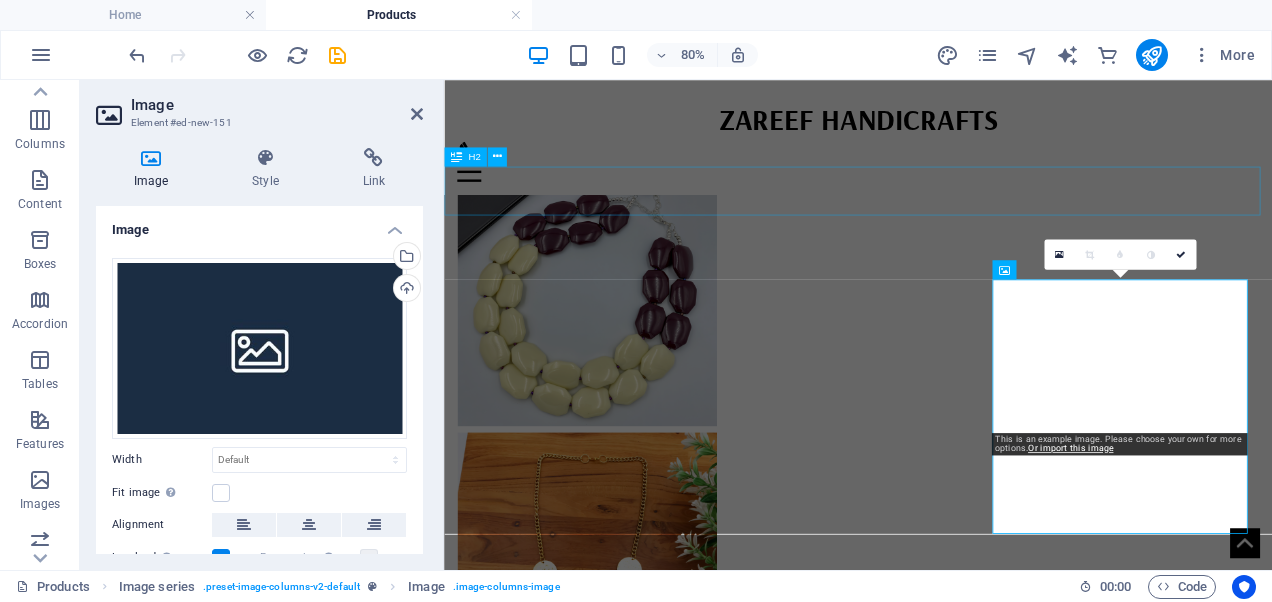 scroll, scrollTop: 3204, scrollLeft: 0, axis: vertical 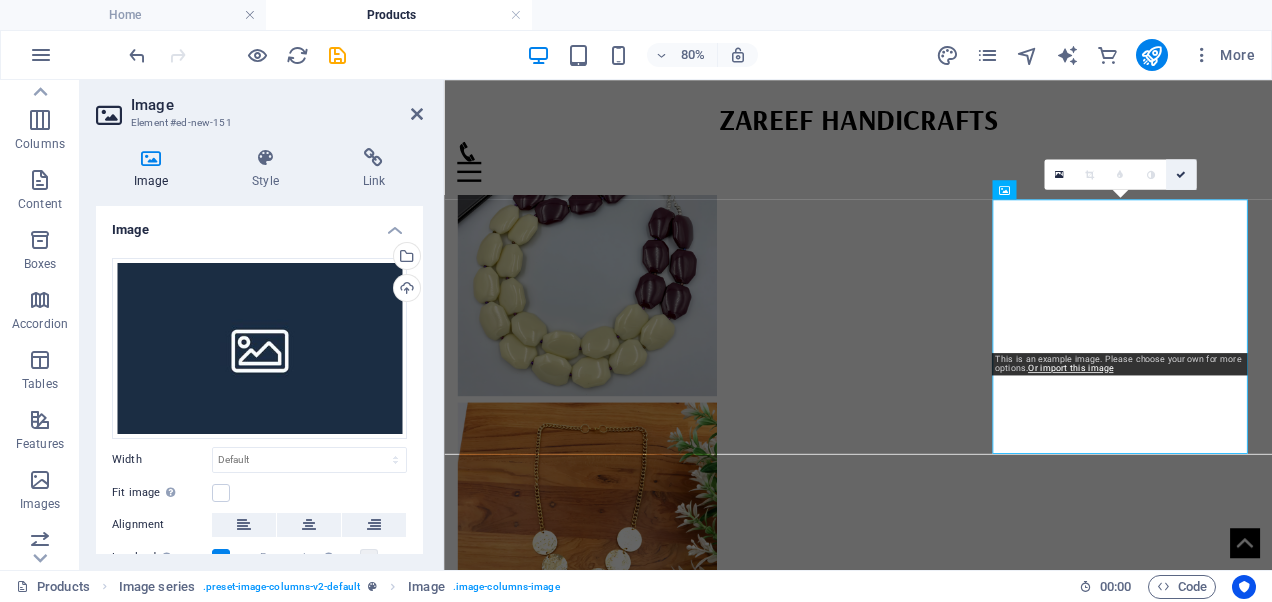 click at bounding box center (1180, 174) 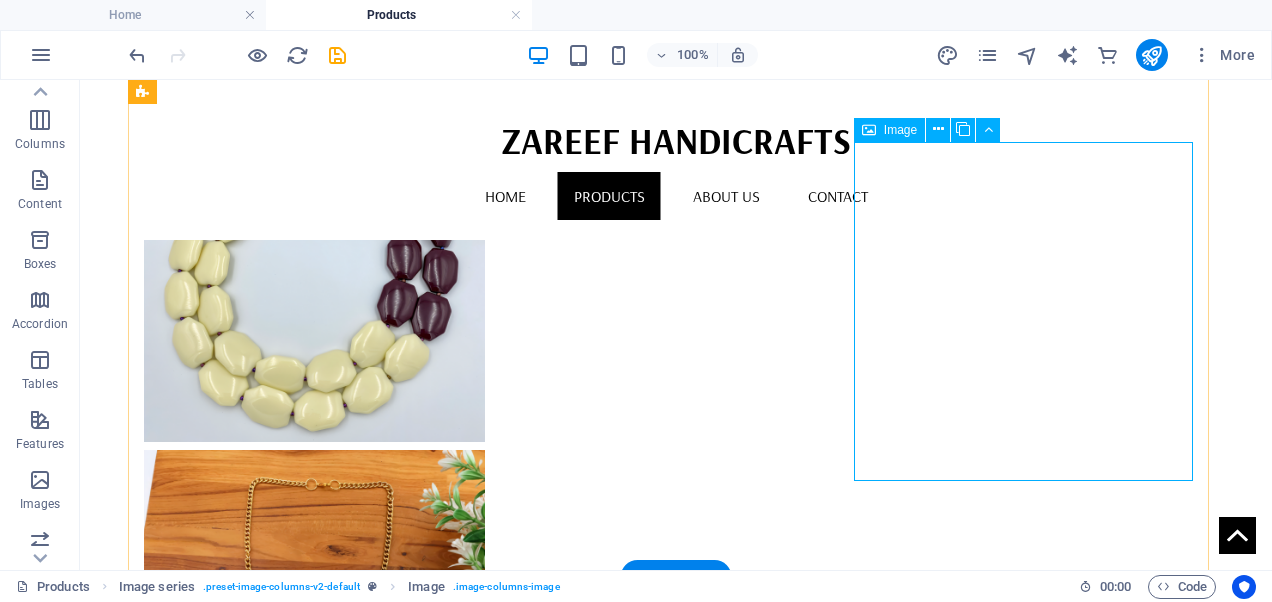scroll, scrollTop: 3446, scrollLeft: 0, axis: vertical 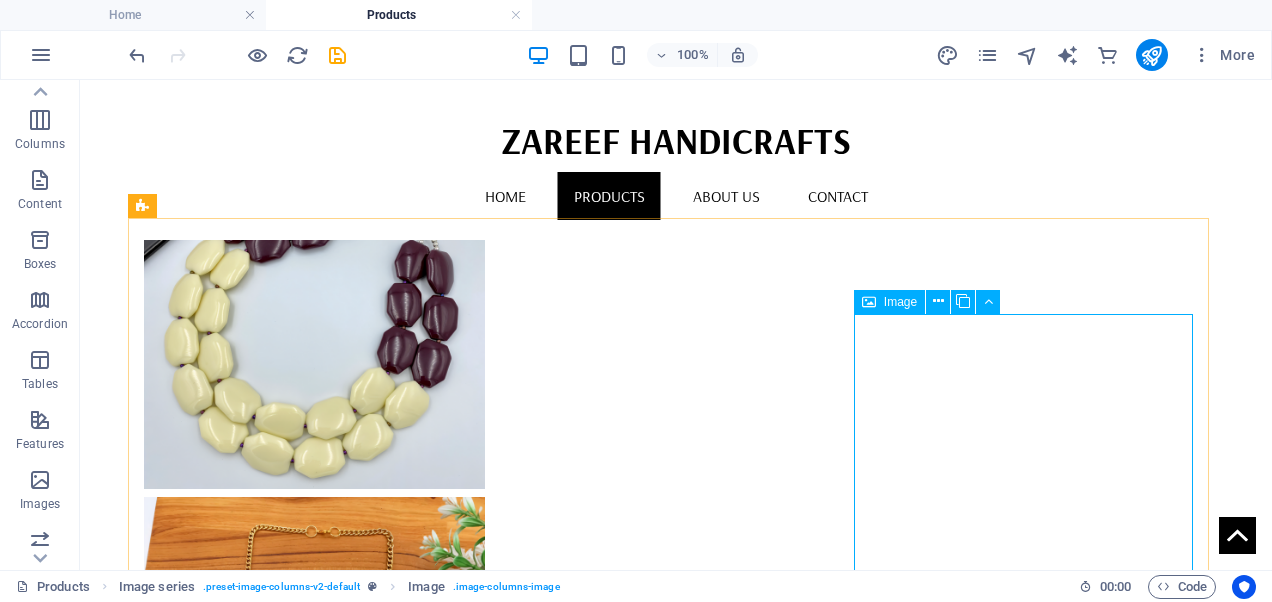 click on "Image" at bounding box center (900, 302) 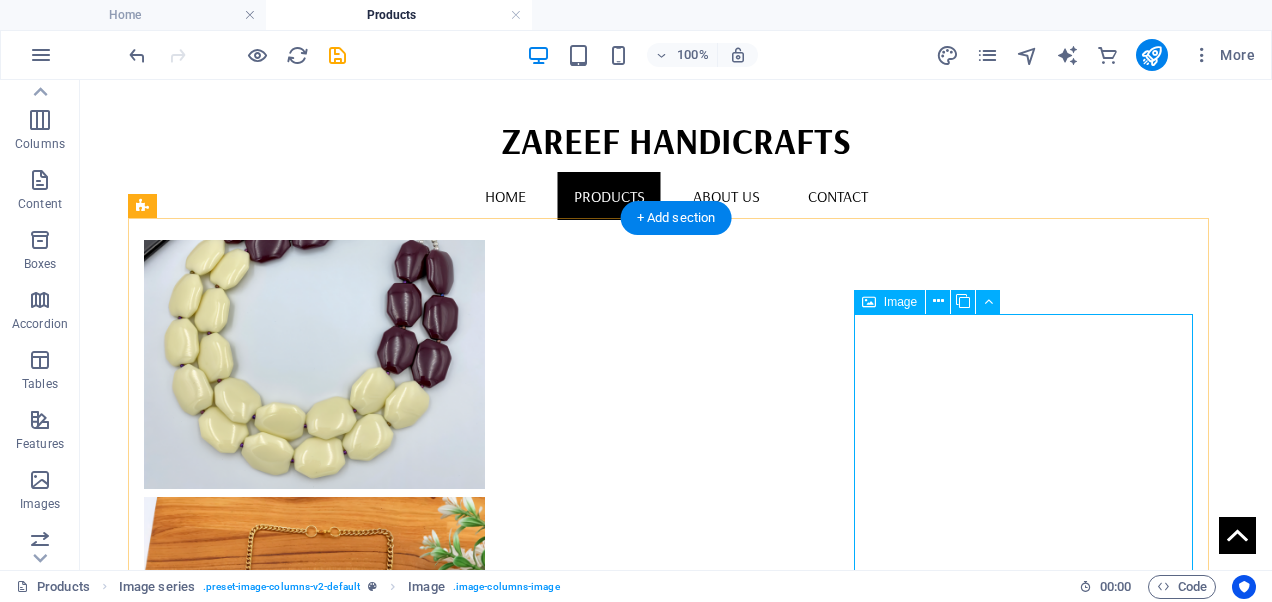 click at bounding box center [314, 6281] 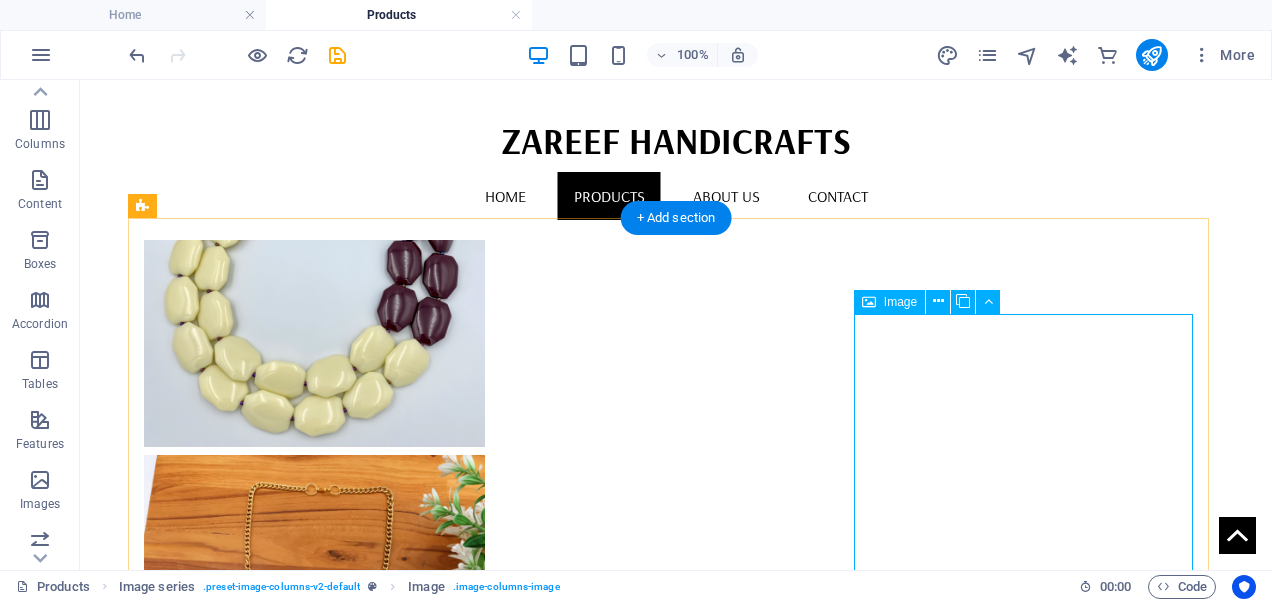 scroll, scrollTop: 3420, scrollLeft: 0, axis: vertical 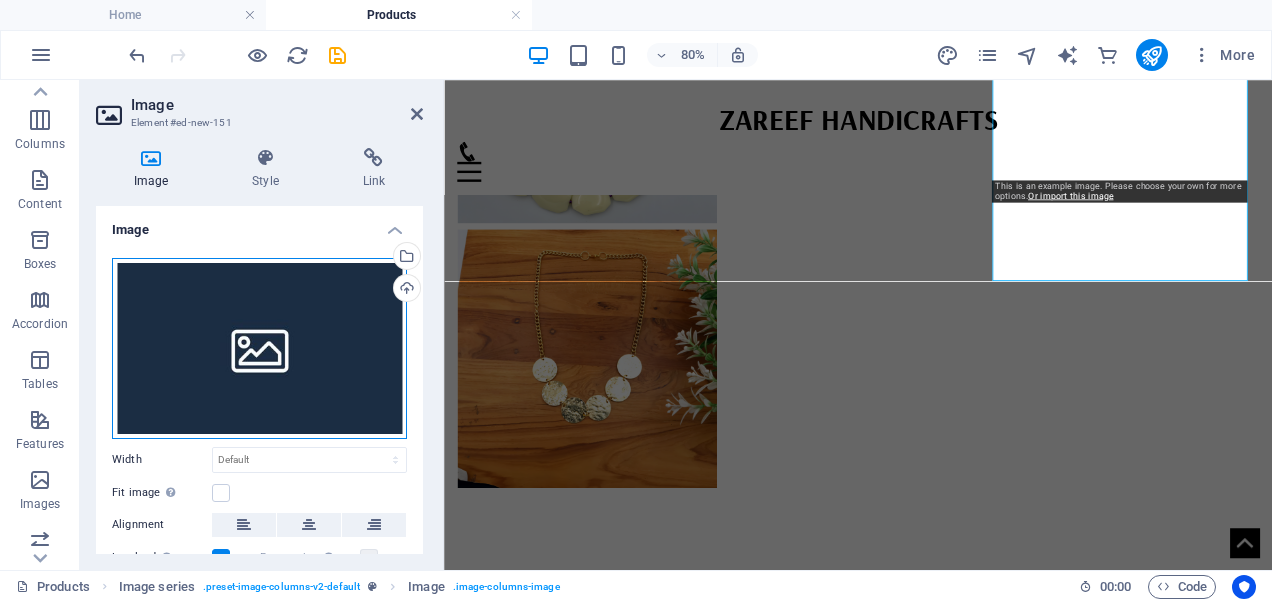 click on "Drag files here, click to choose files or select files from Files or our free stock photos & videos" at bounding box center (259, 348) 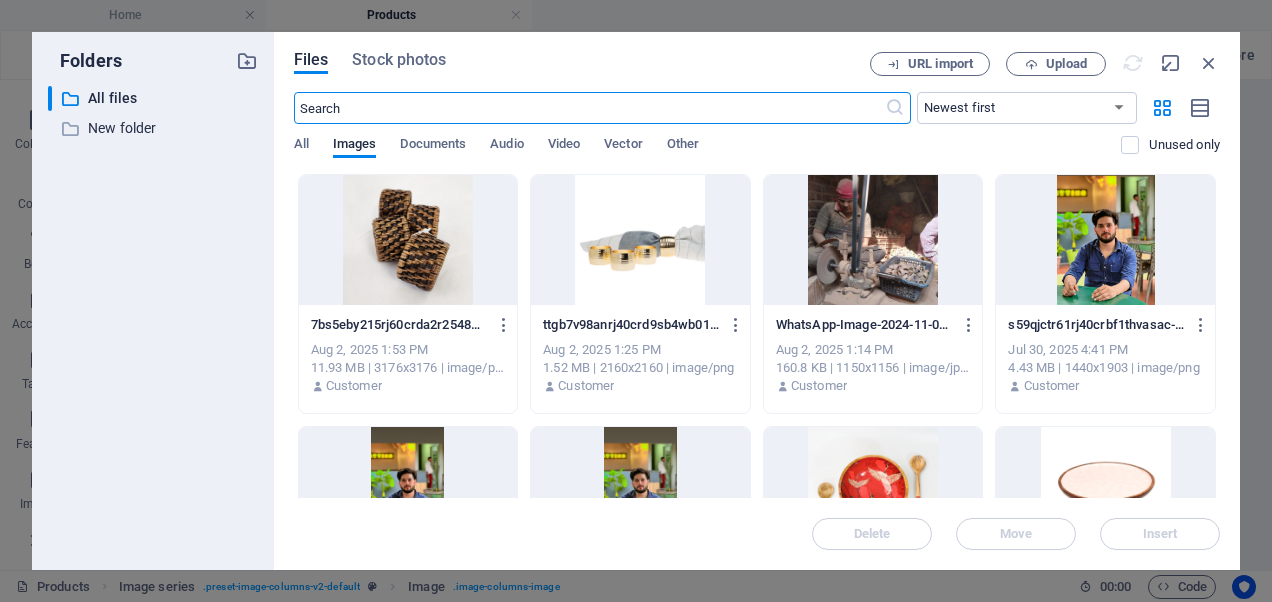 scroll, scrollTop: 3462, scrollLeft: 0, axis: vertical 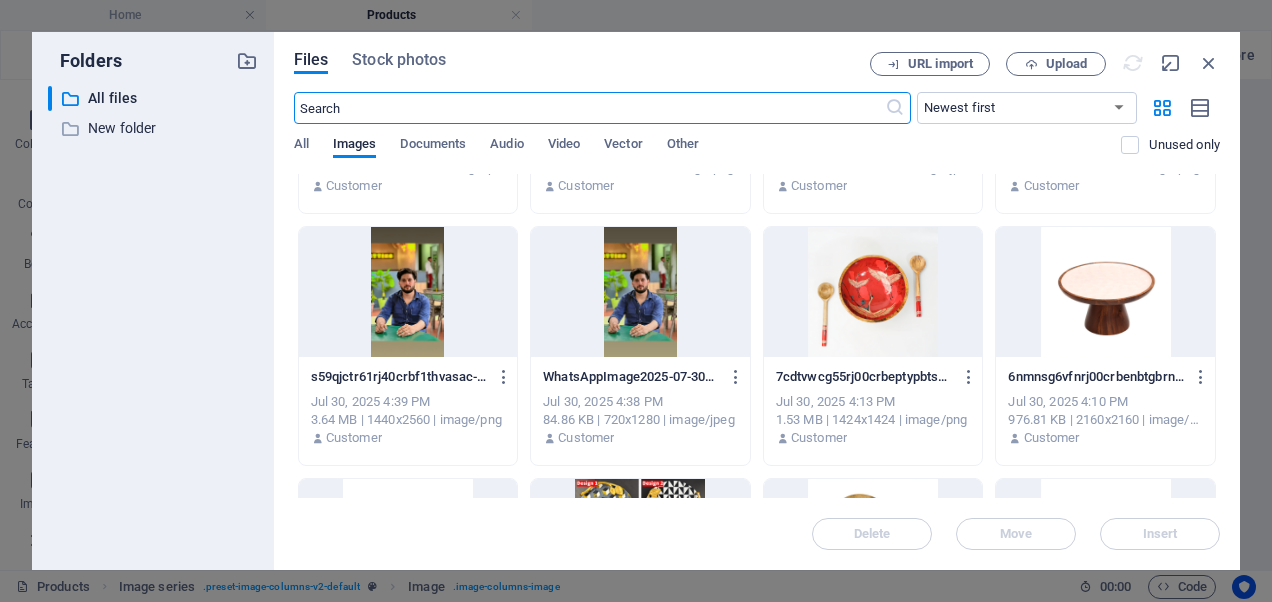 click on "URL import Upload" at bounding box center [1045, 64] 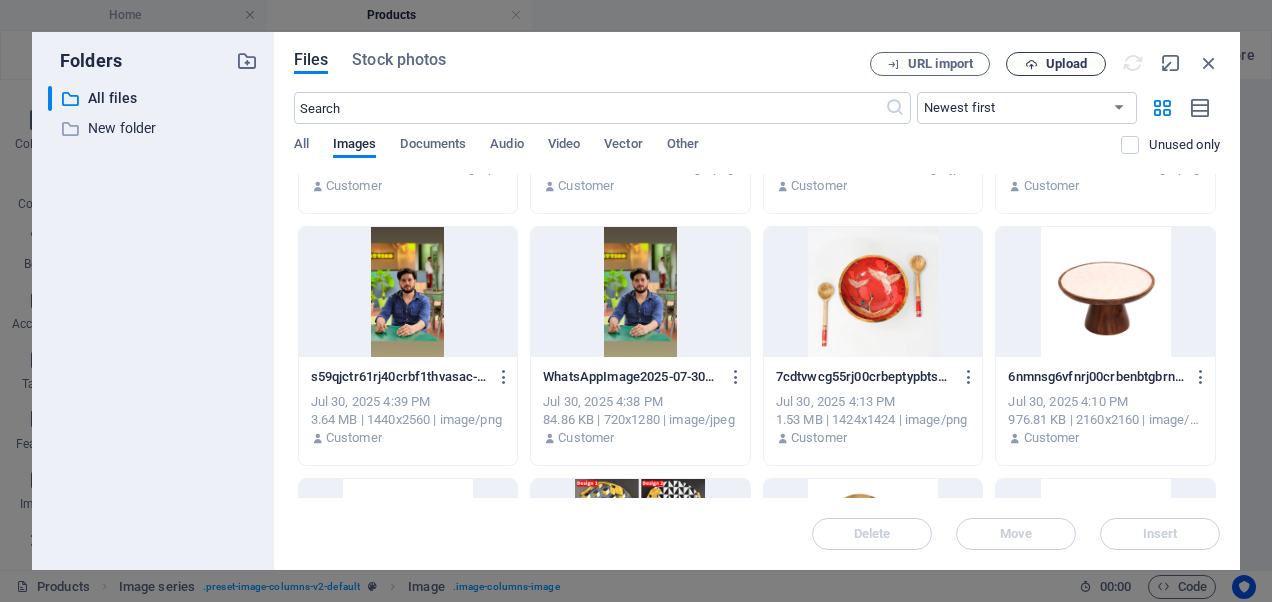 click on "Upload" at bounding box center [1056, 64] 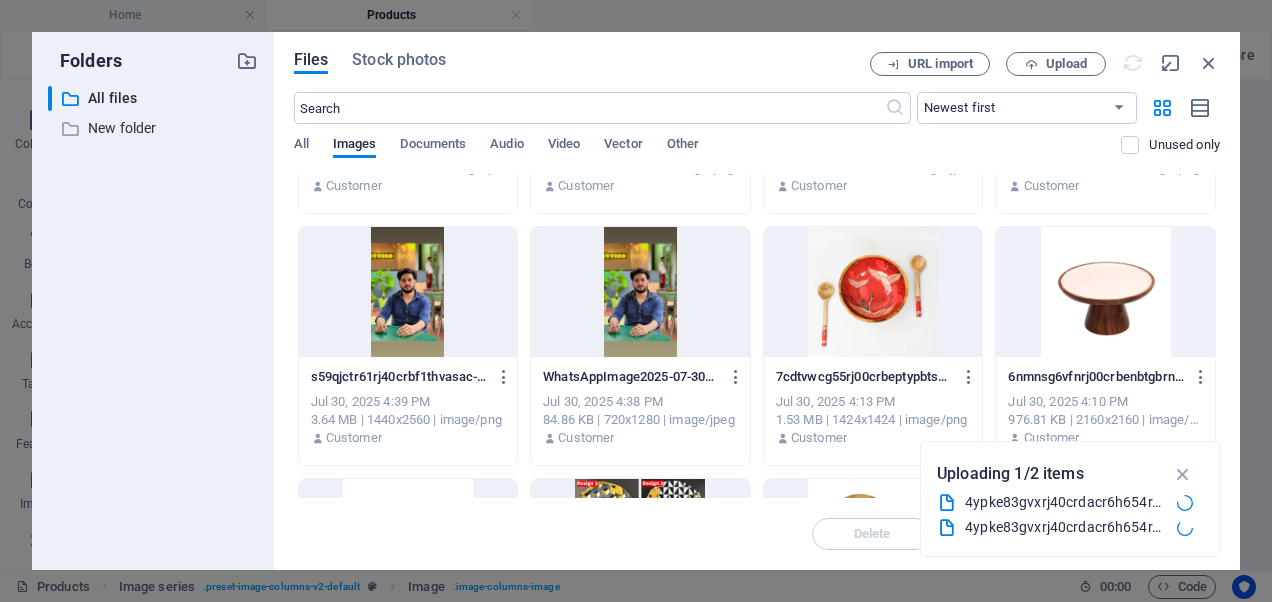 click 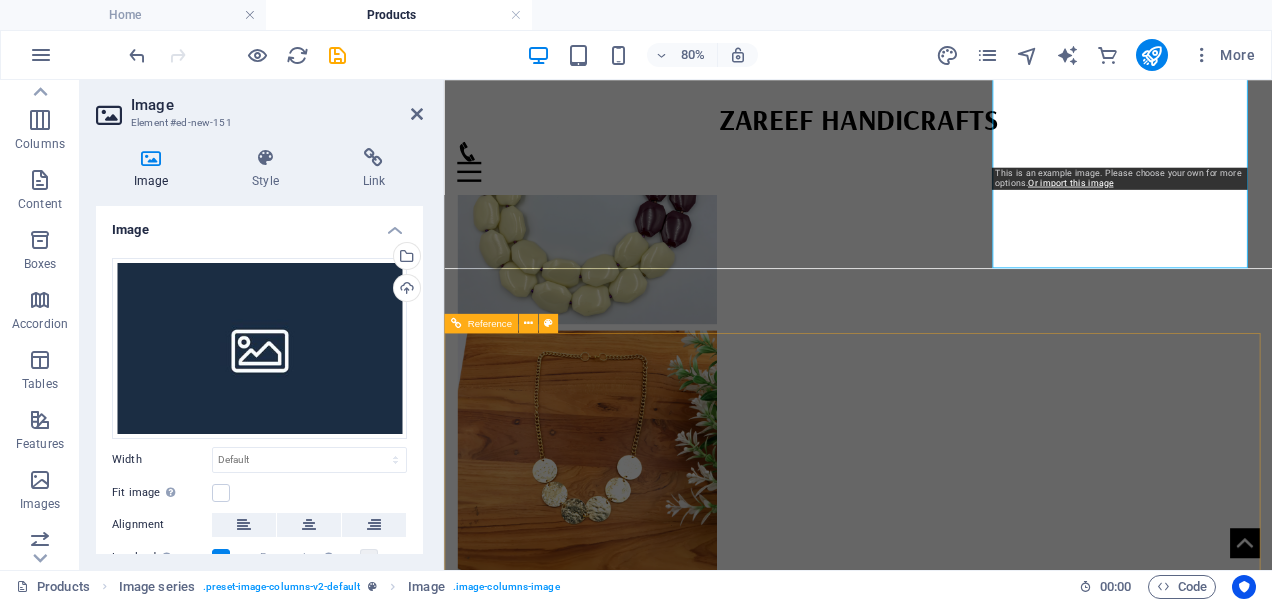 scroll, scrollTop: 3136, scrollLeft: 0, axis: vertical 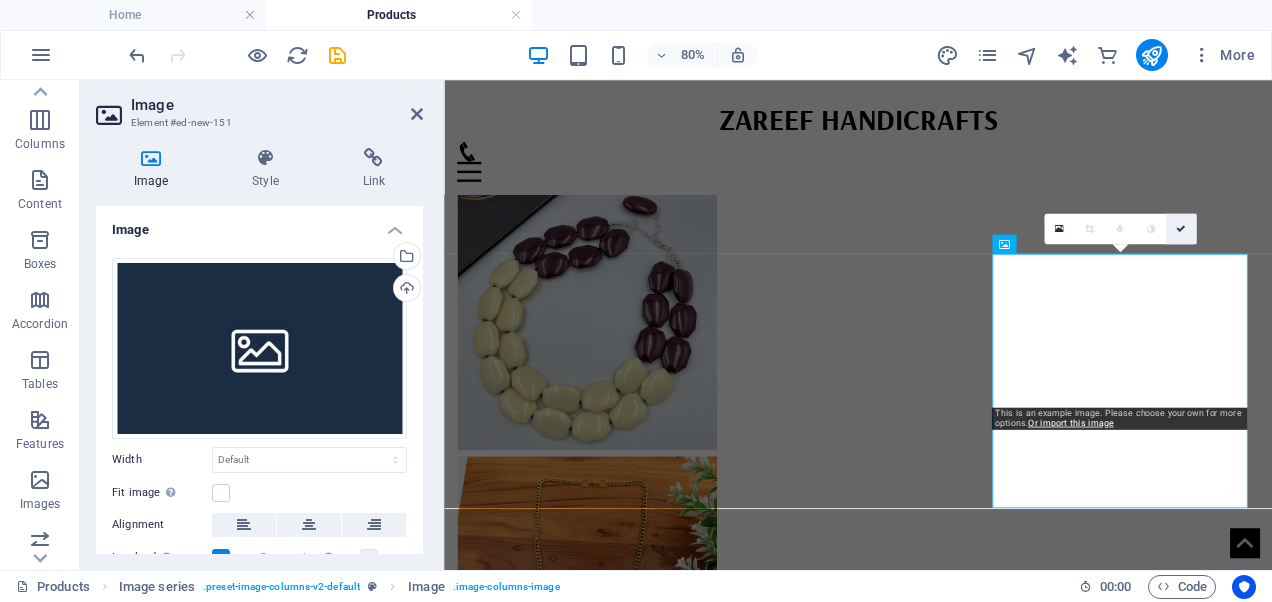 click at bounding box center (1181, 229) 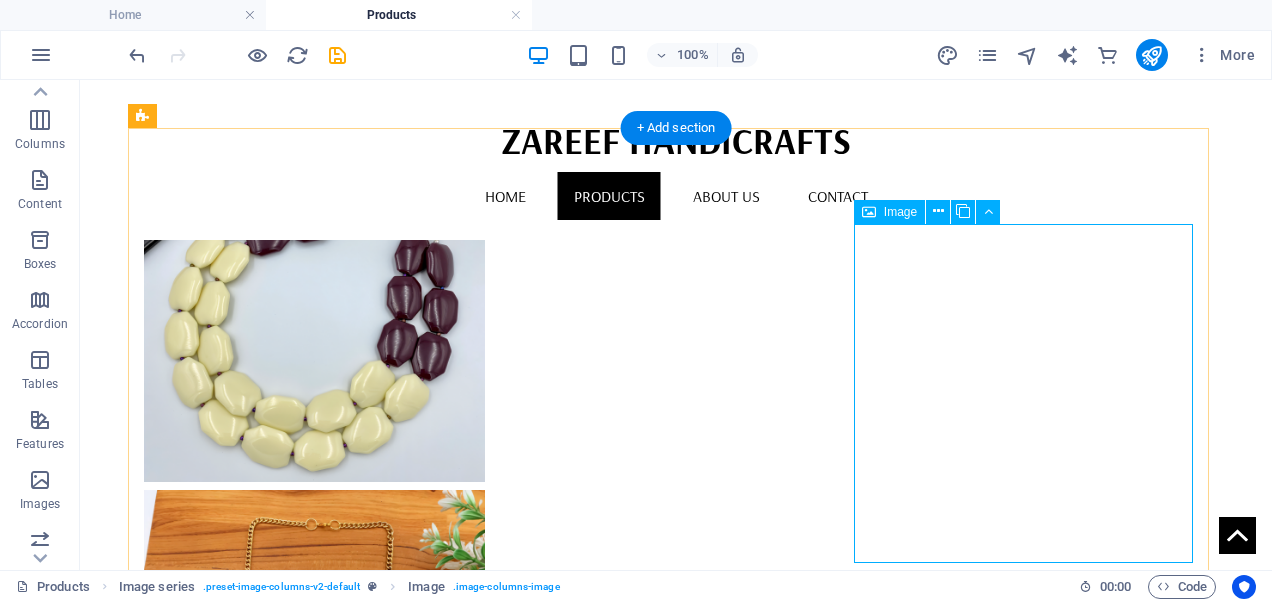 scroll, scrollTop: 3536, scrollLeft: 0, axis: vertical 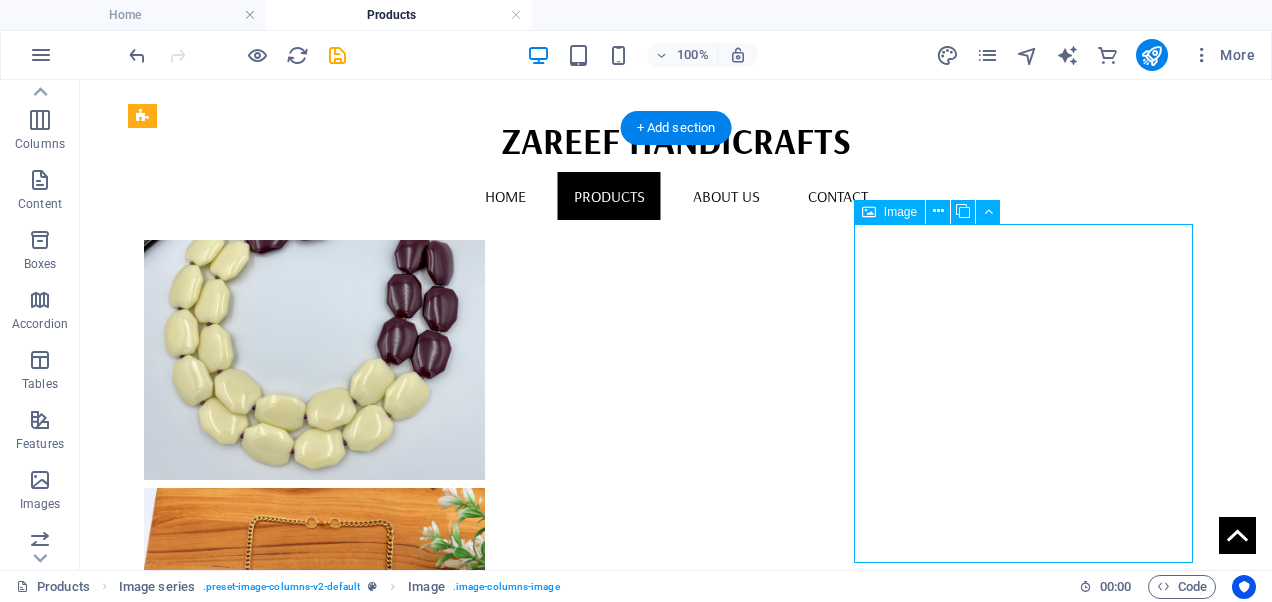 click at bounding box center [314, 6272] 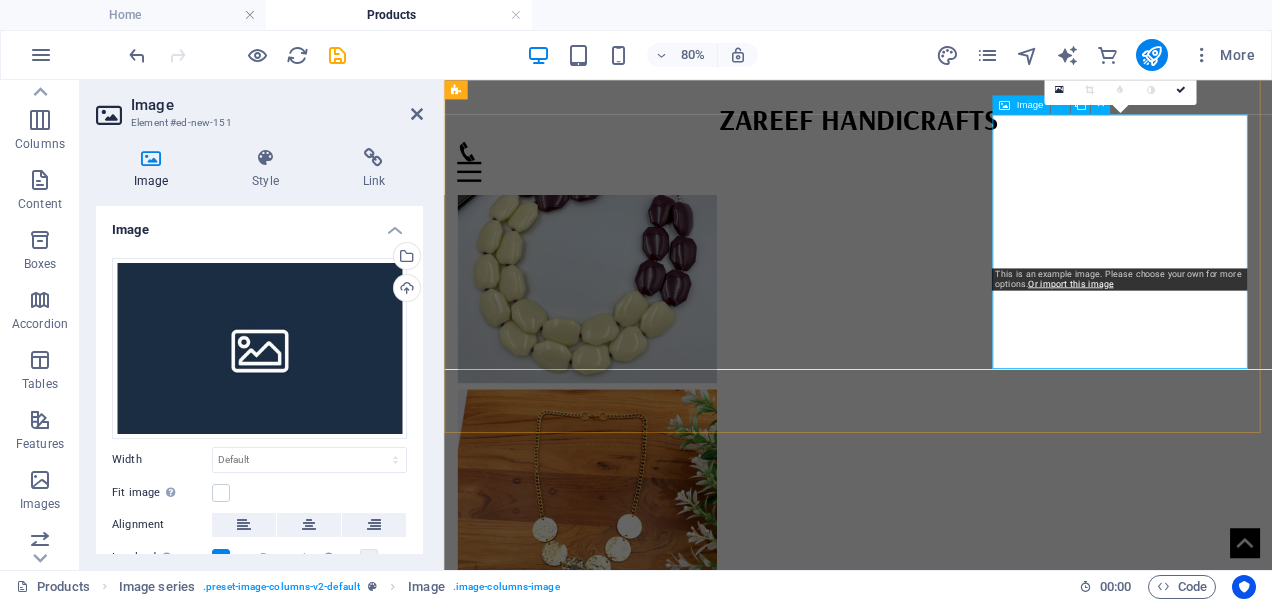 scroll, scrollTop: 3110, scrollLeft: 0, axis: vertical 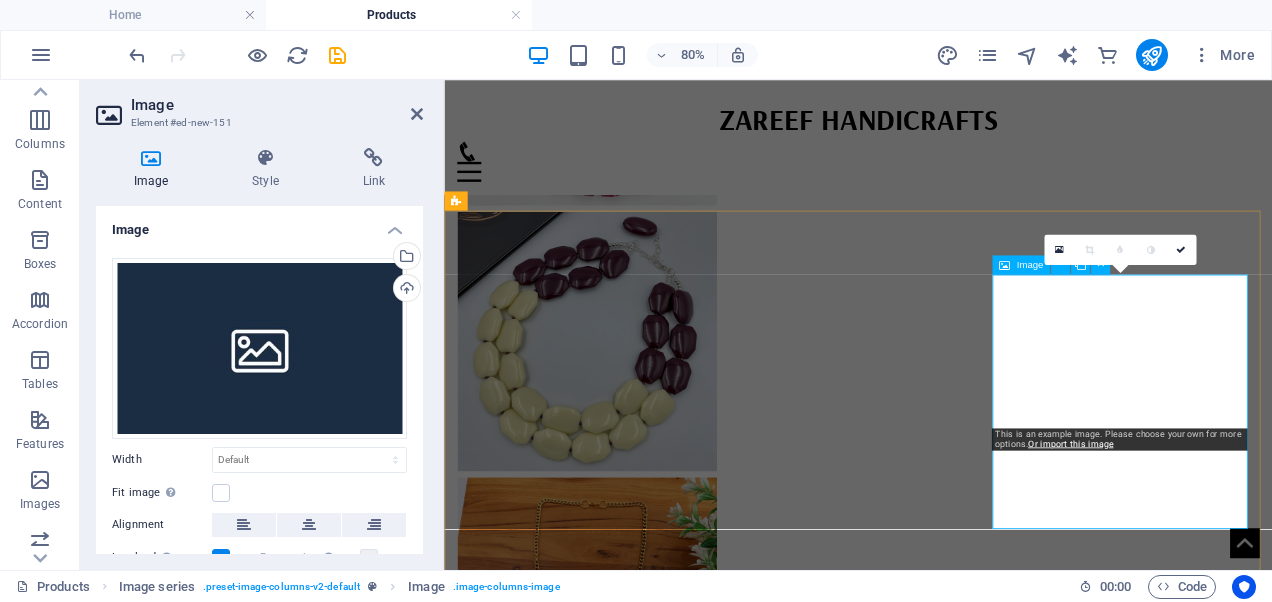 click at bounding box center [1004, 264] 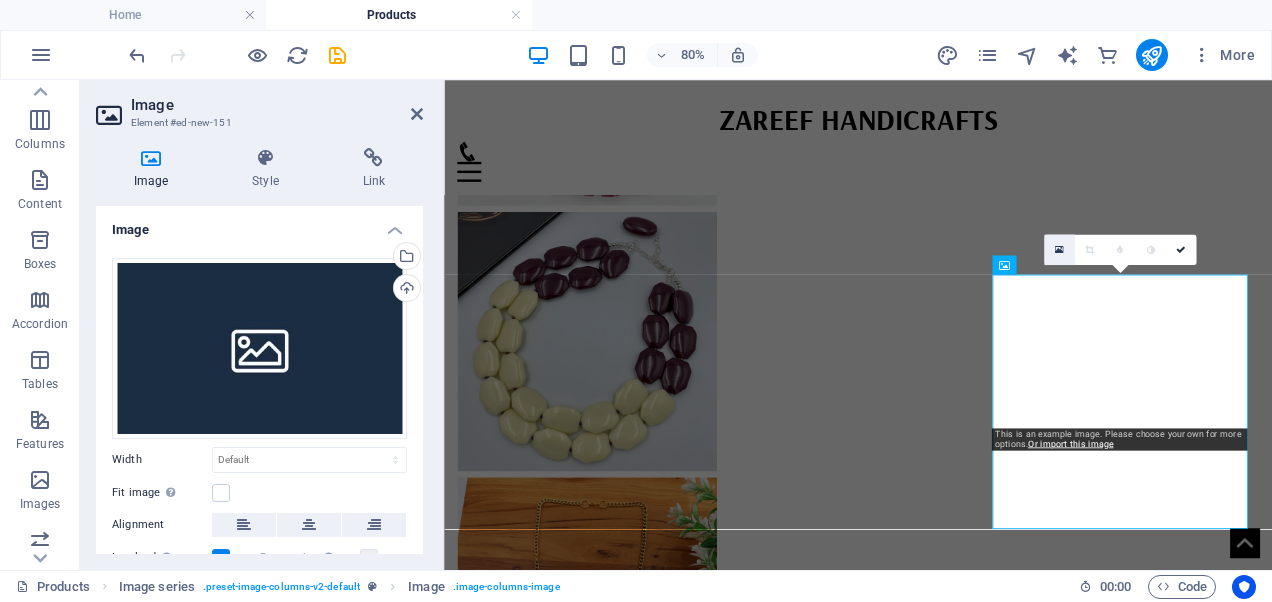 click at bounding box center (1059, 249) 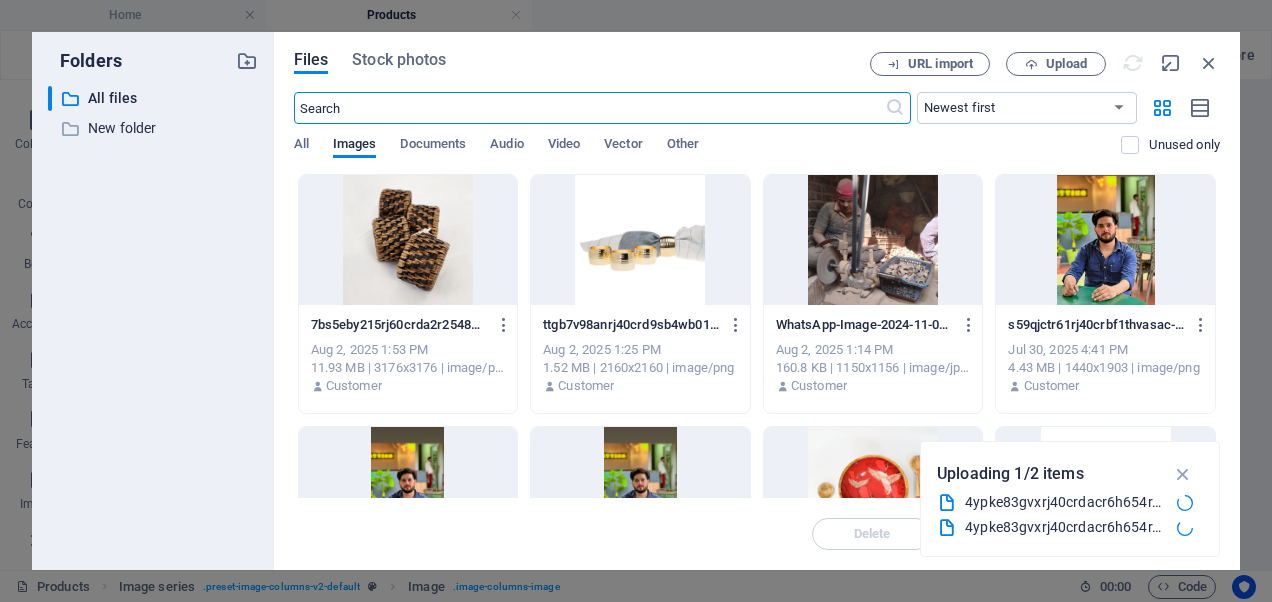 scroll, scrollTop: 3152, scrollLeft: 0, axis: vertical 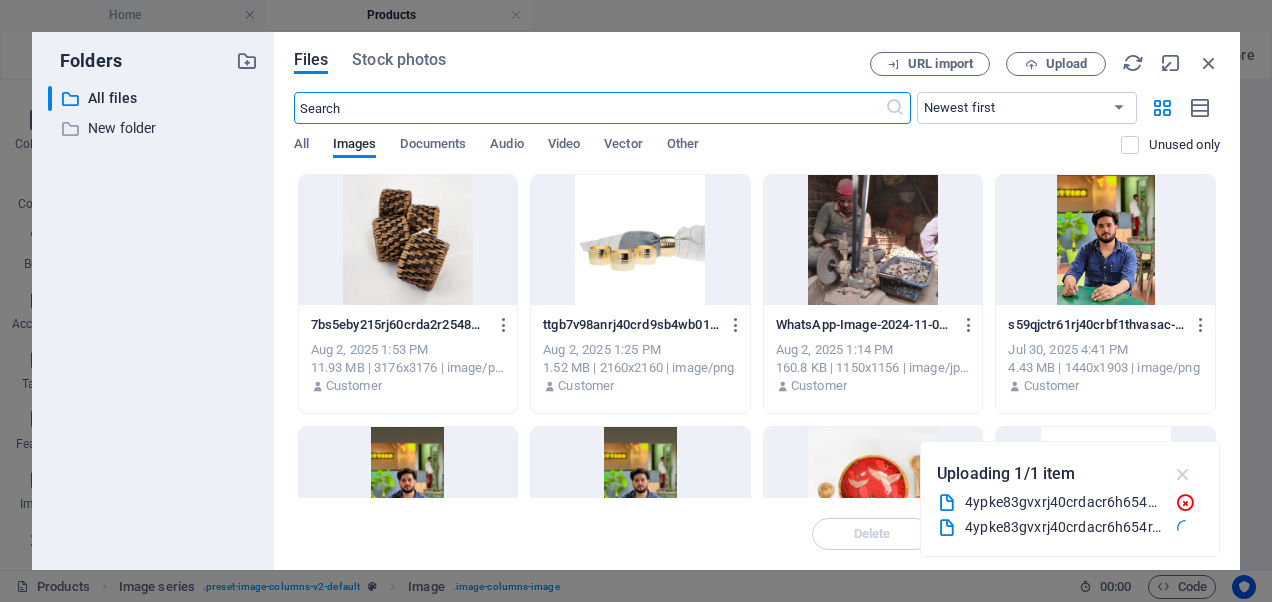 click at bounding box center (1183, 474) 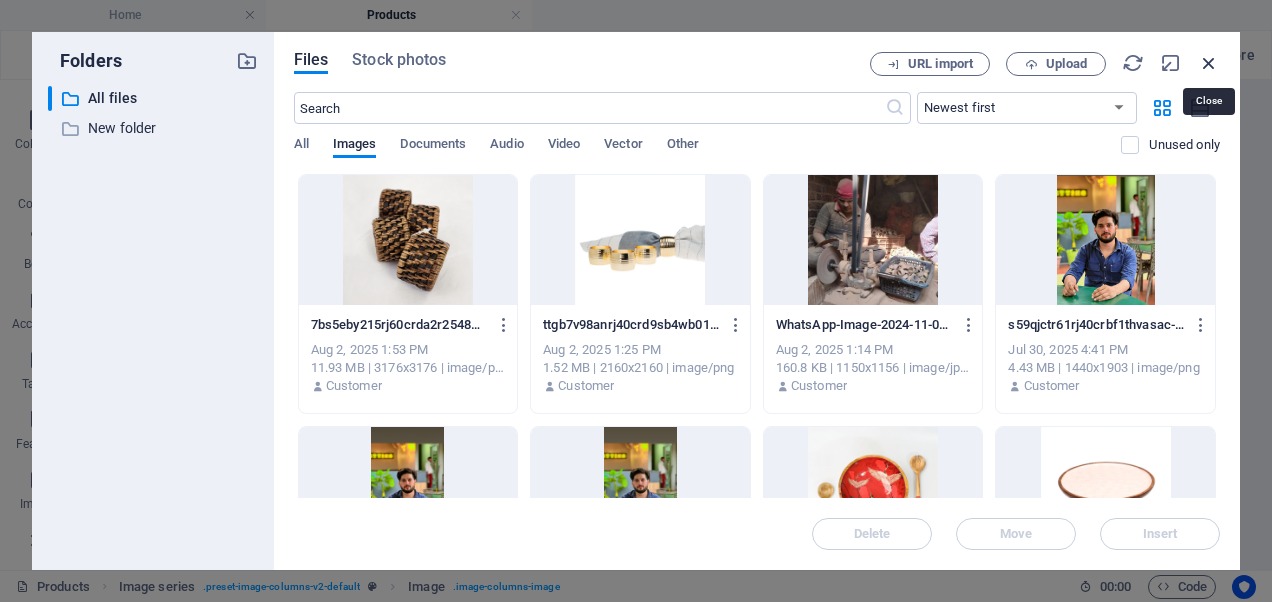 click at bounding box center [1209, 63] 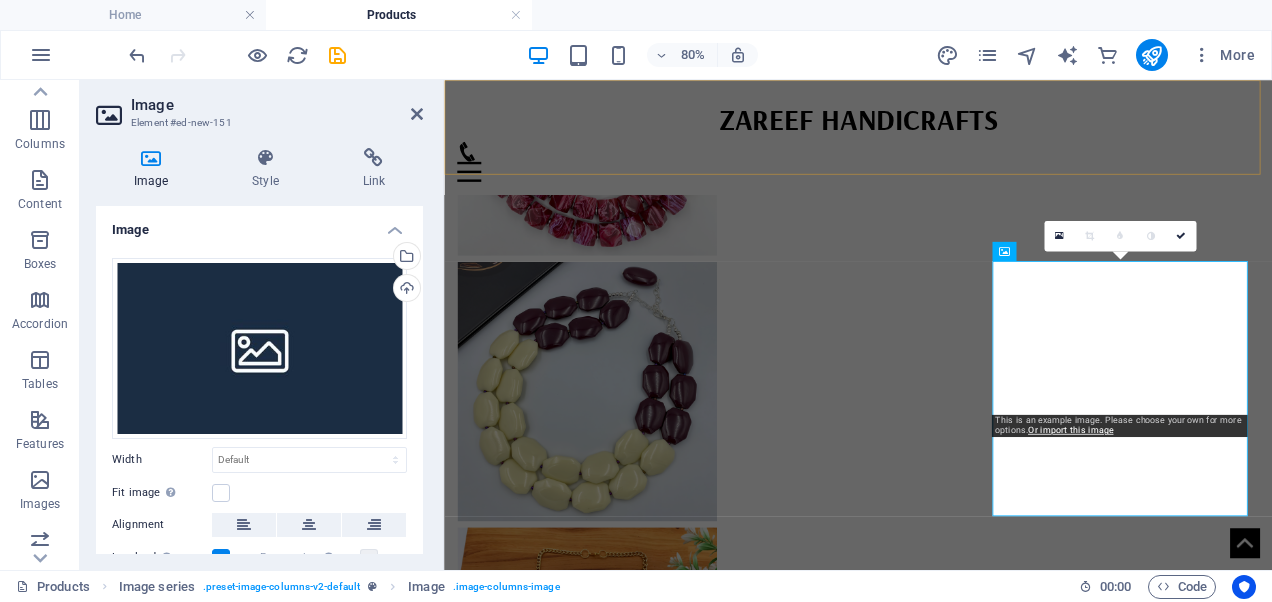 scroll, scrollTop: 3026, scrollLeft: 0, axis: vertical 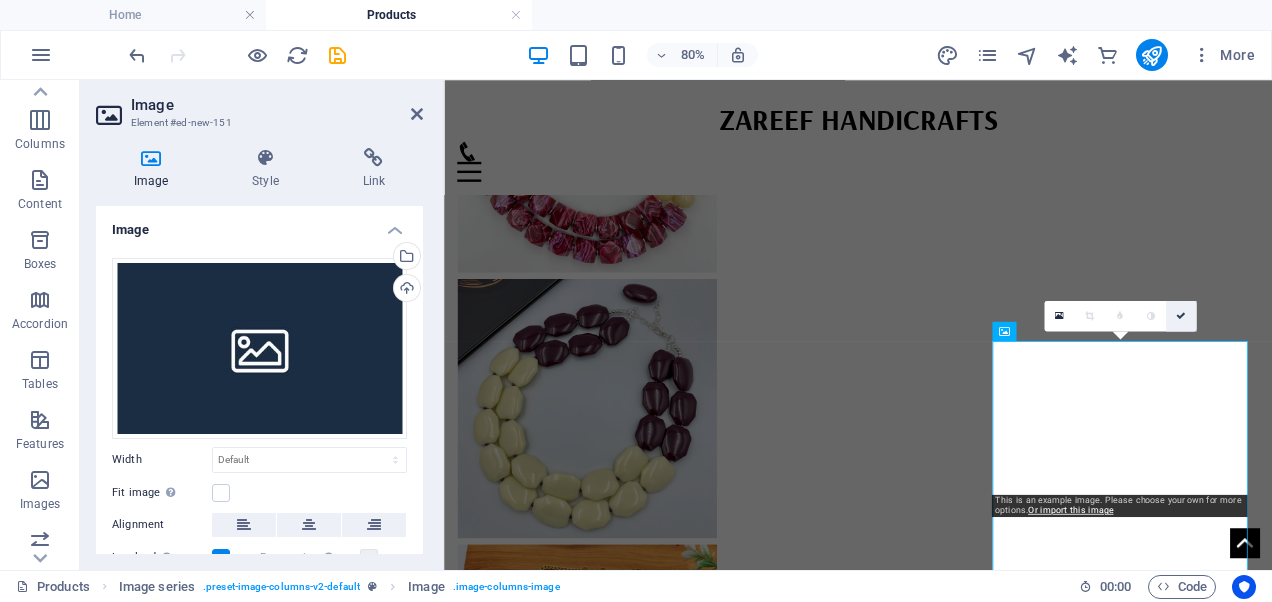 click at bounding box center [1180, 316] 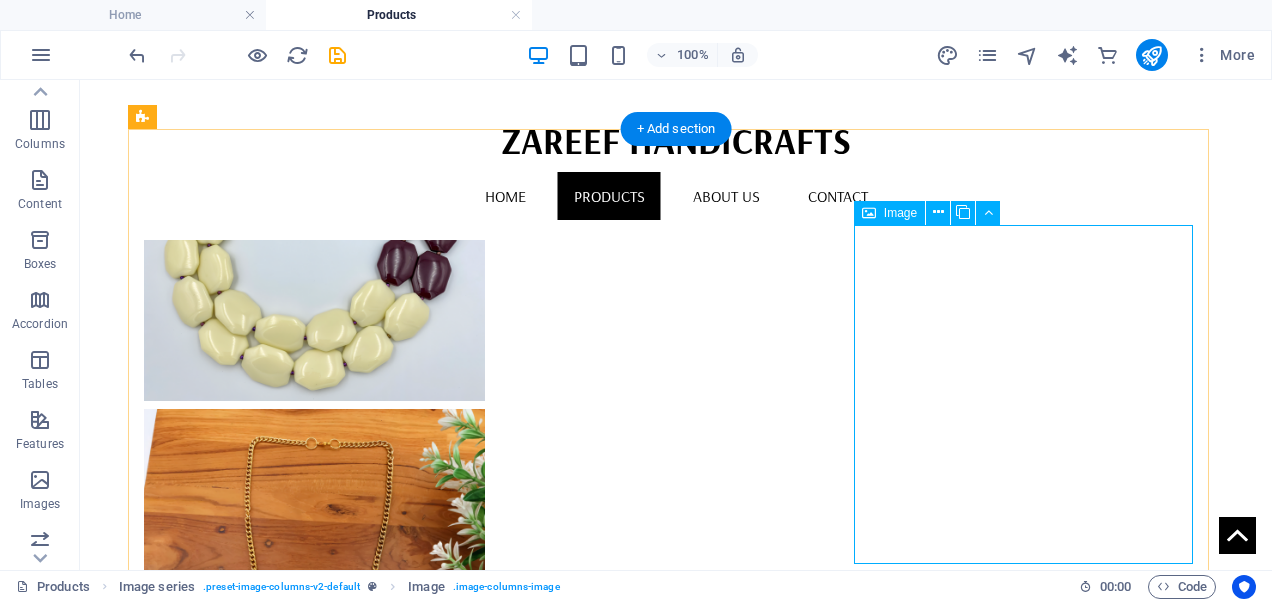scroll, scrollTop: 3336, scrollLeft: 0, axis: vertical 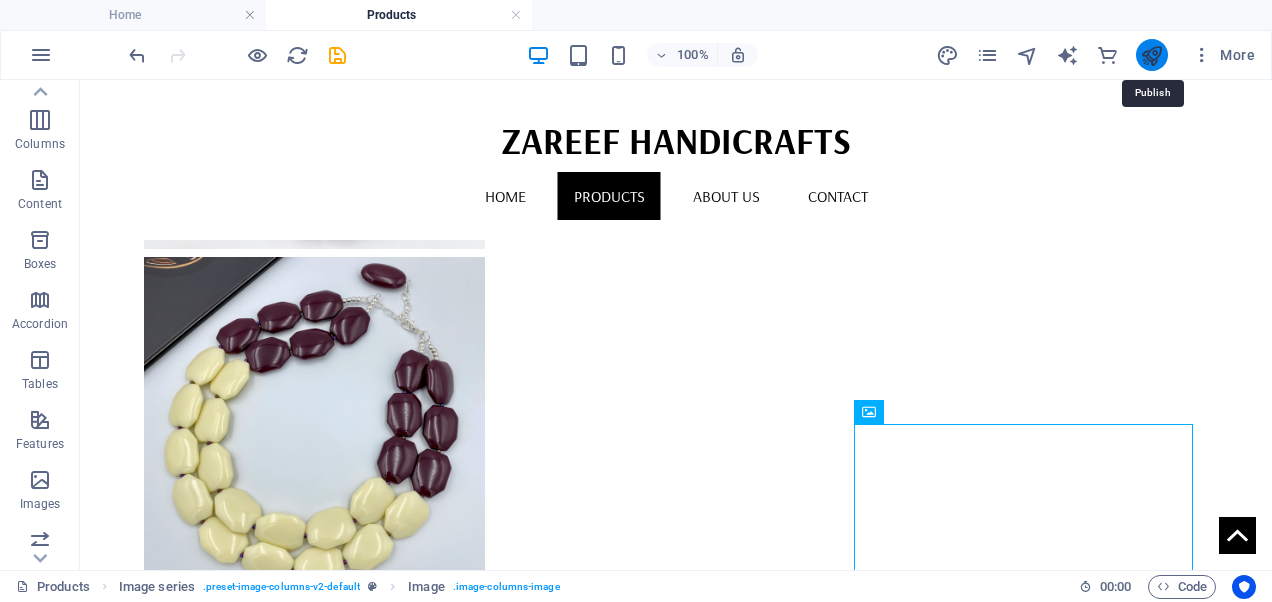 click at bounding box center (1151, 55) 